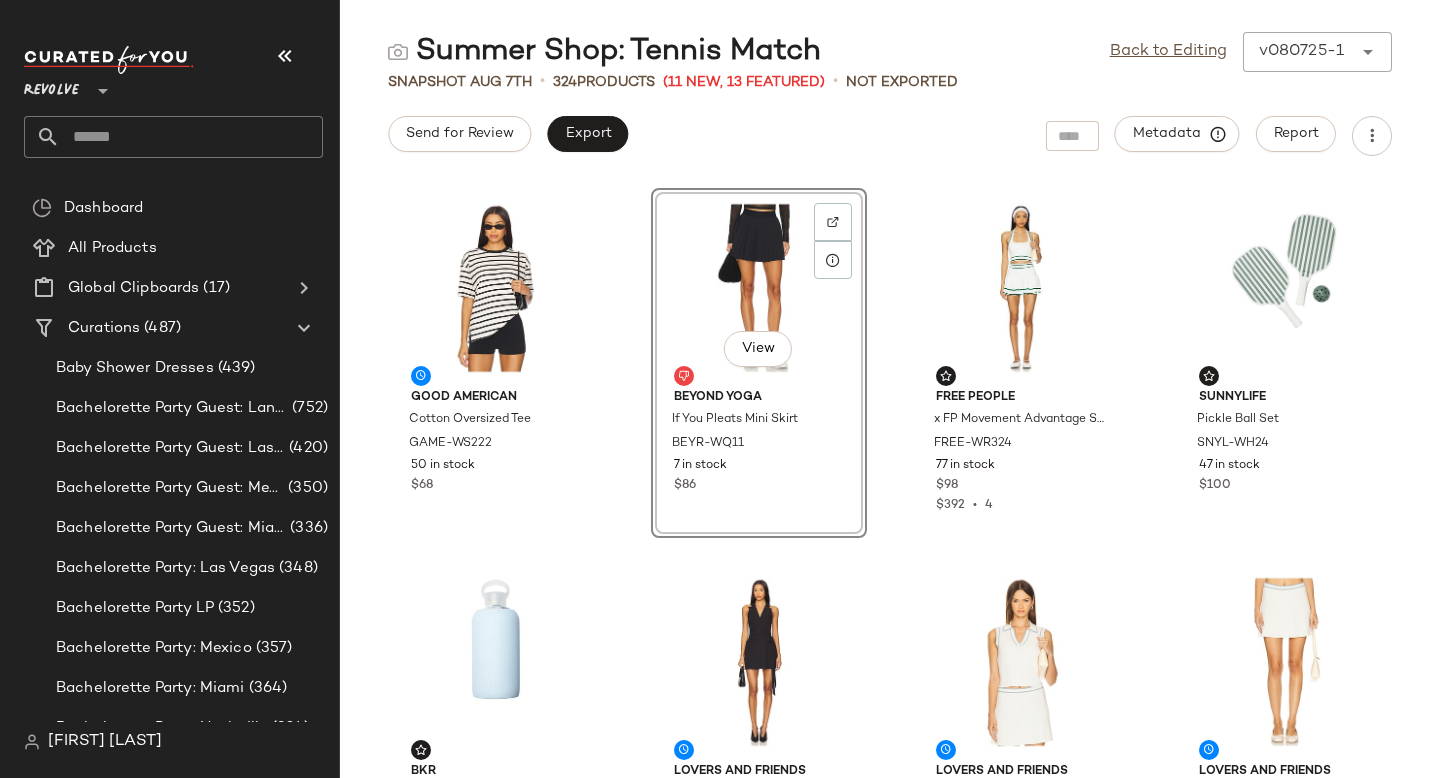 scroll, scrollTop: 0, scrollLeft: 0, axis: both 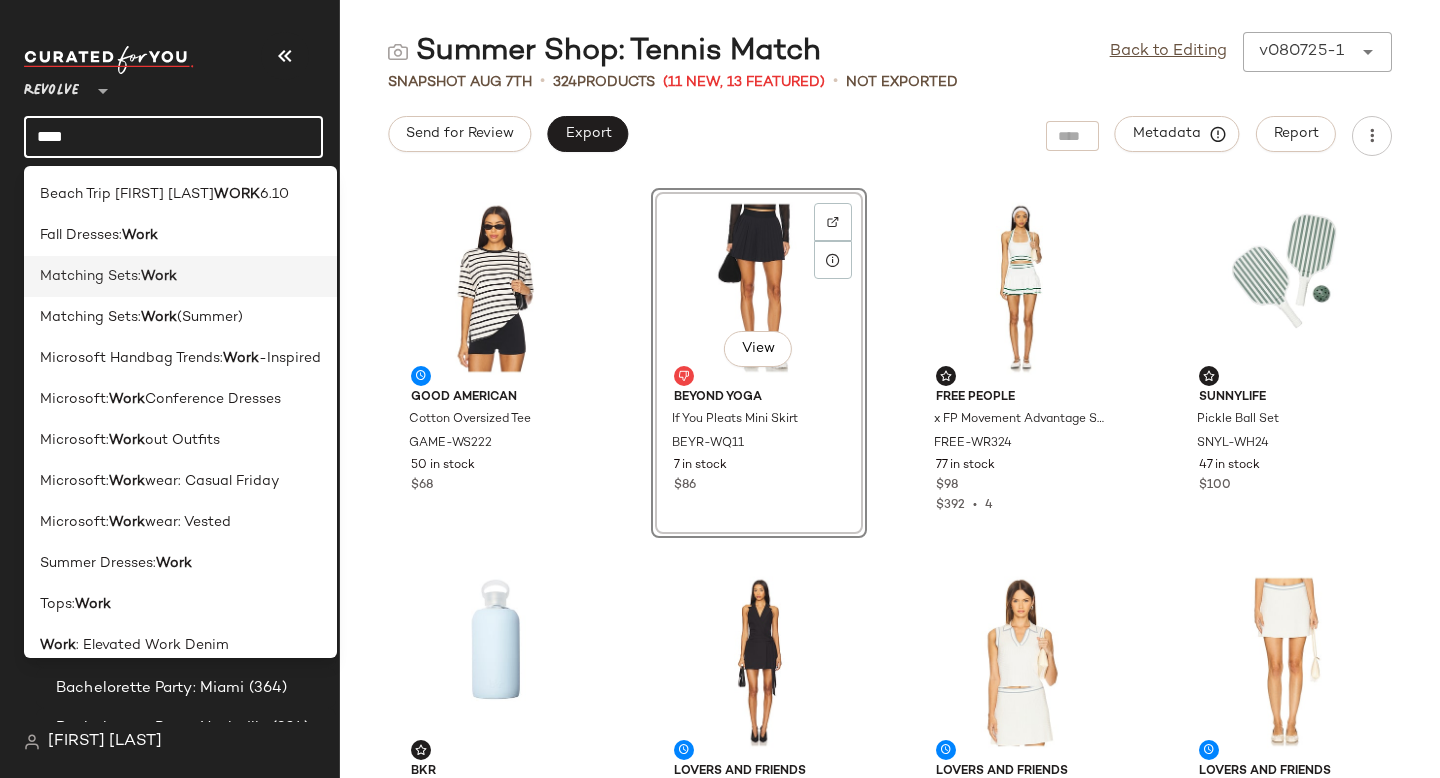 type on "****" 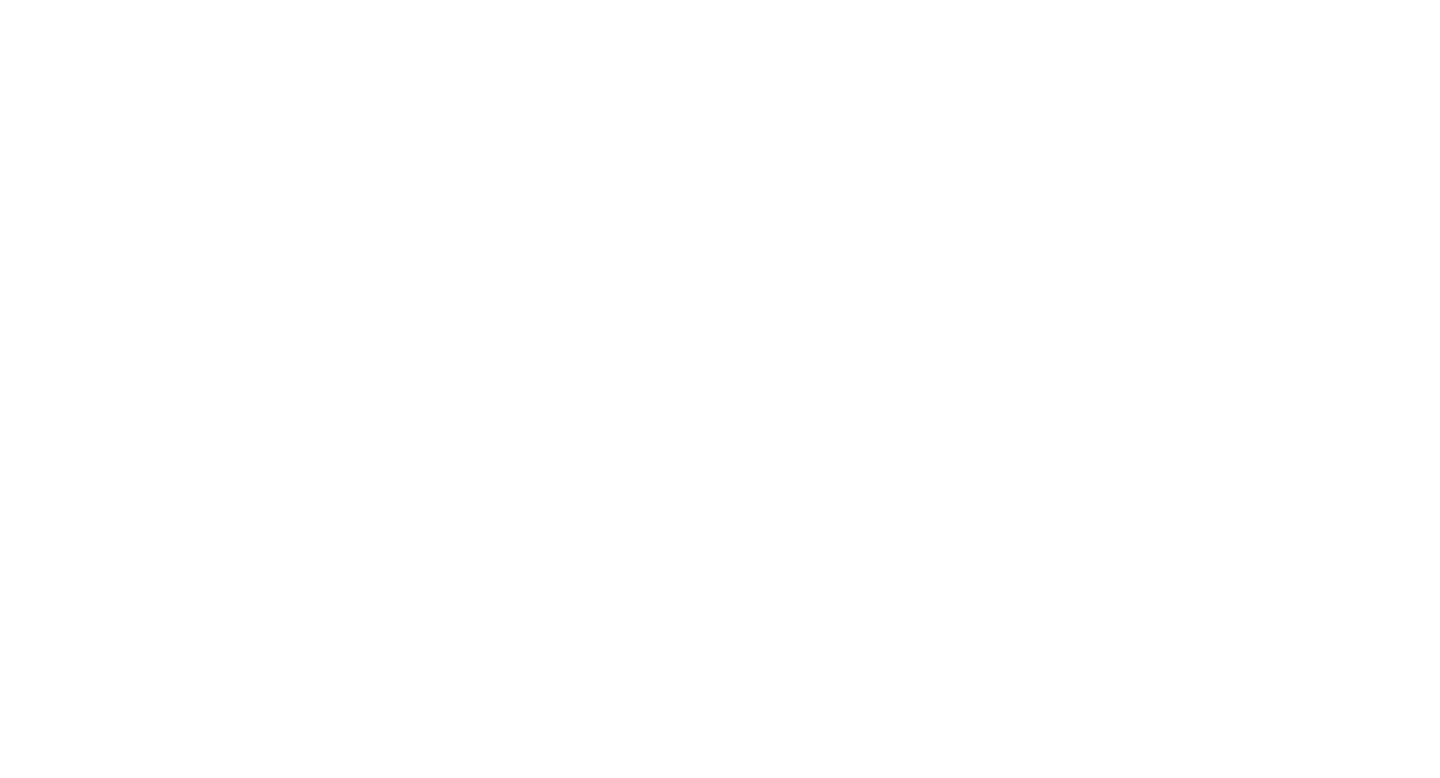 scroll, scrollTop: 0, scrollLeft: 0, axis: both 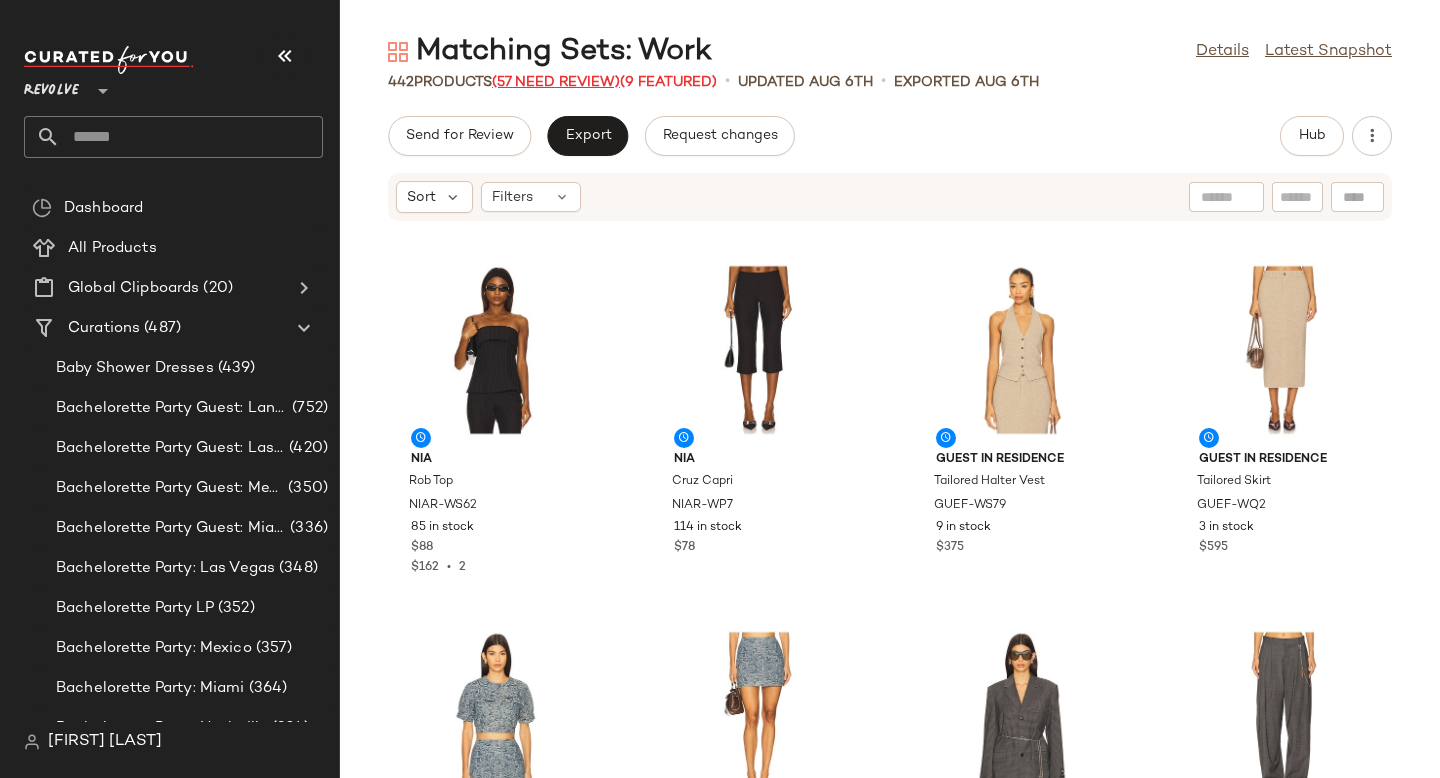 click on "(57 Need Review)" at bounding box center (556, 82) 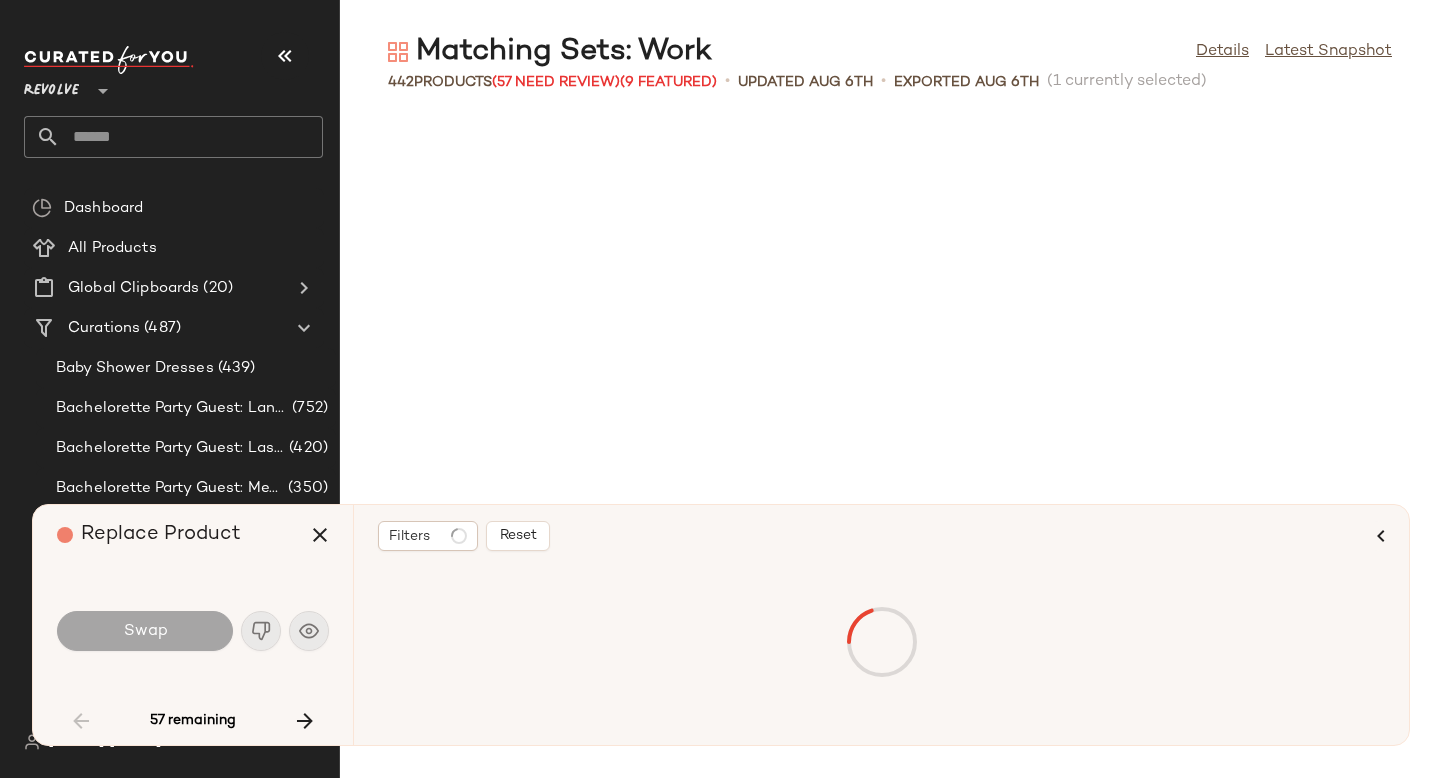 scroll, scrollTop: 3294, scrollLeft: 0, axis: vertical 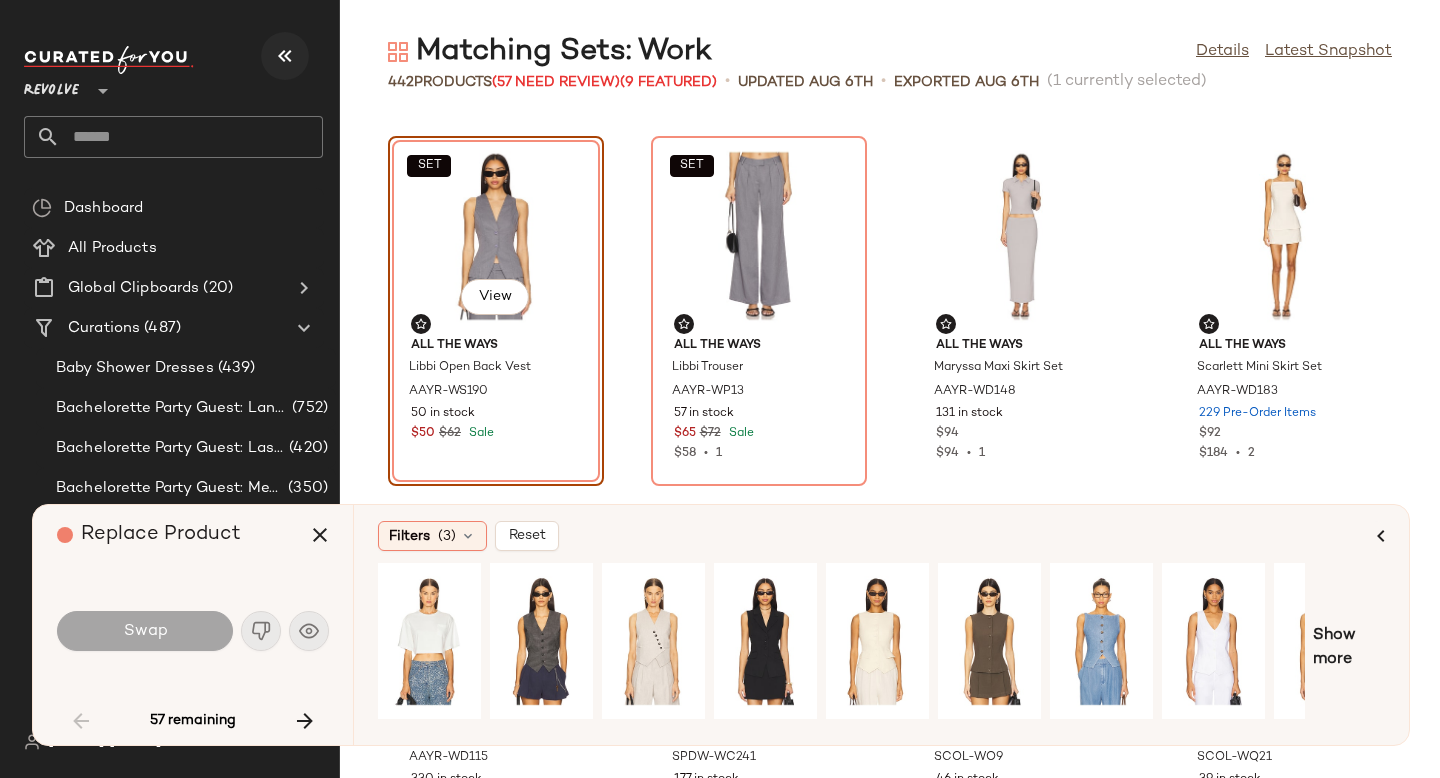 click at bounding box center (285, 56) 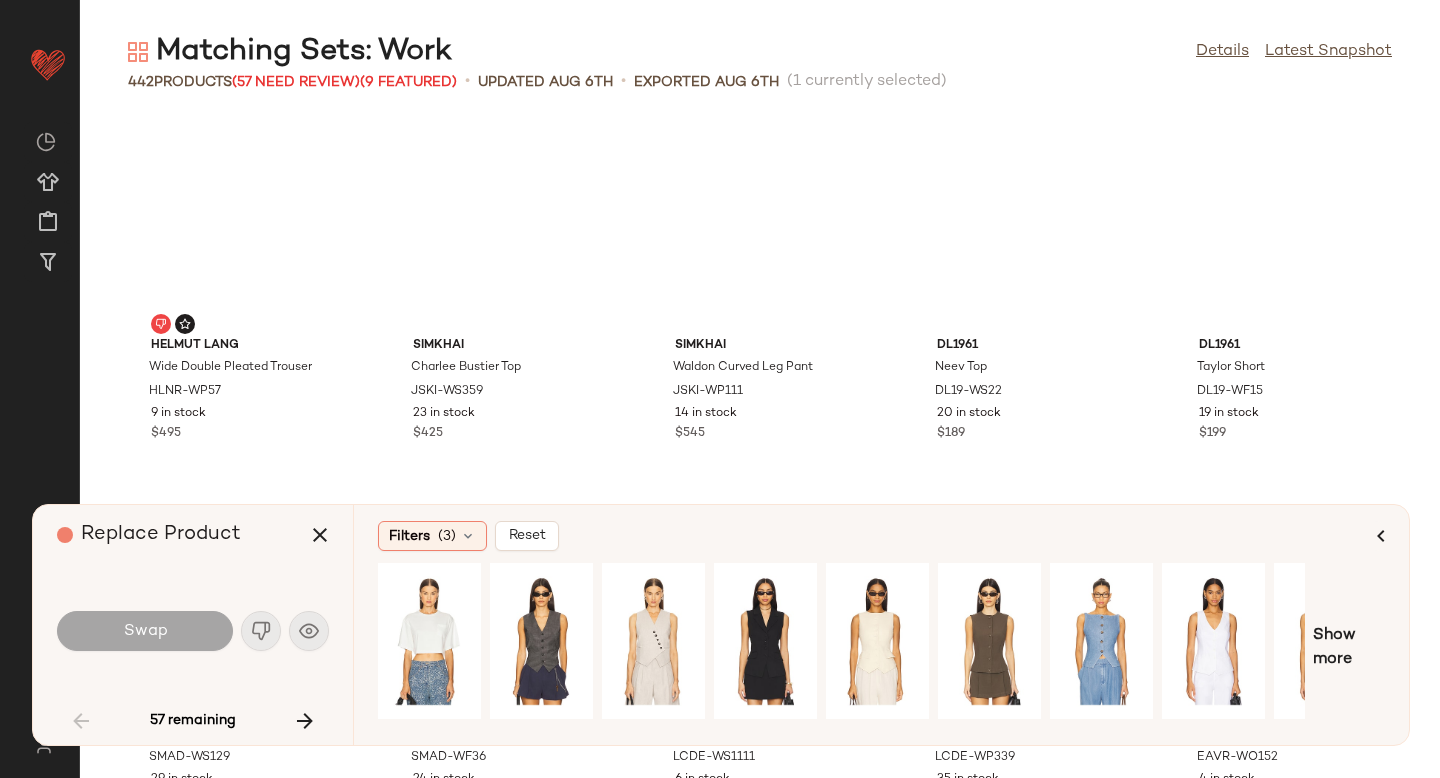 scroll, scrollTop: 2562, scrollLeft: 0, axis: vertical 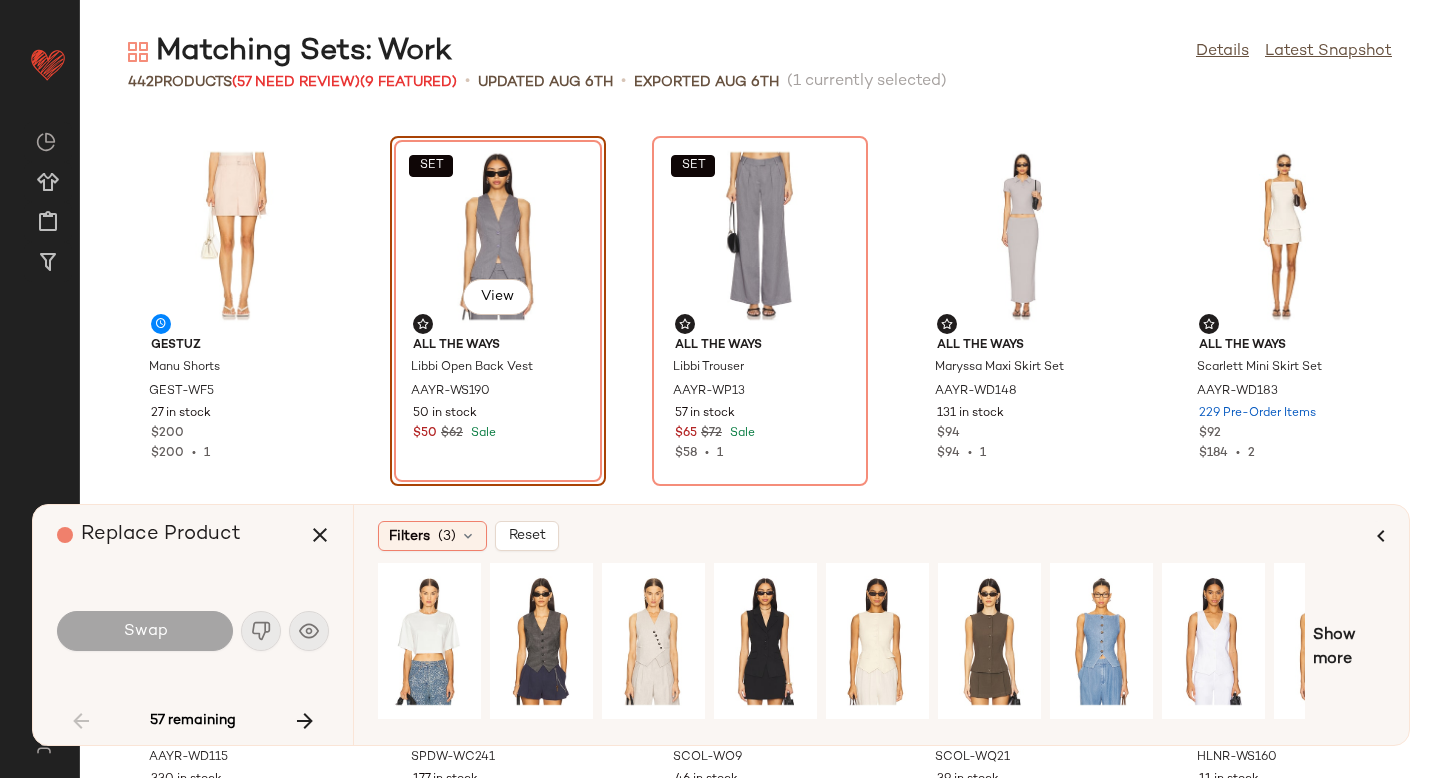 click on "SET   View" 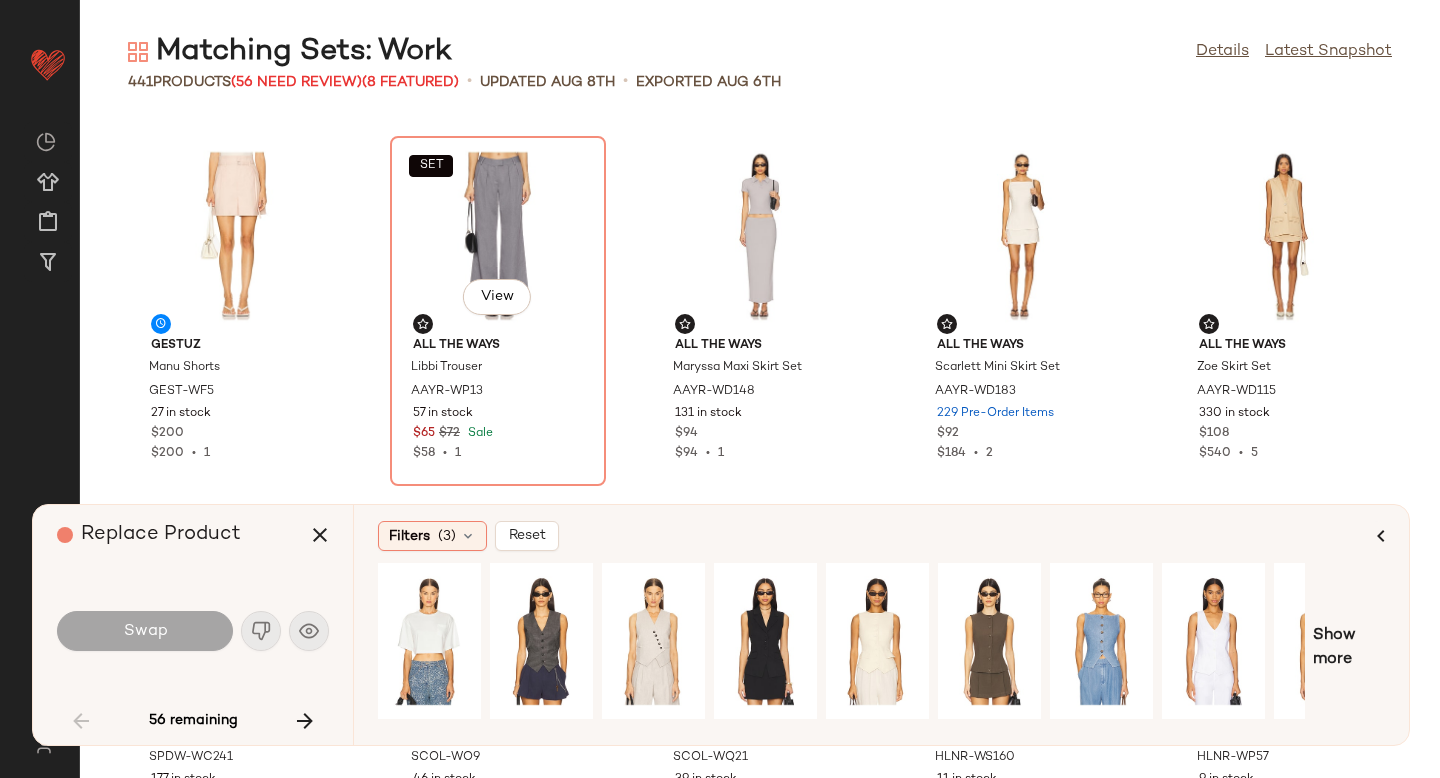 click on "SET   View" 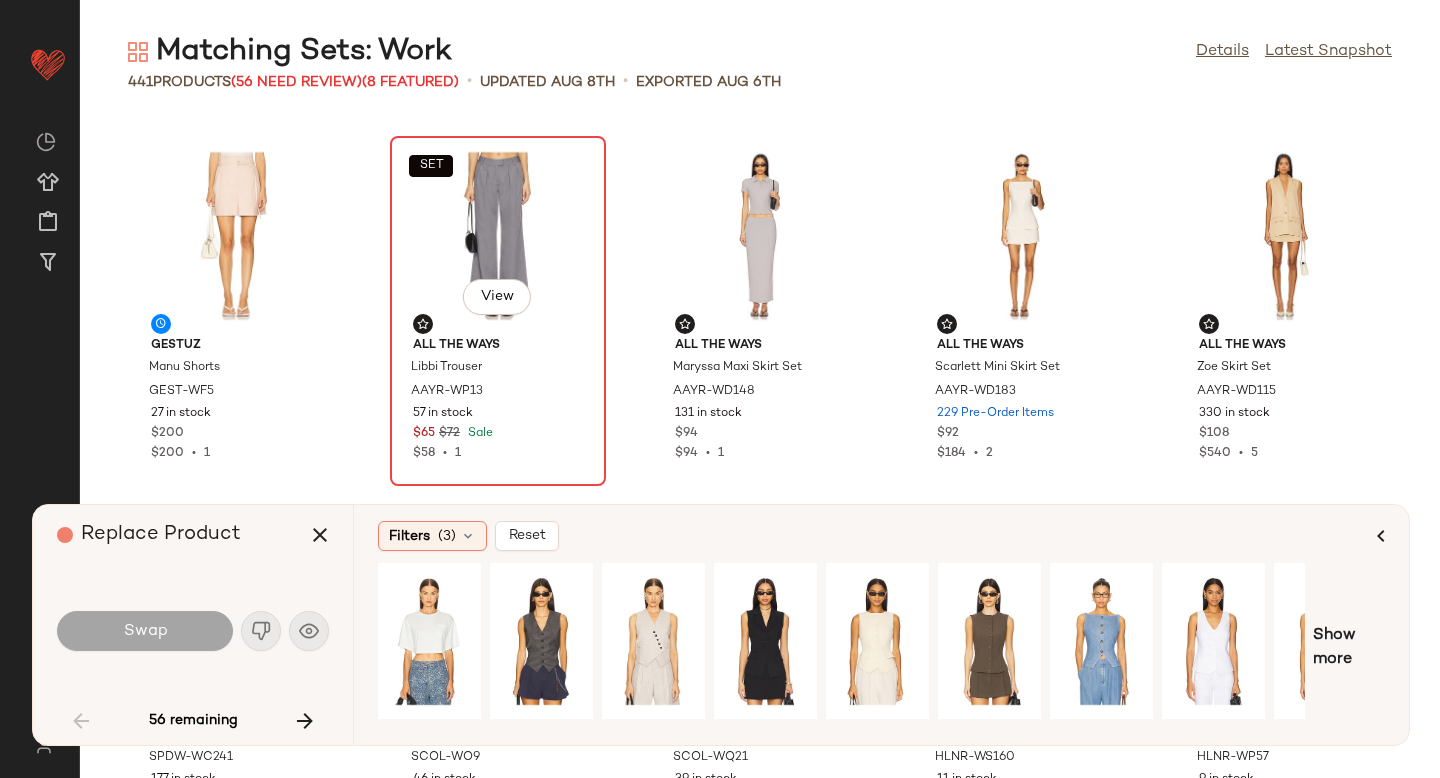 click on "SET   View" 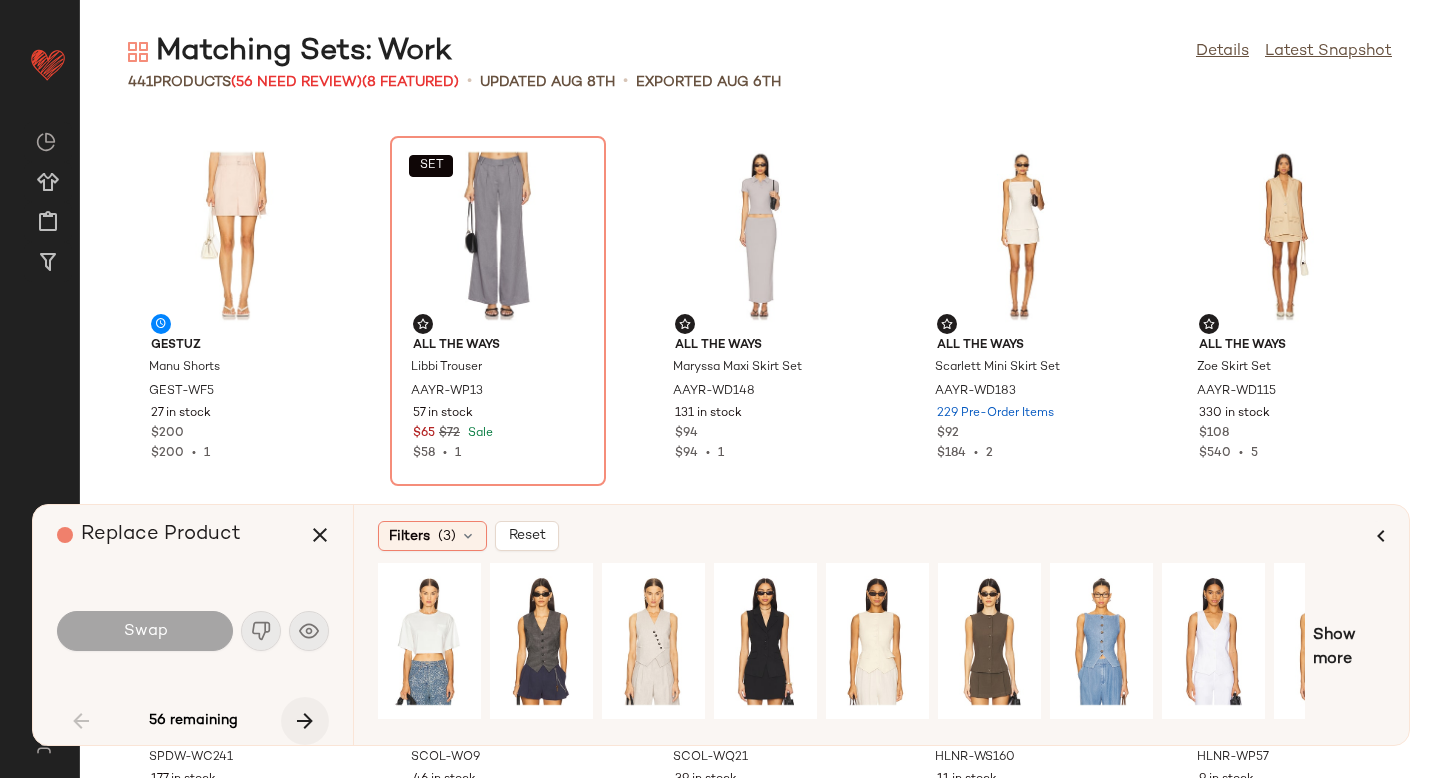 click at bounding box center [305, 721] 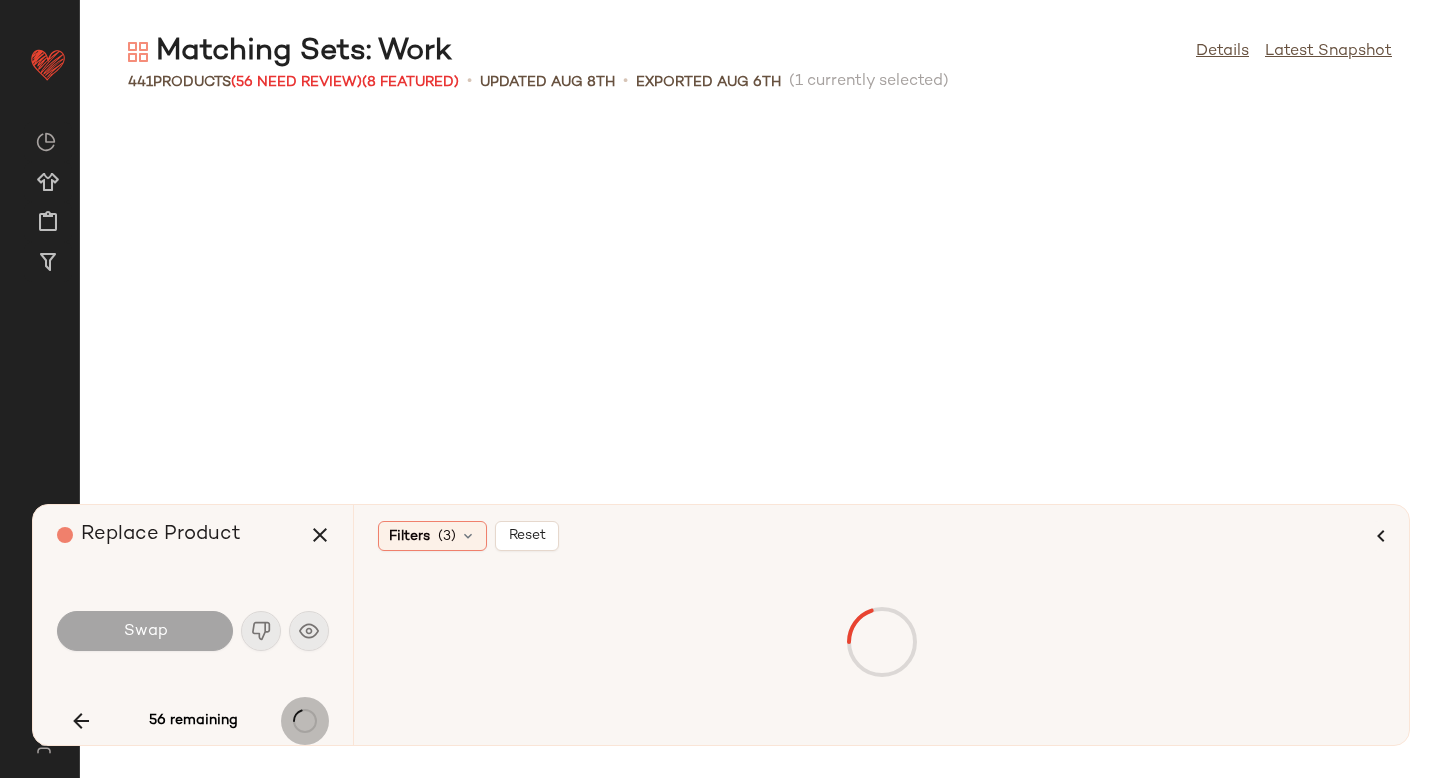 scroll, scrollTop: 4026, scrollLeft: 0, axis: vertical 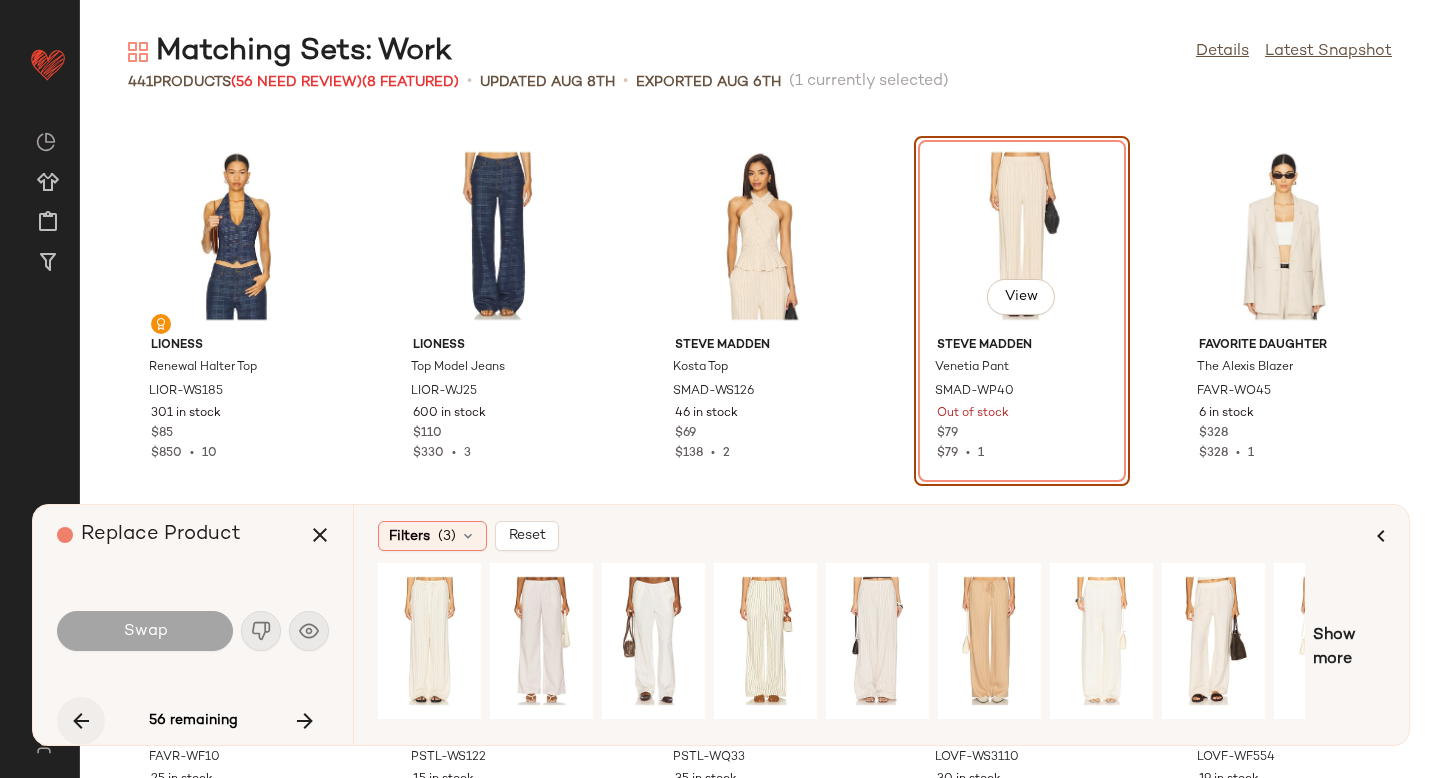 click at bounding box center [81, 721] 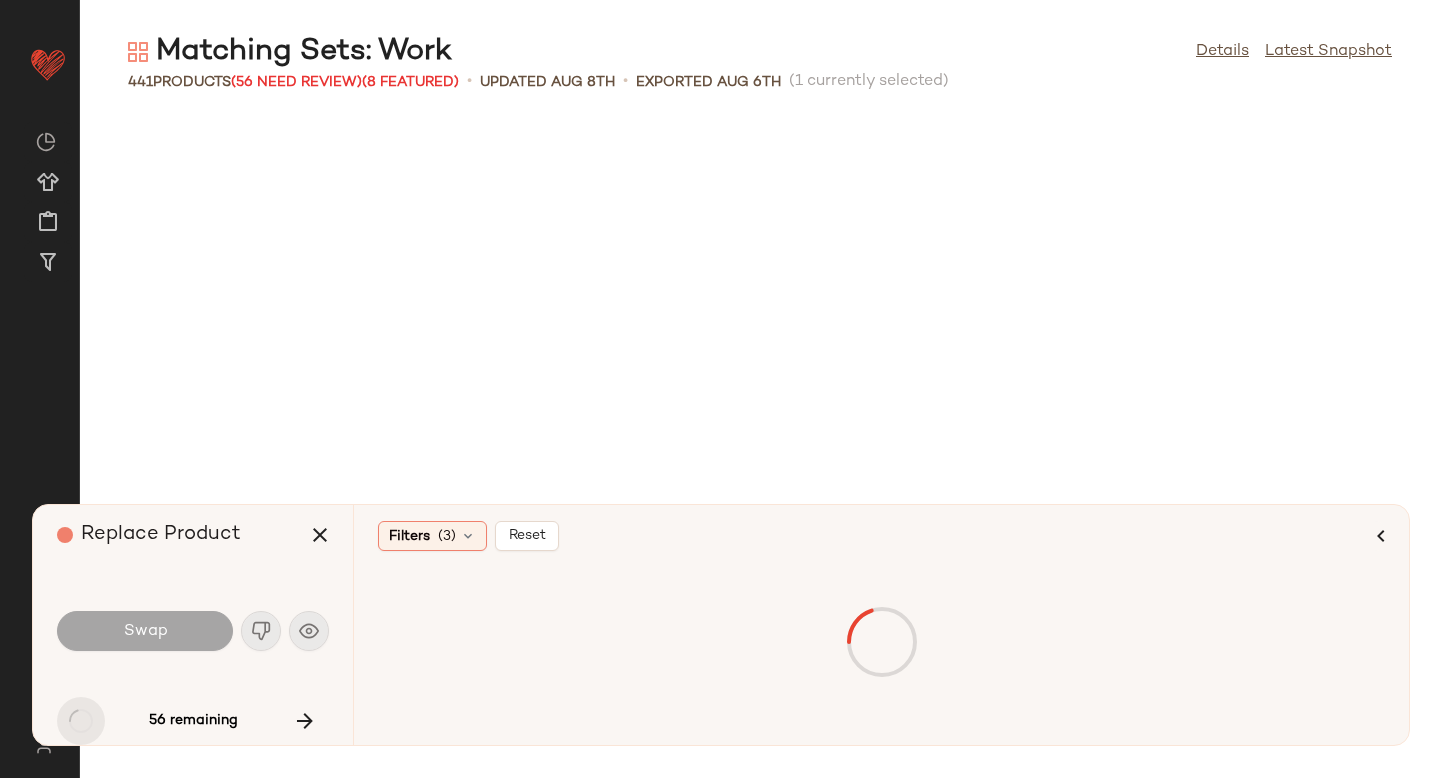 scroll, scrollTop: 2562, scrollLeft: 0, axis: vertical 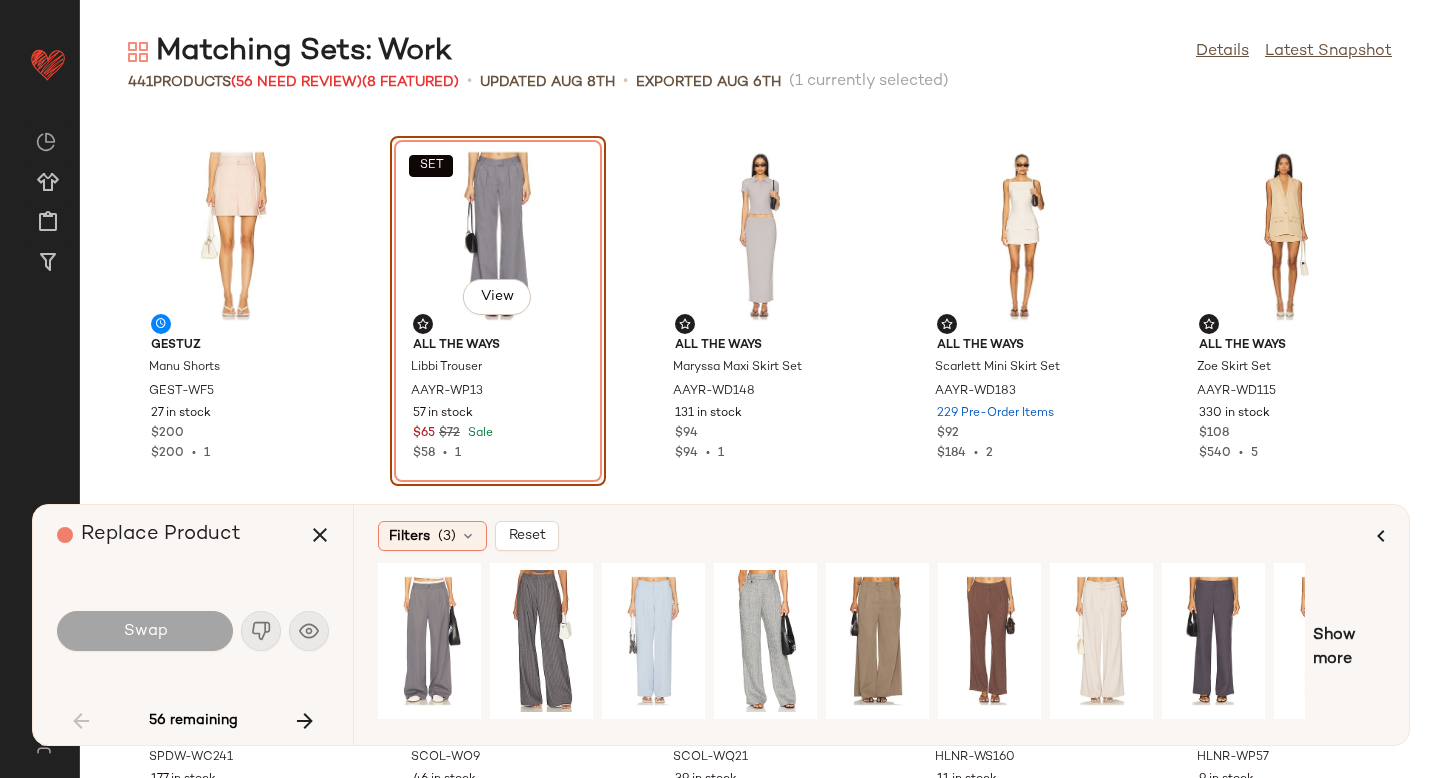 click on "SET   View" 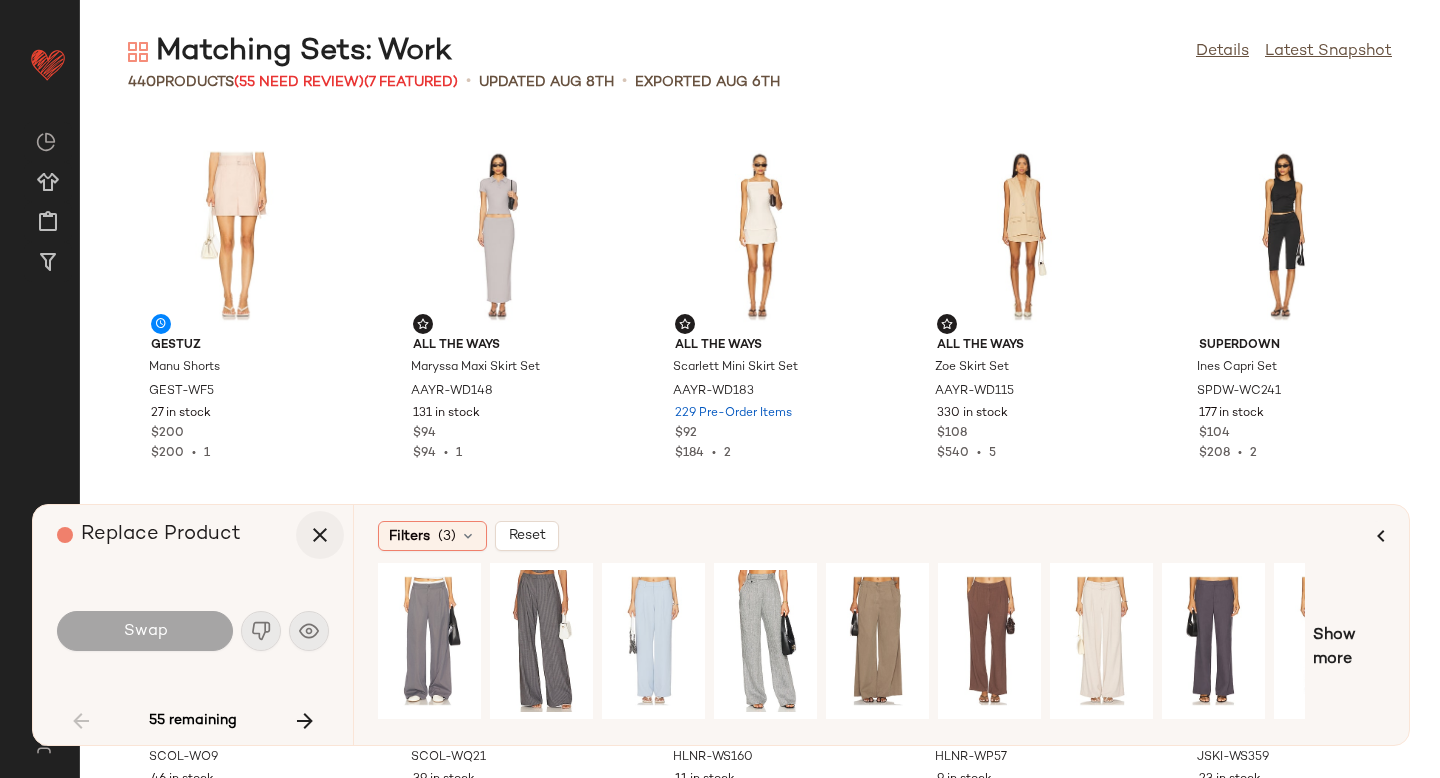 click at bounding box center [320, 535] 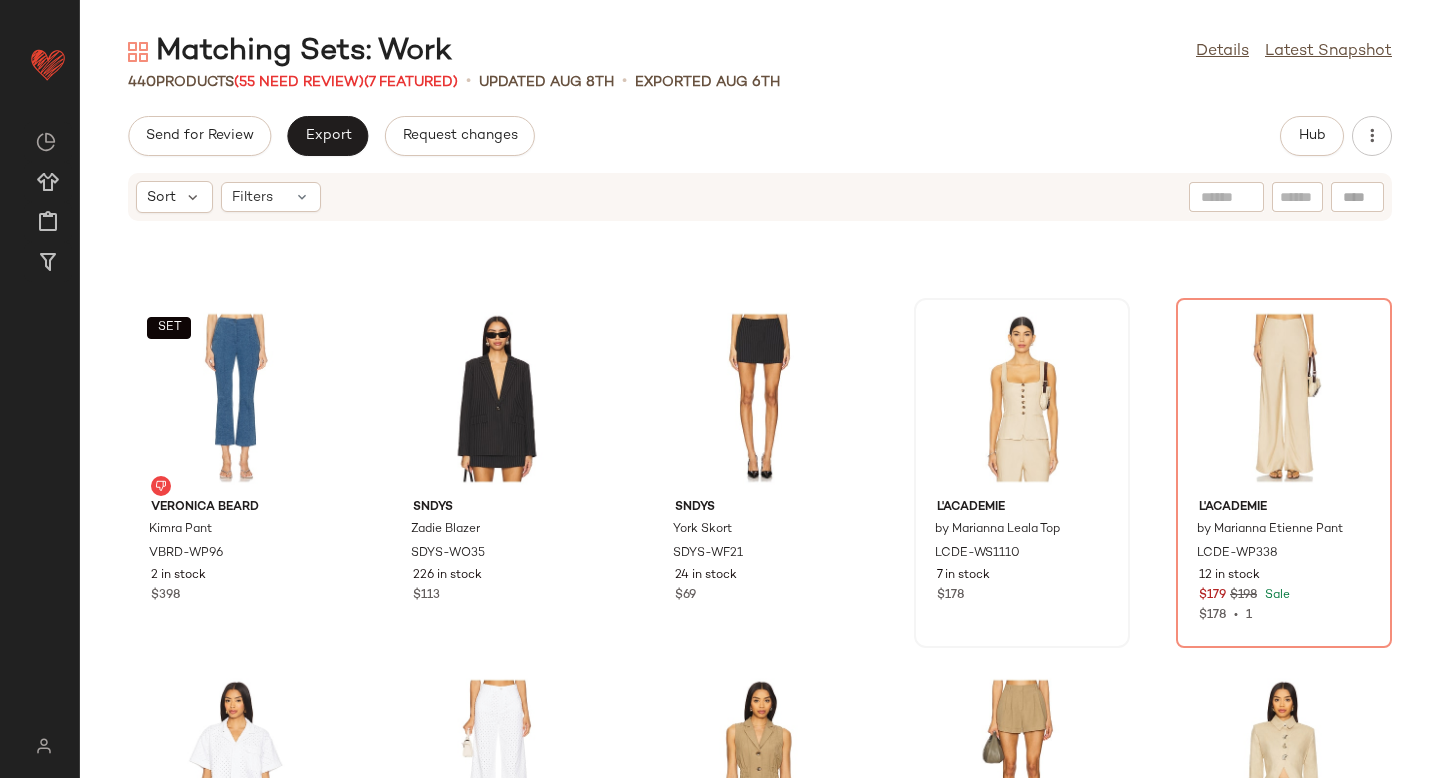 scroll, scrollTop: 4718, scrollLeft: 0, axis: vertical 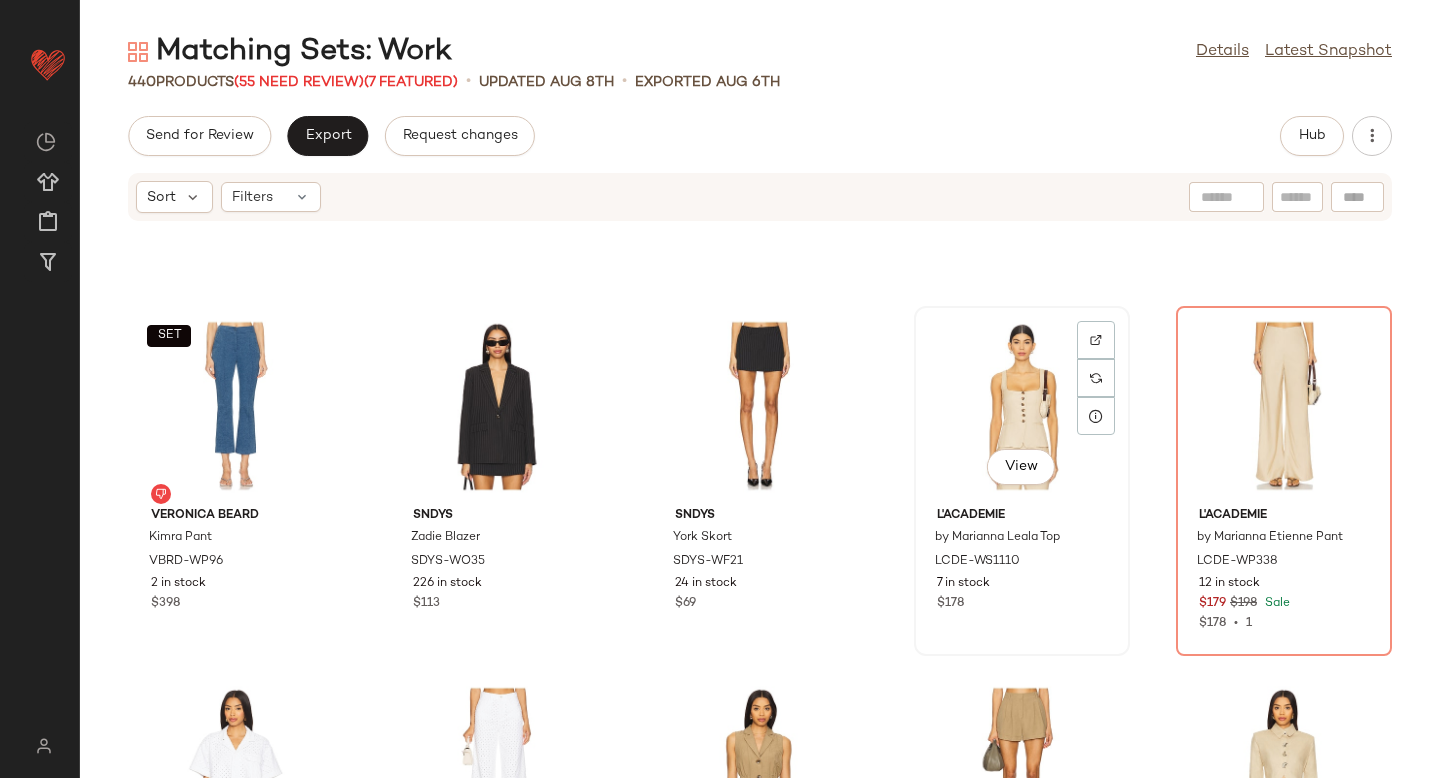 click on "View" 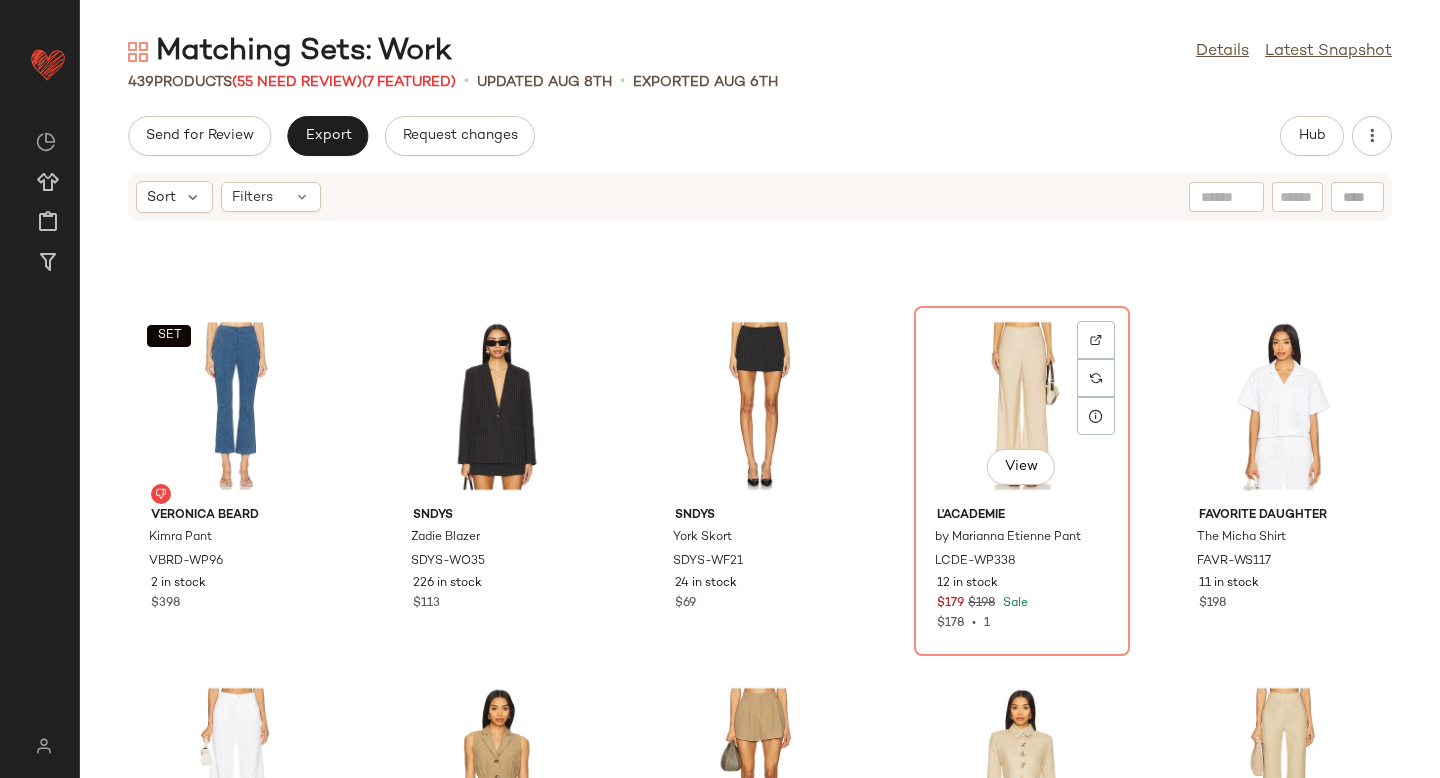 click on "View" 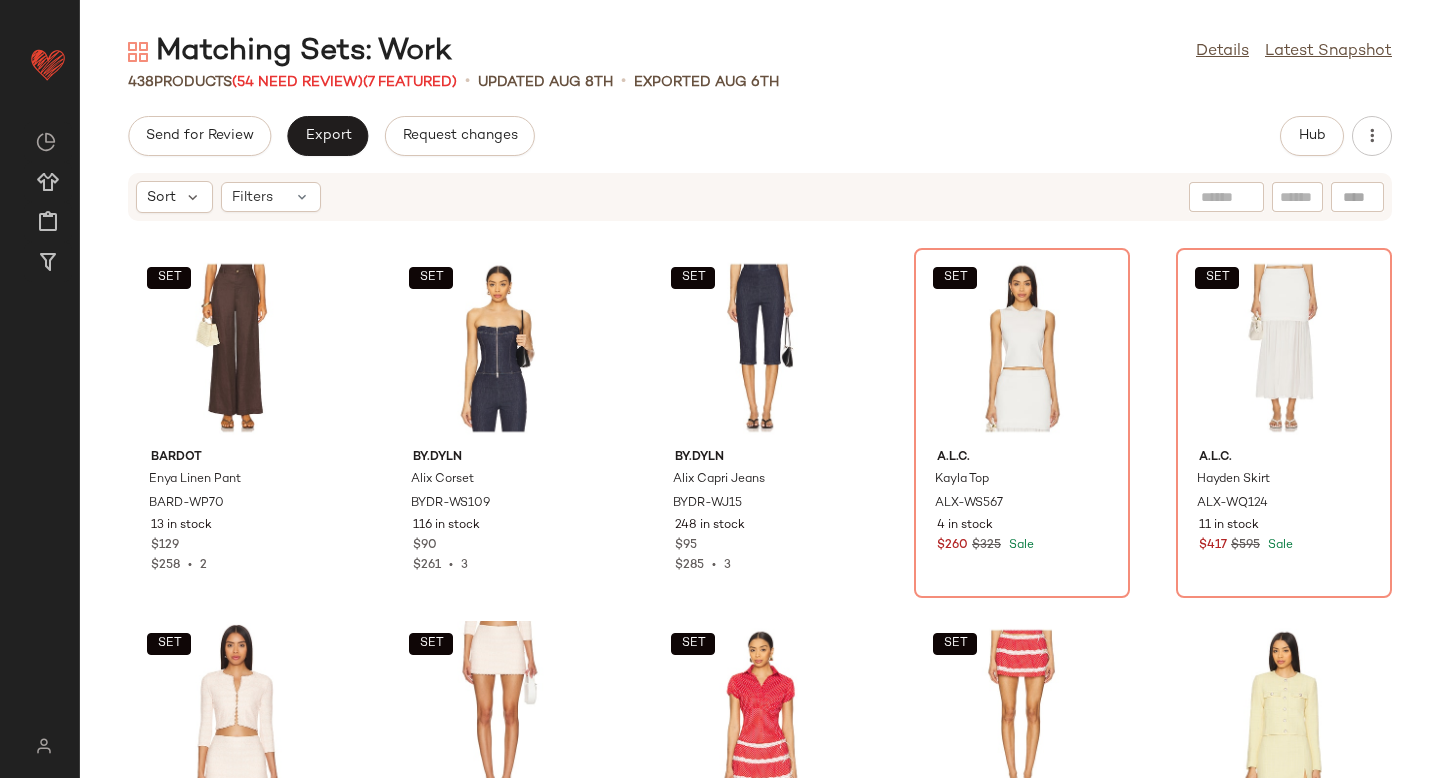 scroll, scrollTop: 9872, scrollLeft: 0, axis: vertical 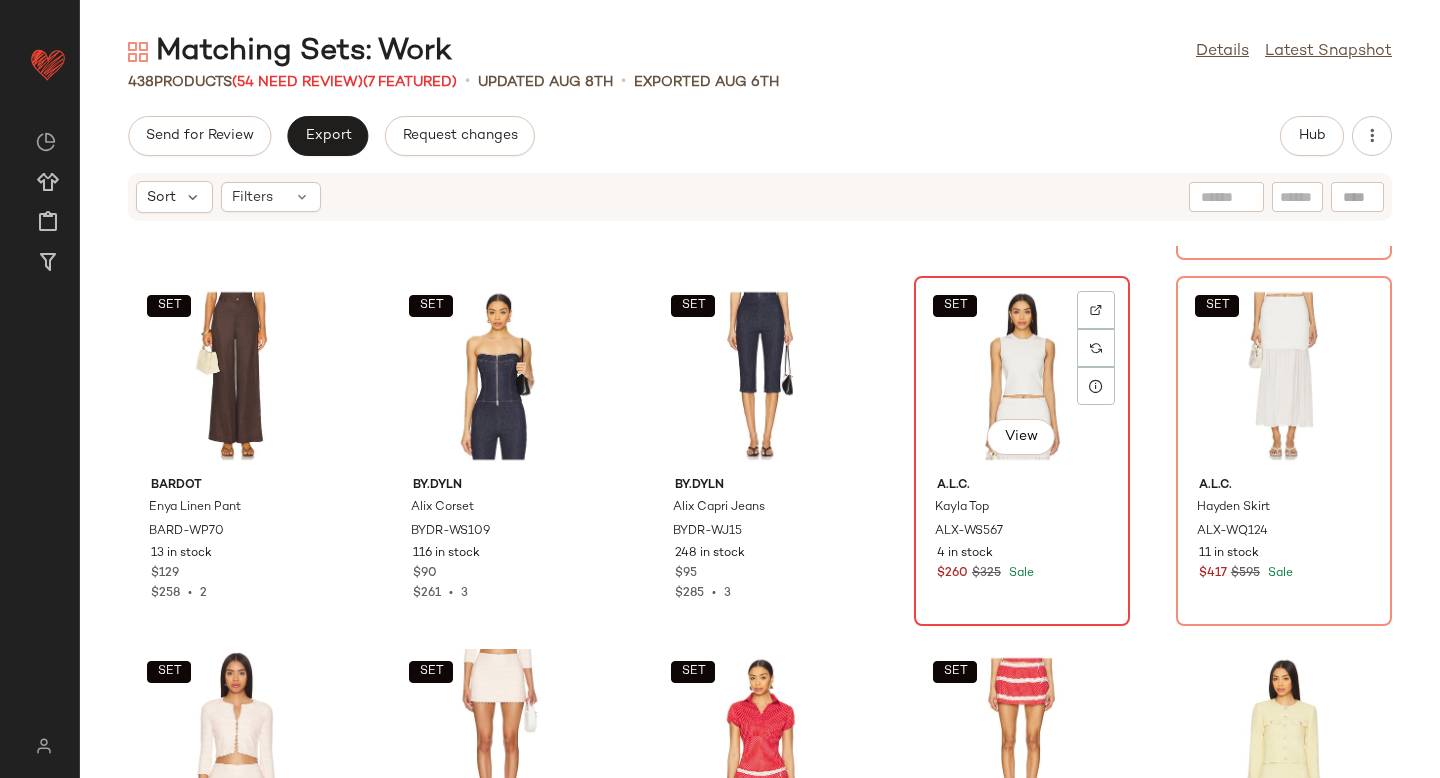 click on "SET   View" 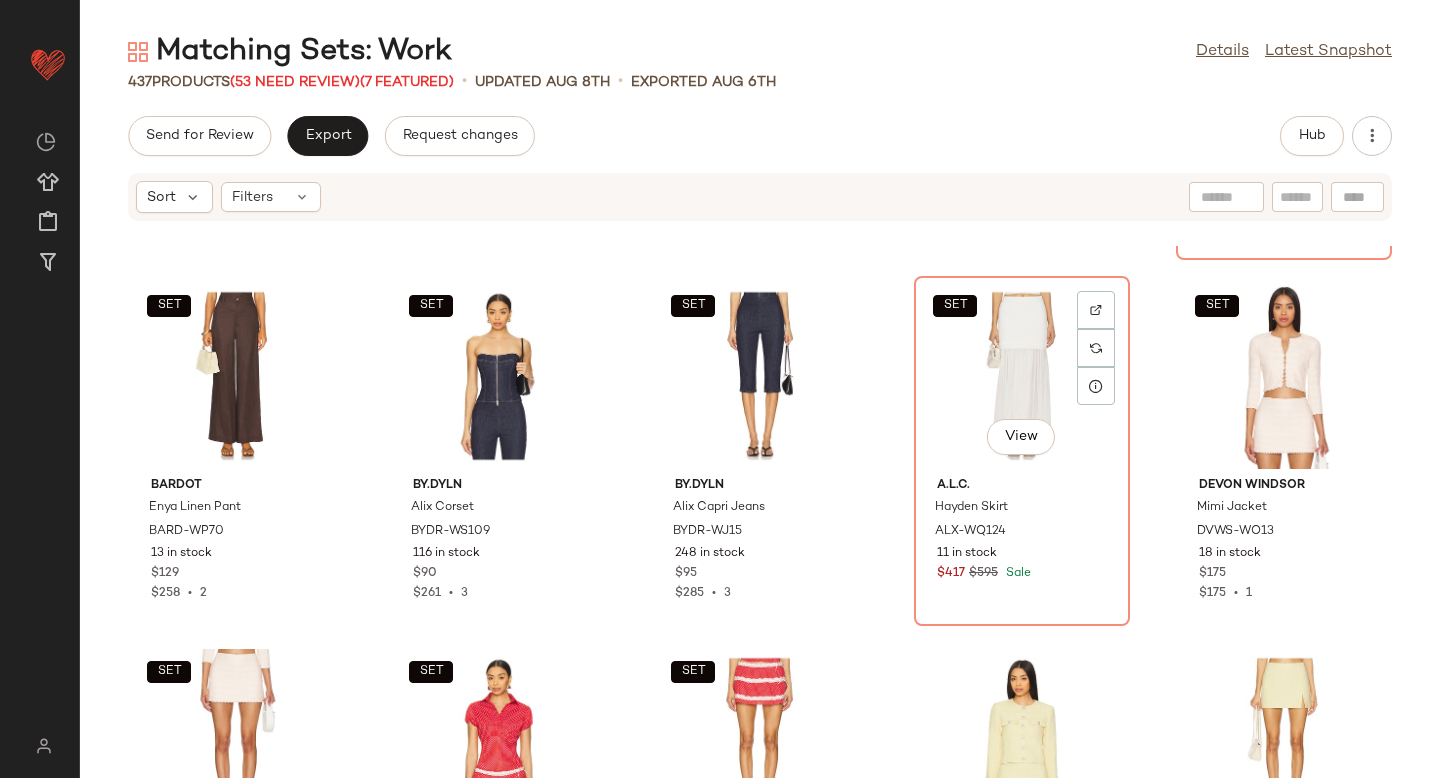 click on "SET   View" 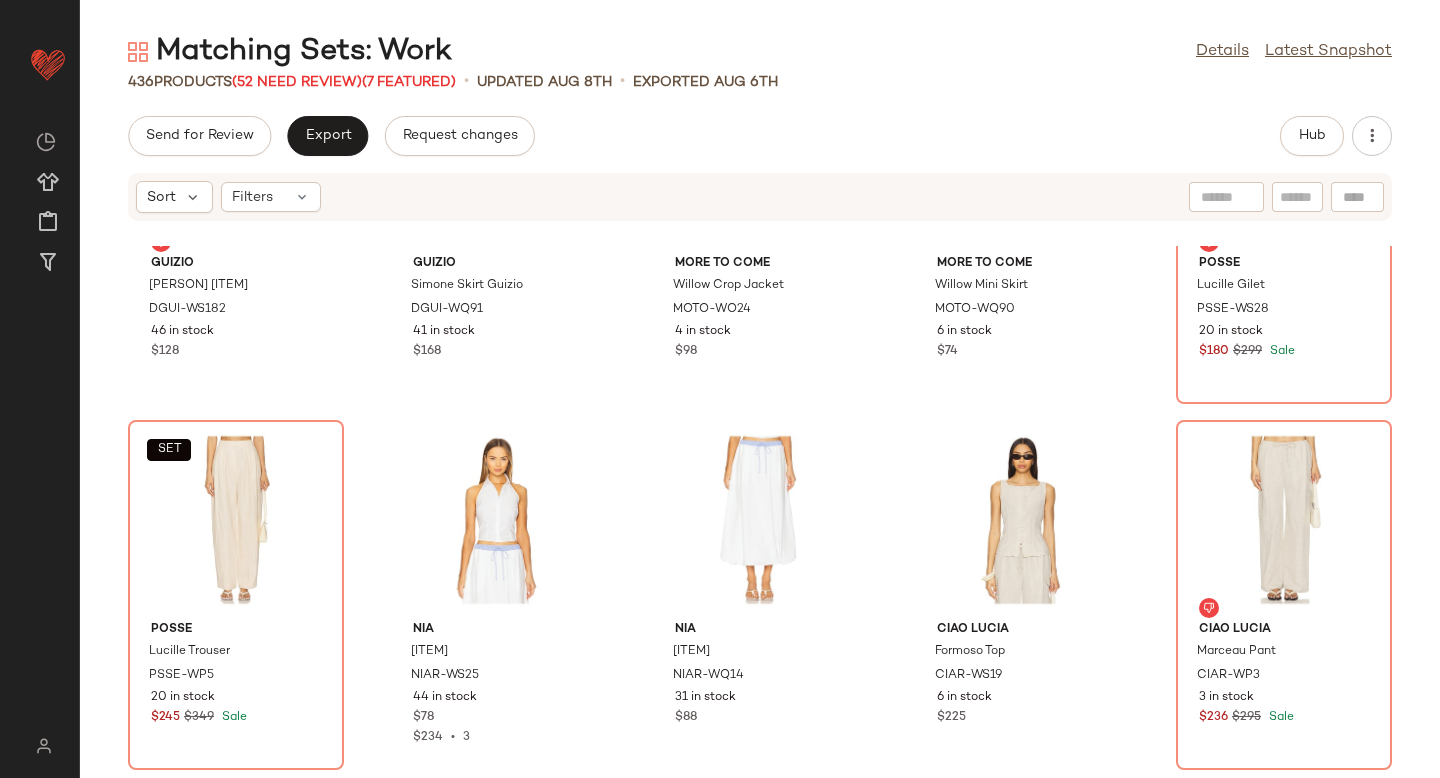 scroll, scrollTop: 10175, scrollLeft: 0, axis: vertical 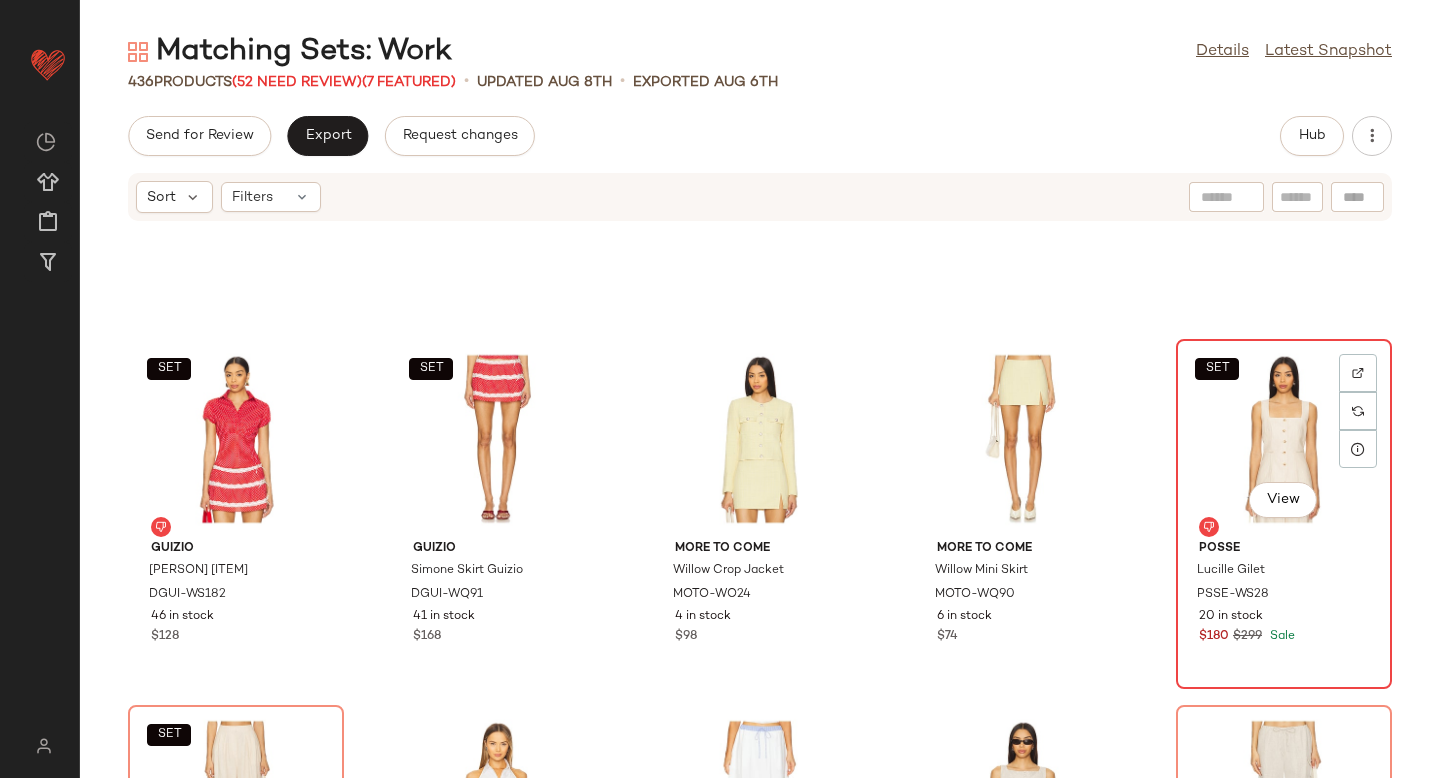 click on "SET   View" 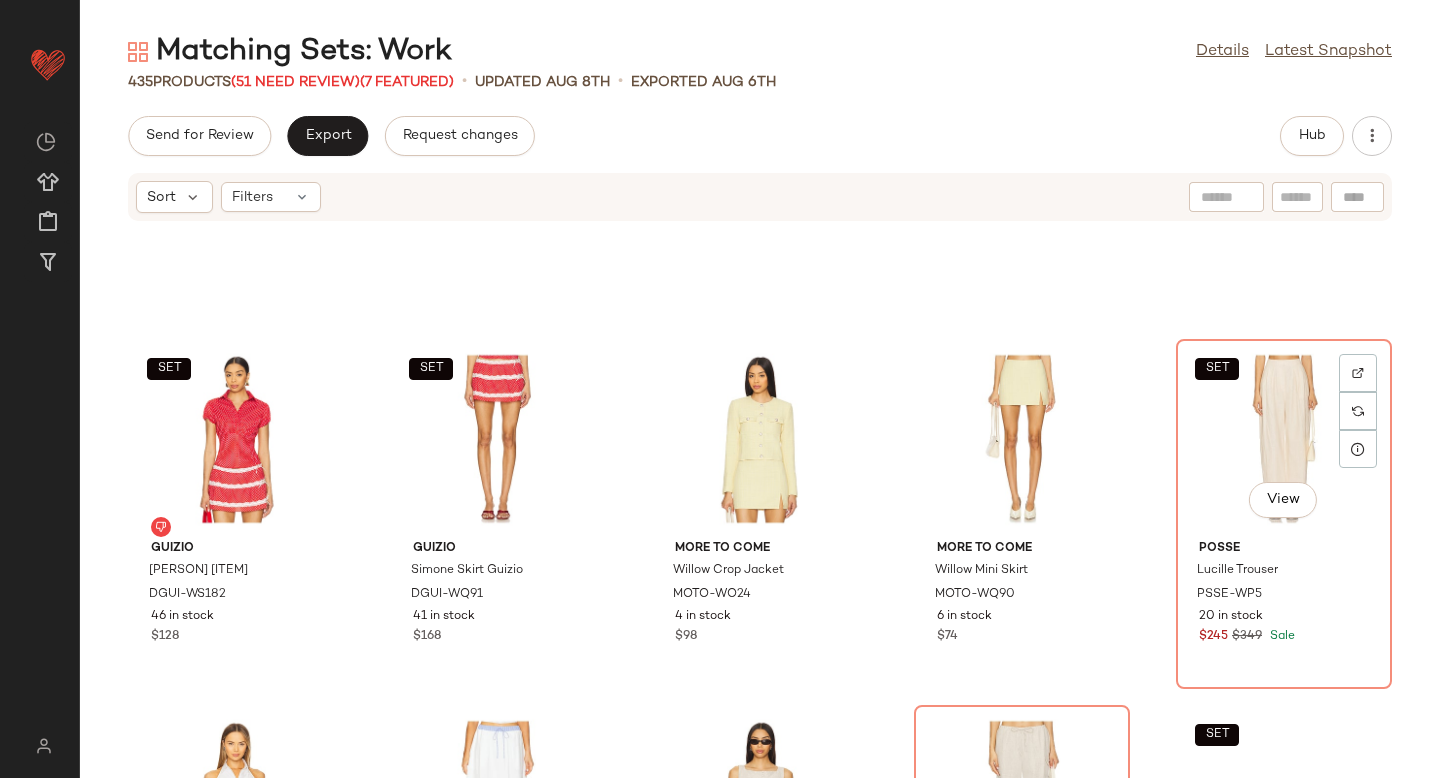 click on "SET   View" 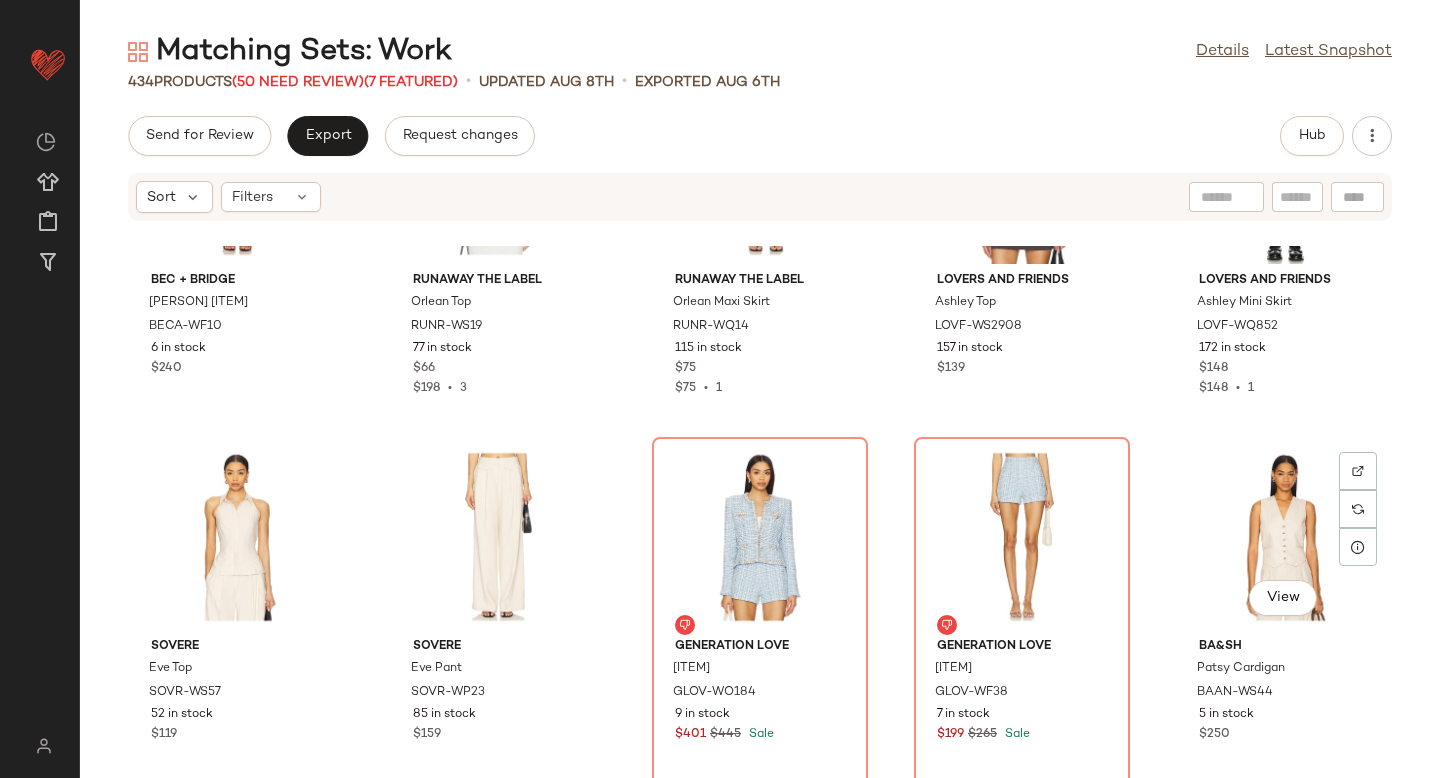 scroll, scrollTop: 12455, scrollLeft: 0, axis: vertical 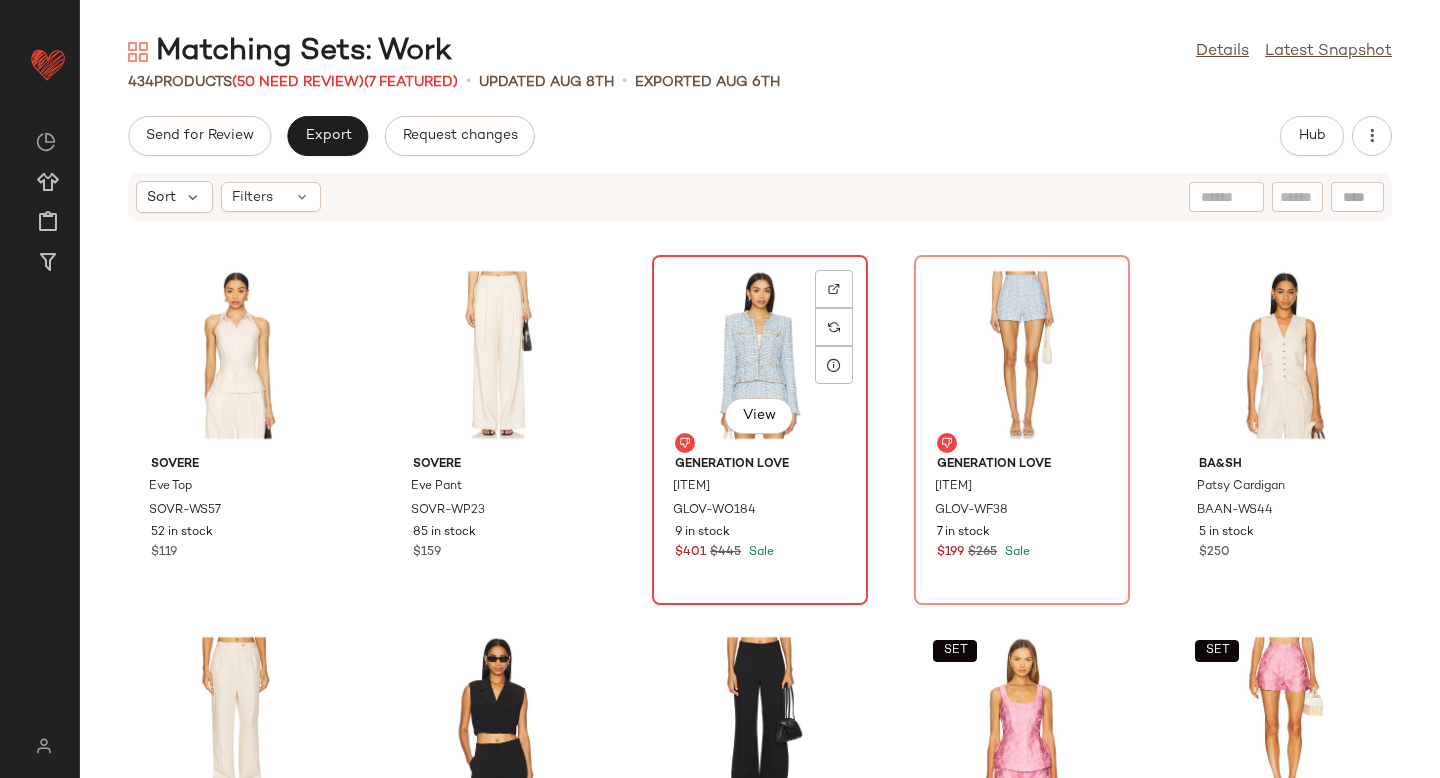 click on "View" 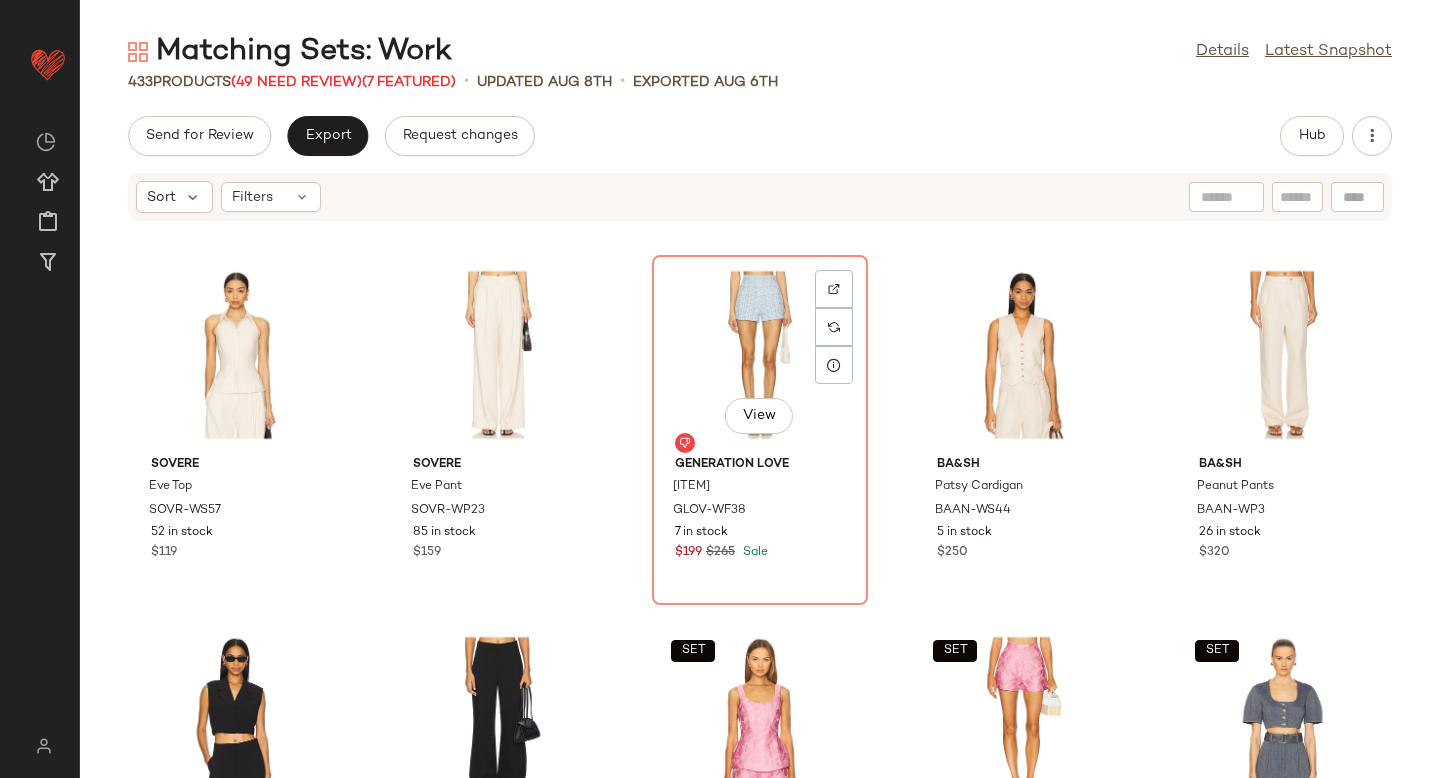 click on "View" 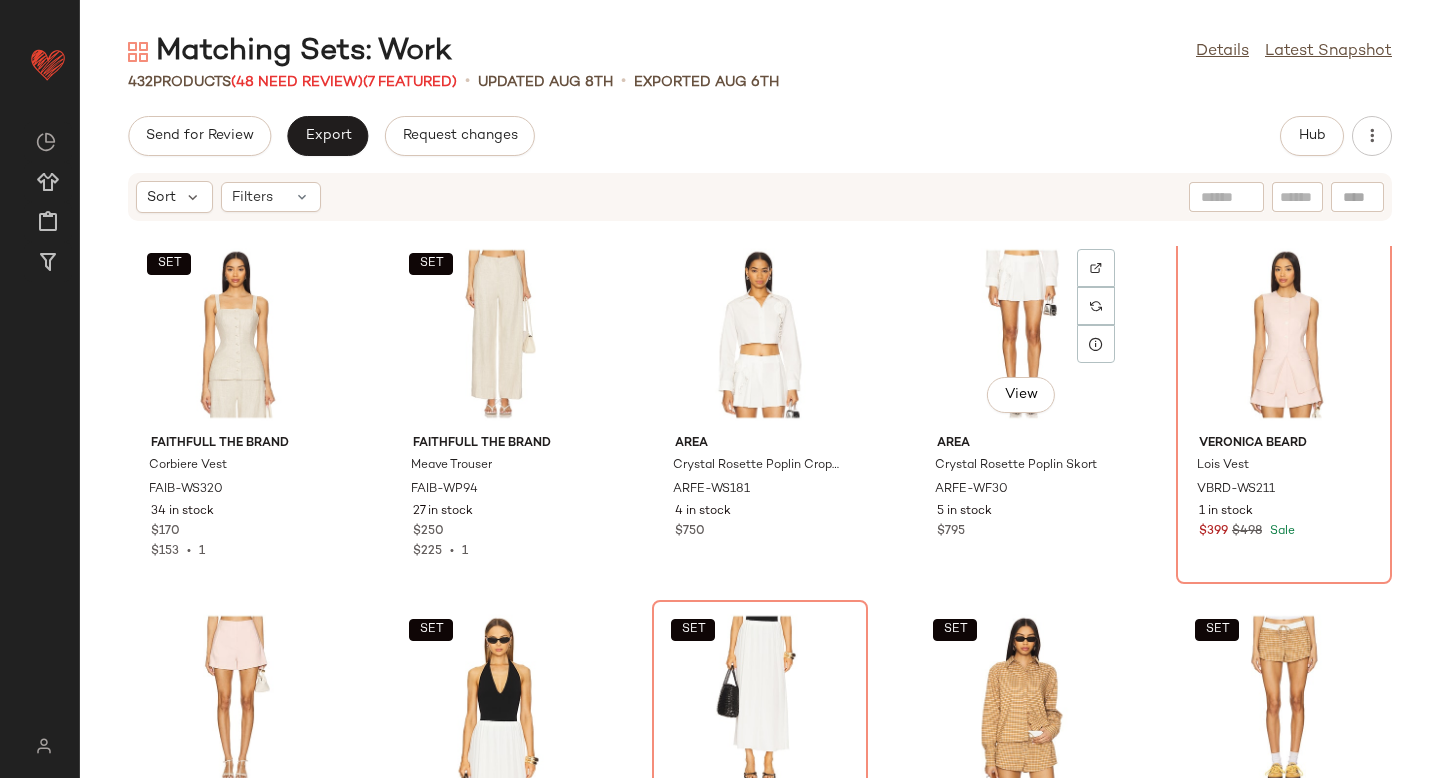 scroll, scrollTop: 13196, scrollLeft: 0, axis: vertical 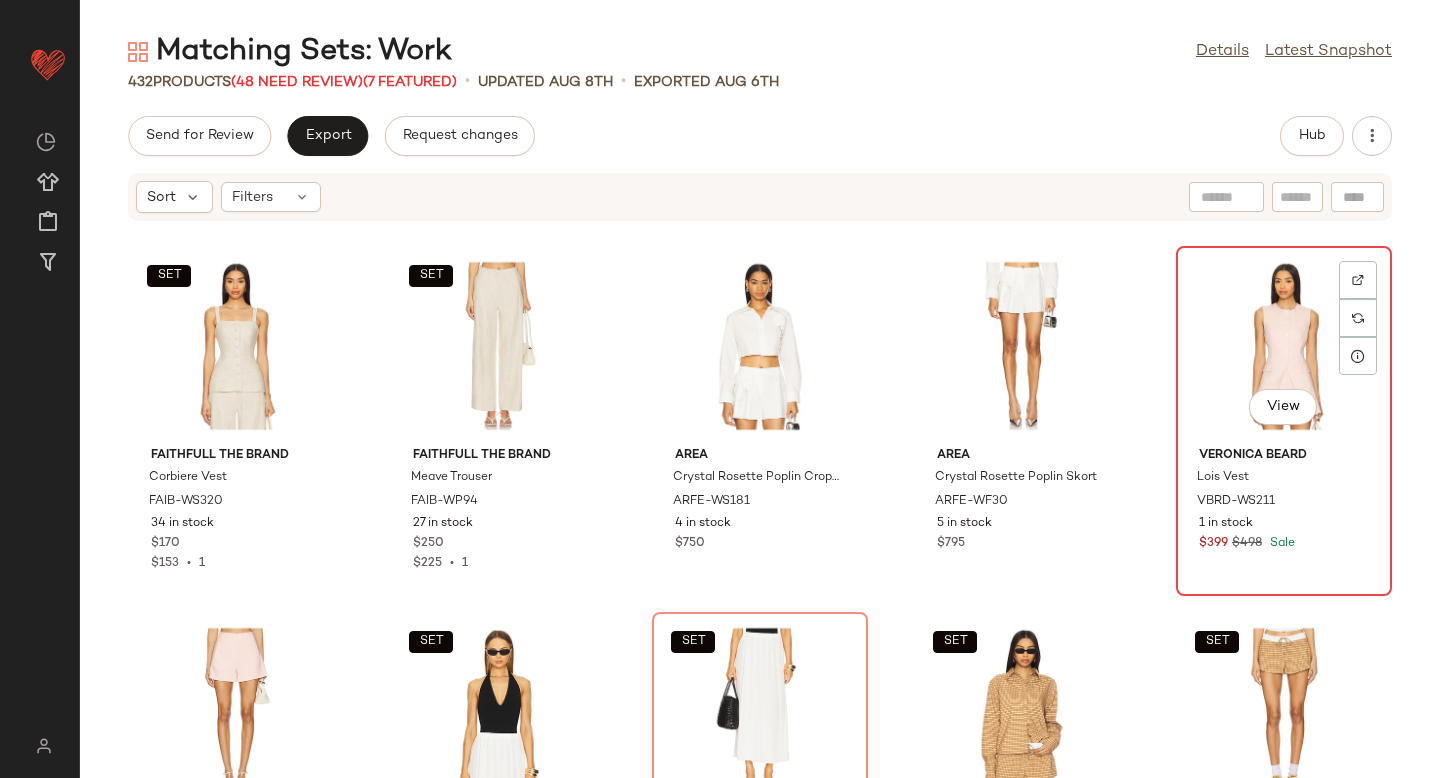 click on "View" 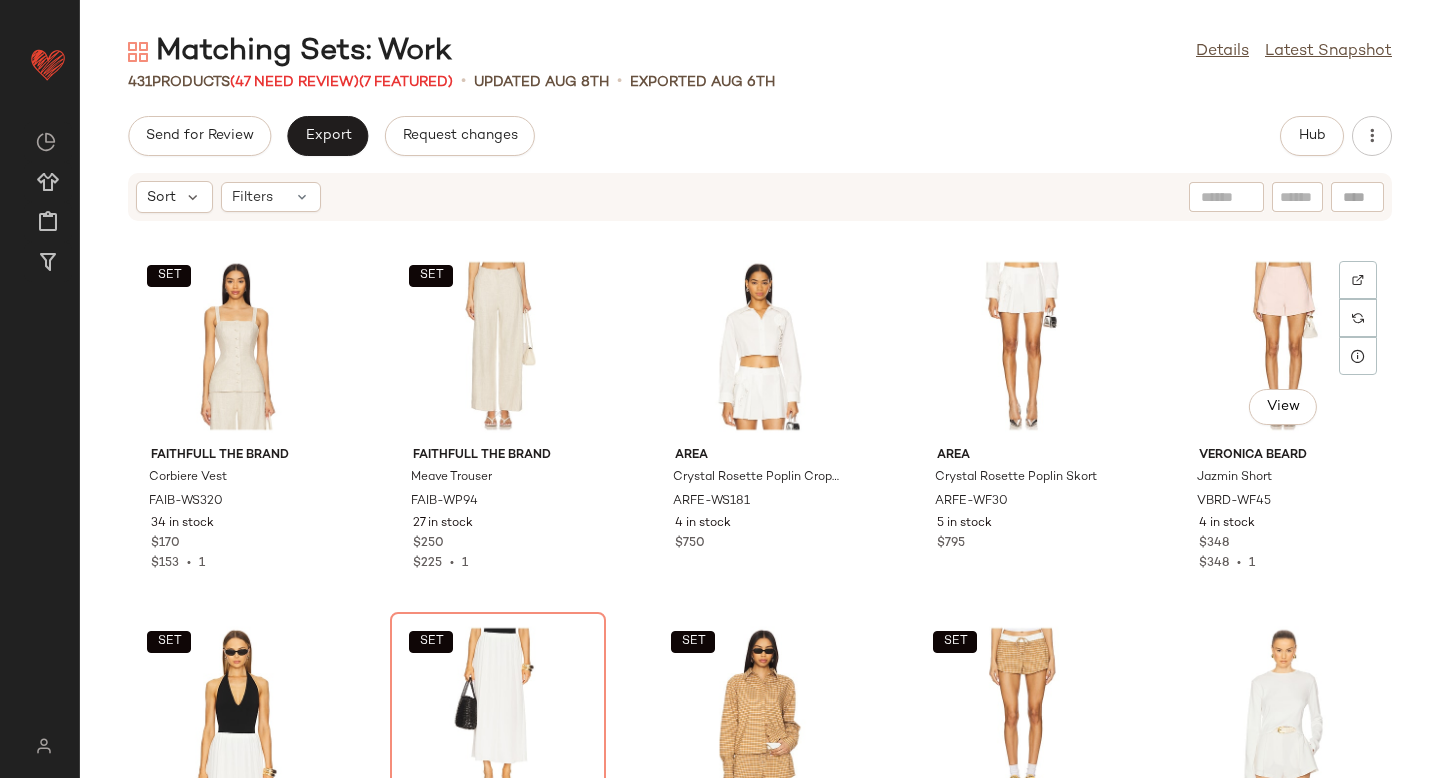 click on "View" 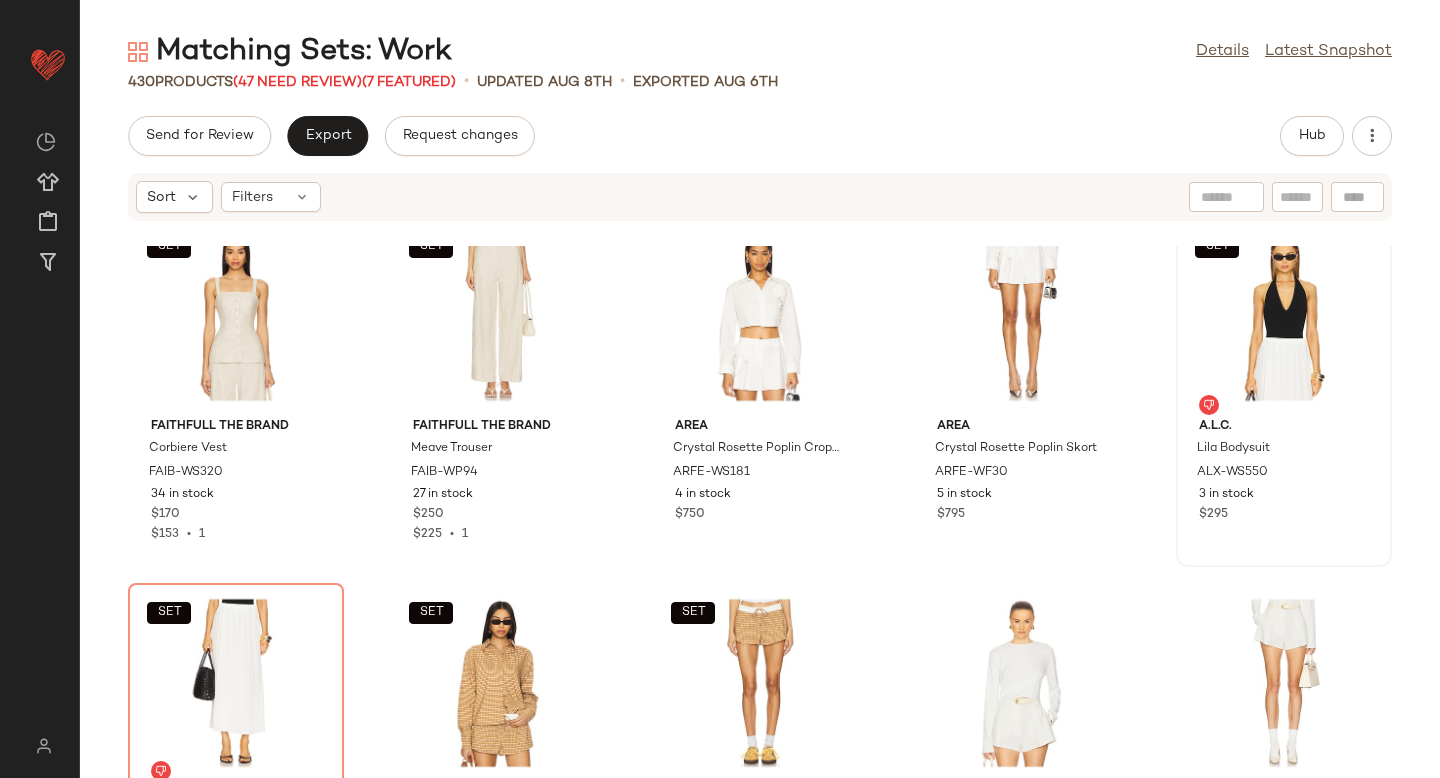 scroll, scrollTop: 13219, scrollLeft: 0, axis: vertical 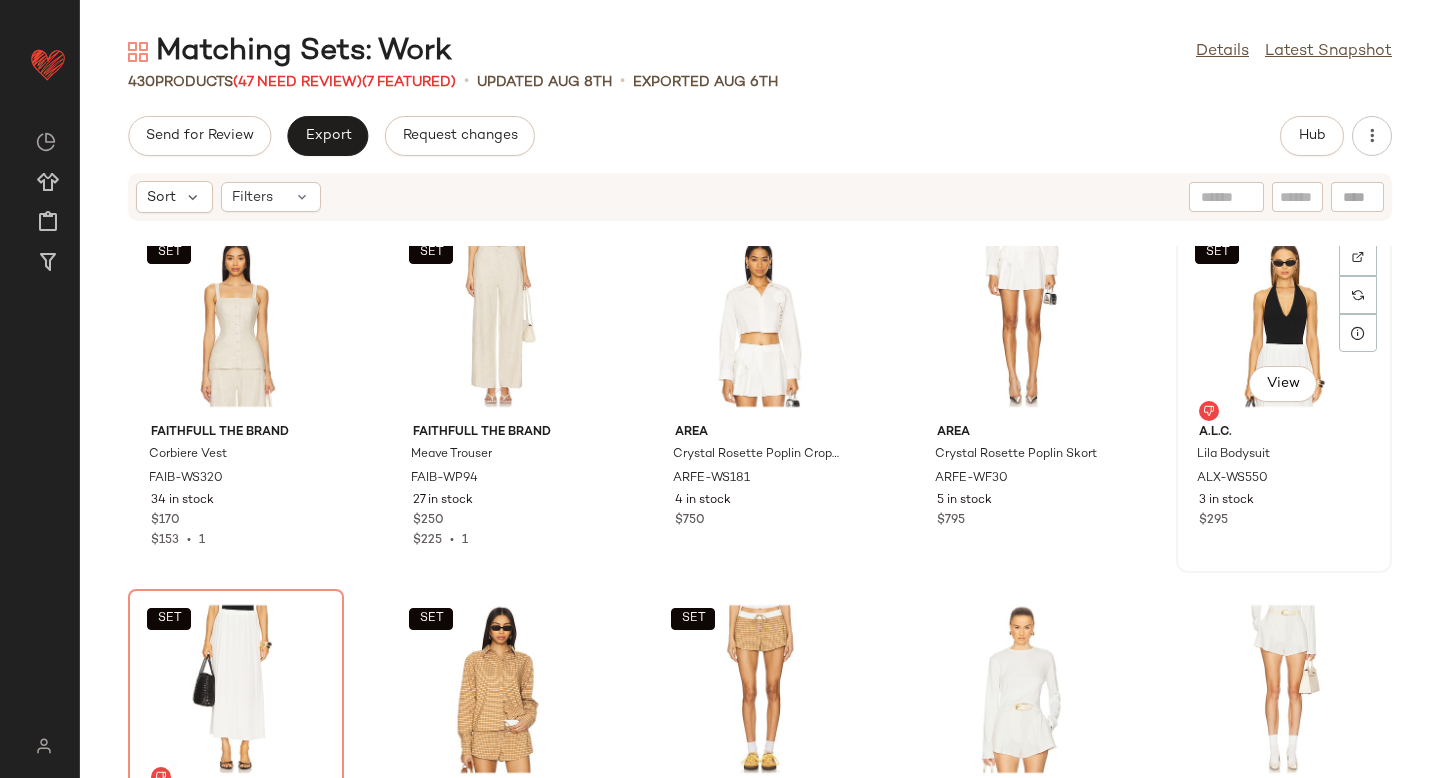 click on "View" at bounding box center (1283, 384) 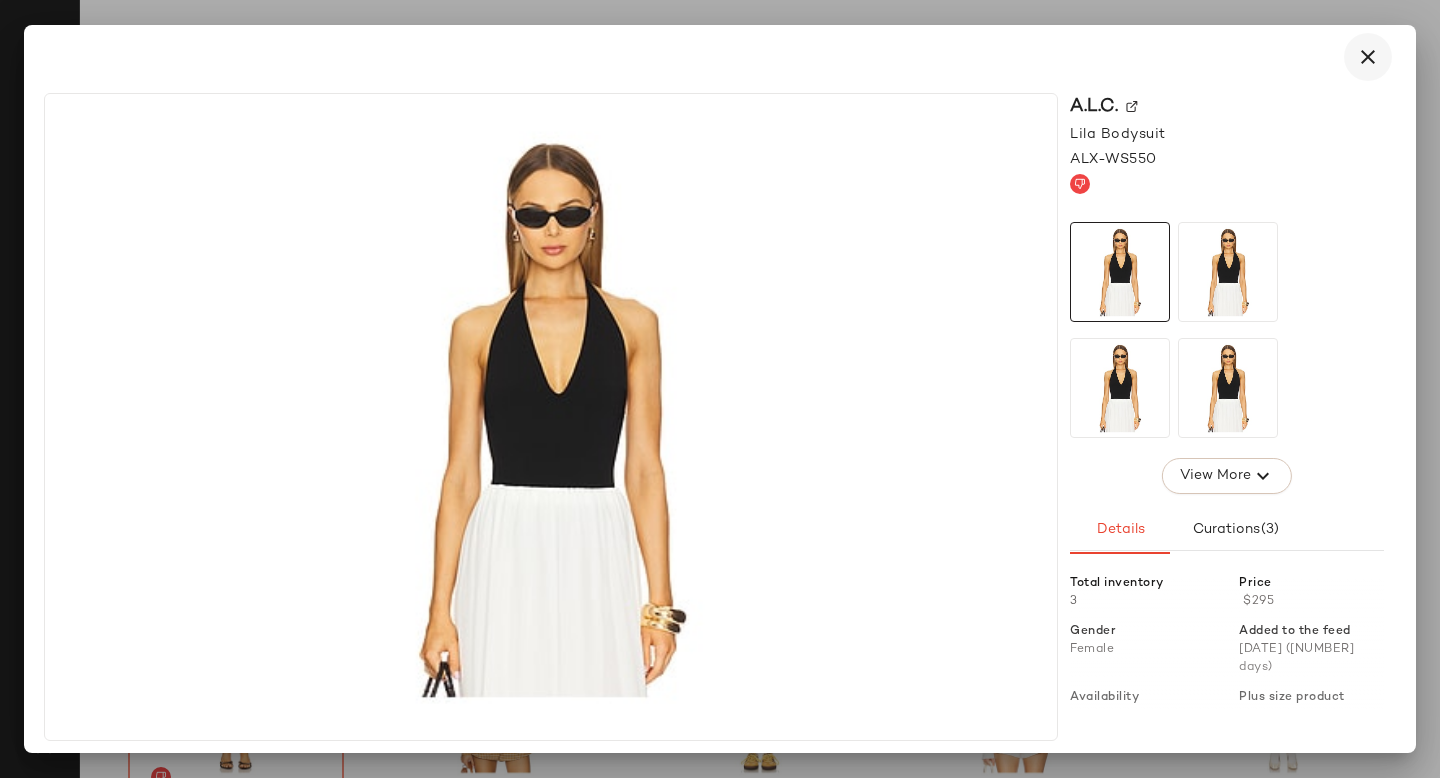 click at bounding box center [1368, 57] 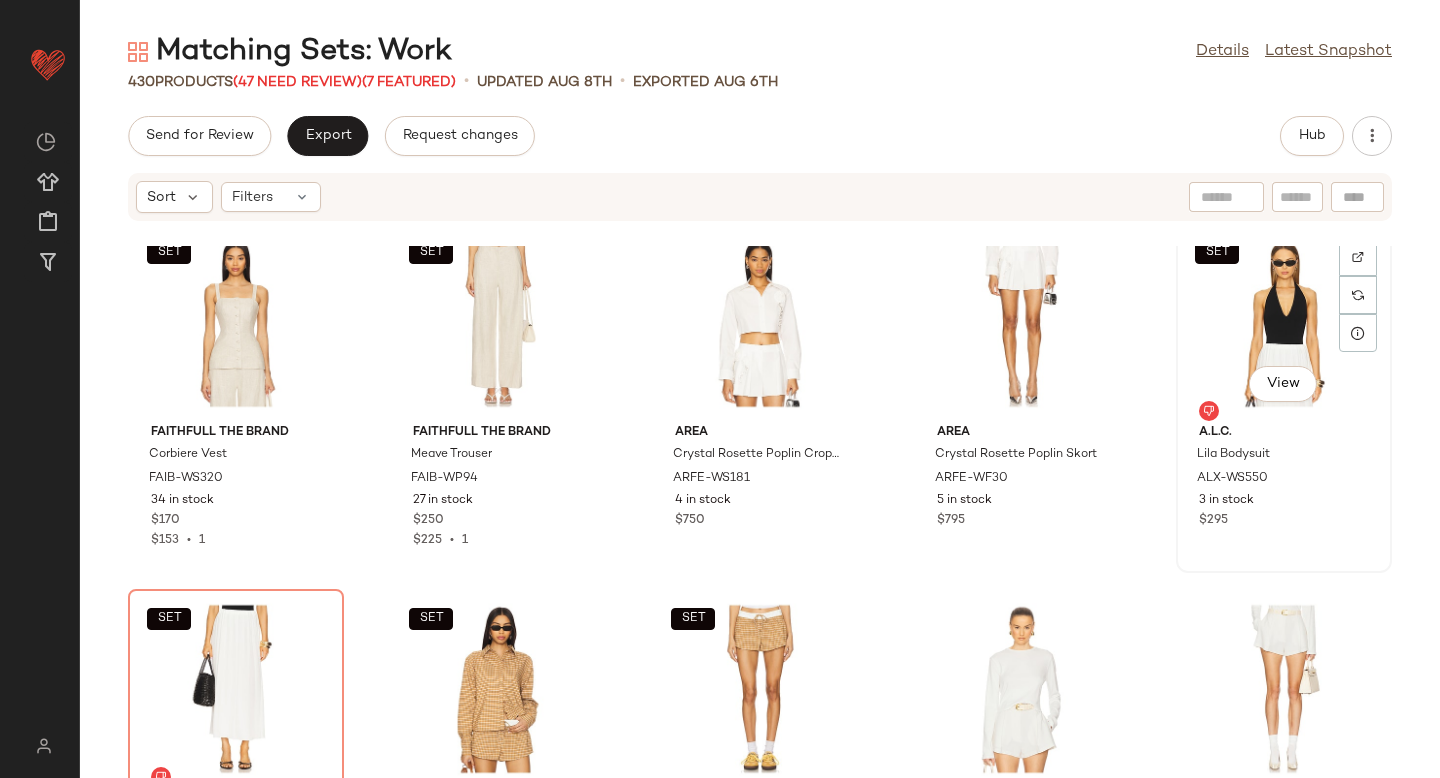 click on "SET   View" 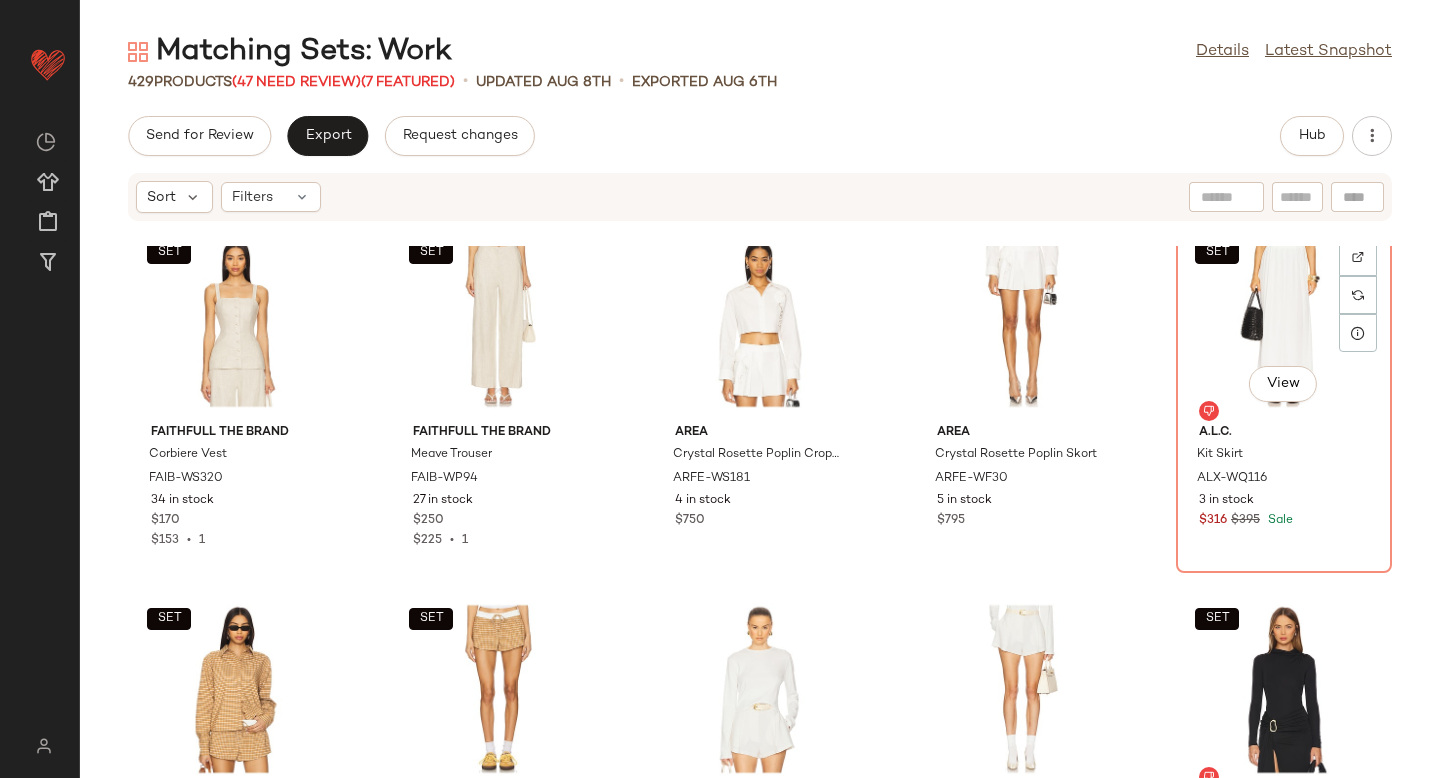 click on "SET   View" 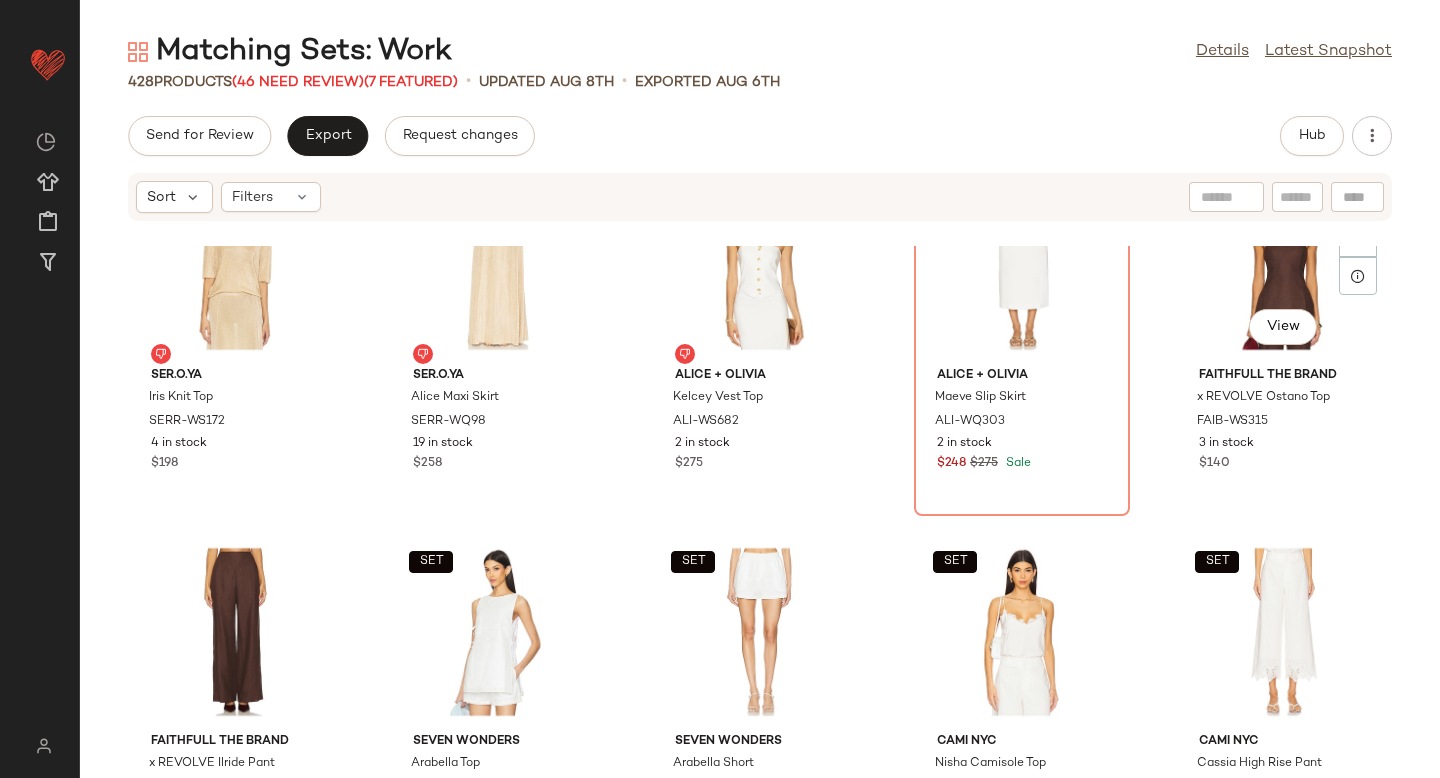 scroll, scrollTop: 13954, scrollLeft: 0, axis: vertical 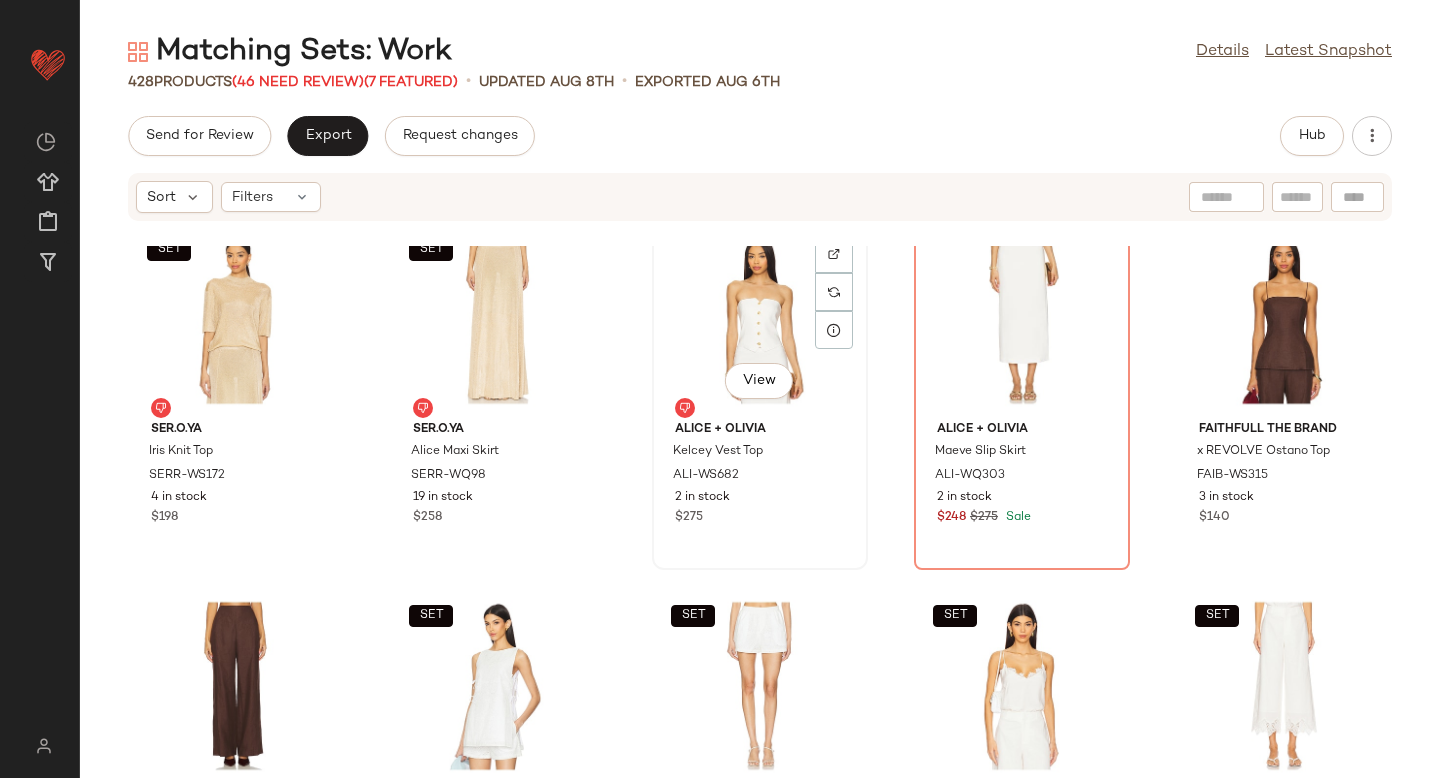 click on "View" 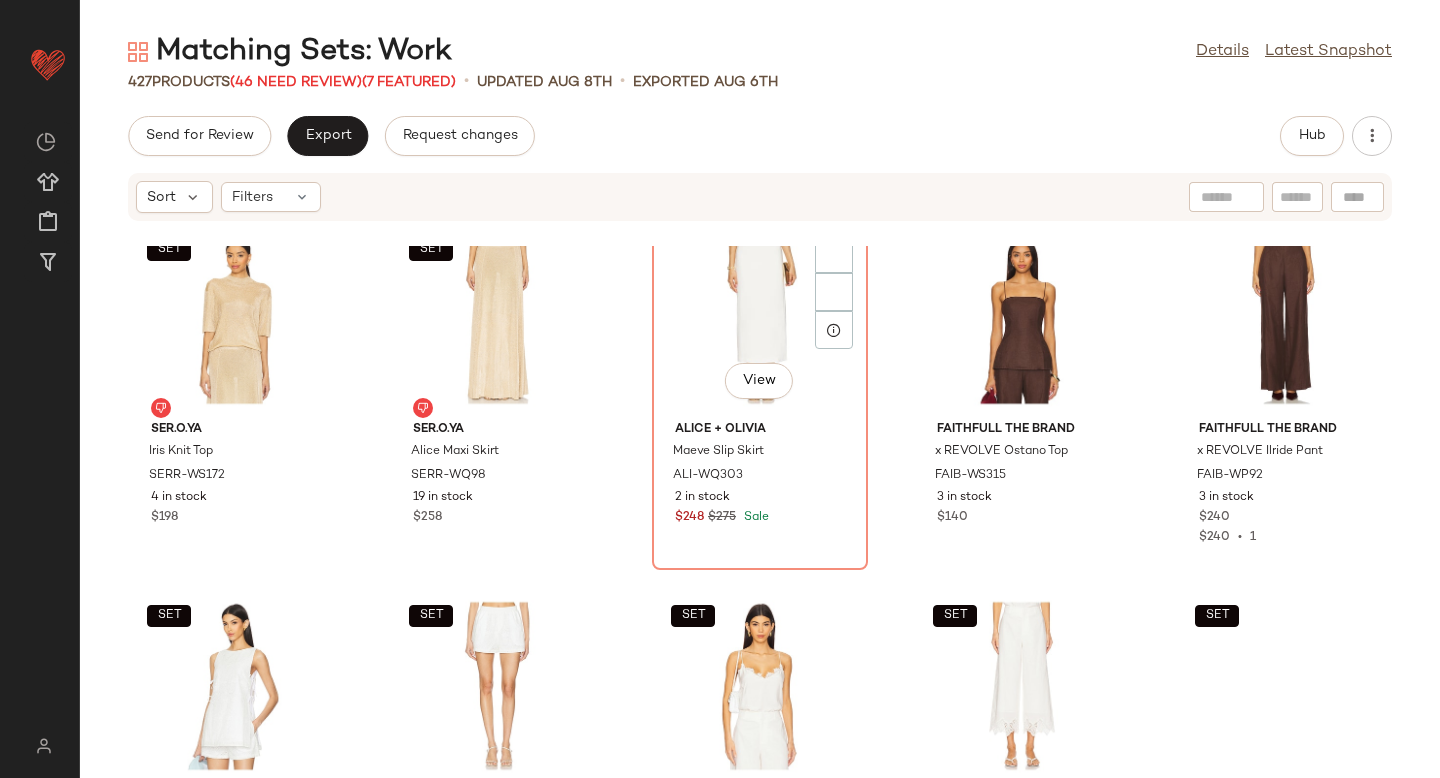 click on "View" 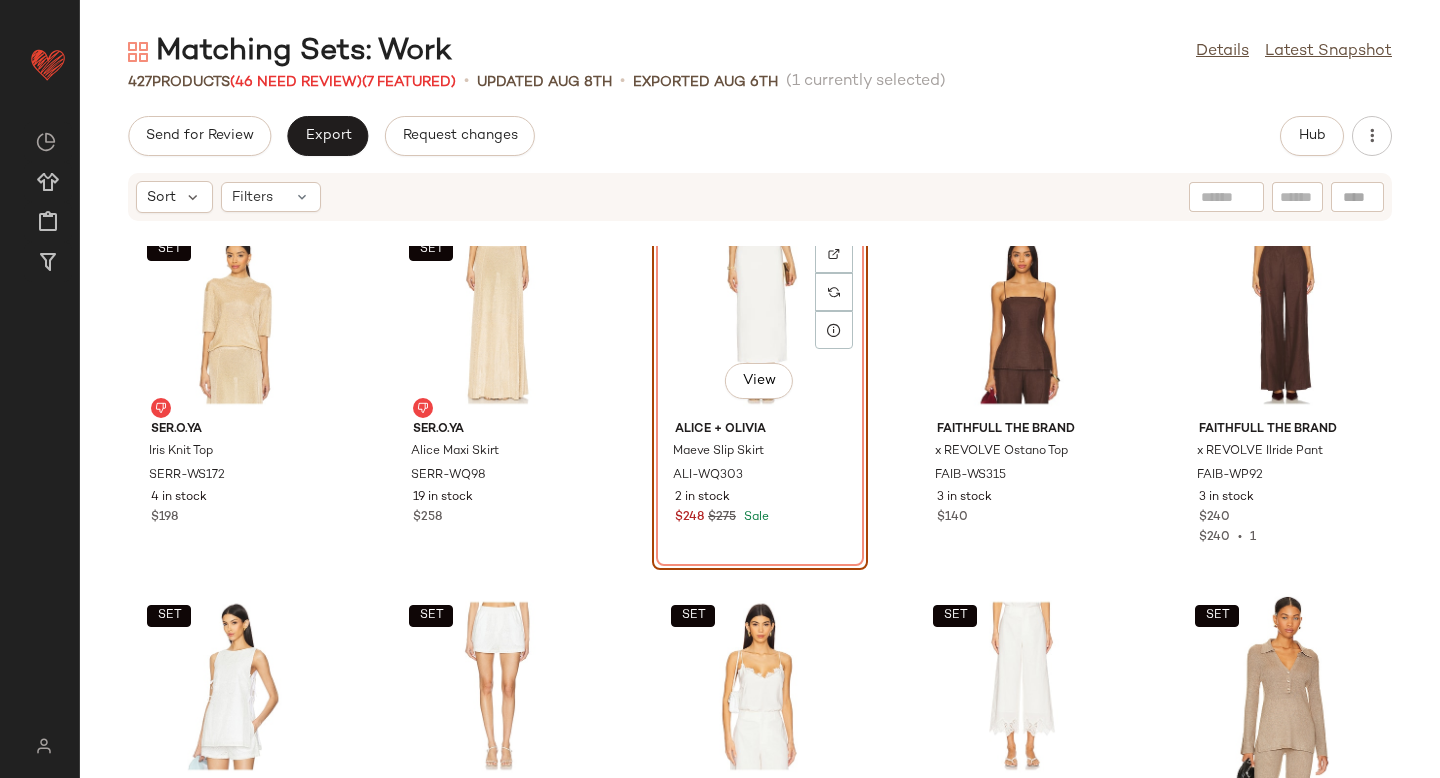 click on "View" 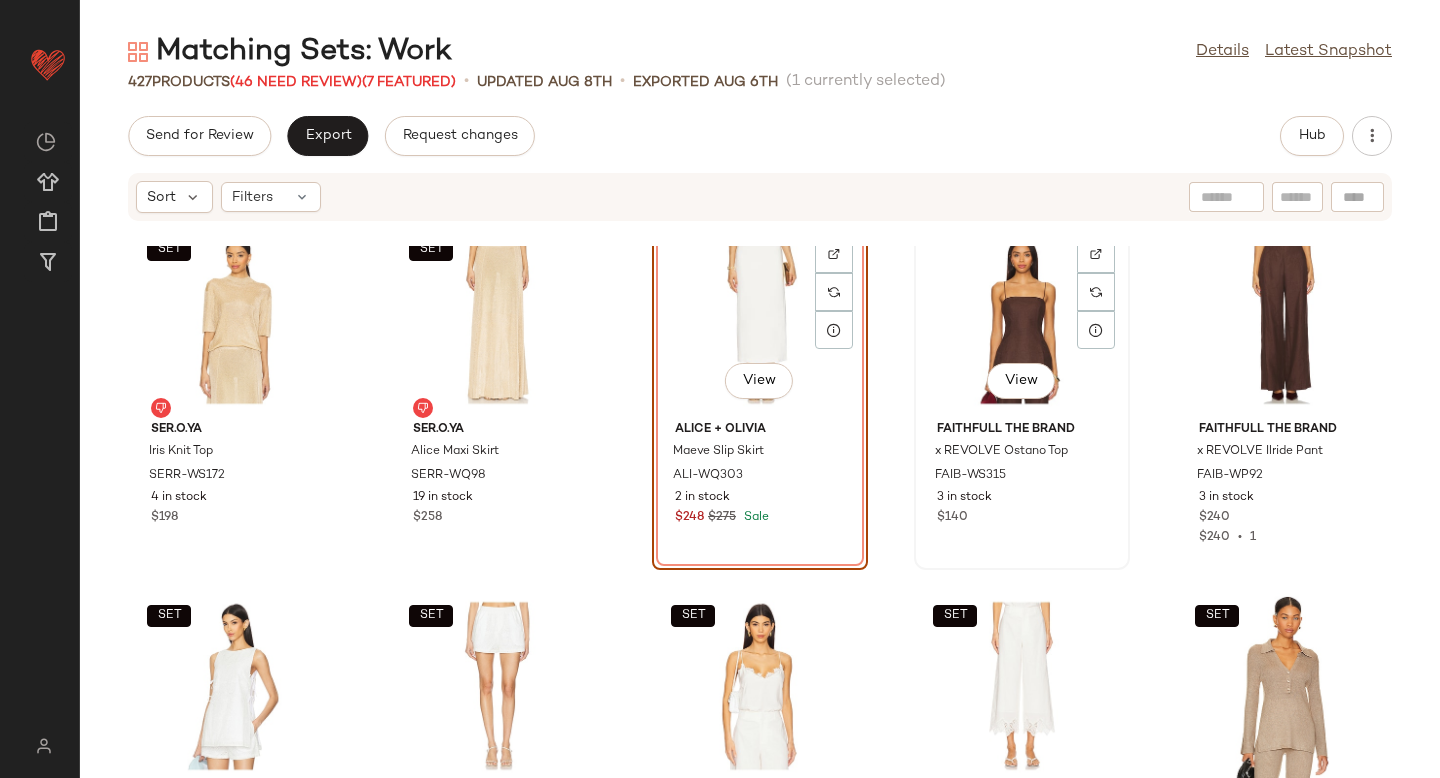 click on "View" 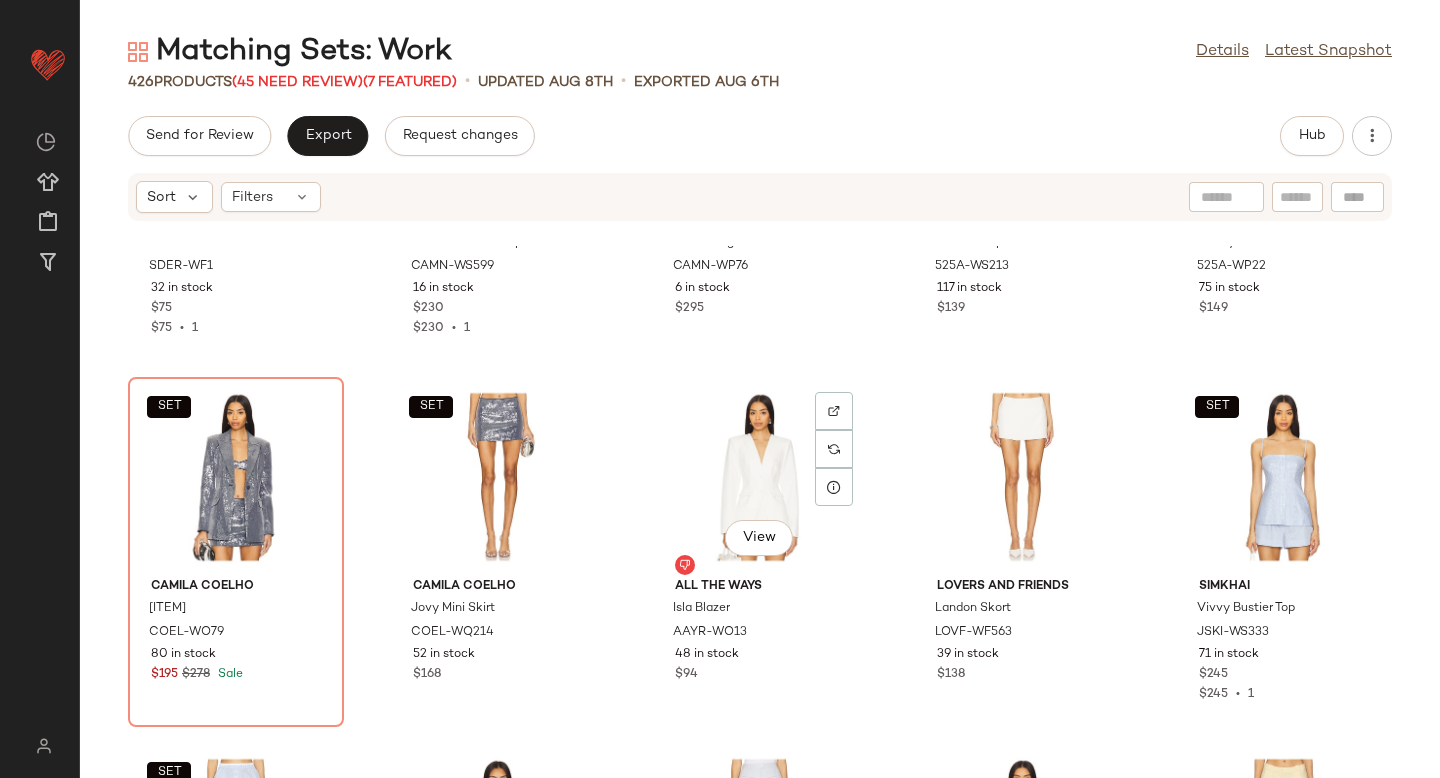 scroll, scrollTop: 14495, scrollLeft: 0, axis: vertical 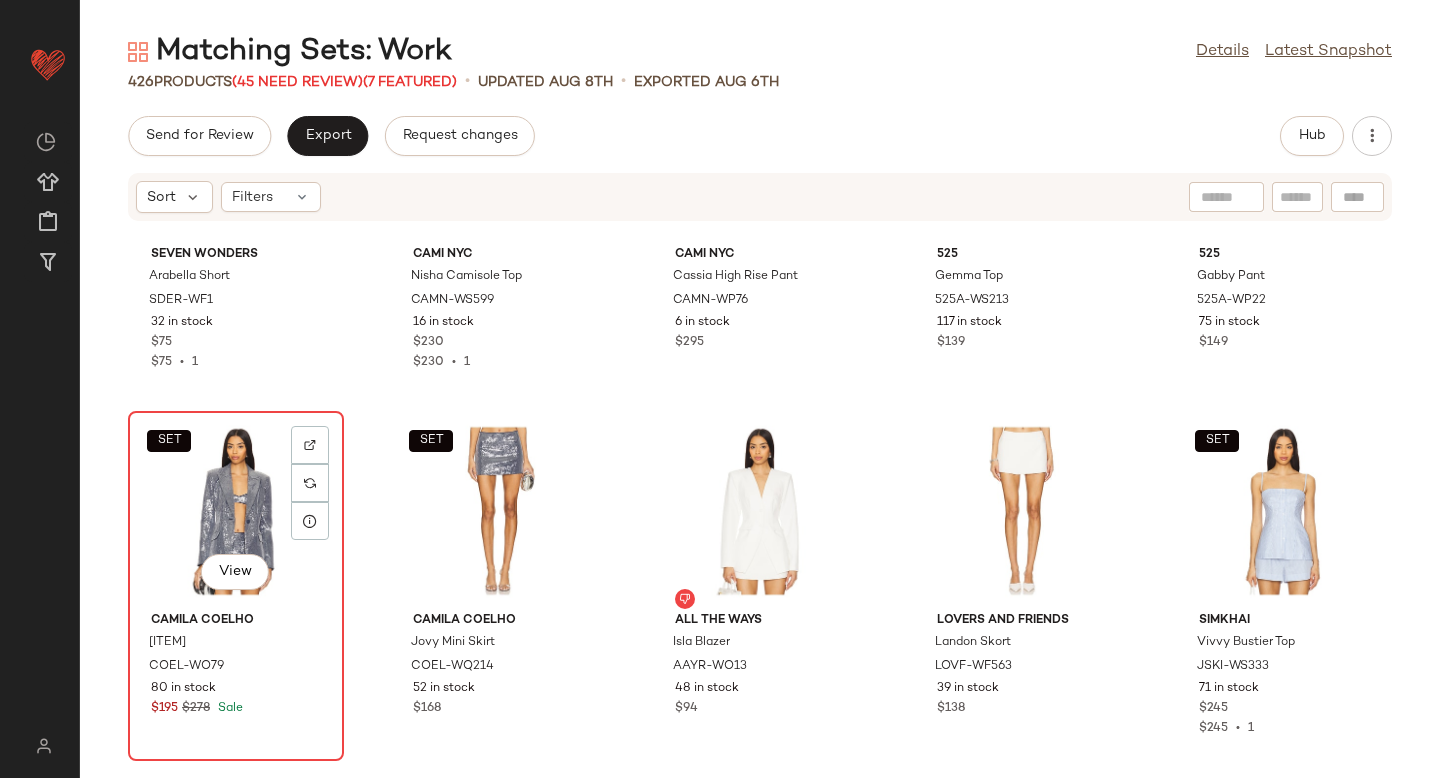 click on "SET   View" 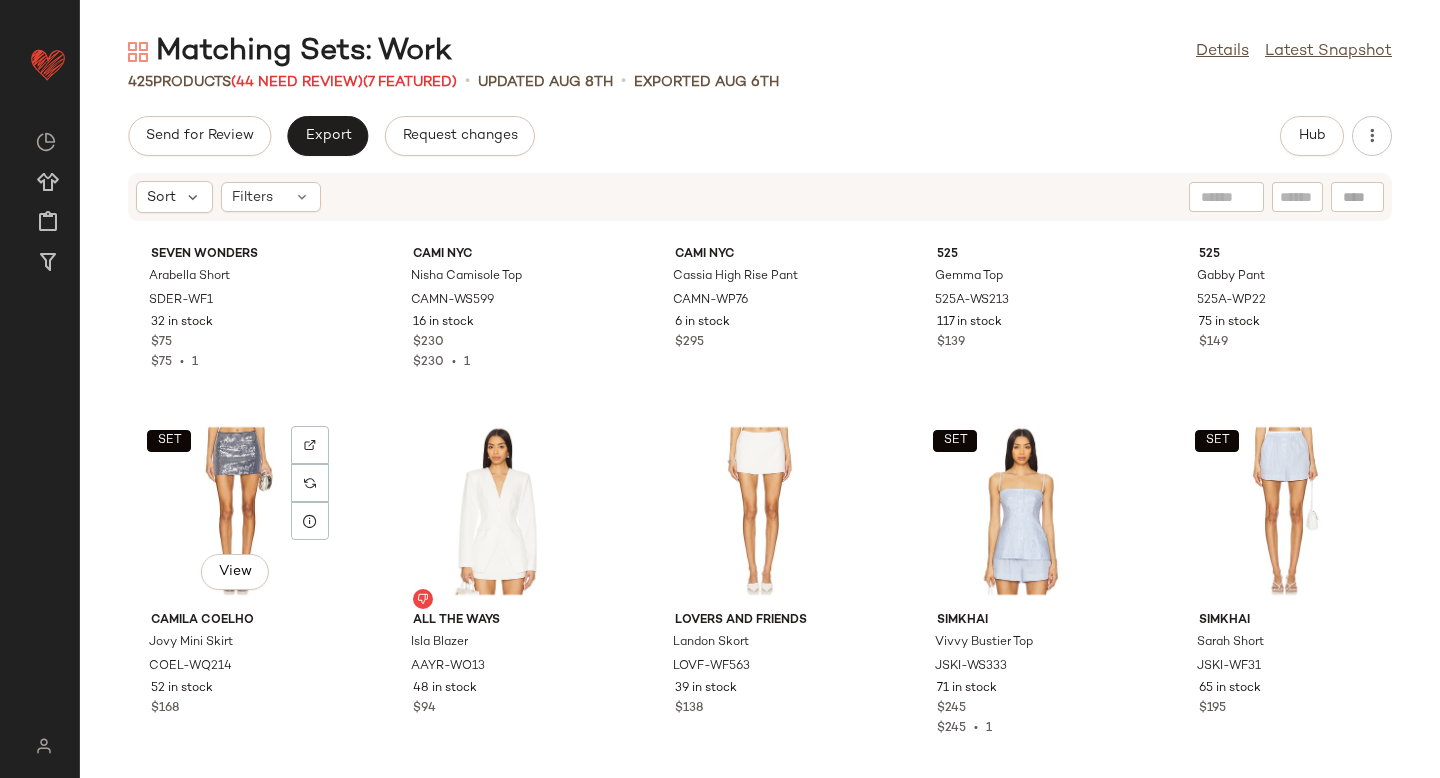 click on "SET   View" 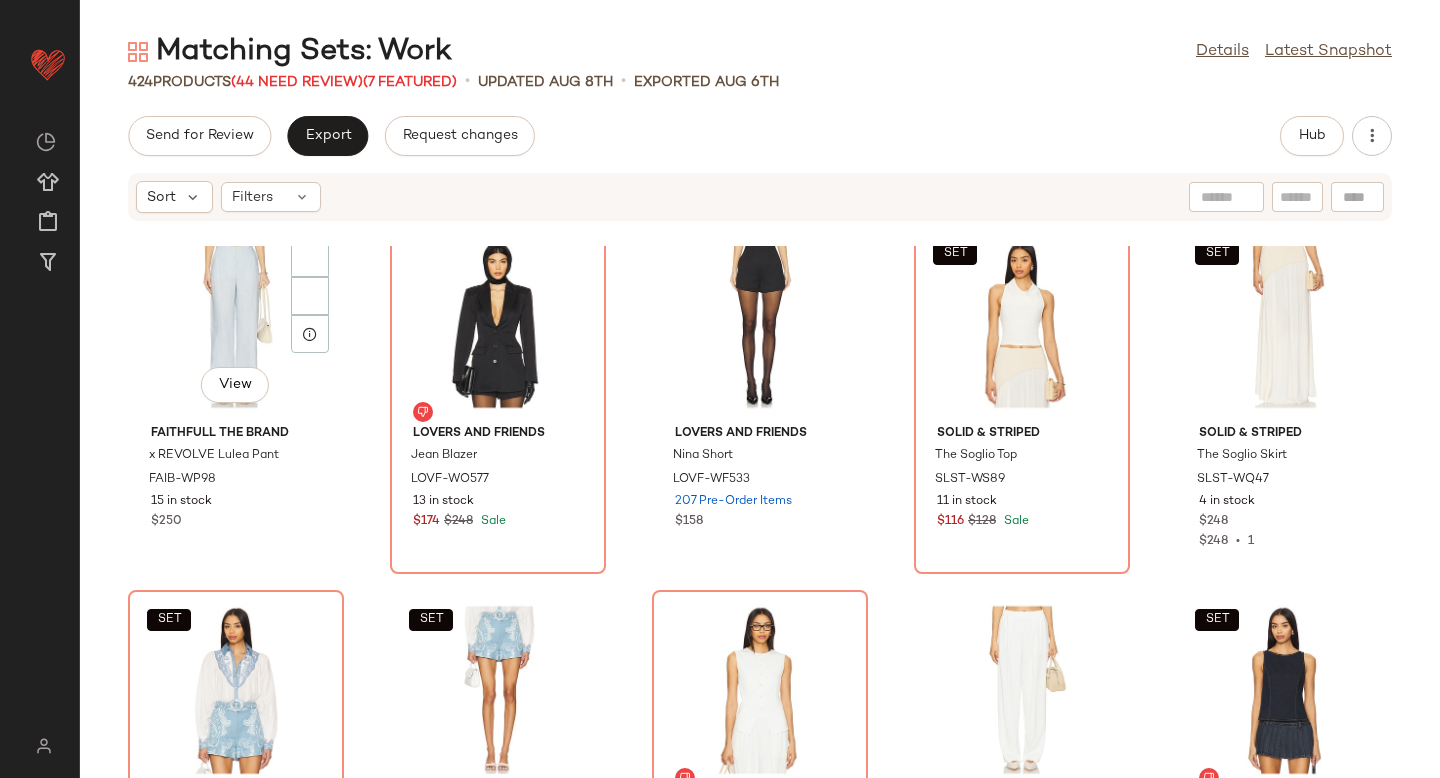scroll, scrollTop: 16472, scrollLeft: 0, axis: vertical 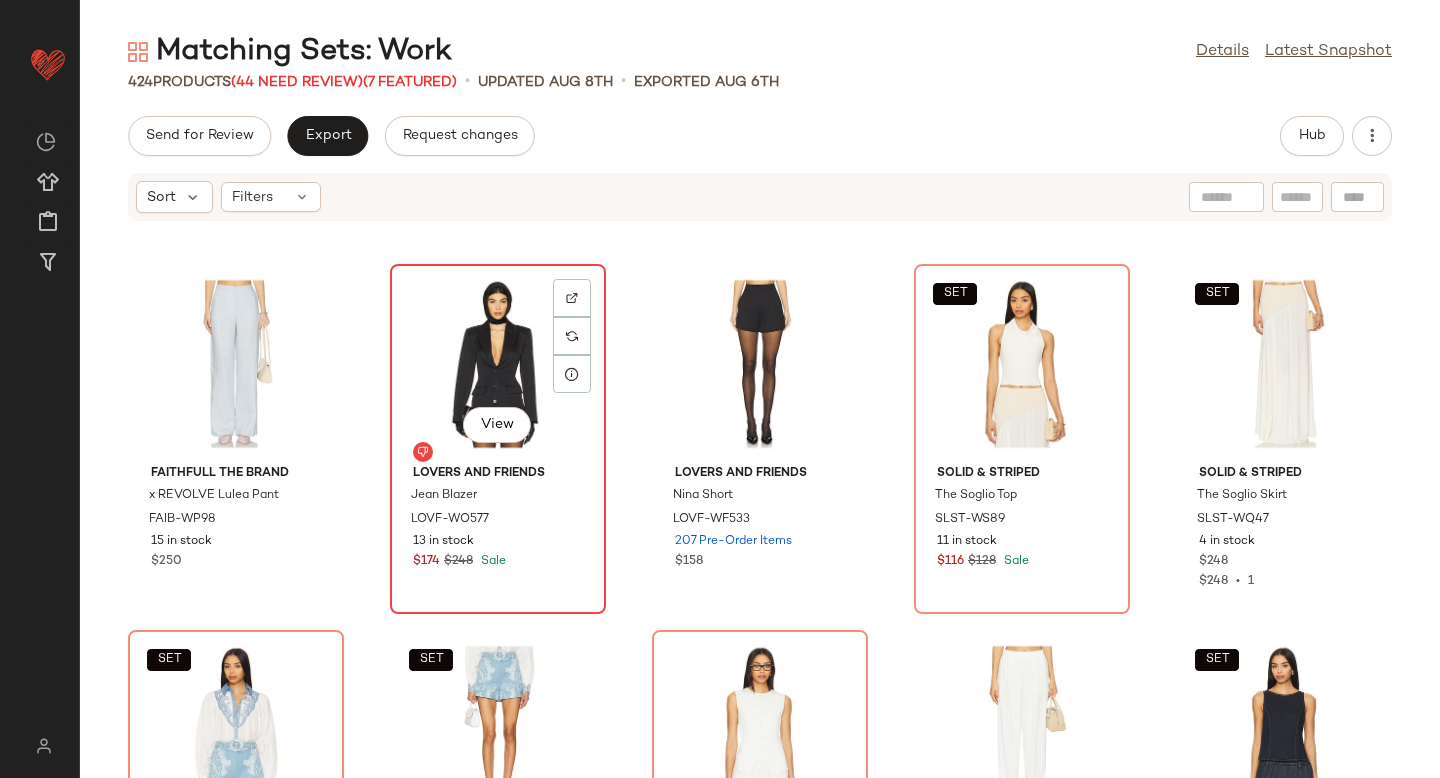 click on "View" 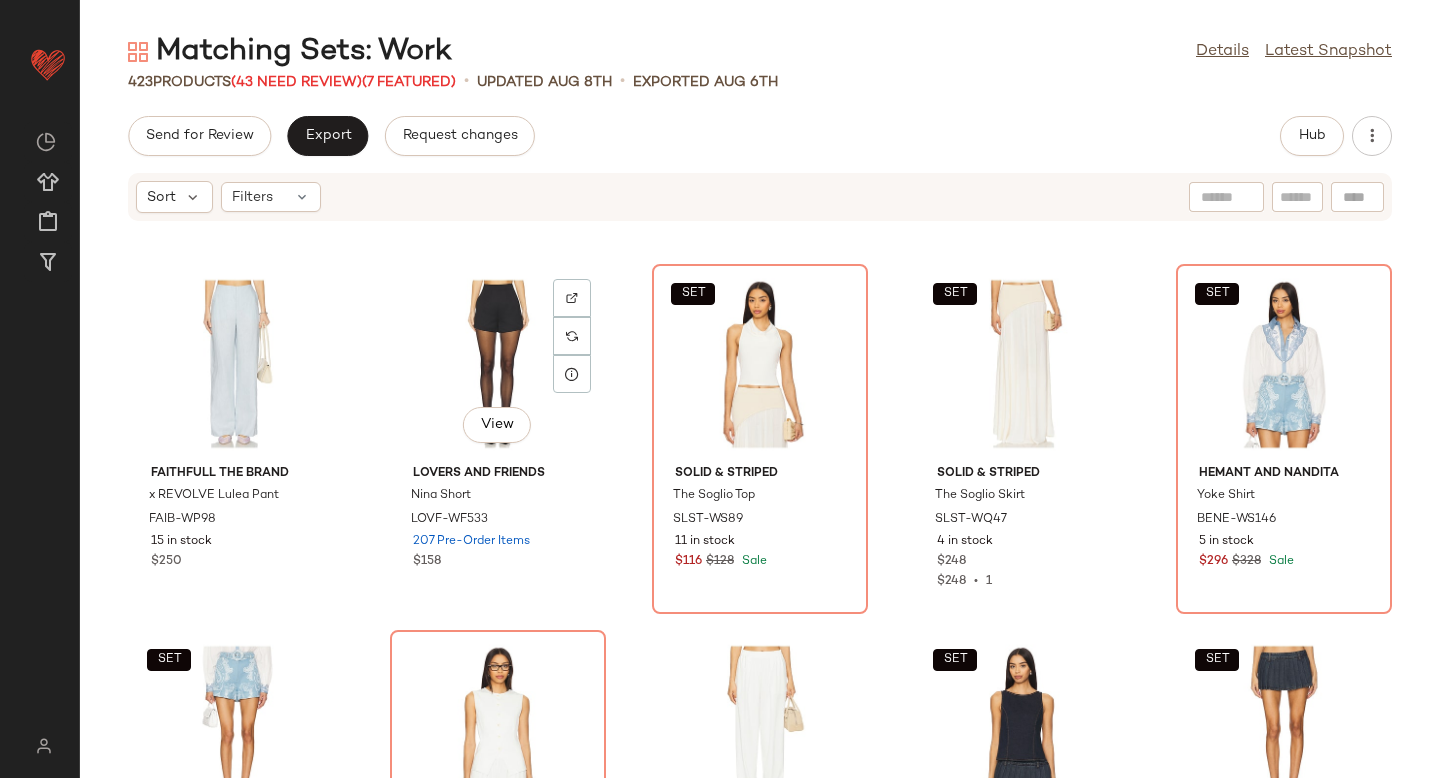 click on "View" 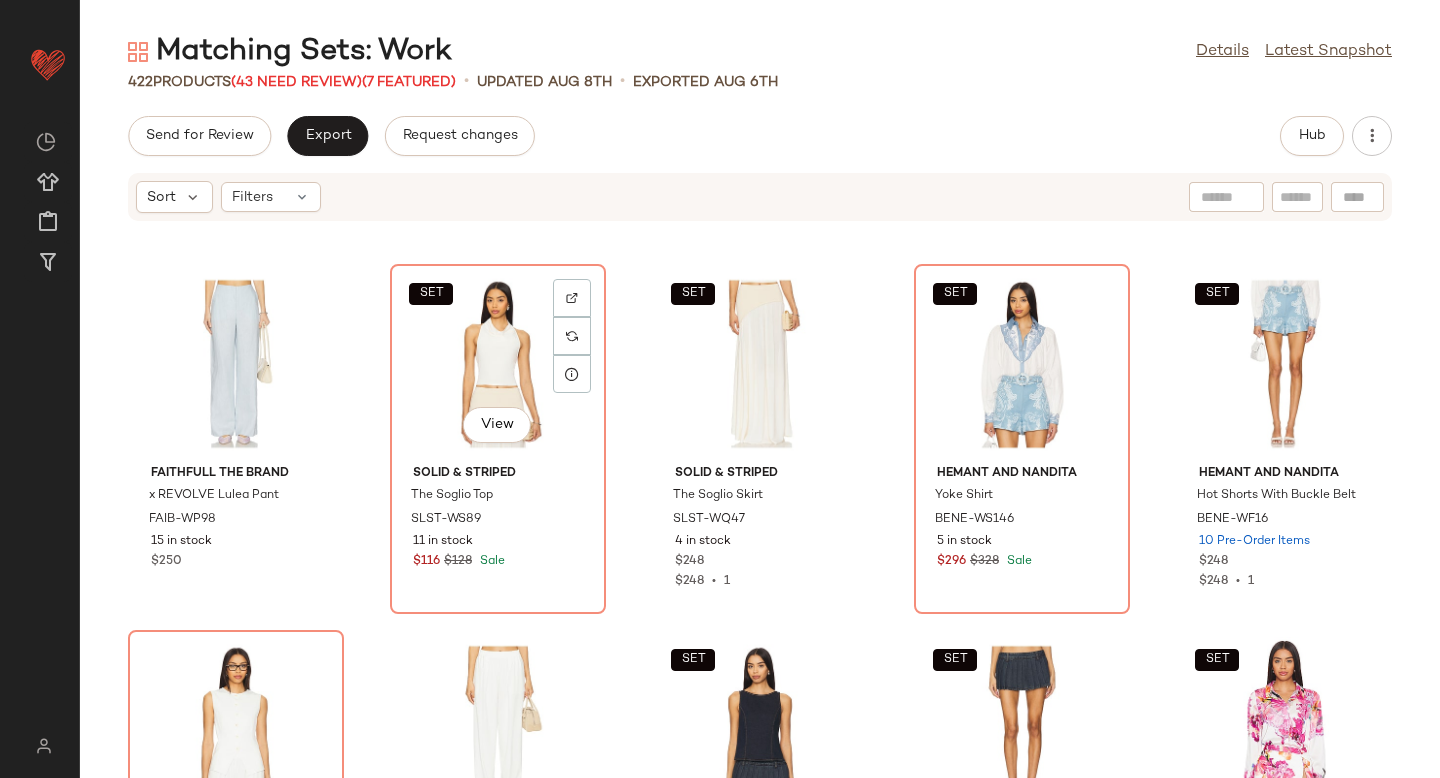 click on "SET   View" 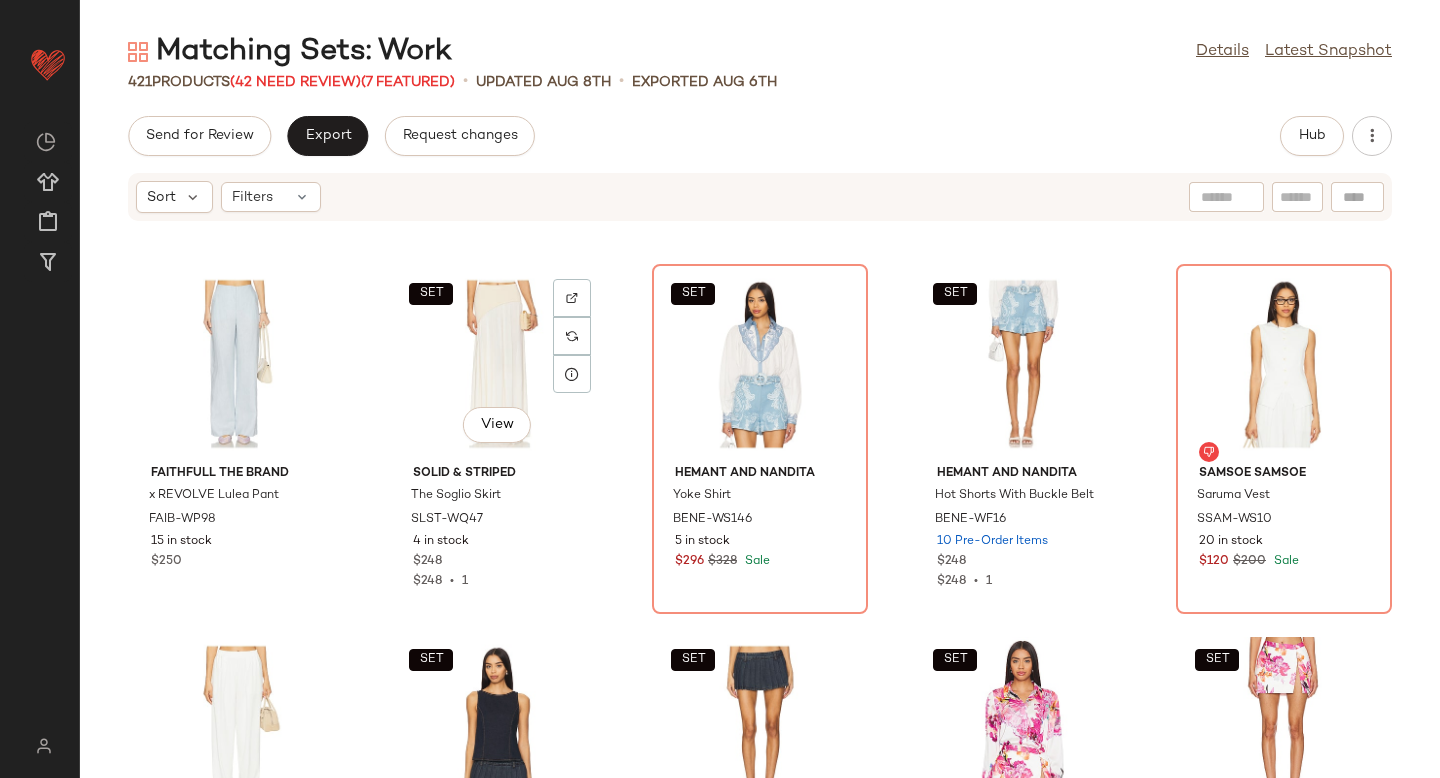 click on "SET   View" 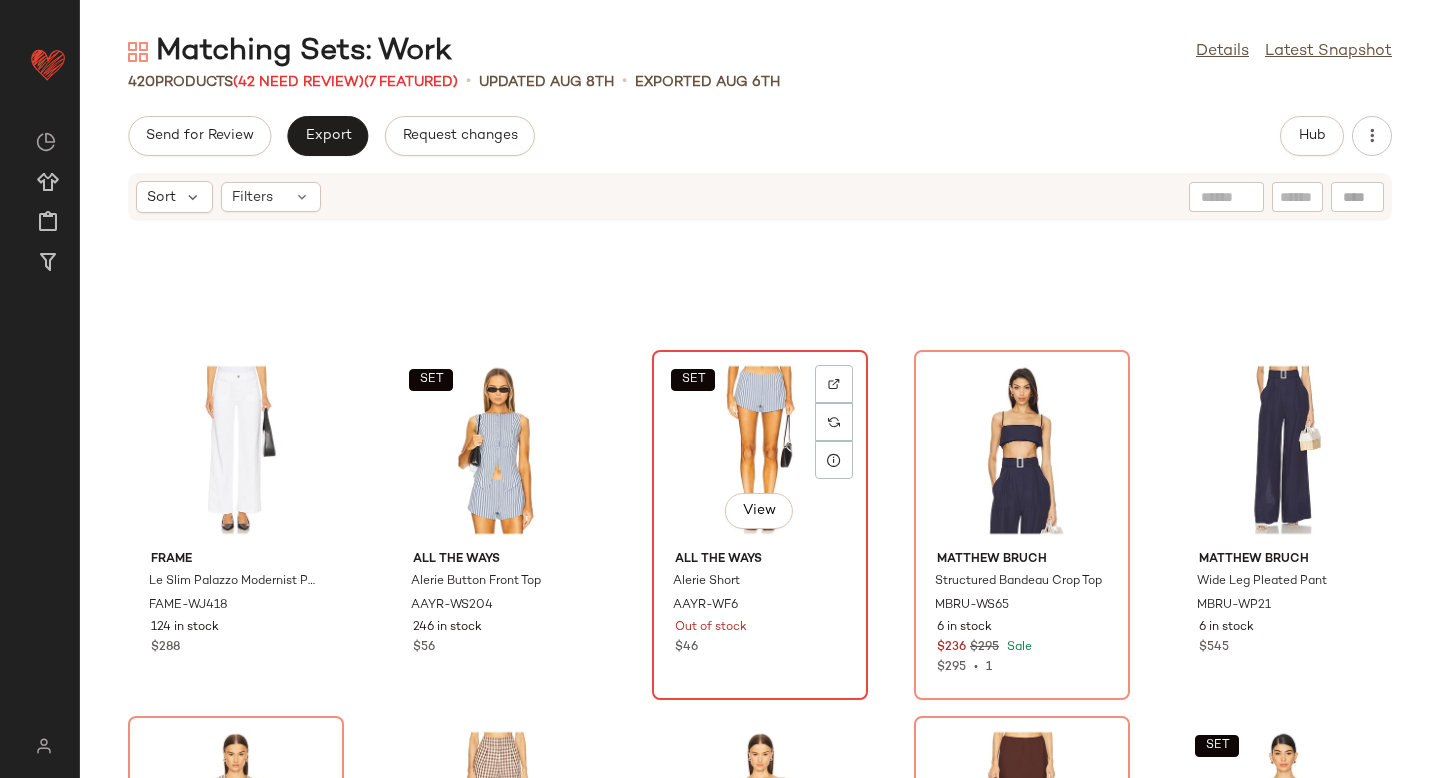 scroll, scrollTop: 17099, scrollLeft: 0, axis: vertical 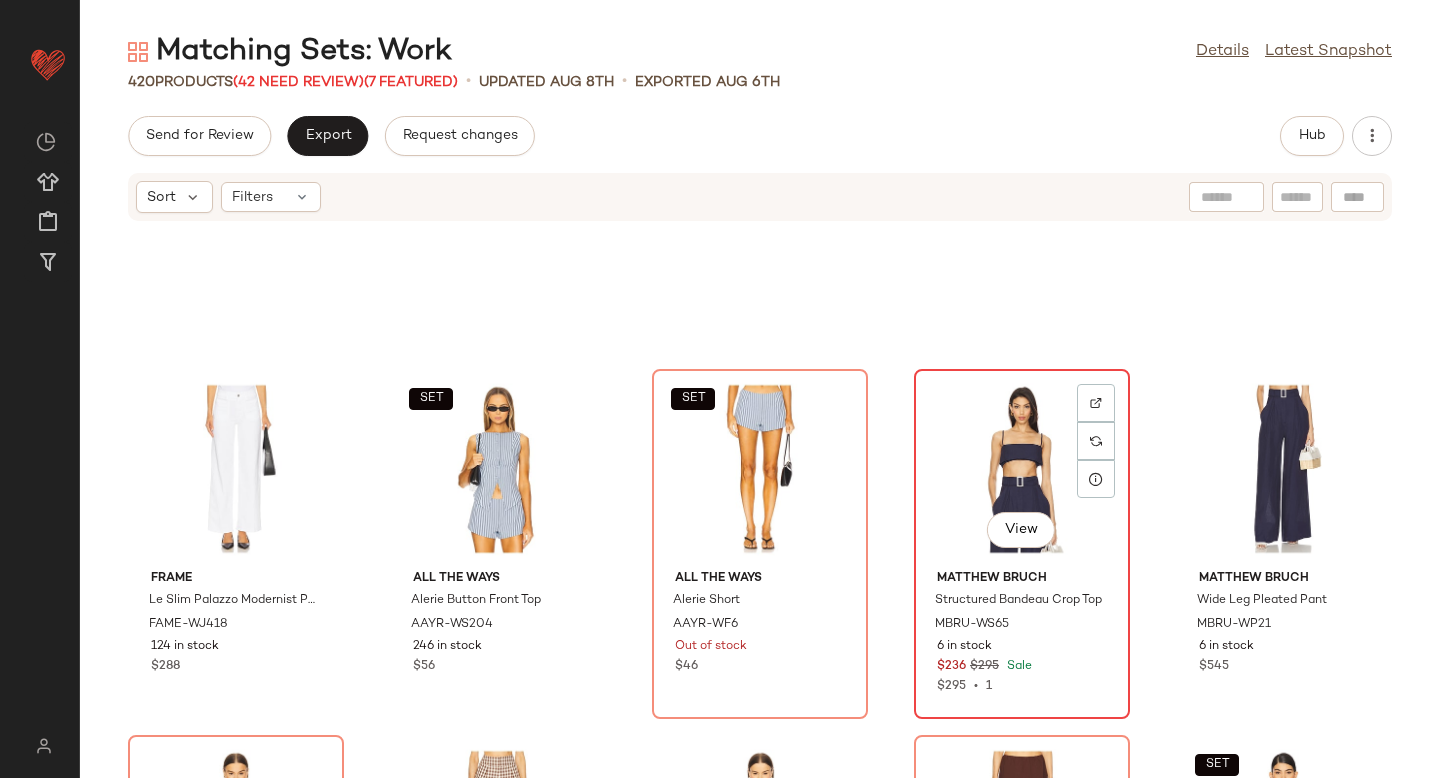 click on "View" 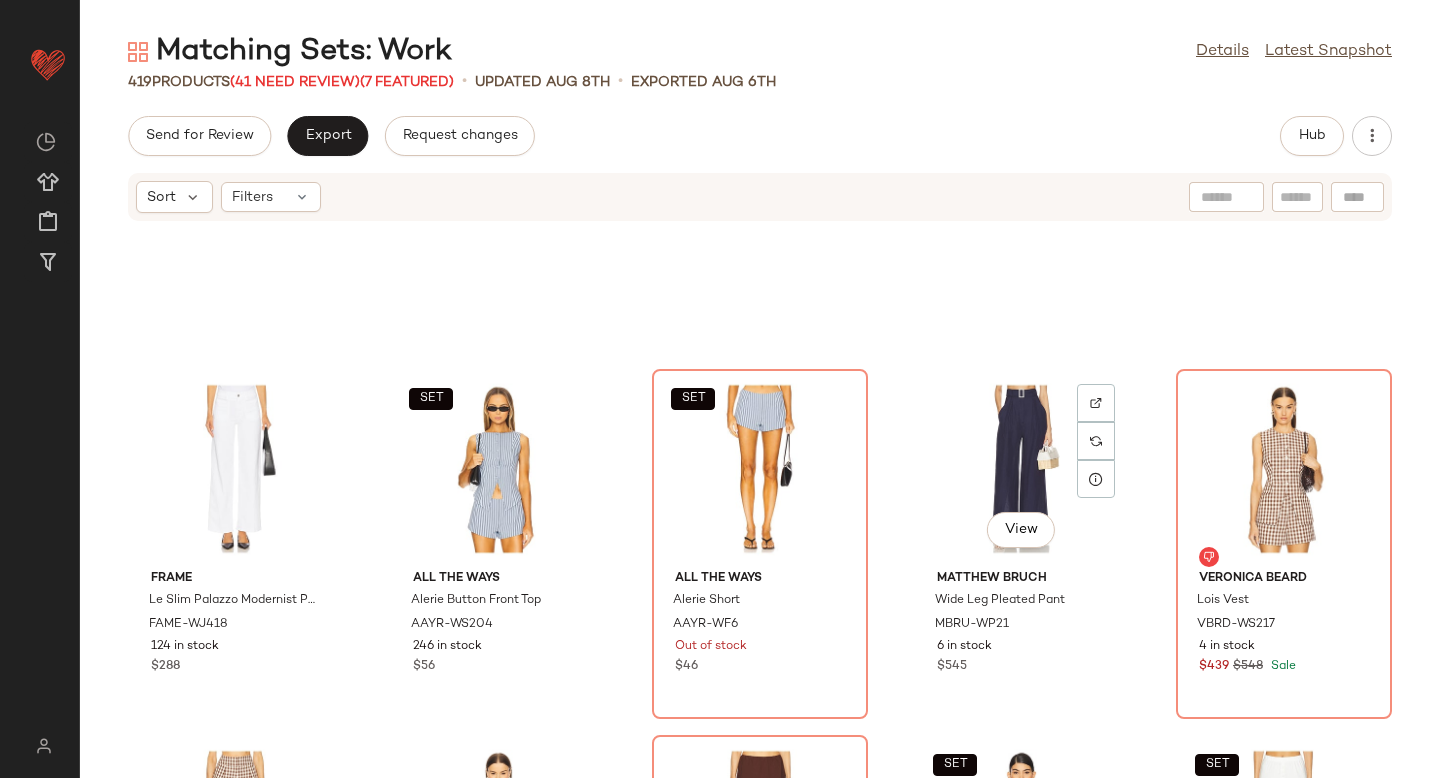 click on "View" 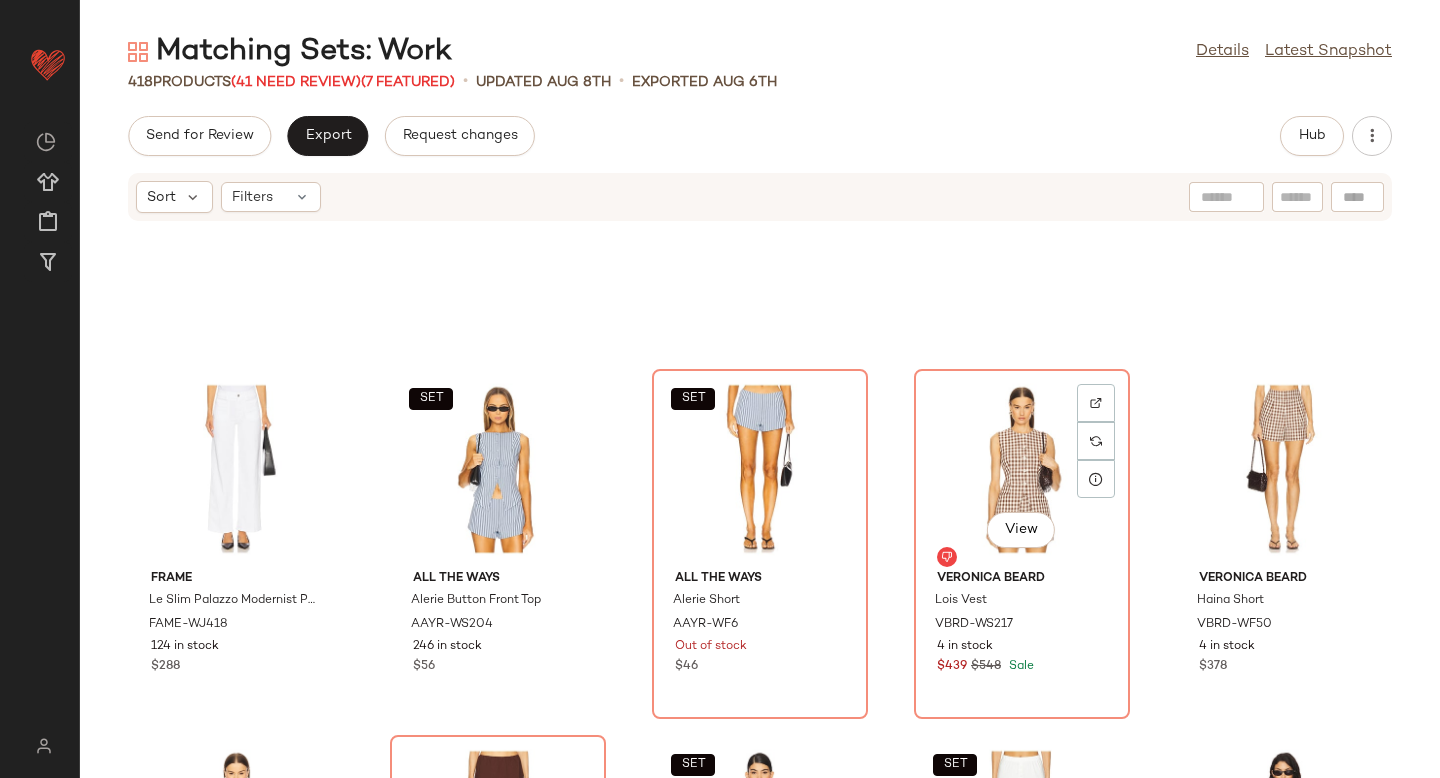 click on "View" 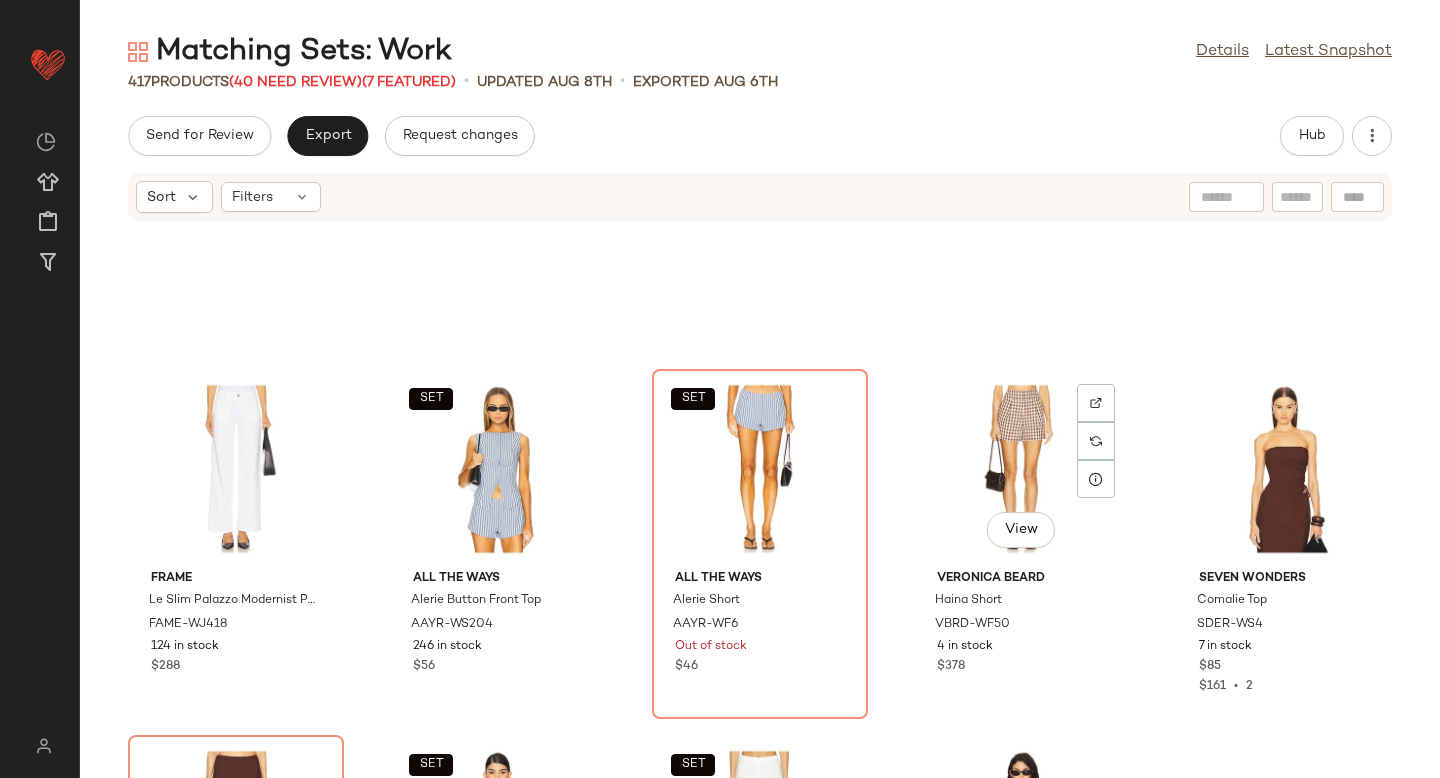 click on "View" 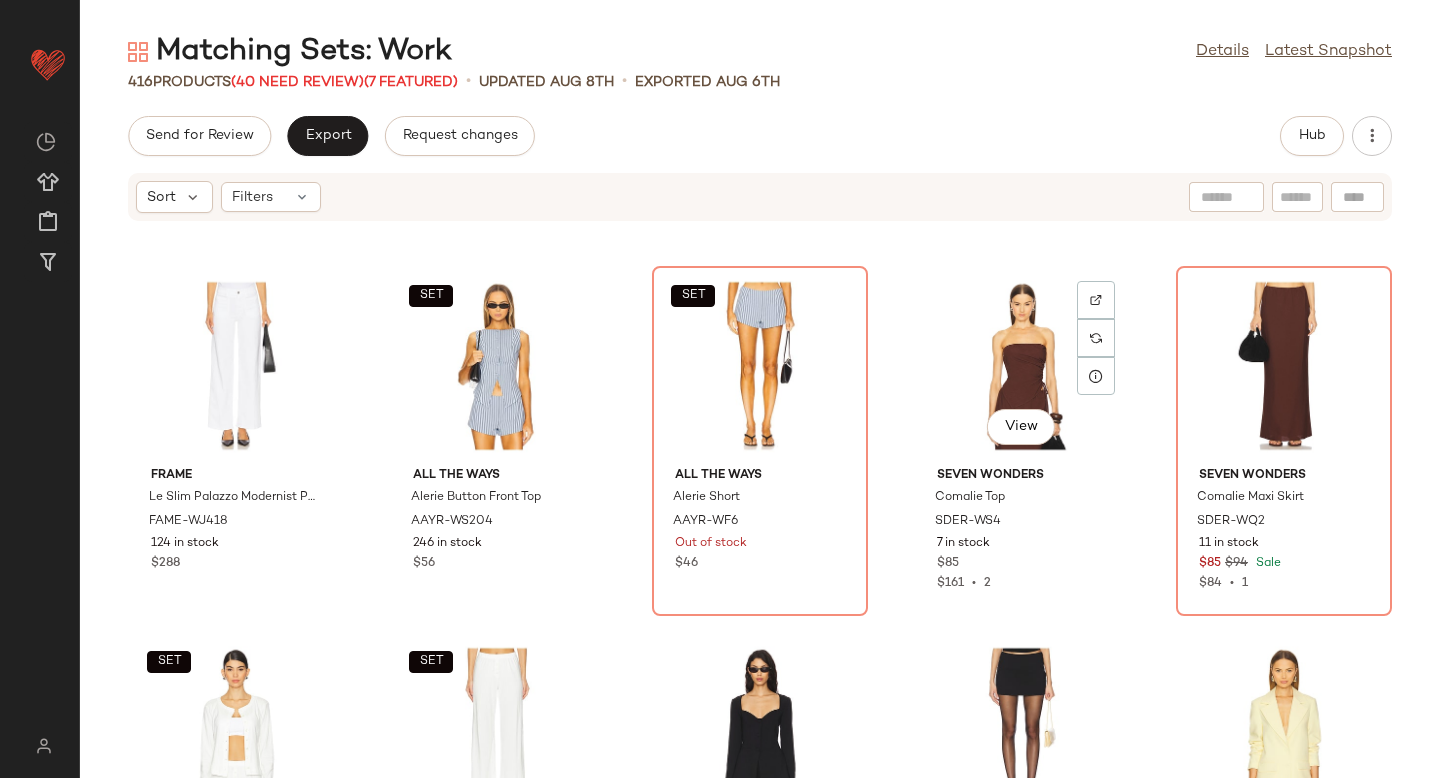 scroll, scrollTop: 17195, scrollLeft: 0, axis: vertical 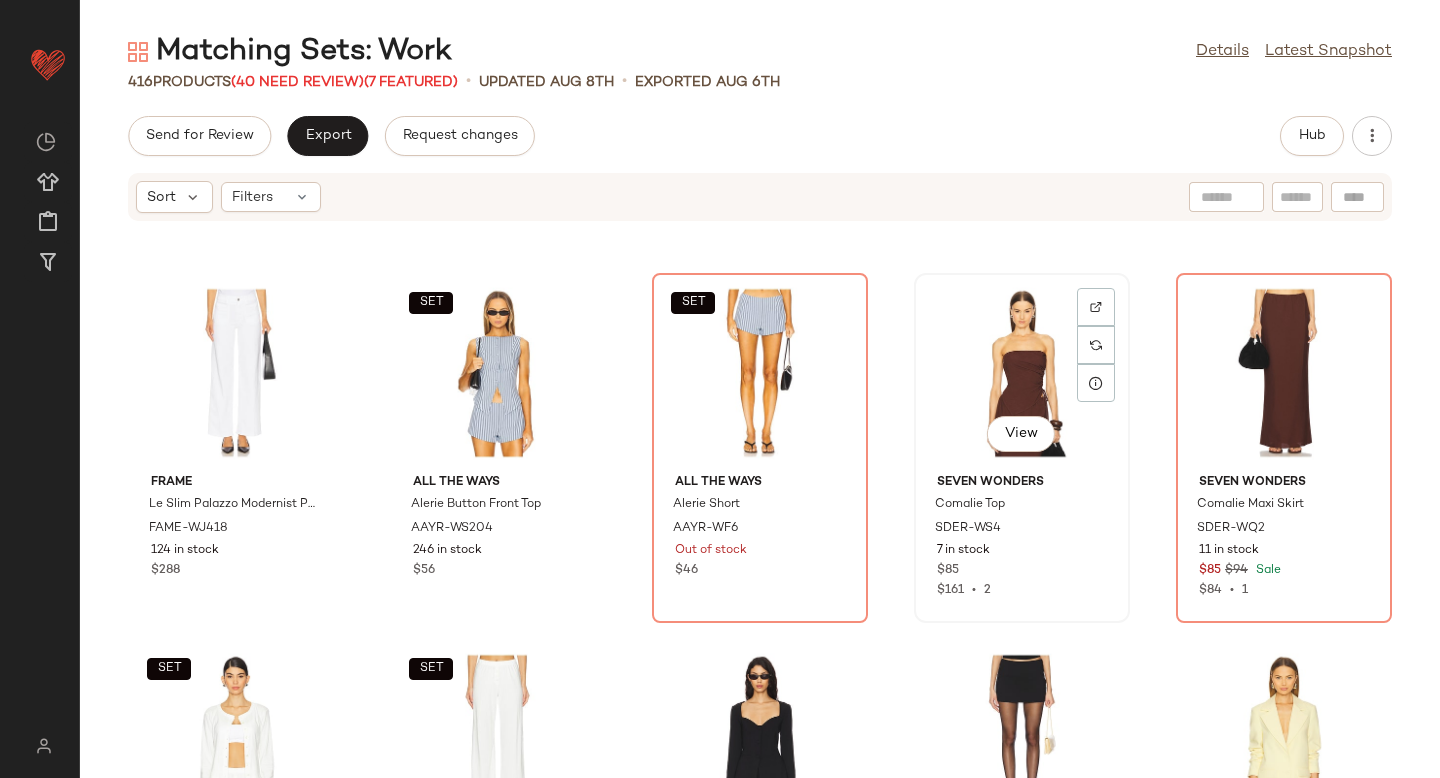 click on "View" 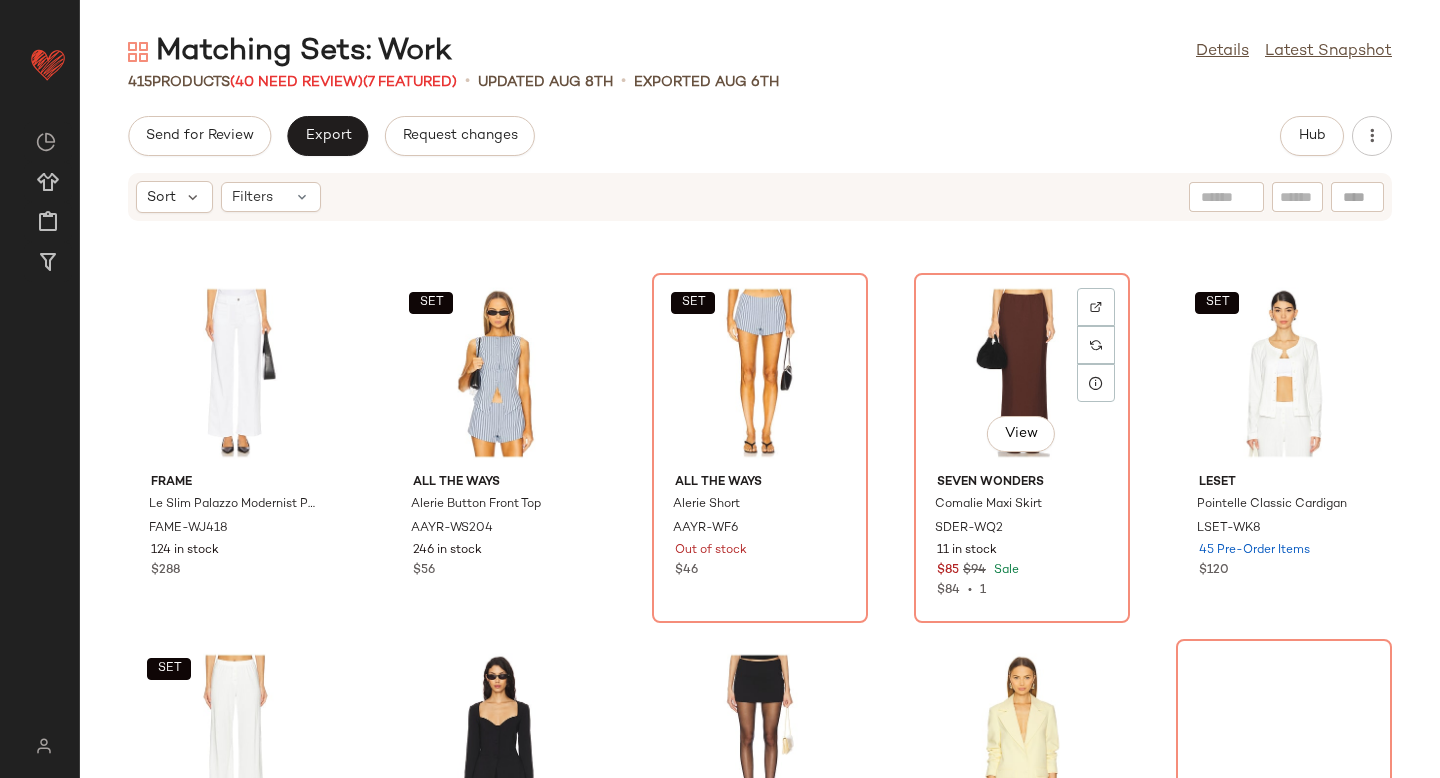 click on "View" 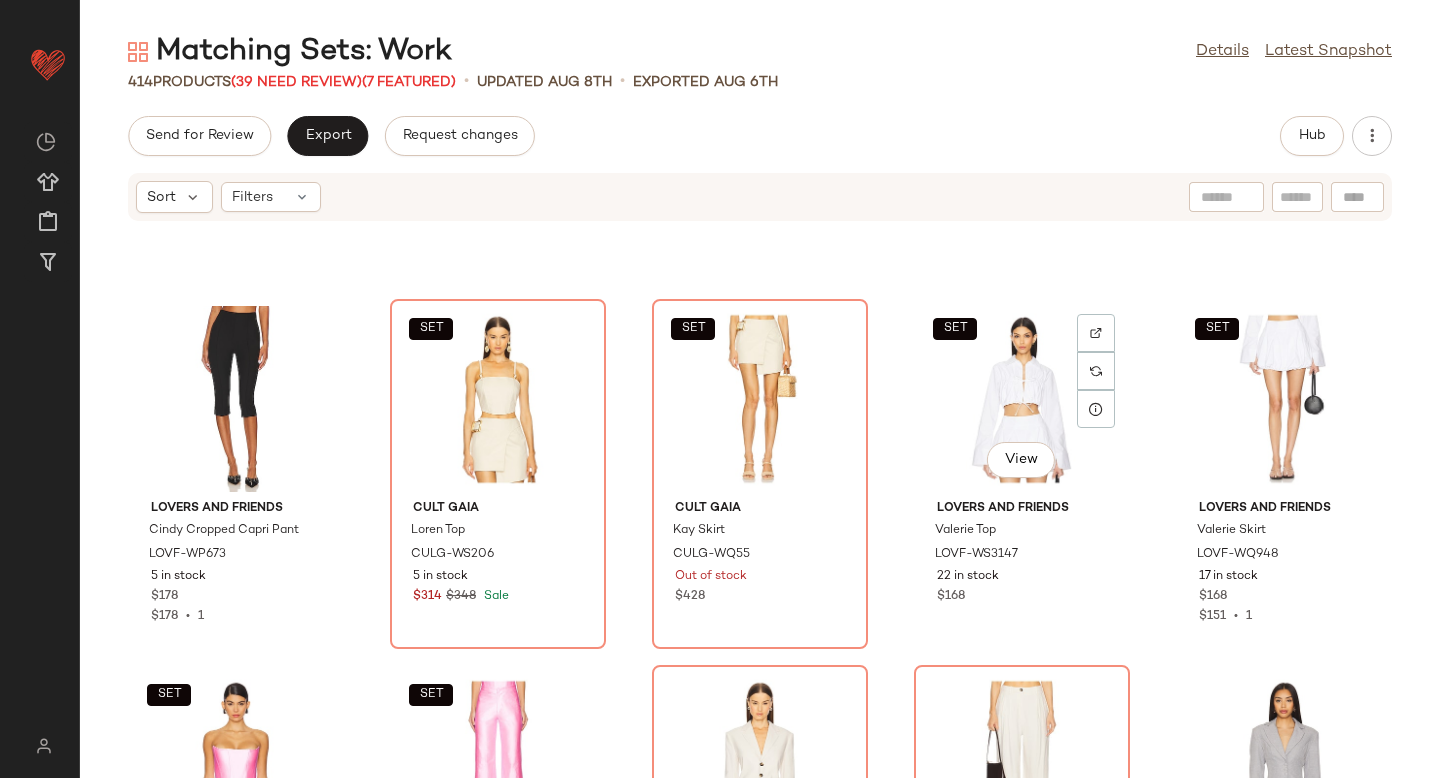 scroll, scrollTop: 17868, scrollLeft: 0, axis: vertical 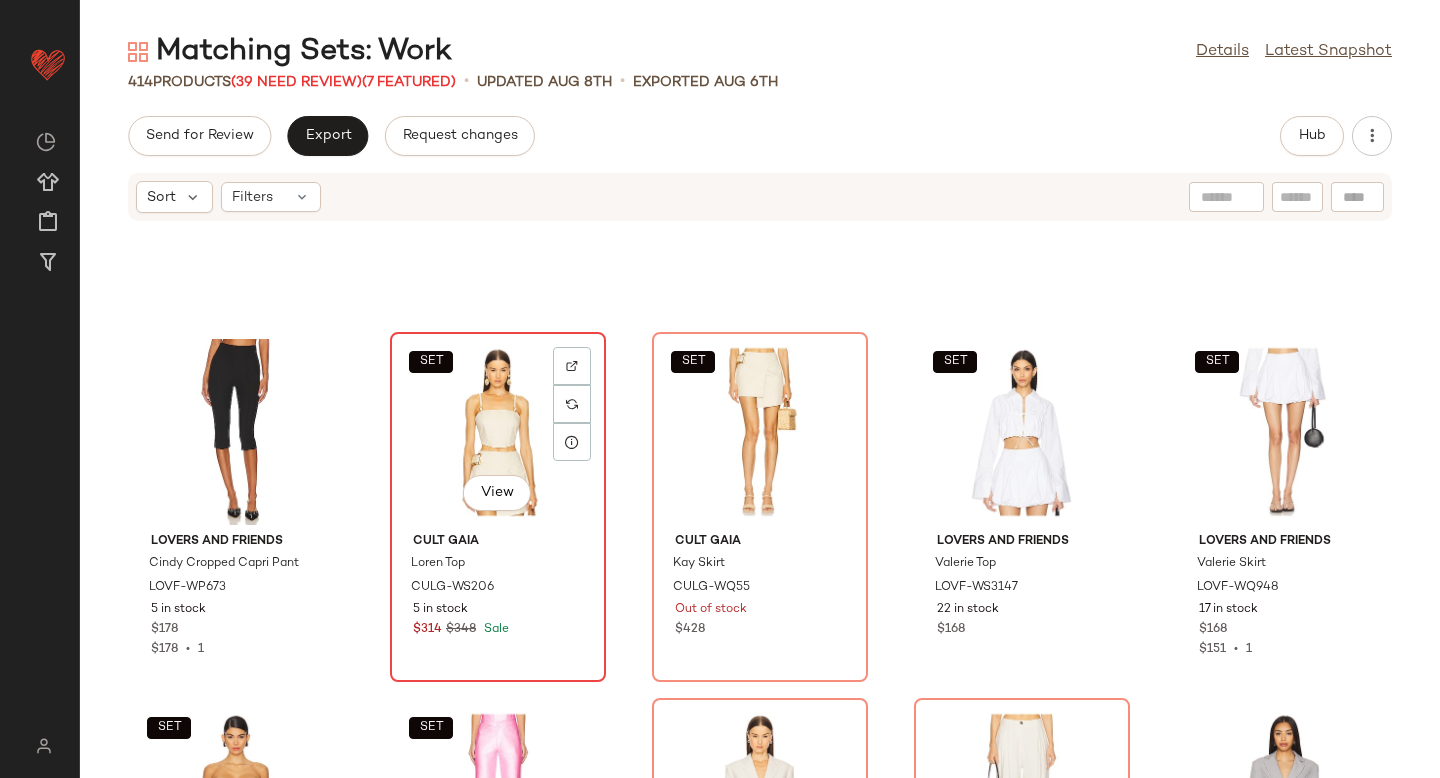 click on "SET   View" 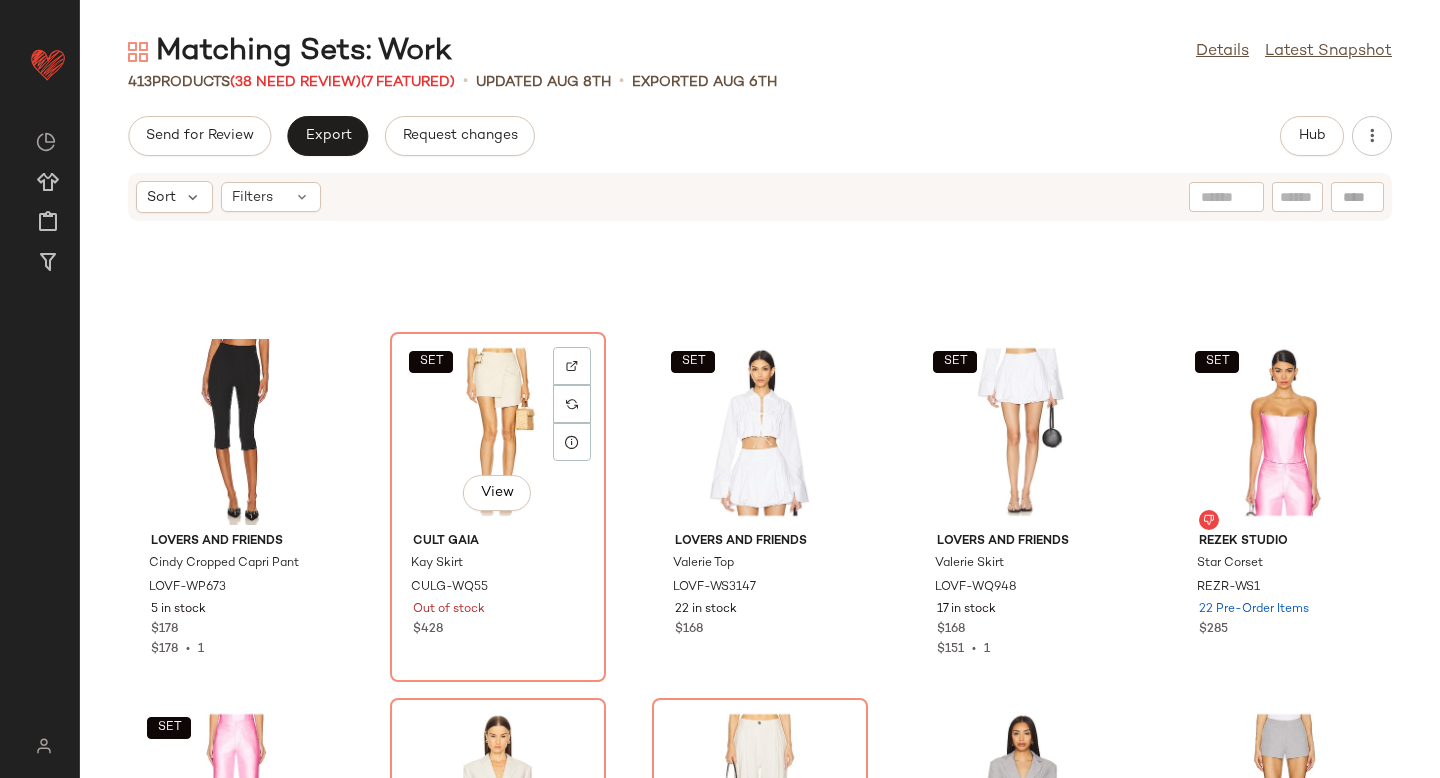 click on "SET   View" 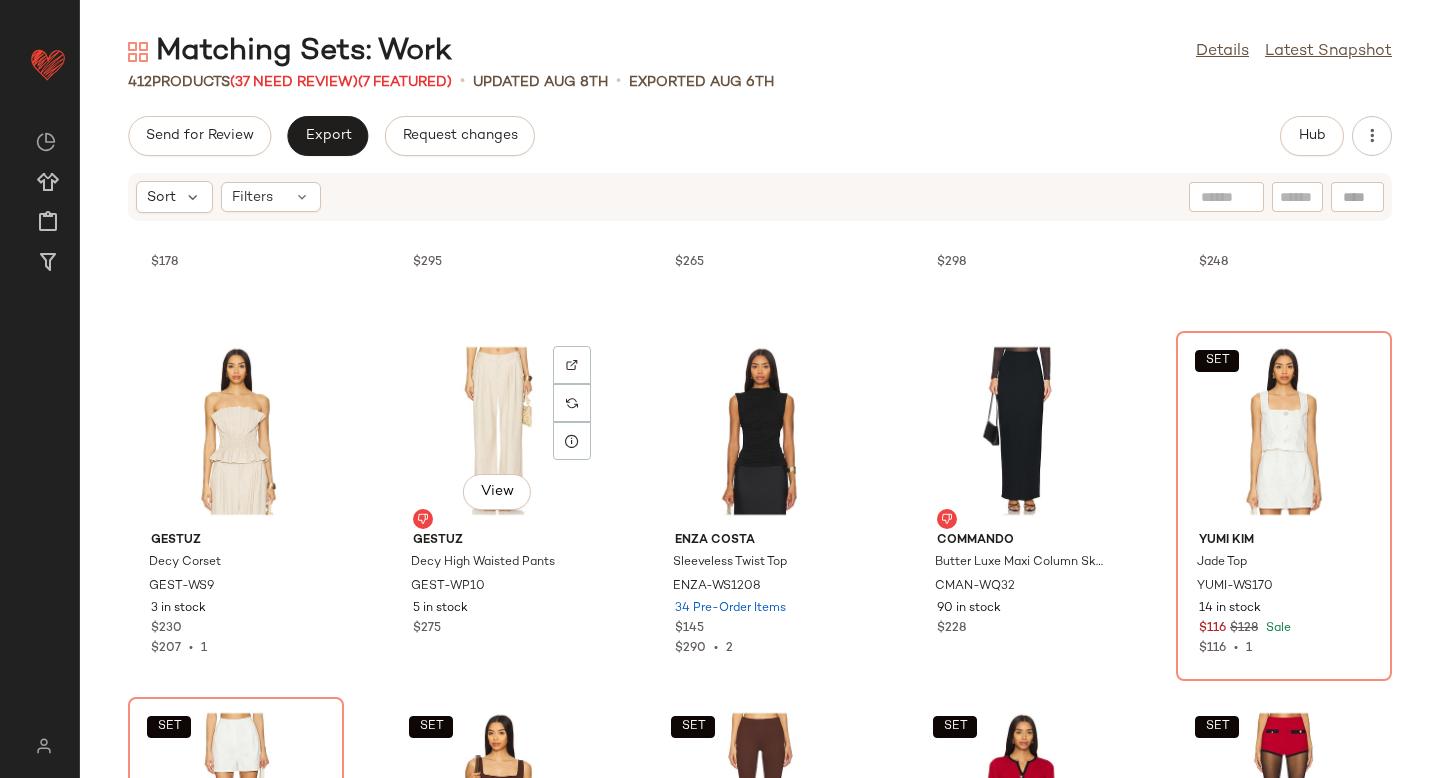 scroll, scrollTop: 19709, scrollLeft: 0, axis: vertical 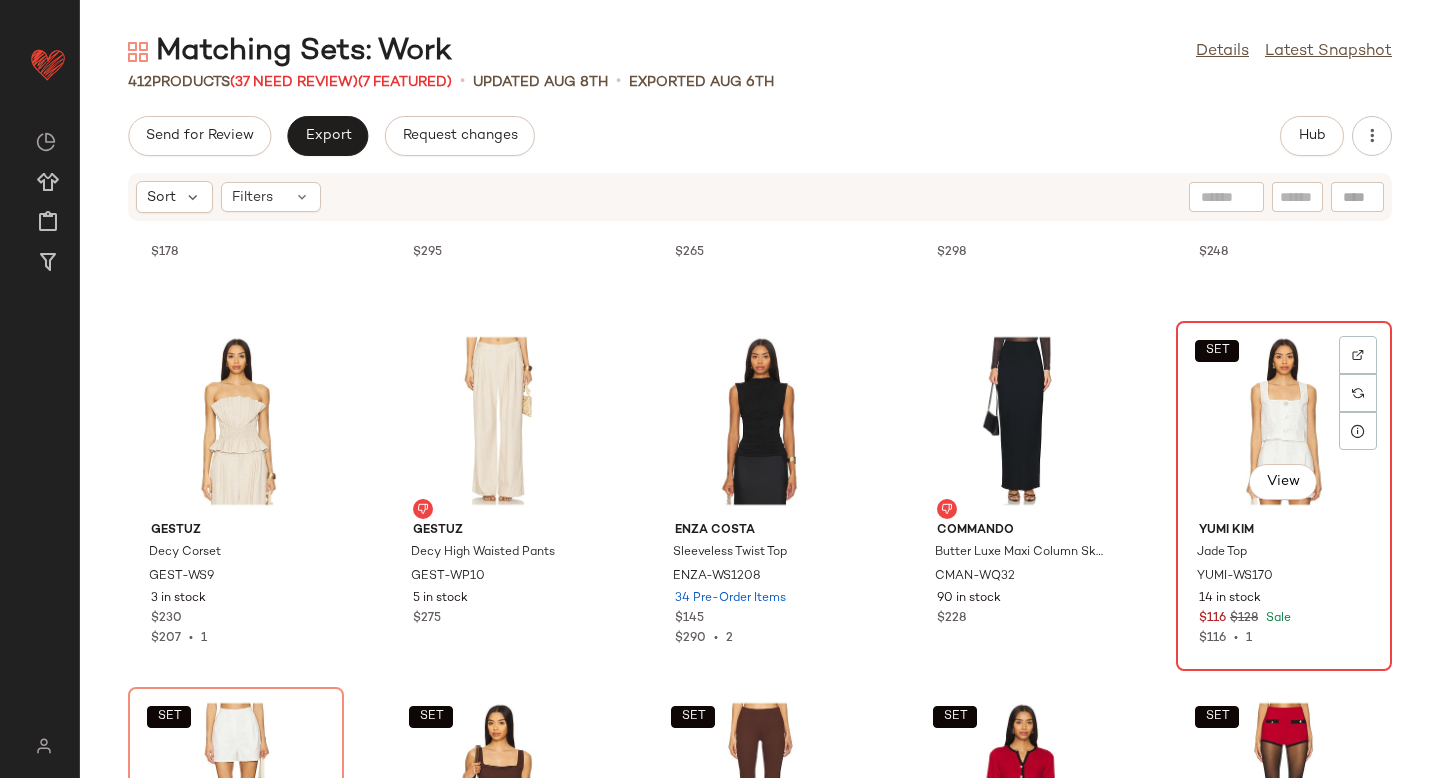 click on "SET   View" 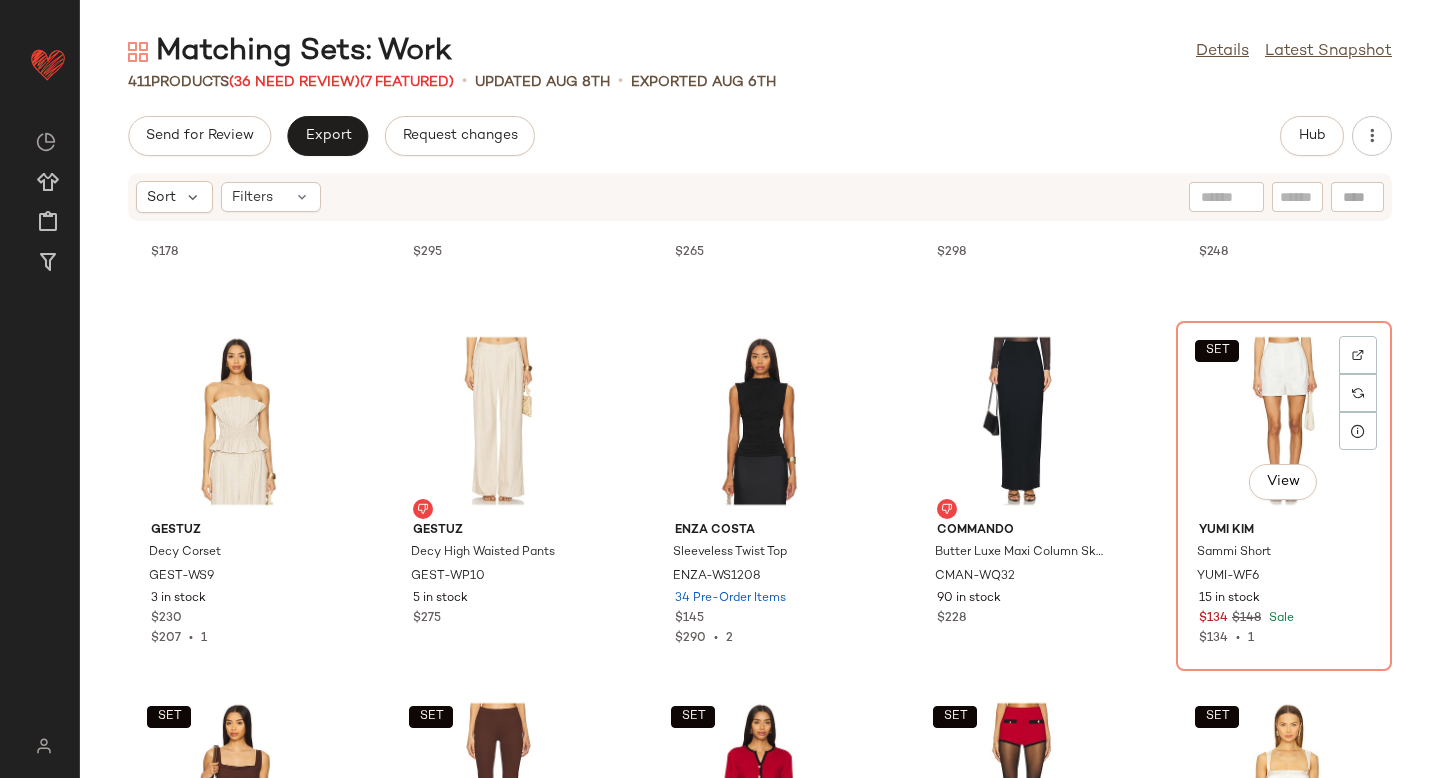 click on "SET   View" 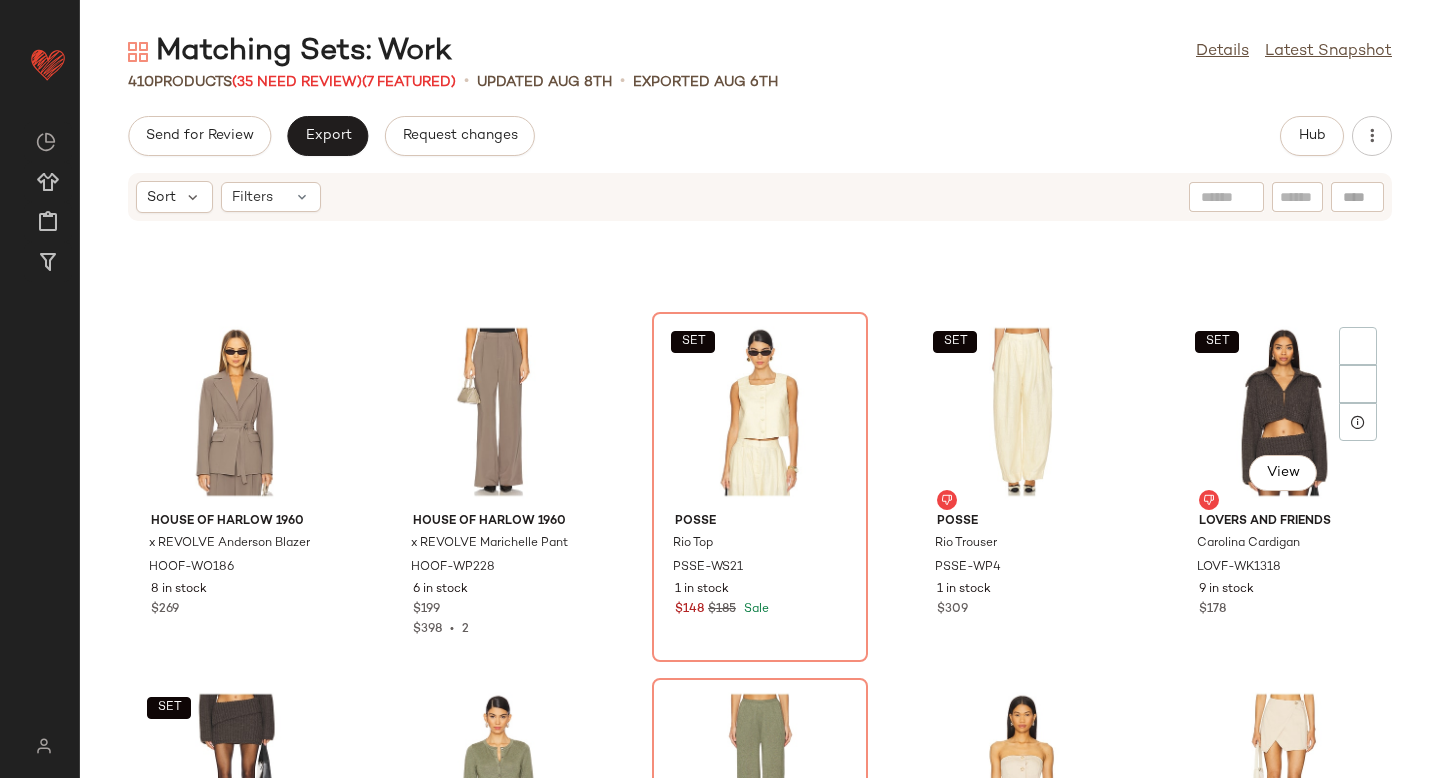 scroll, scrollTop: 21506, scrollLeft: 0, axis: vertical 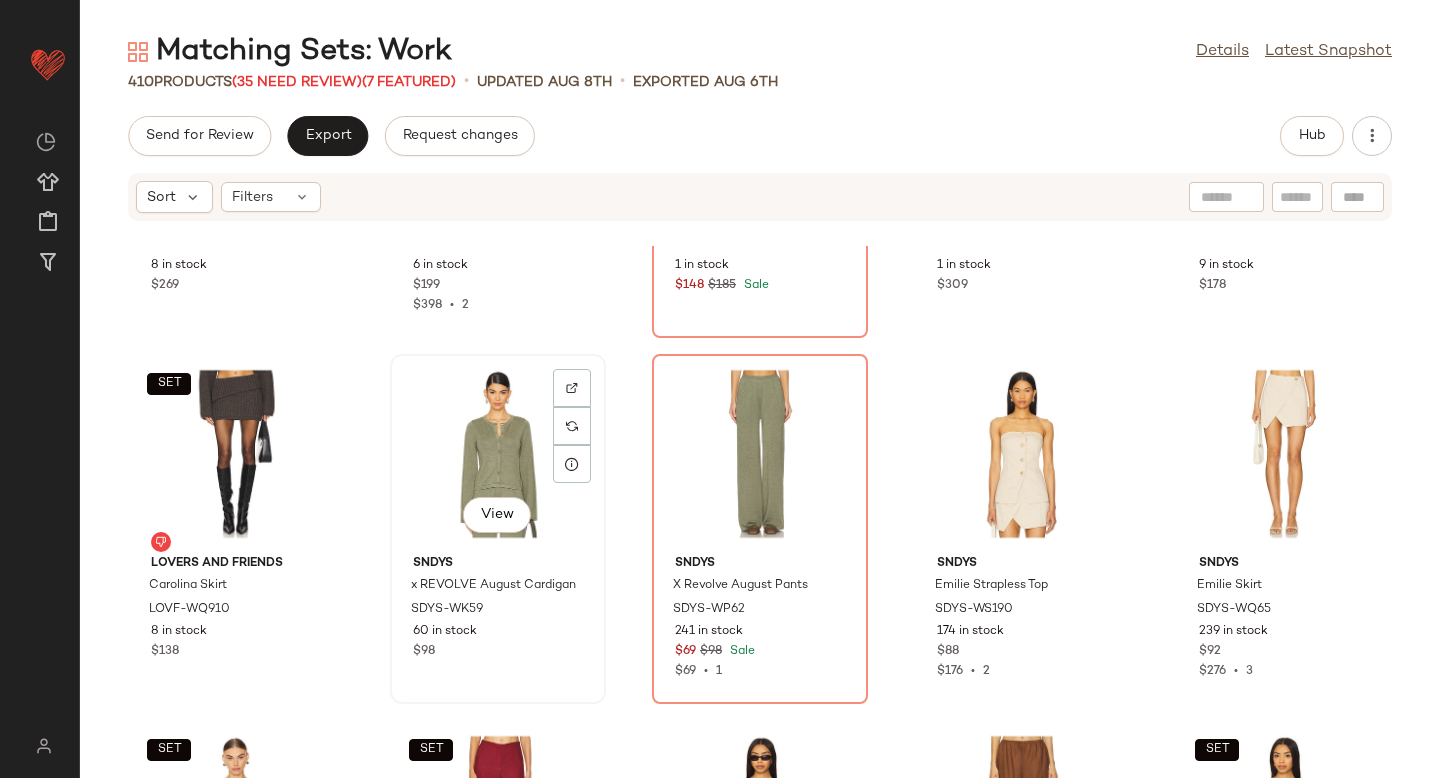 click on "View" 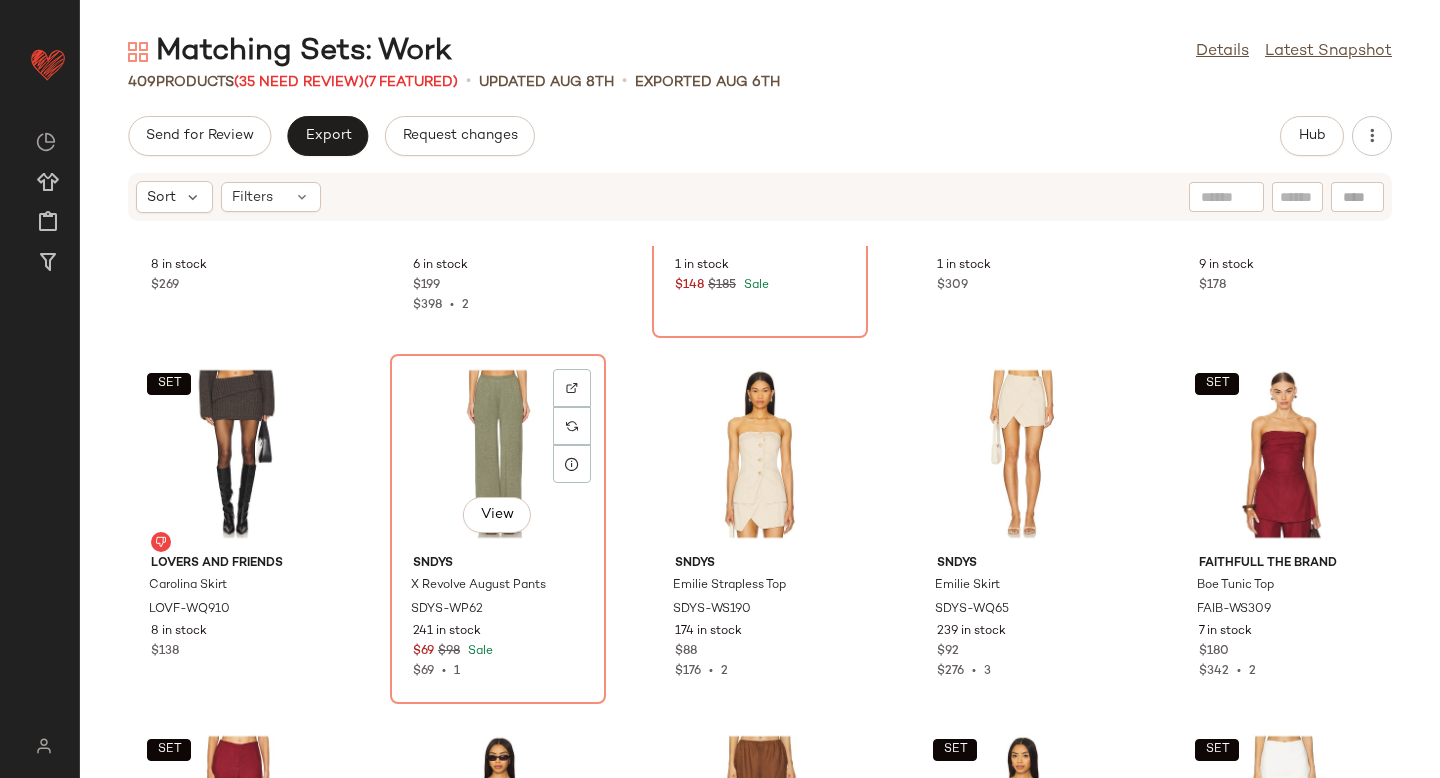 click on "View" 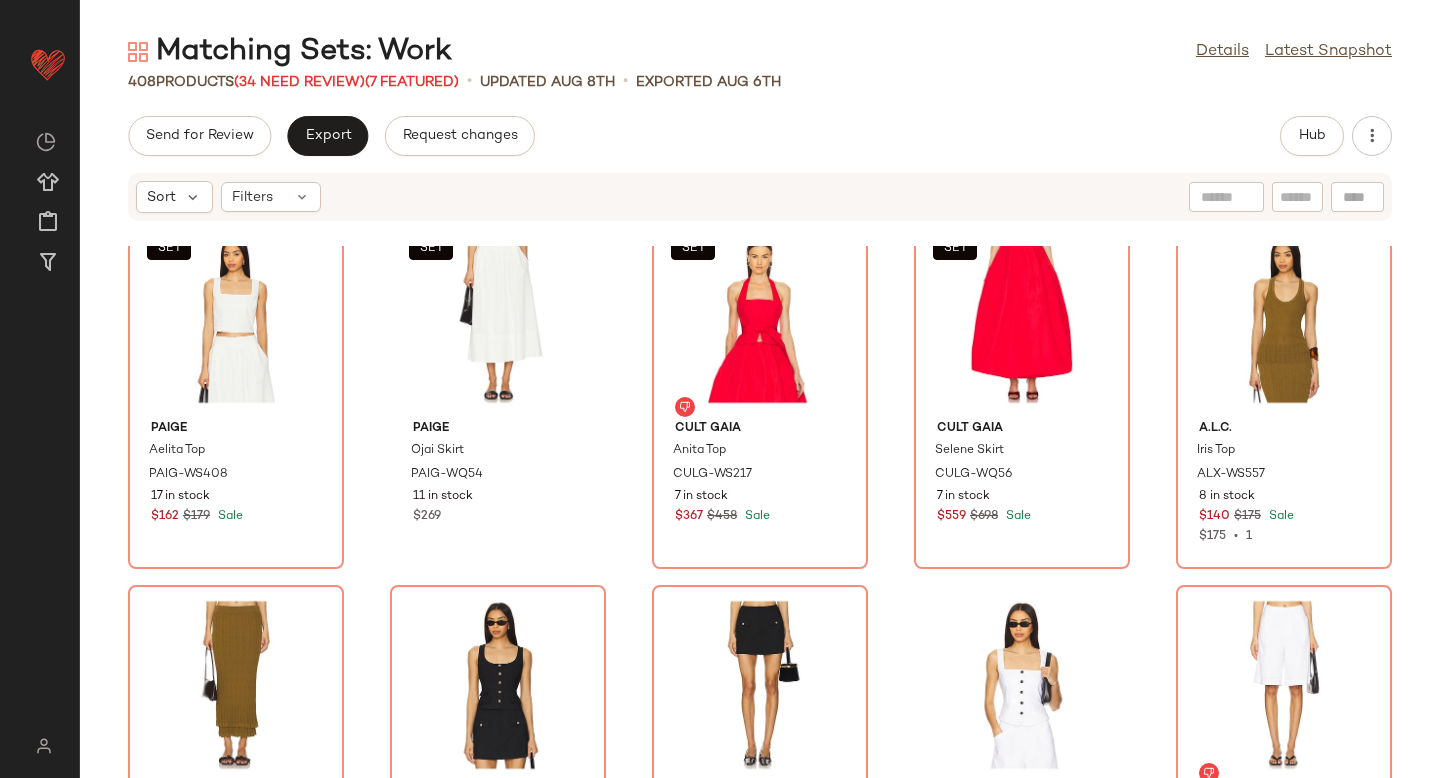 scroll, scrollTop: 22738, scrollLeft: 0, axis: vertical 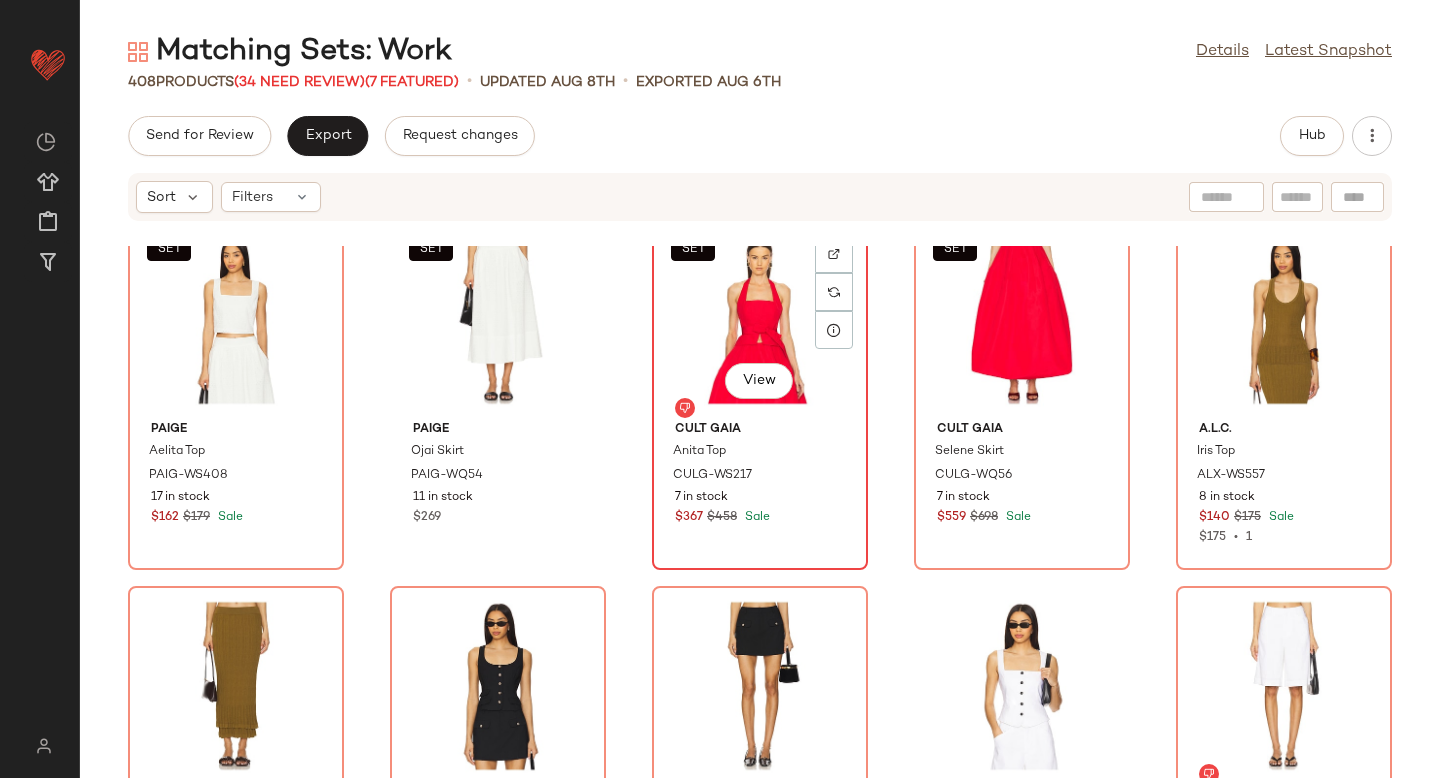 click on "SET   View" 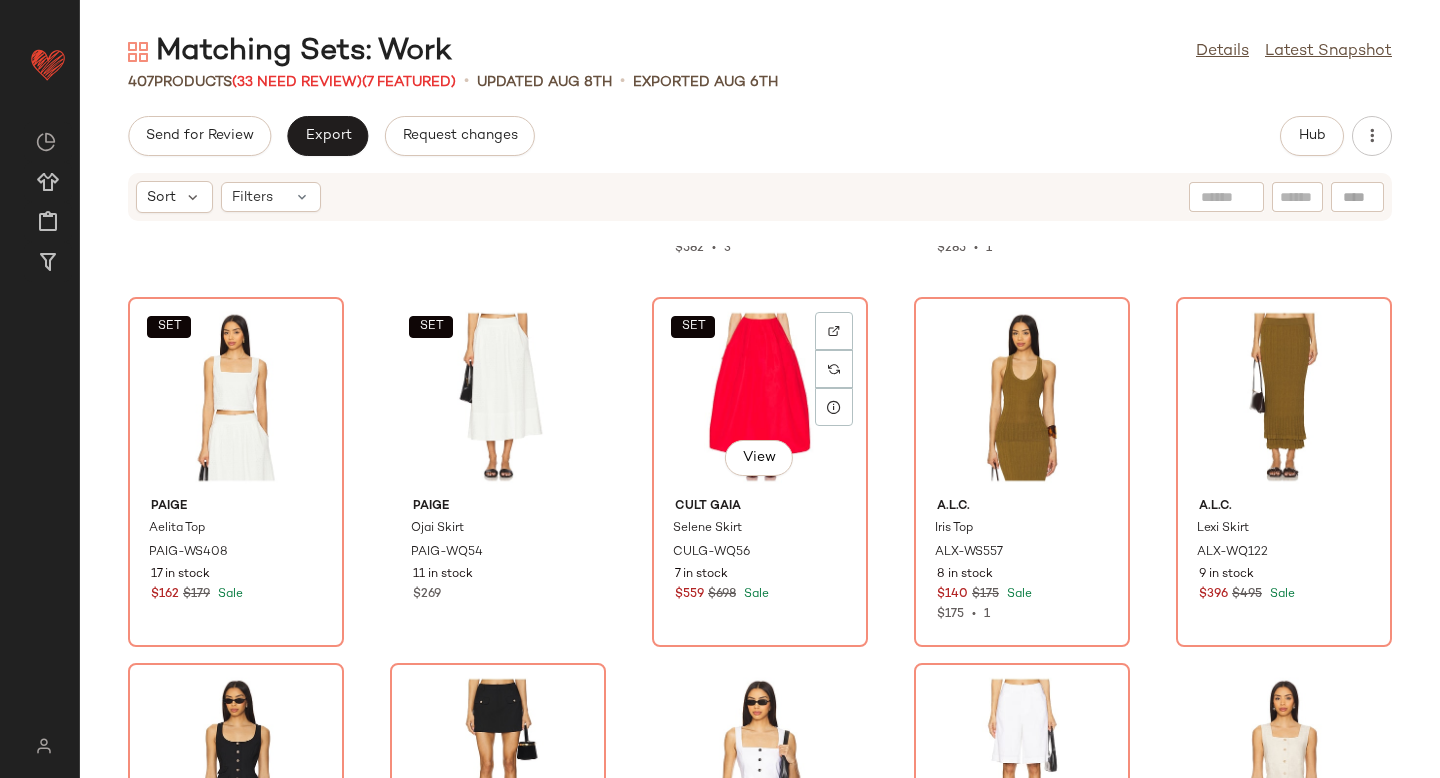 scroll, scrollTop: 22636, scrollLeft: 0, axis: vertical 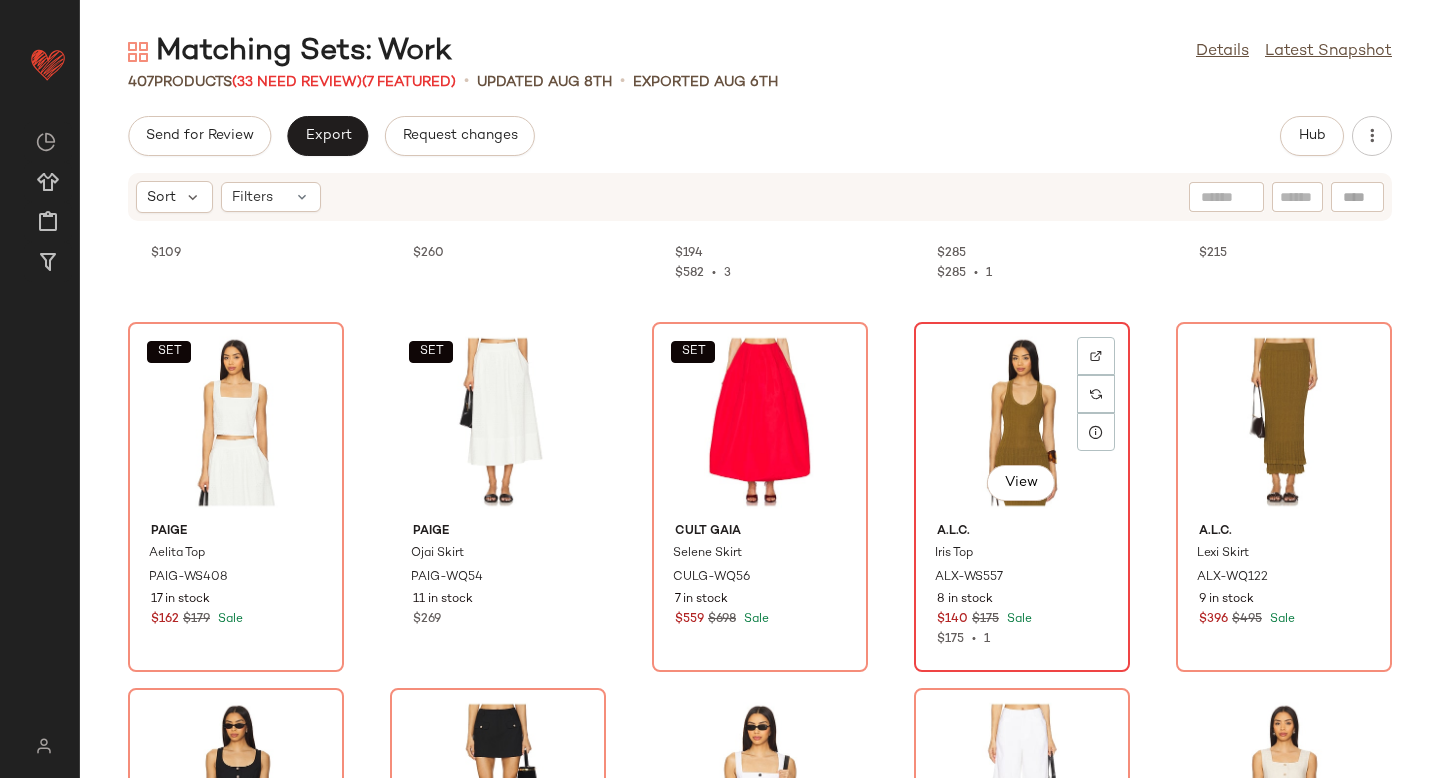 click on "View" 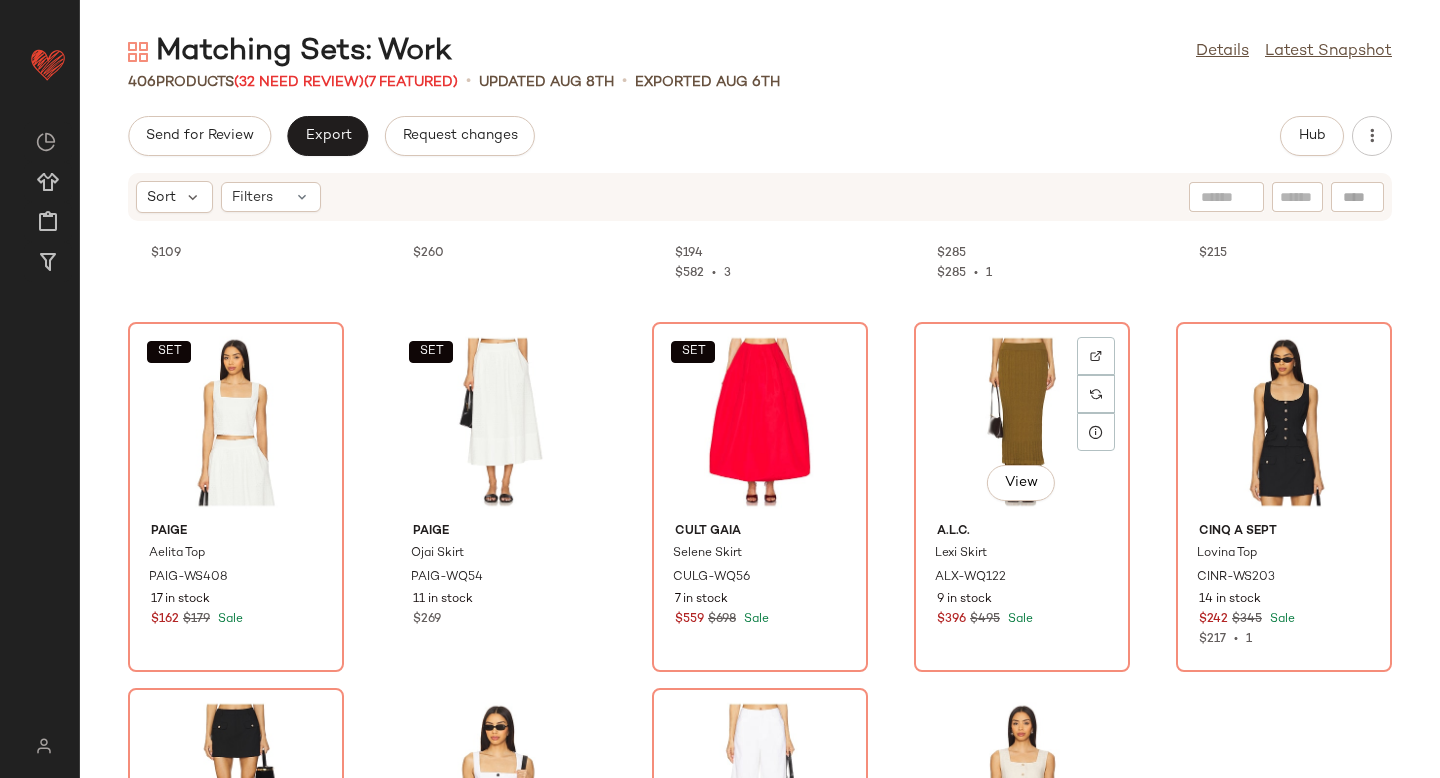 click on "View" 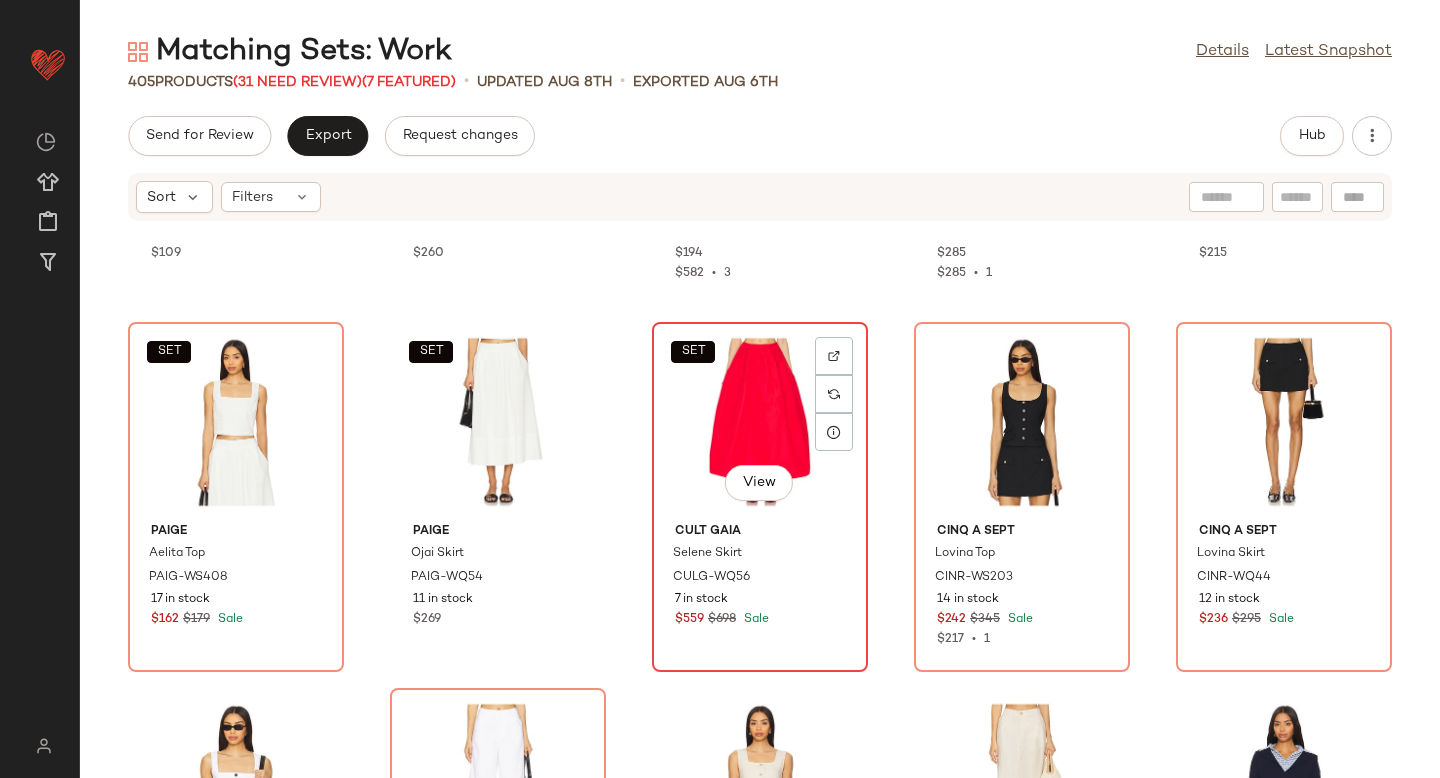 click on "SET   View" 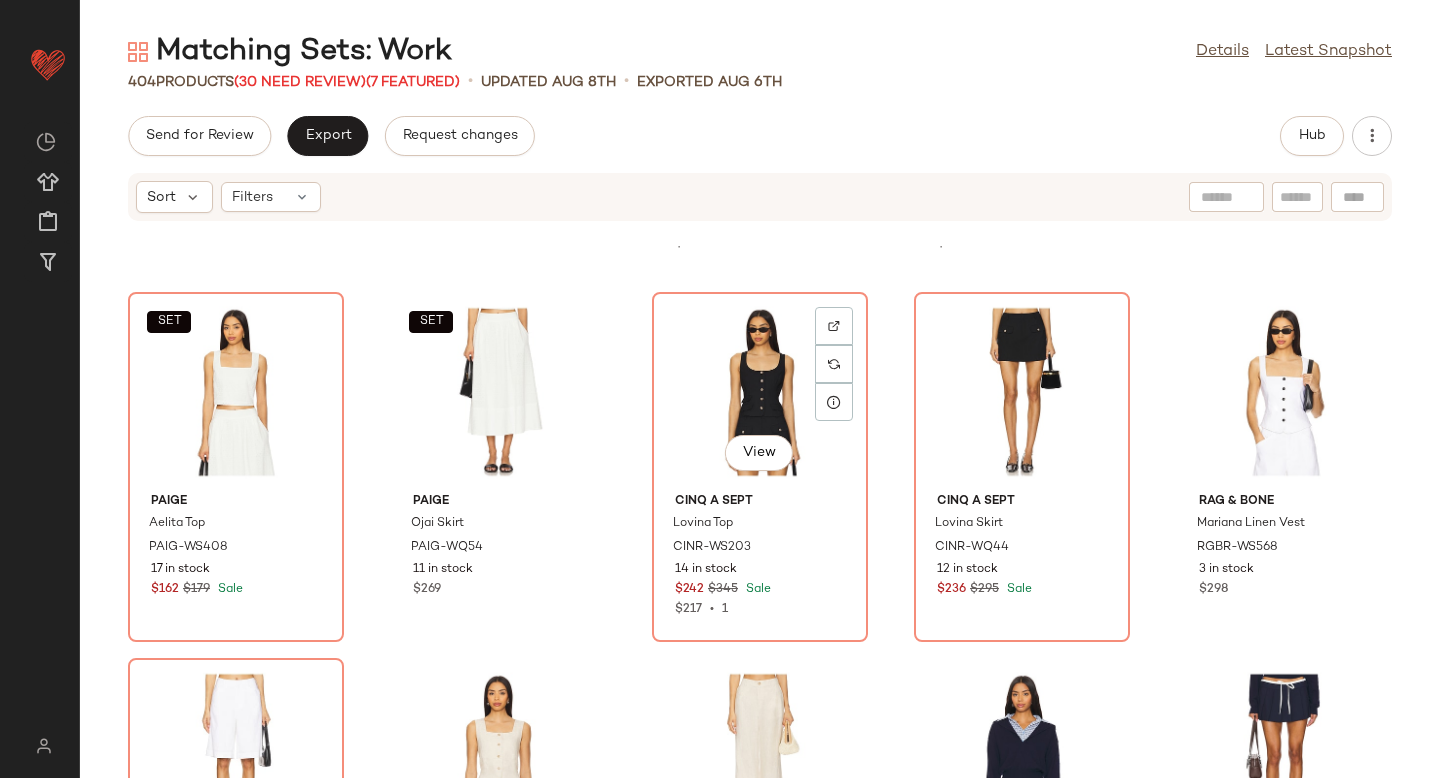 scroll, scrollTop: 22671, scrollLeft: 0, axis: vertical 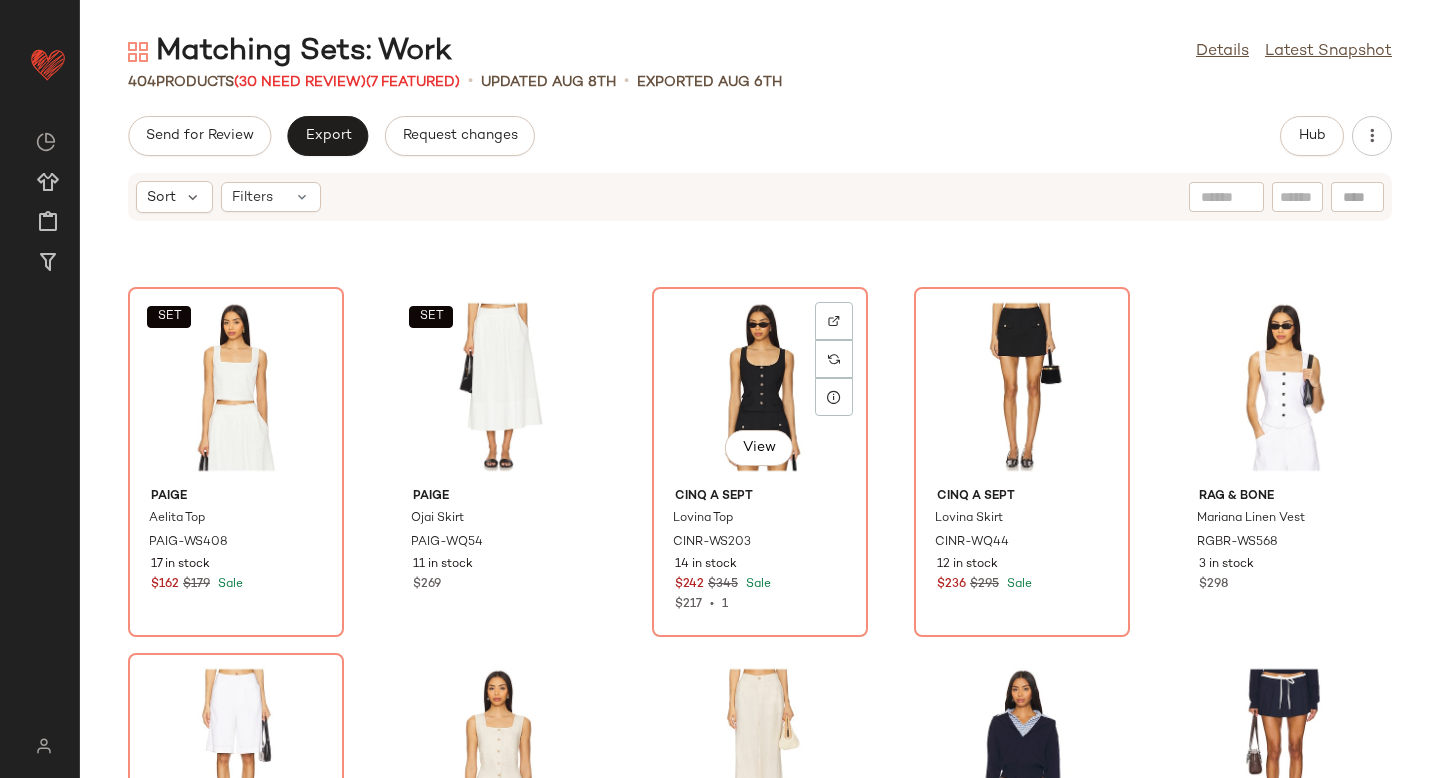 click on "View" 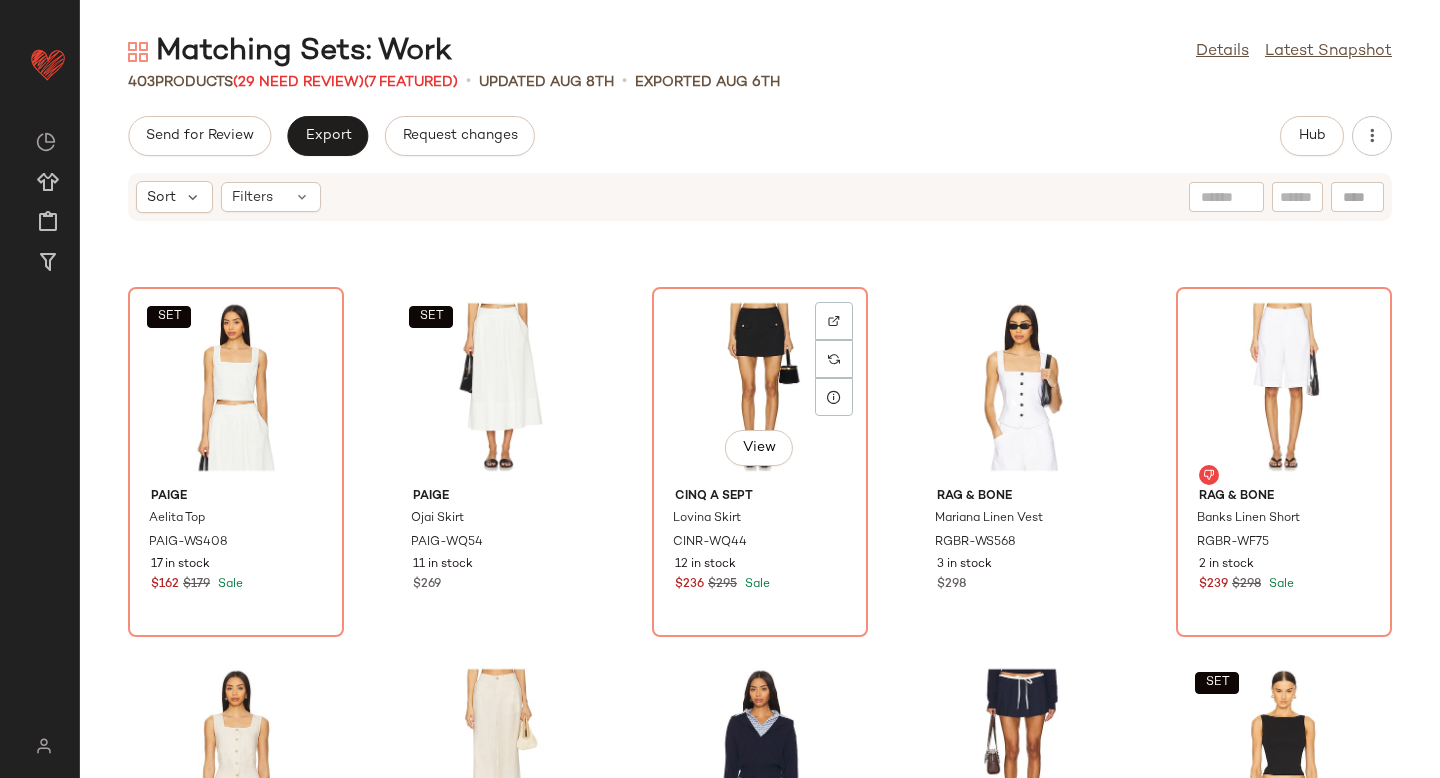 click on "View" 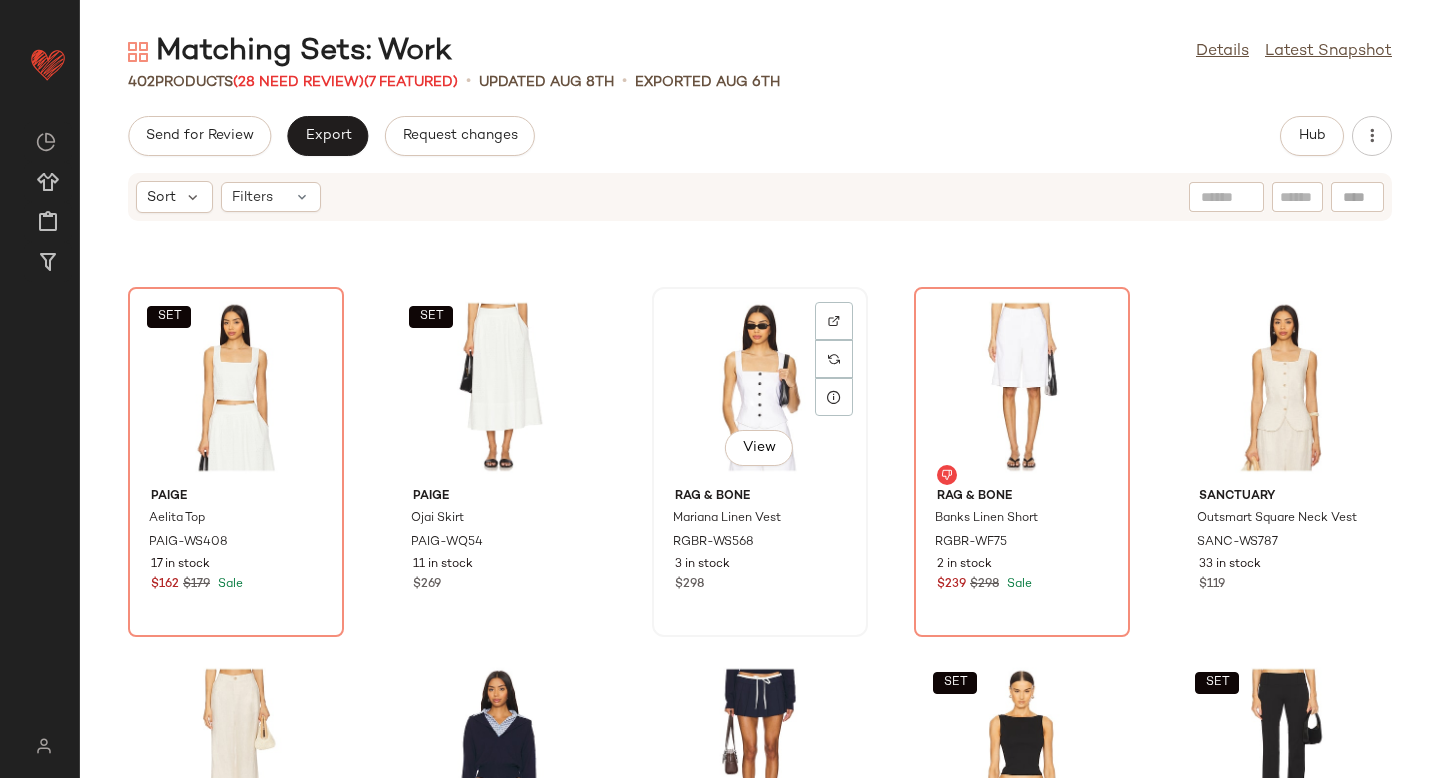 click on "View" 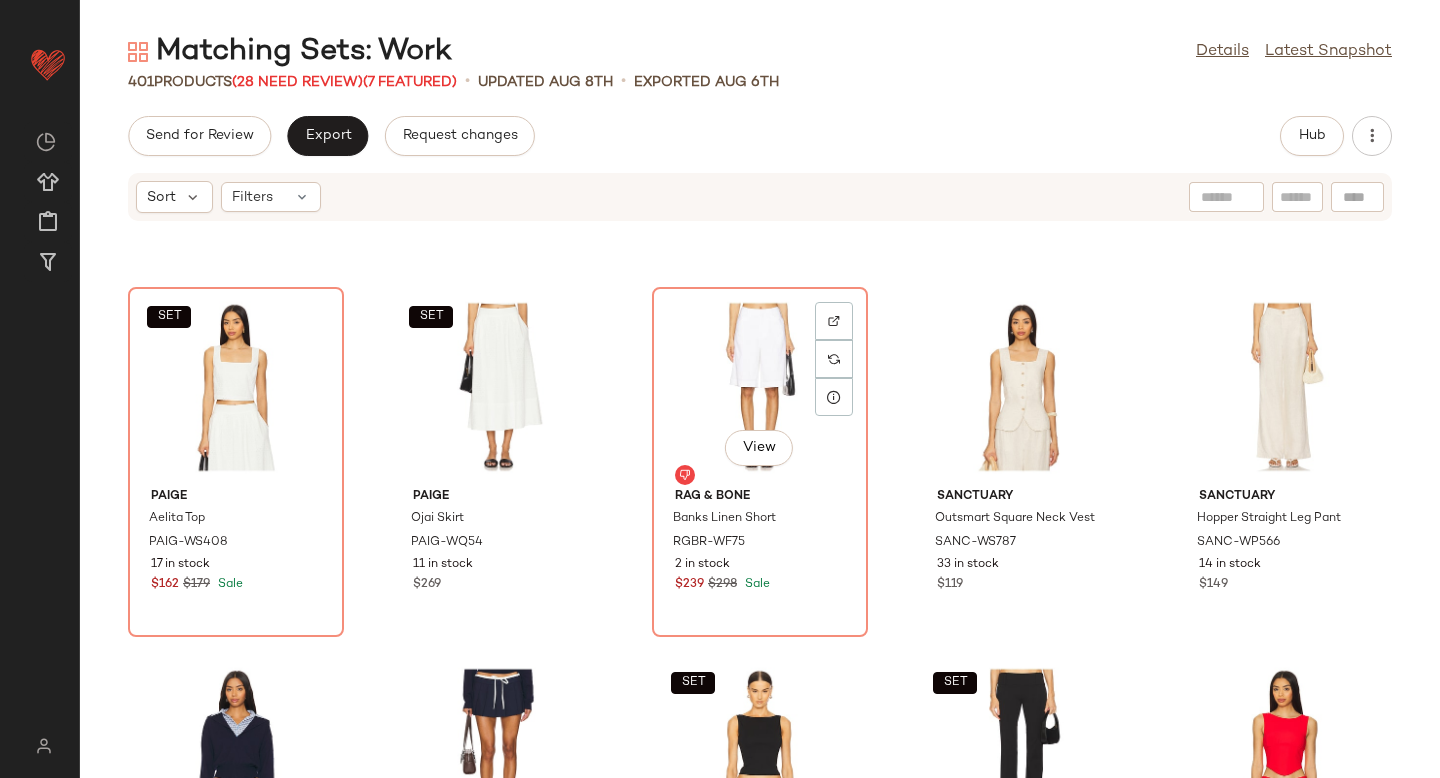 click on "View" 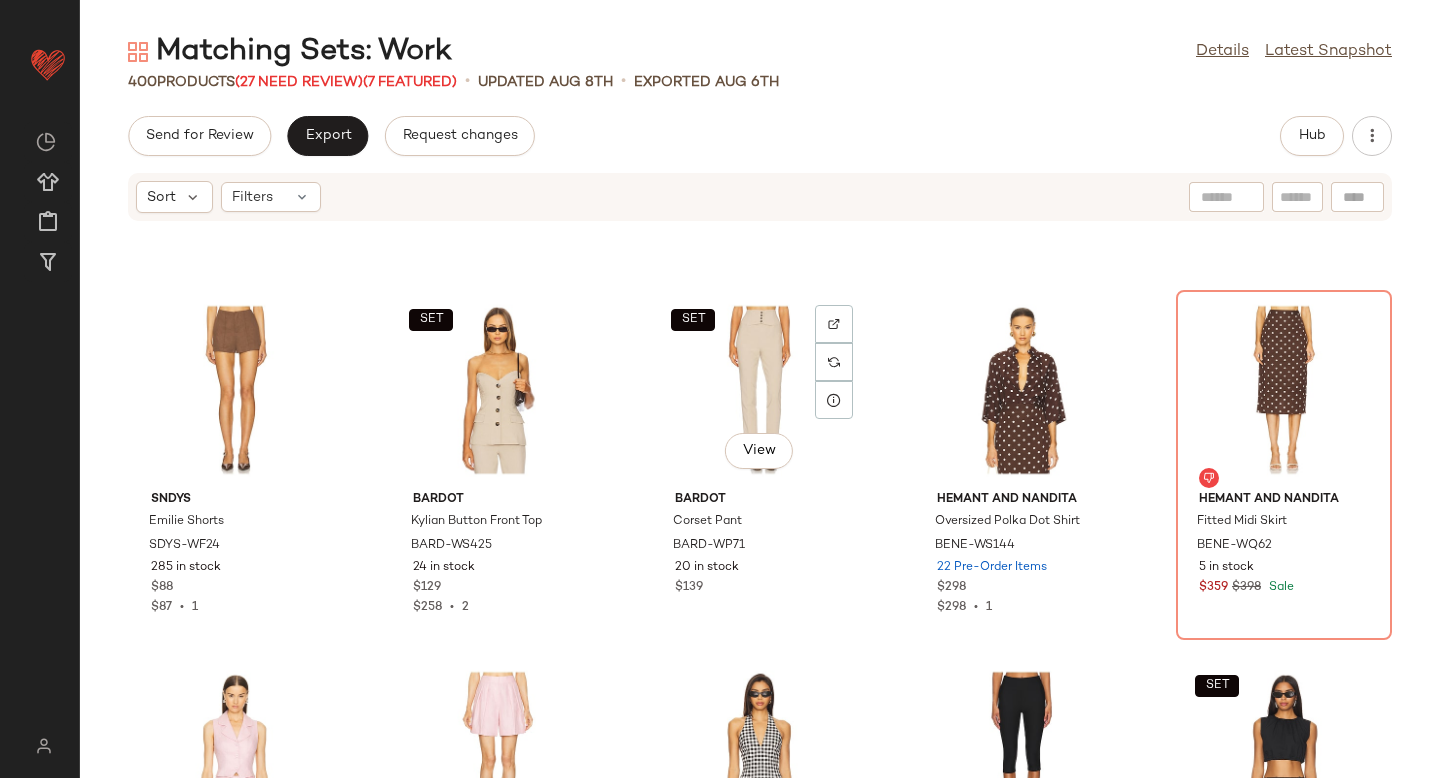 scroll, scrollTop: 24495, scrollLeft: 0, axis: vertical 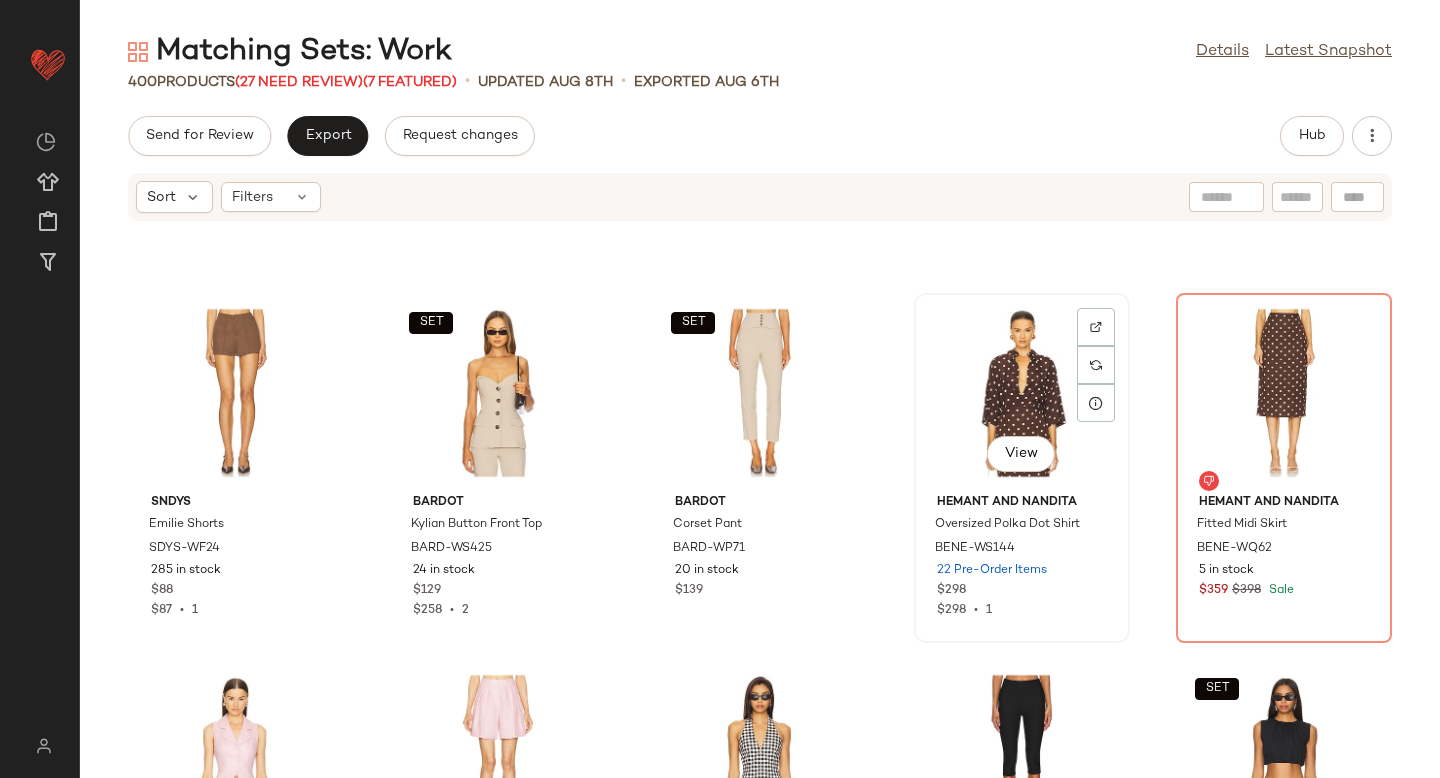 click on "View" 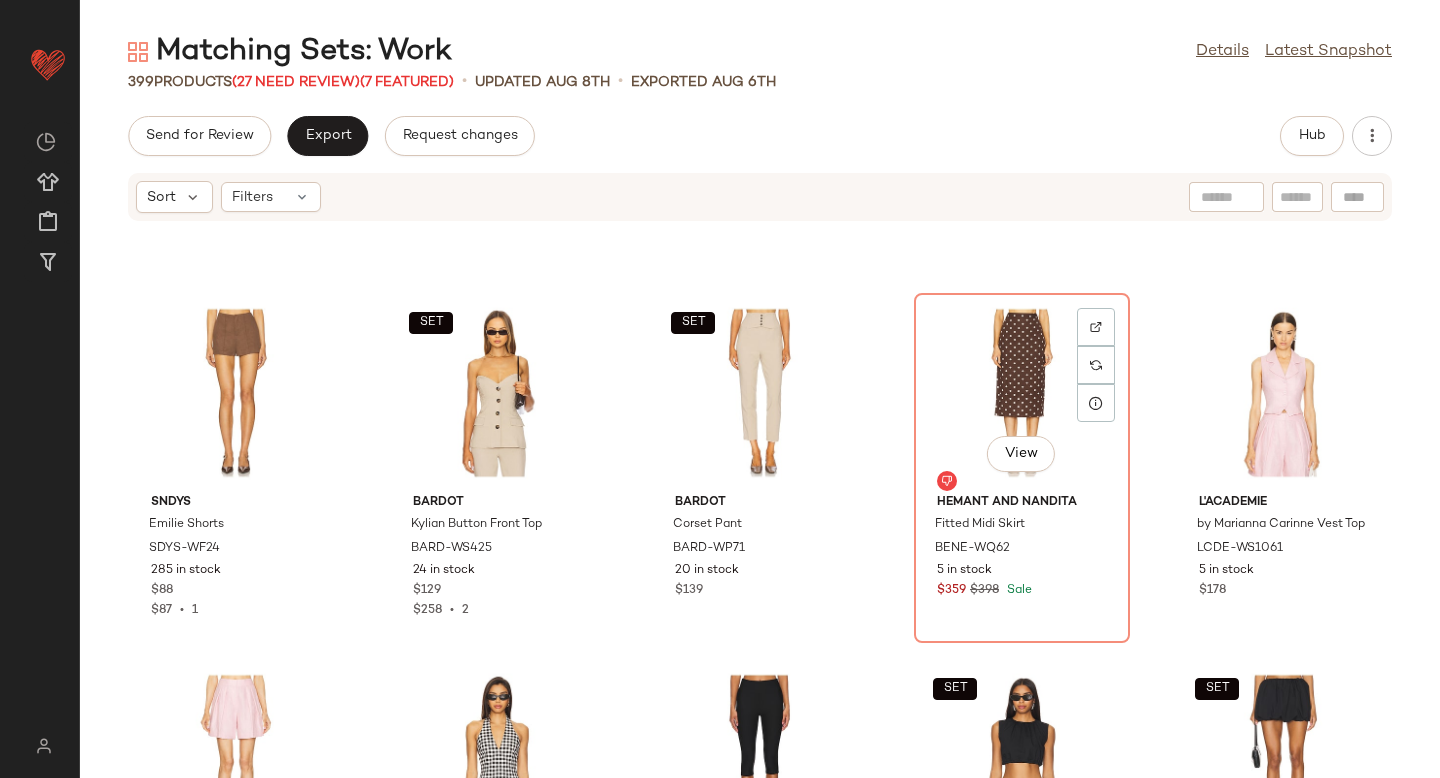 click on "View" 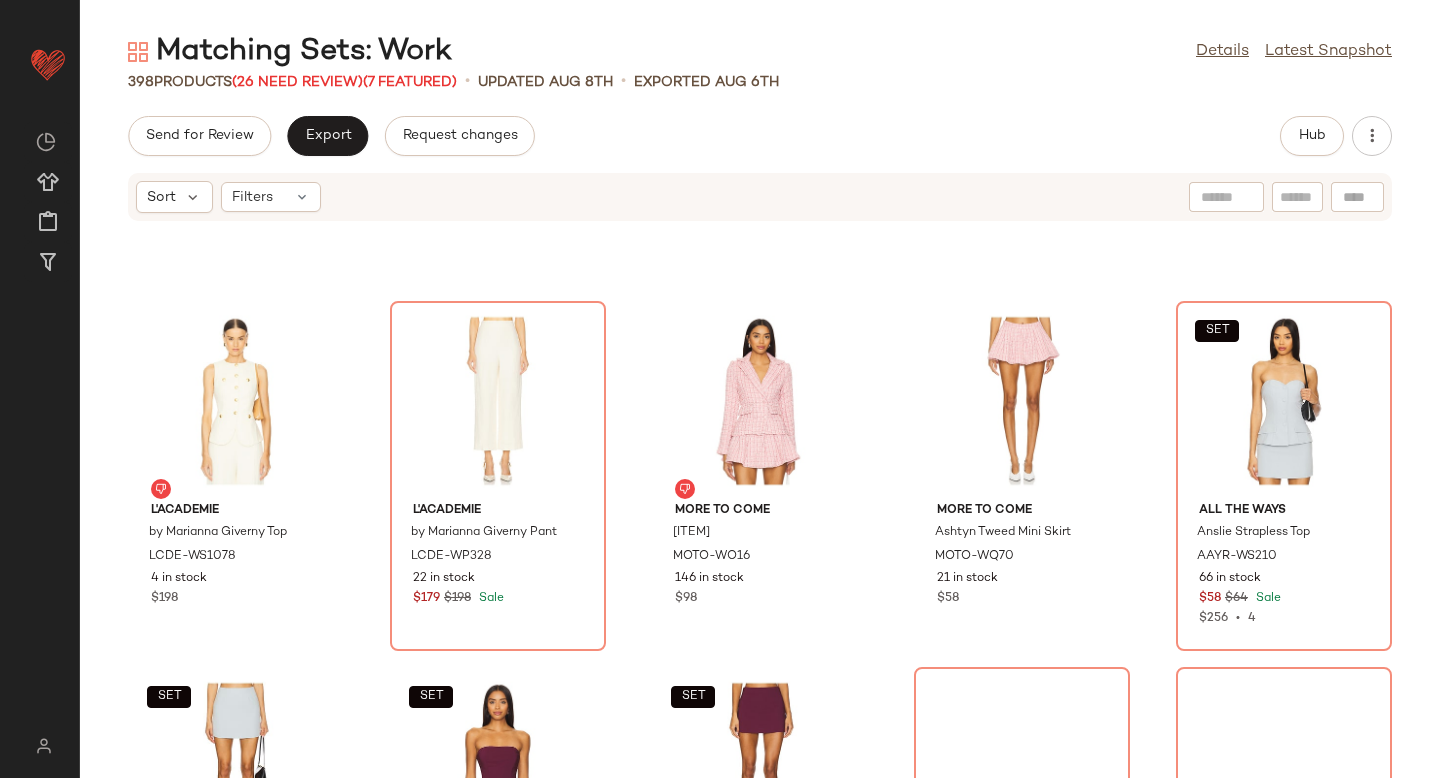 scroll, scrollTop: 27045, scrollLeft: 0, axis: vertical 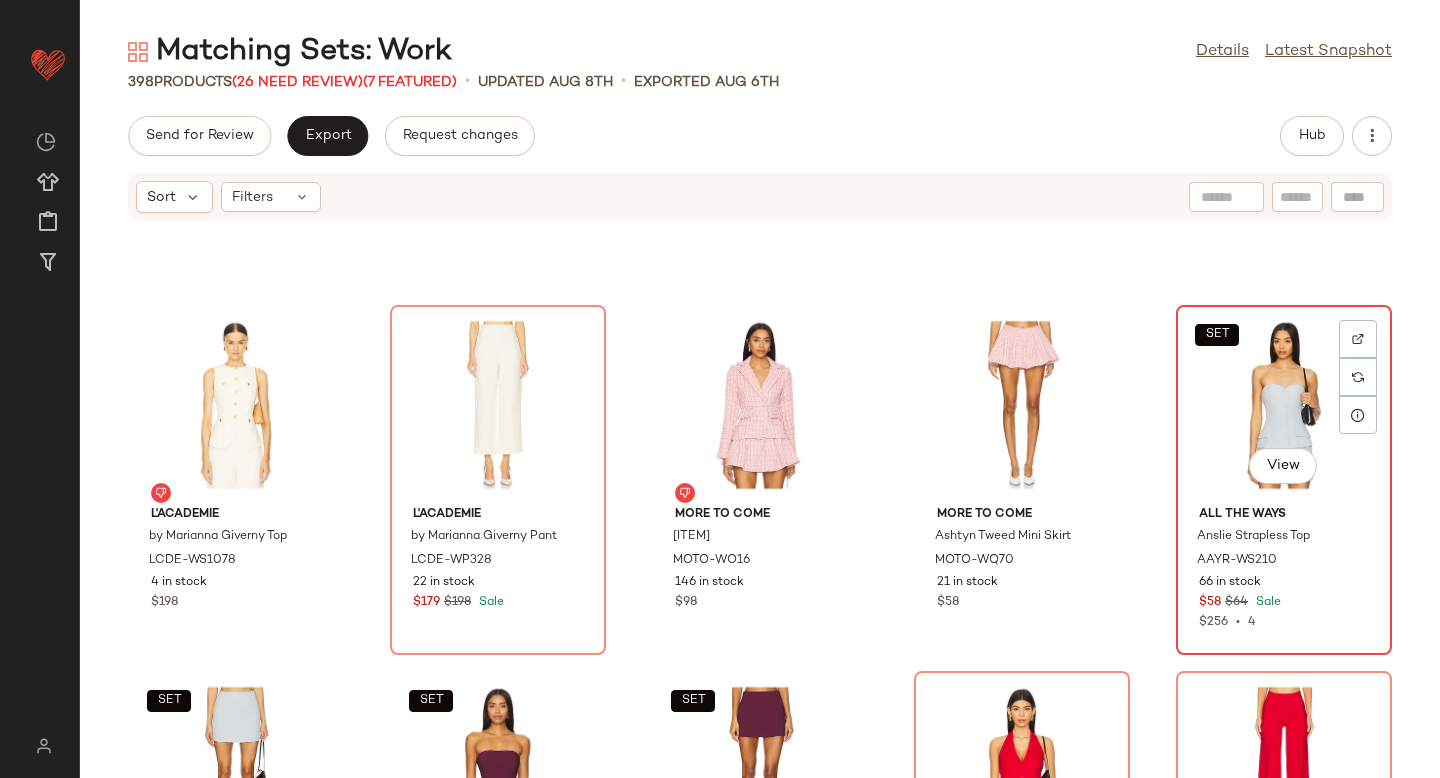 click on "SET   View" 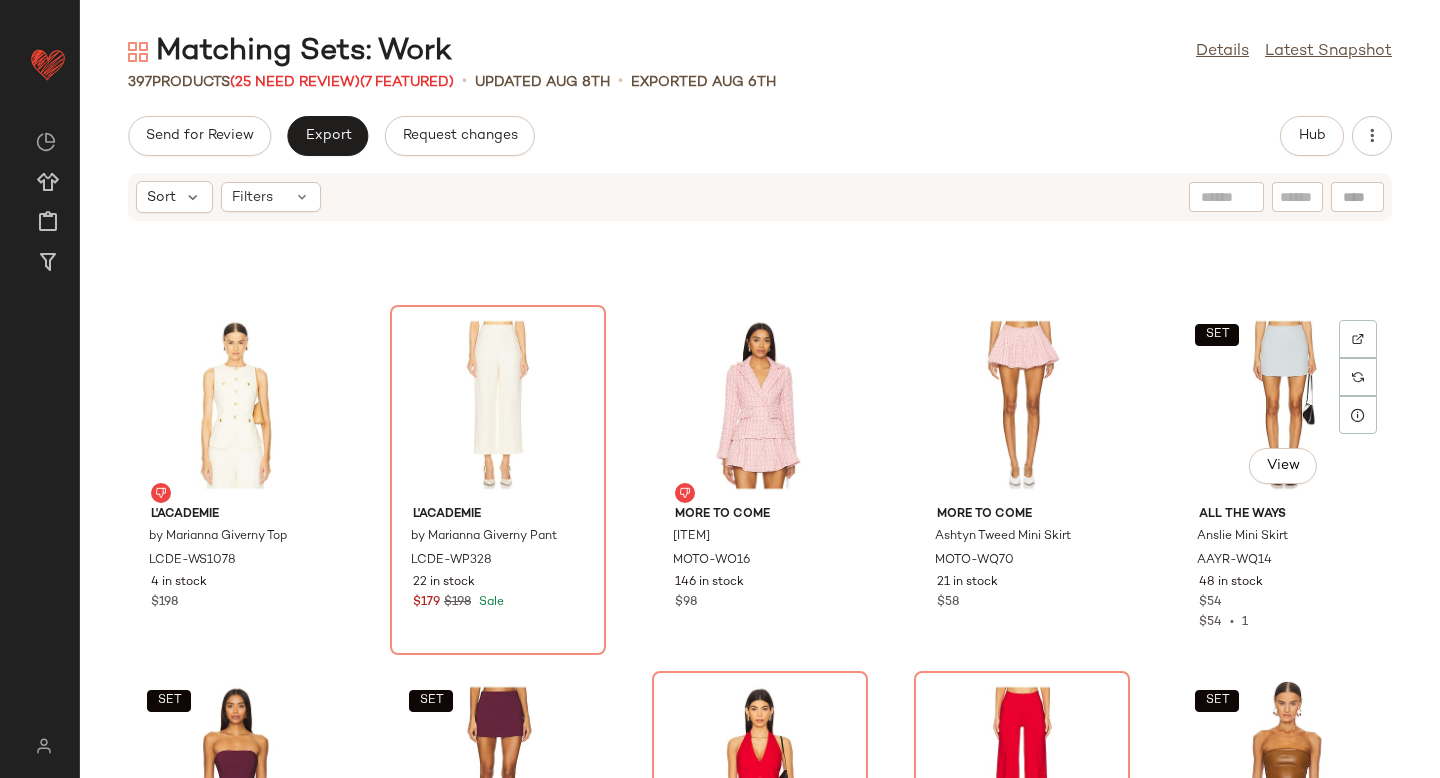 click on "SET   View" 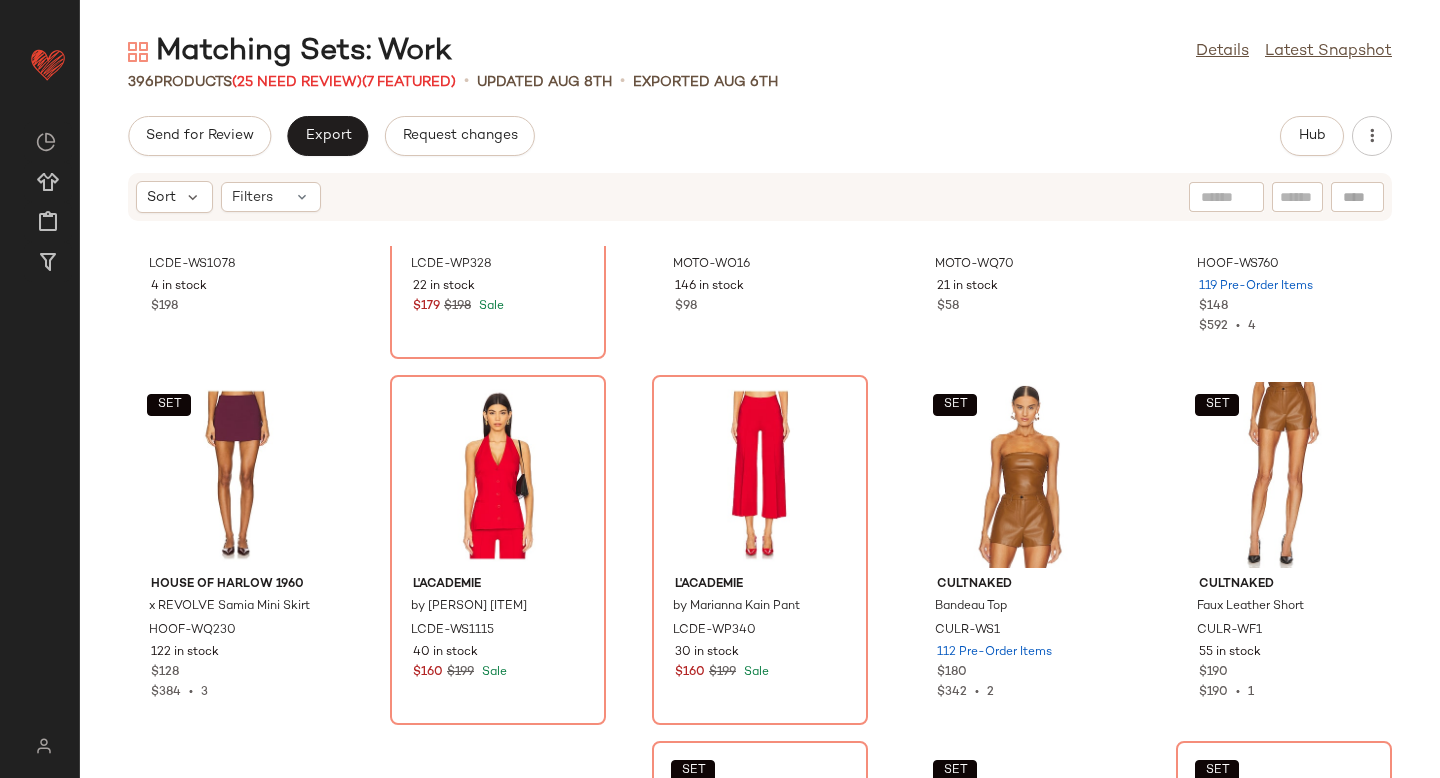 scroll, scrollTop: 27401, scrollLeft: 0, axis: vertical 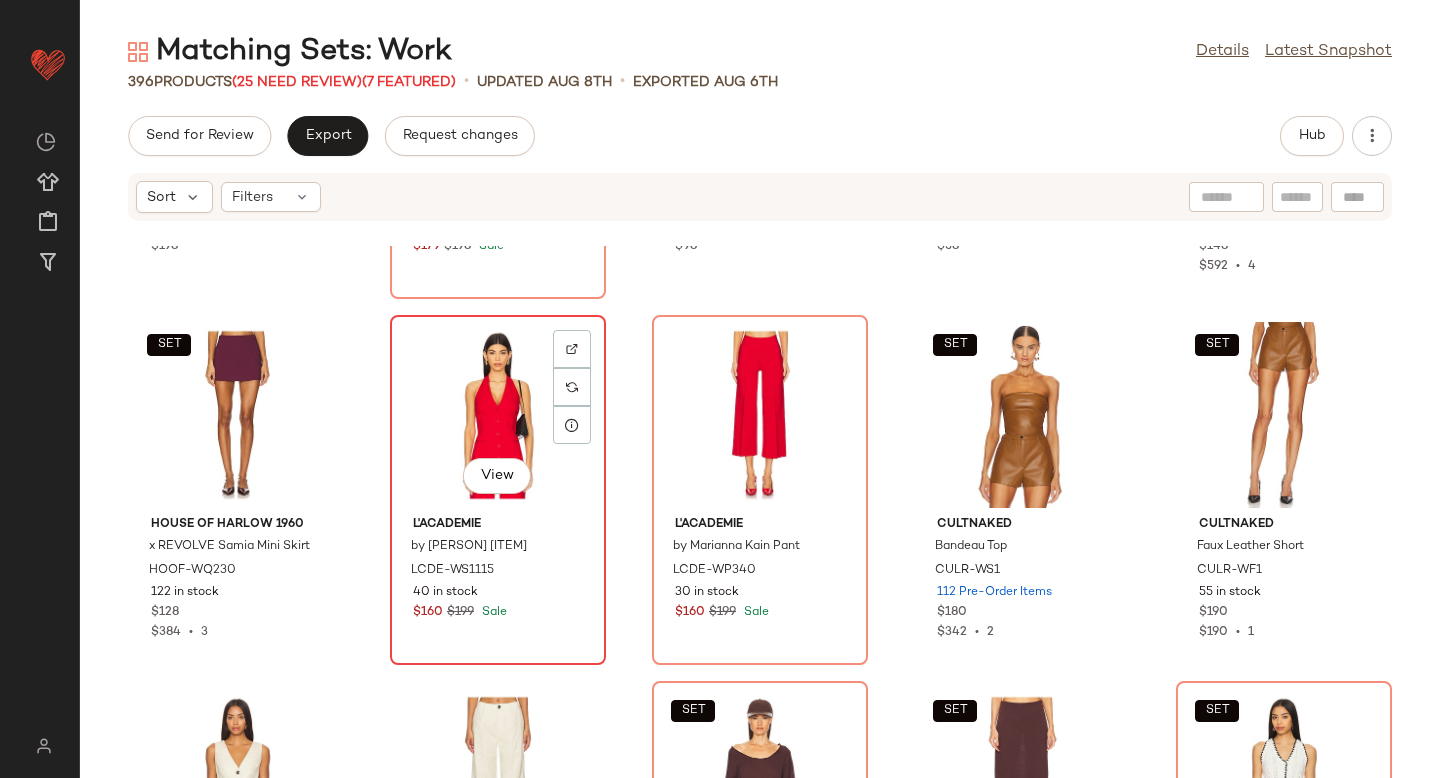 click on "View" 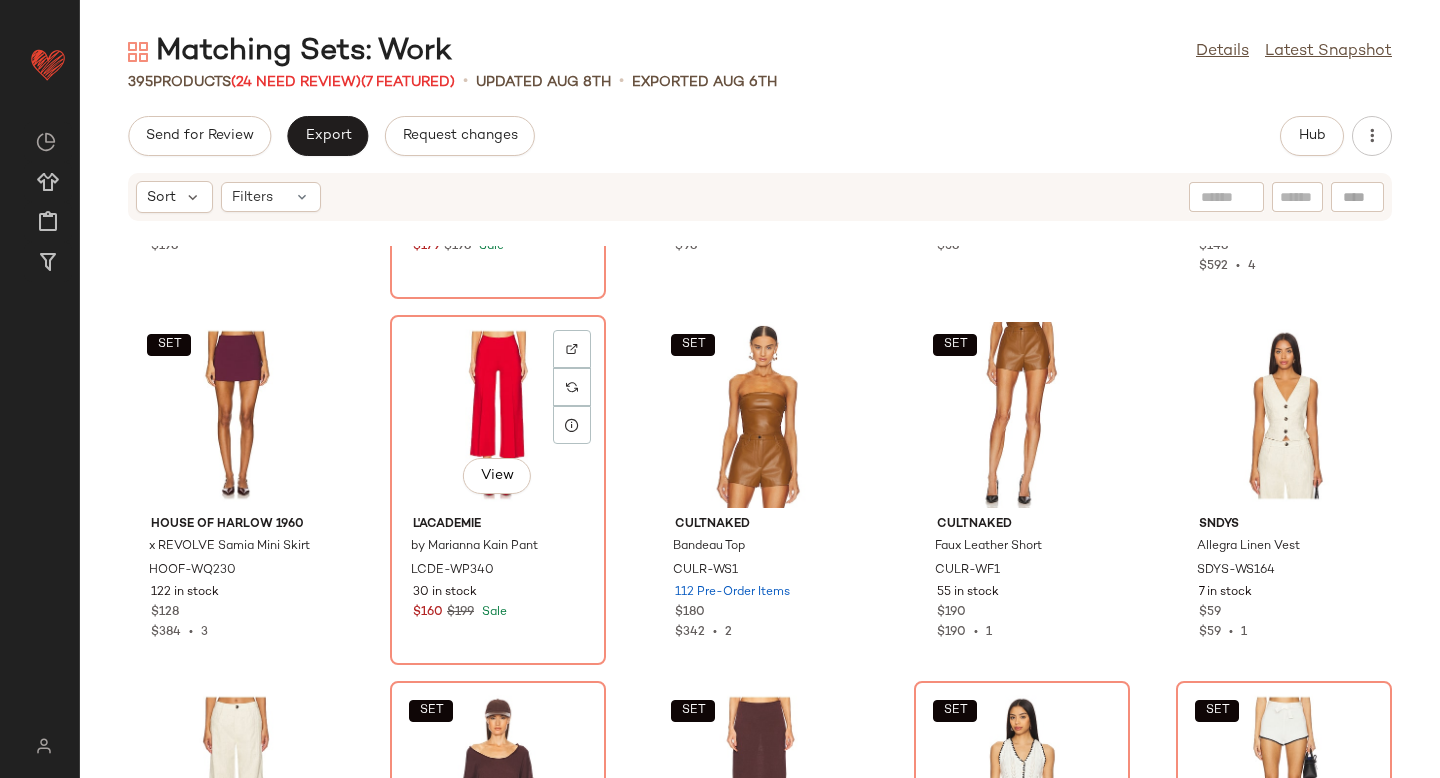click on "View" 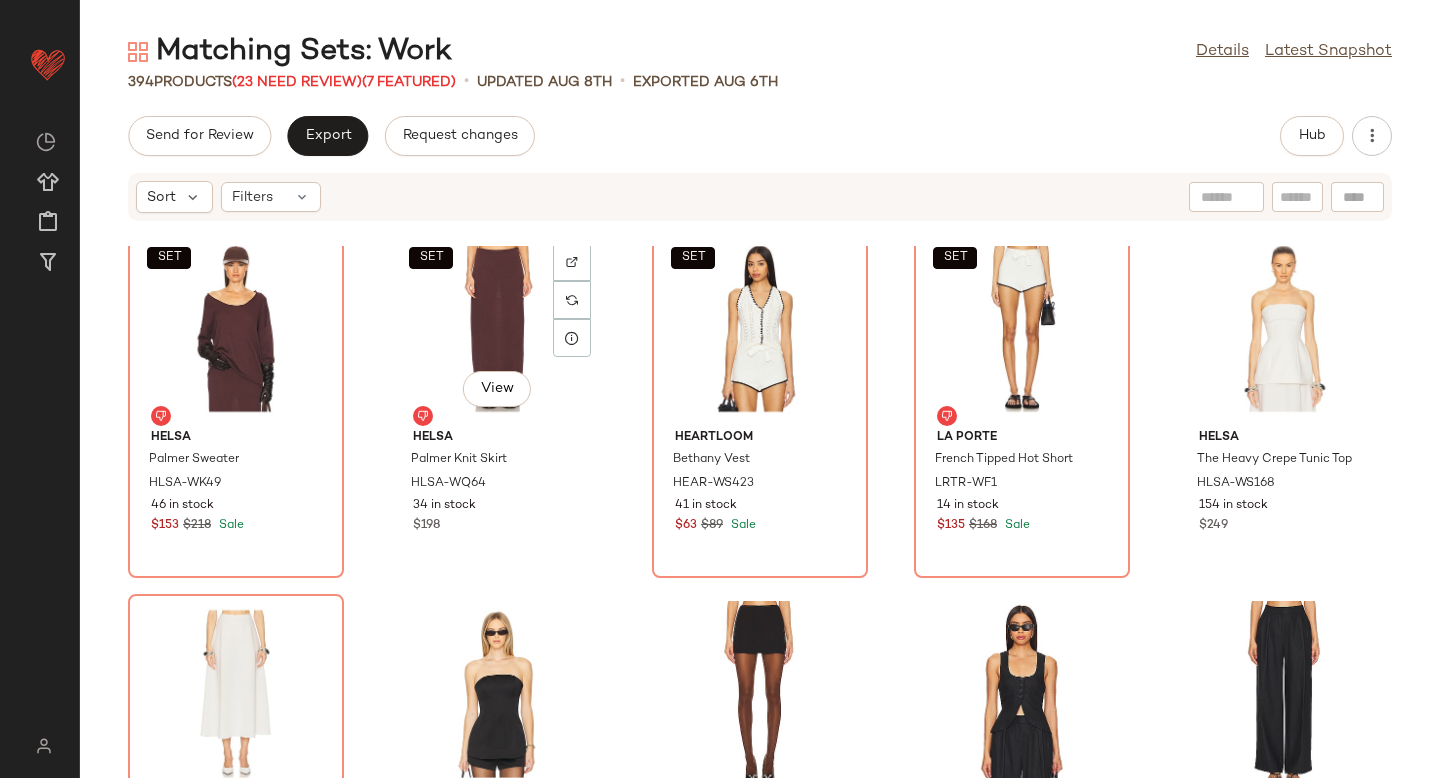 scroll, scrollTop: 27801, scrollLeft: 0, axis: vertical 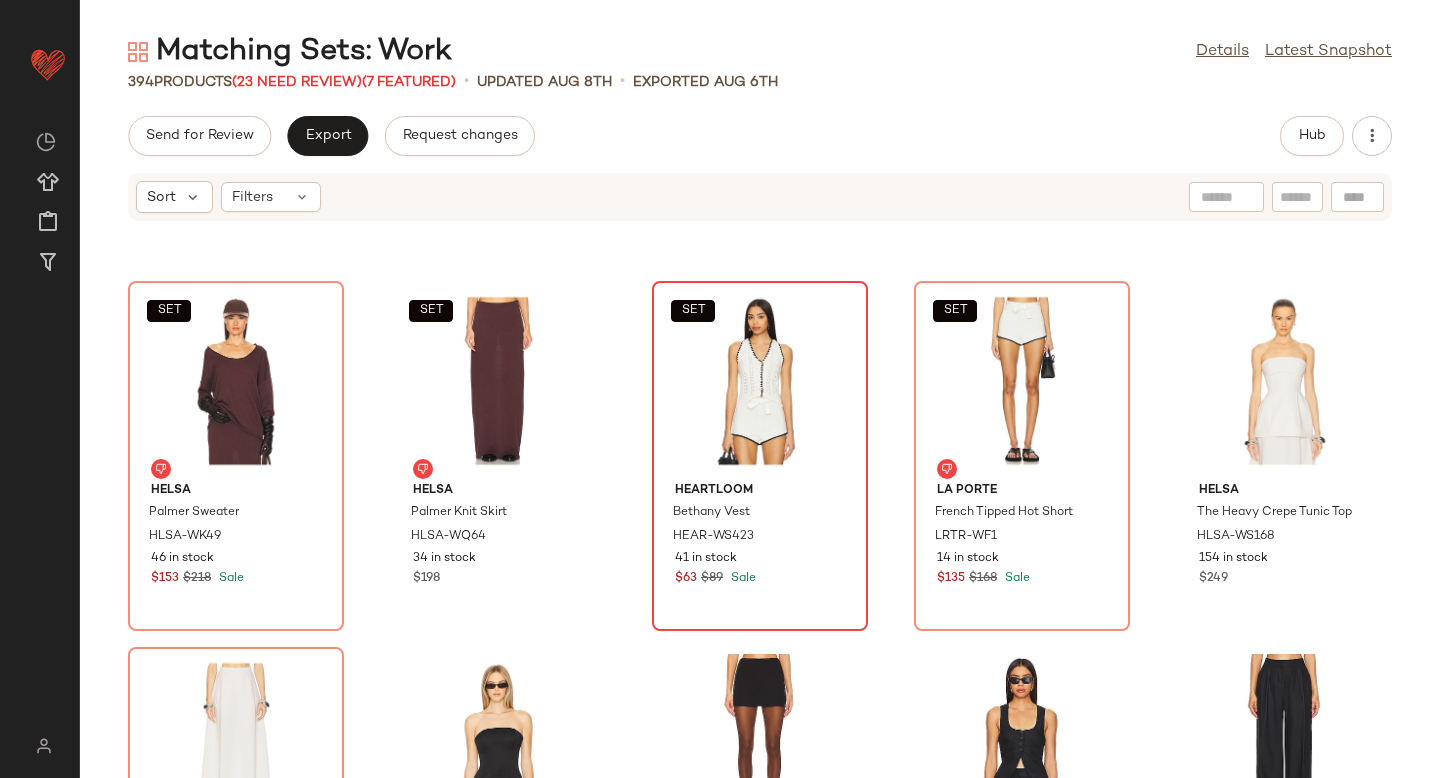 click on "SET" 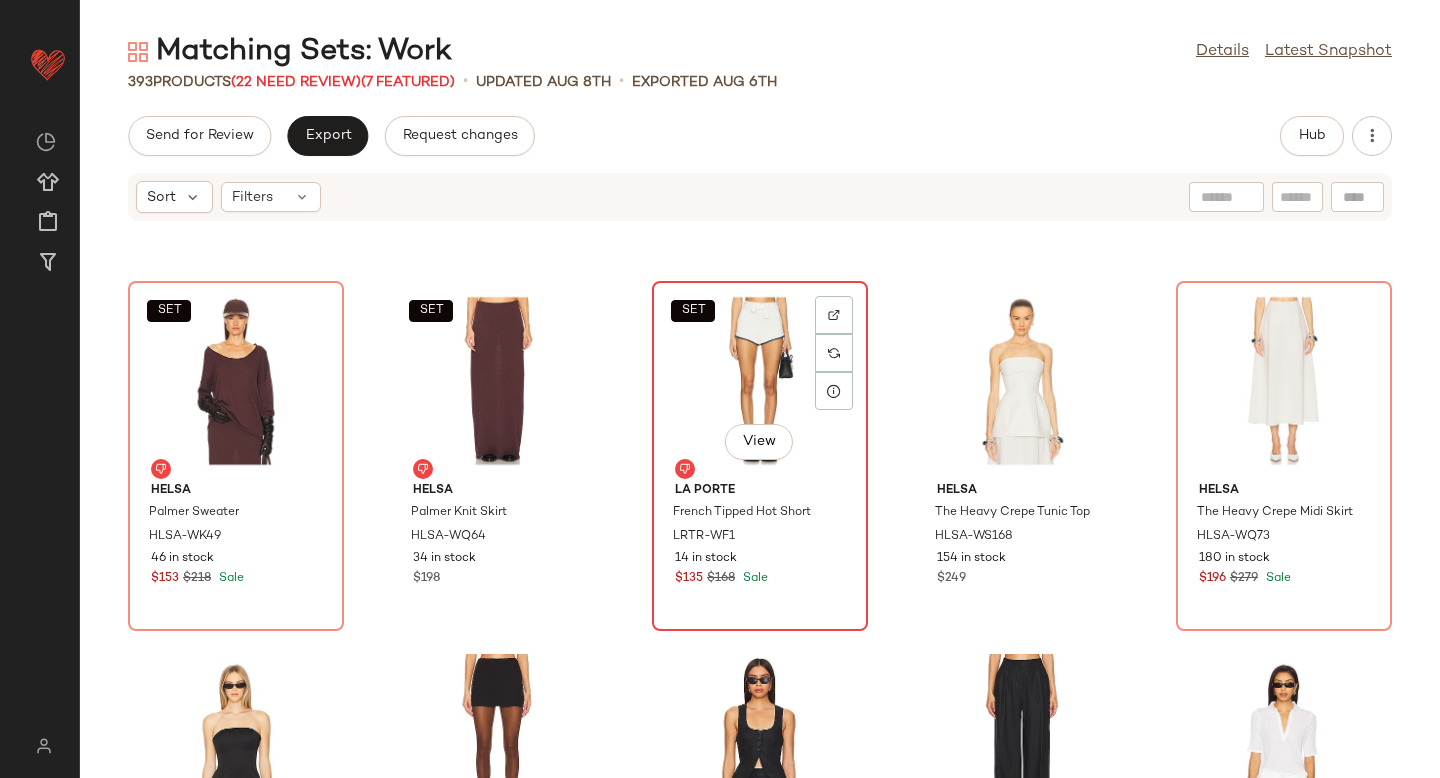 click on "SET   View" 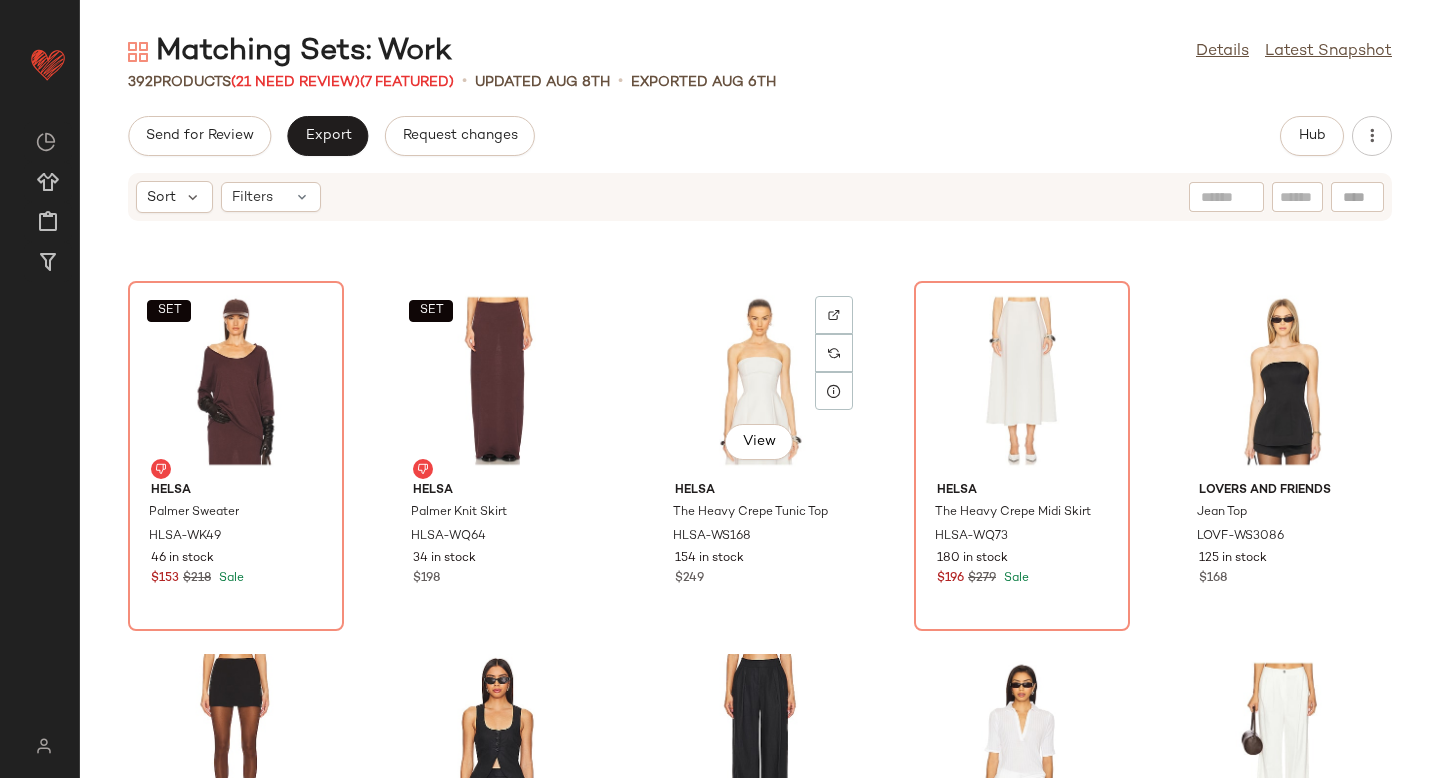 click on "View" 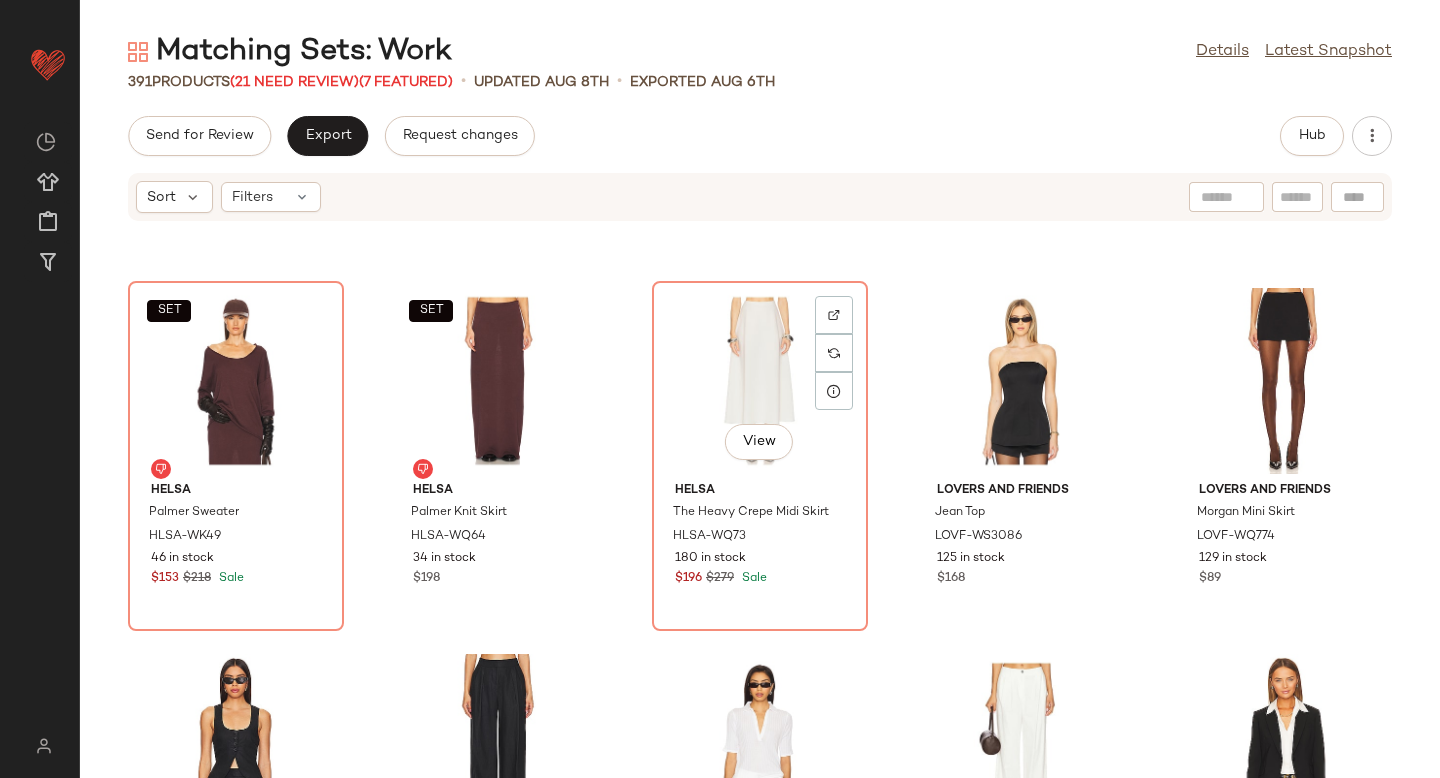 click on "View" 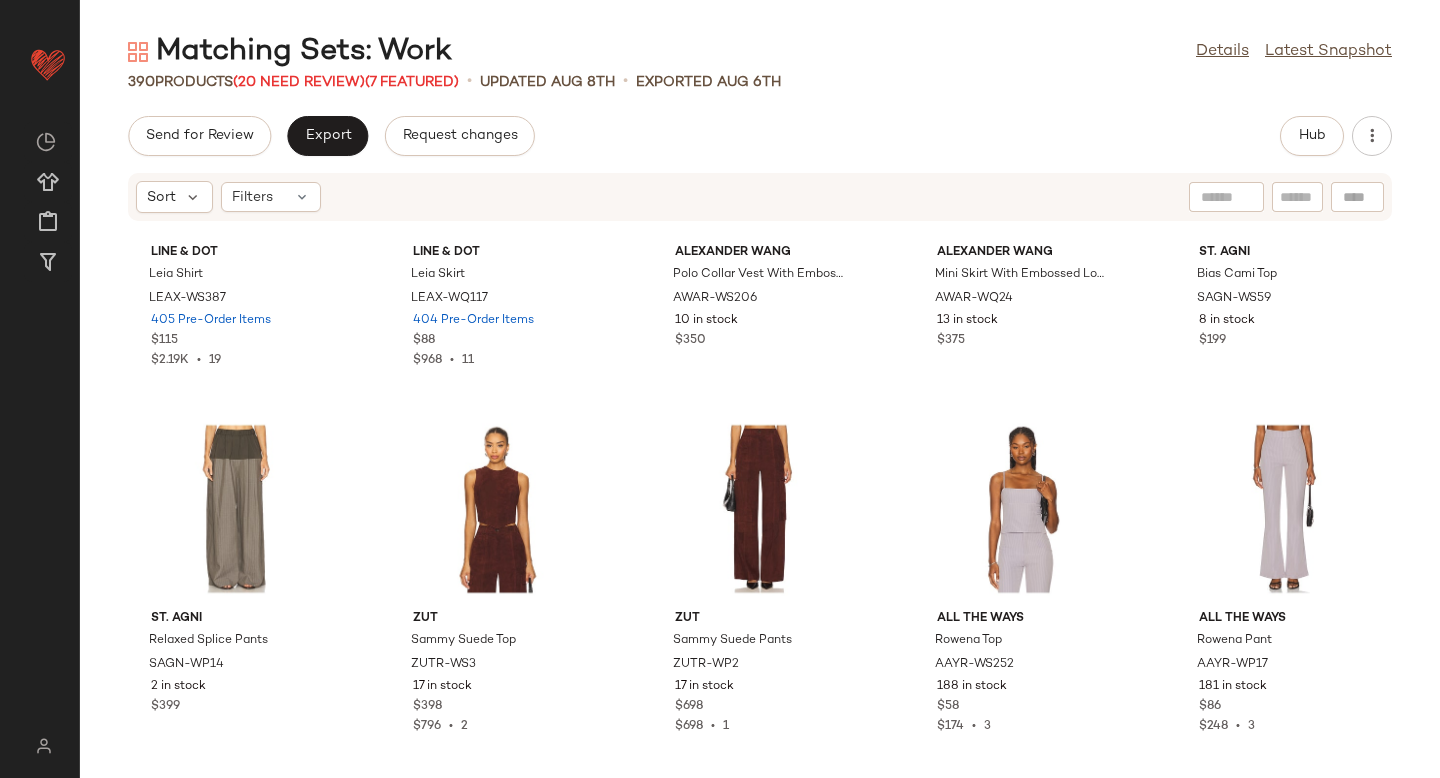 scroll, scrollTop: 0, scrollLeft: 0, axis: both 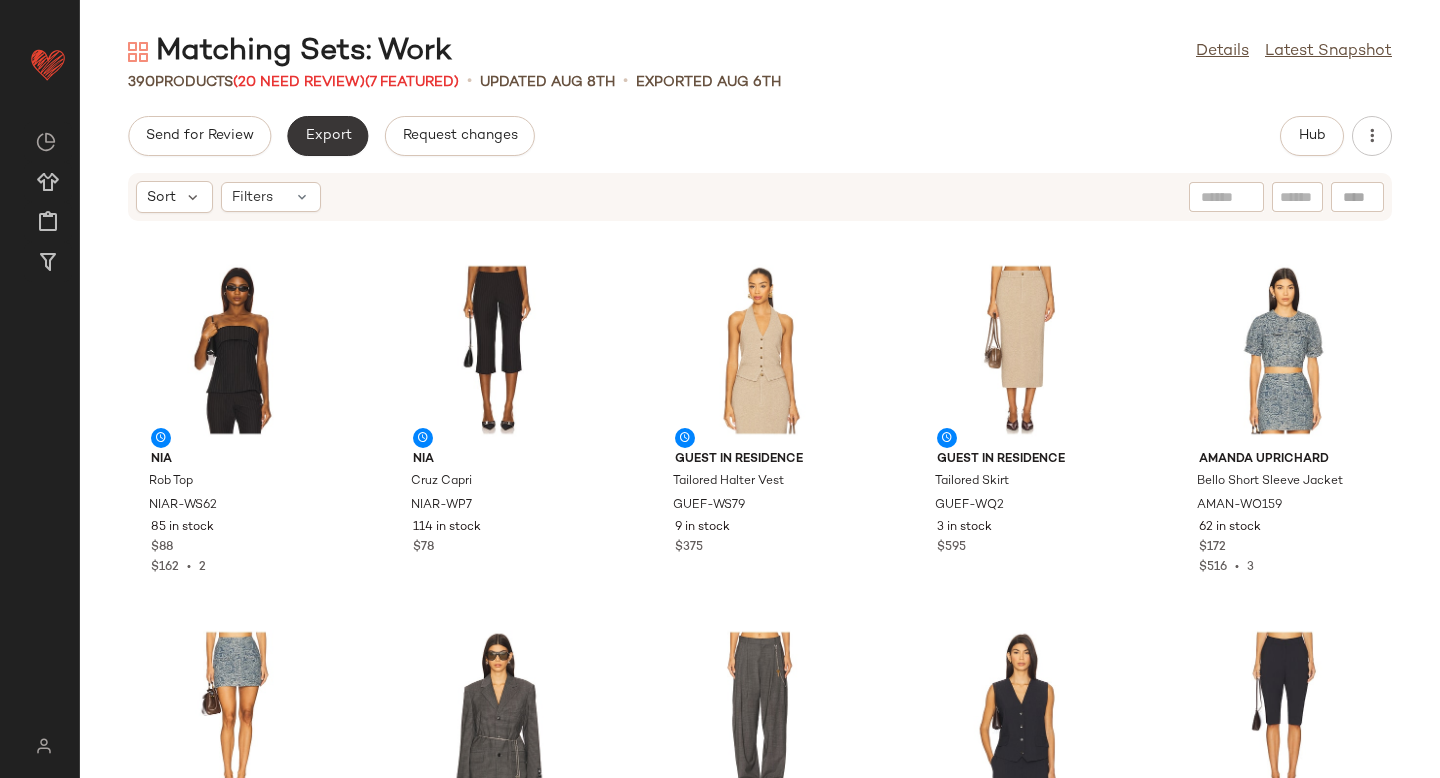 click on "Export" at bounding box center (327, 136) 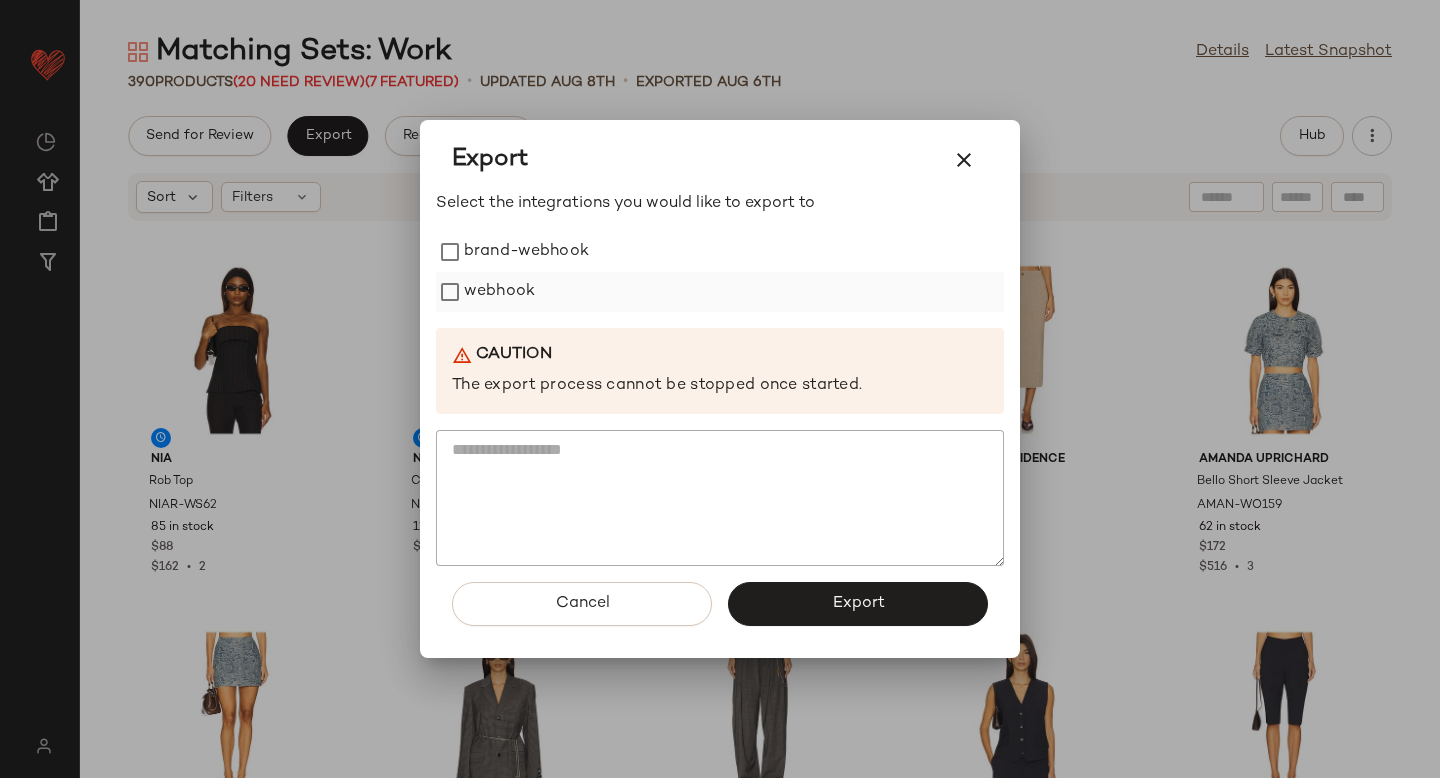 click on "webhook" at bounding box center [499, 292] 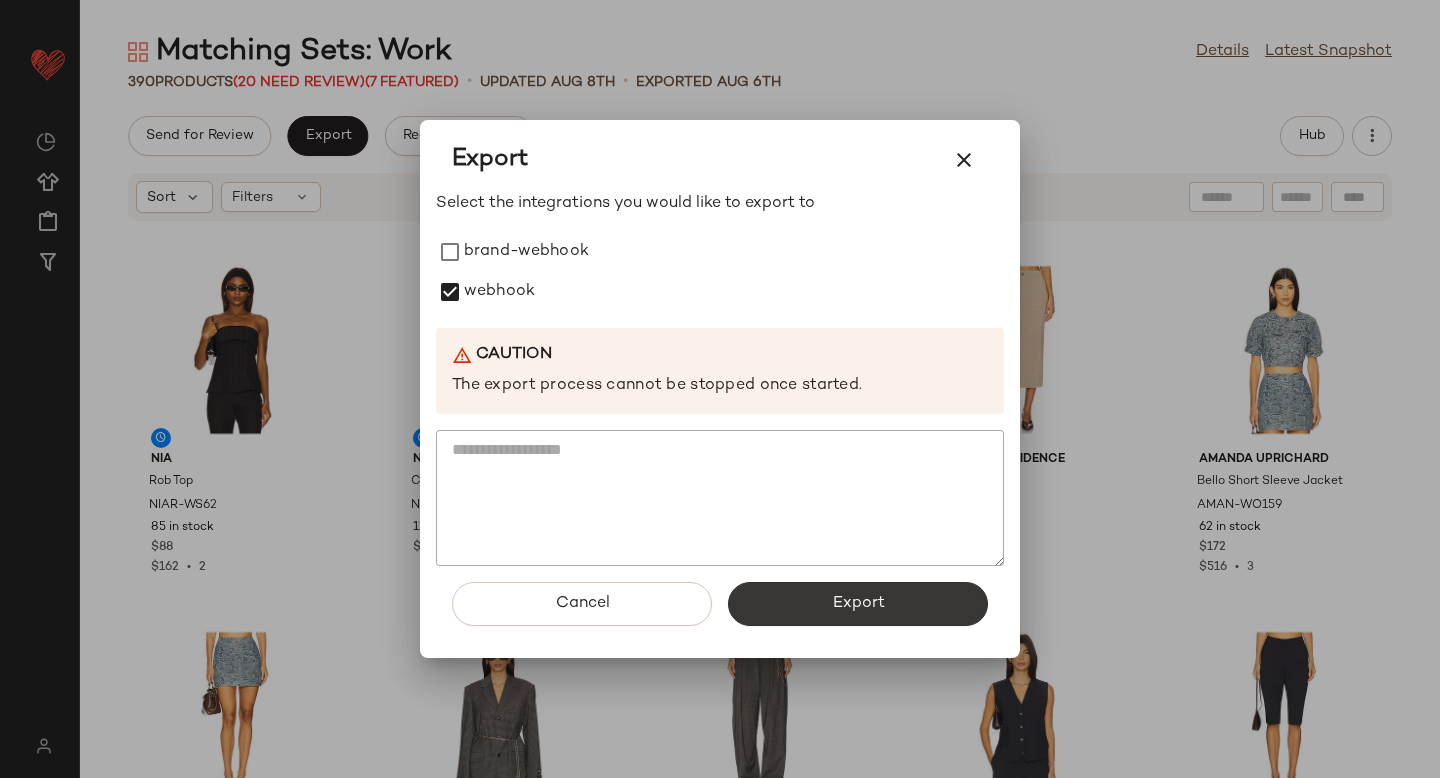 click on "Export" at bounding box center [858, 604] 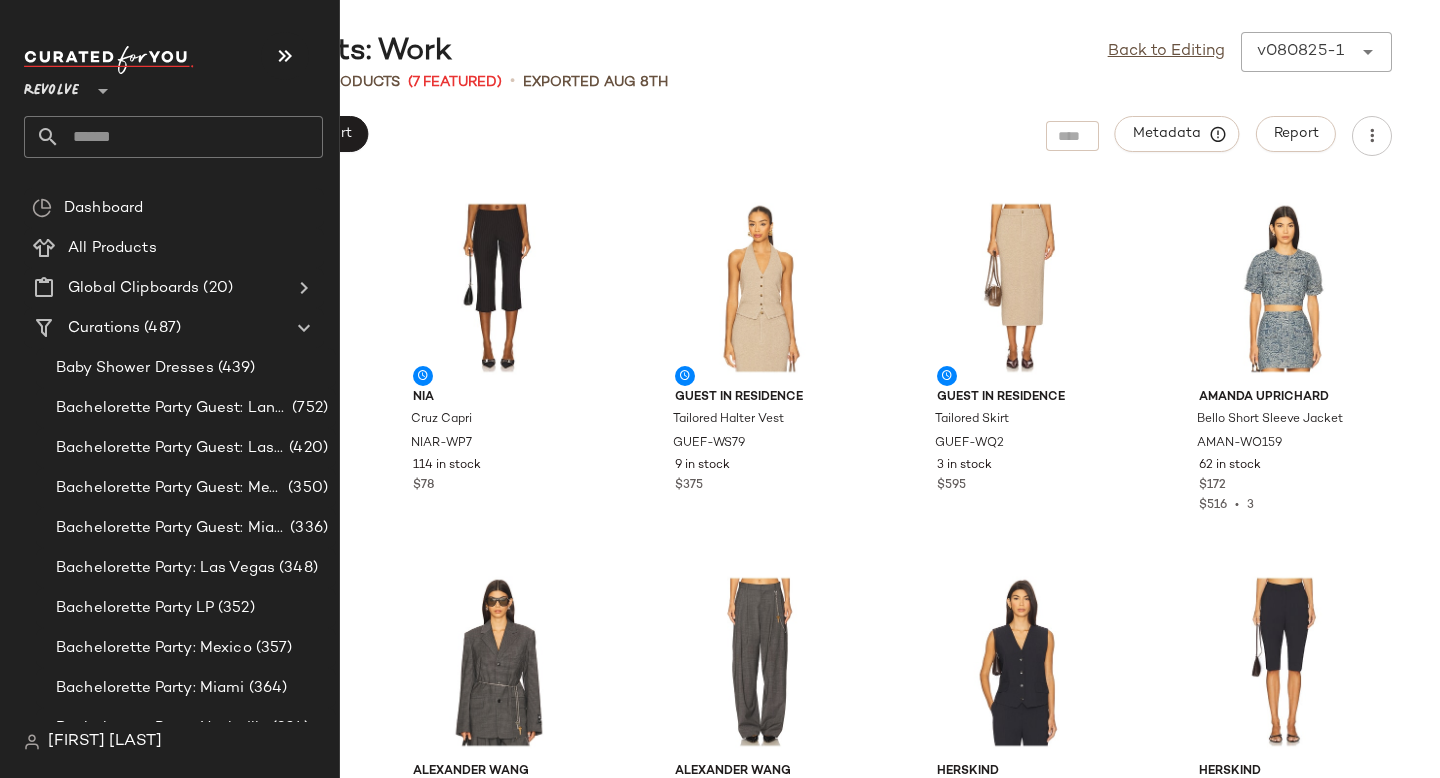 click 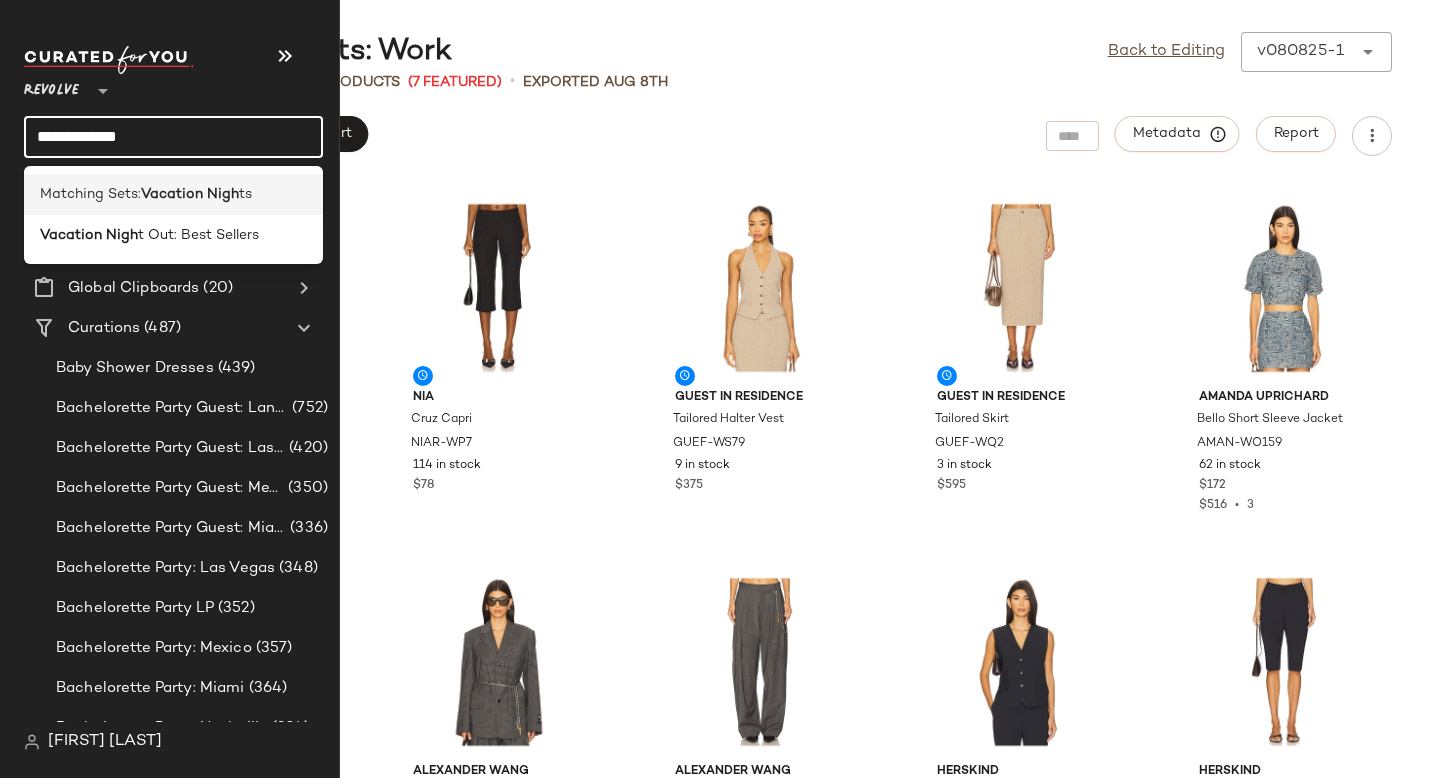 click on "Vacation Nigh" at bounding box center [190, 194] 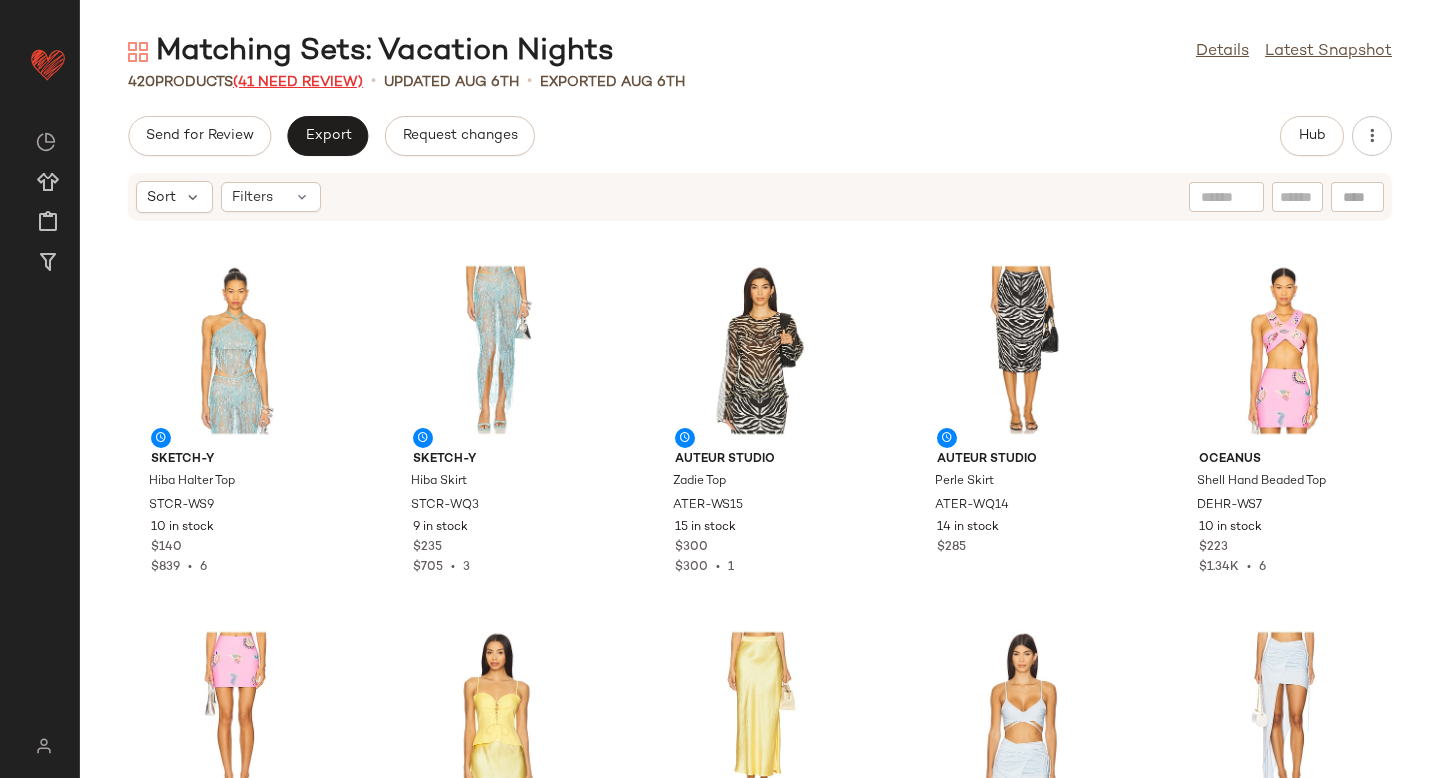 click on "(41 Need Review)" at bounding box center [298, 82] 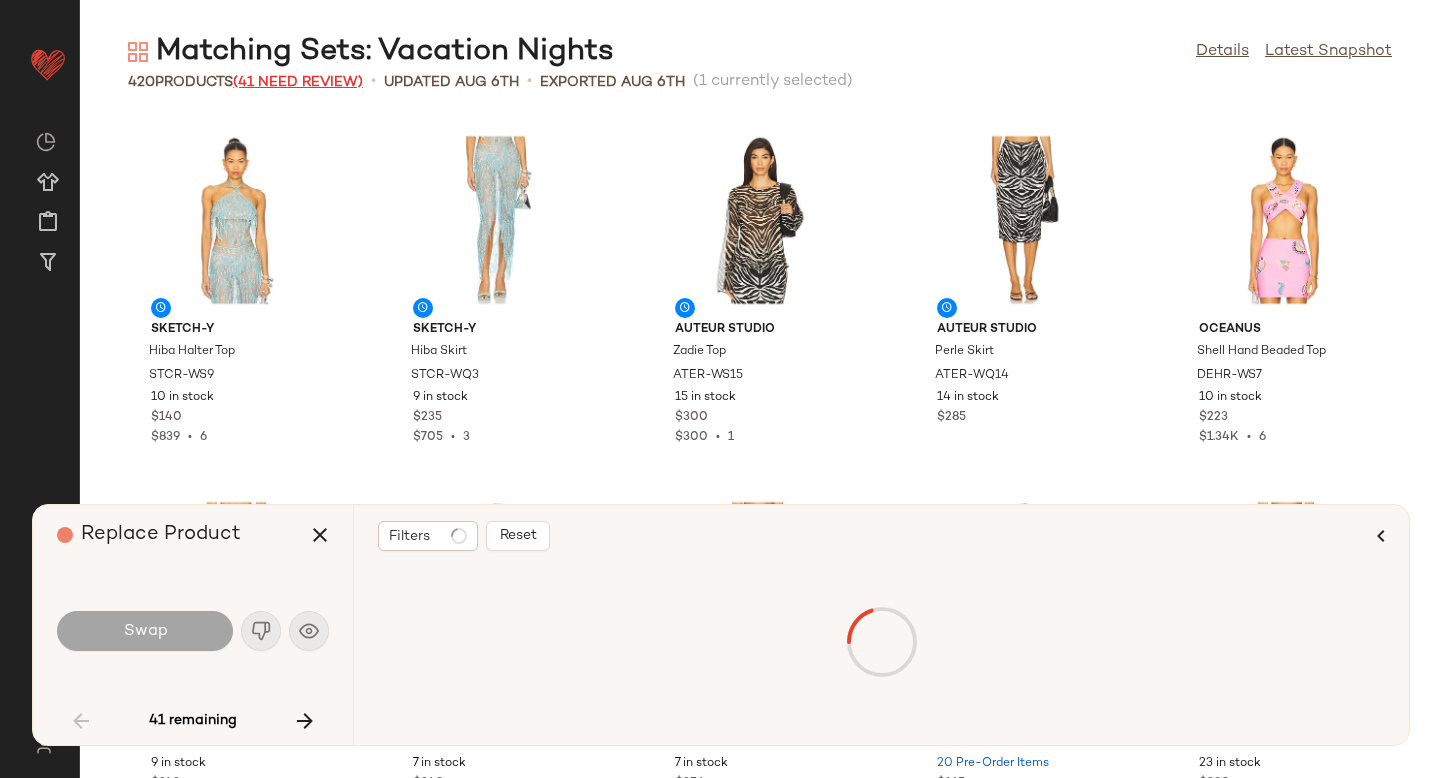scroll, scrollTop: 4026, scrollLeft: 0, axis: vertical 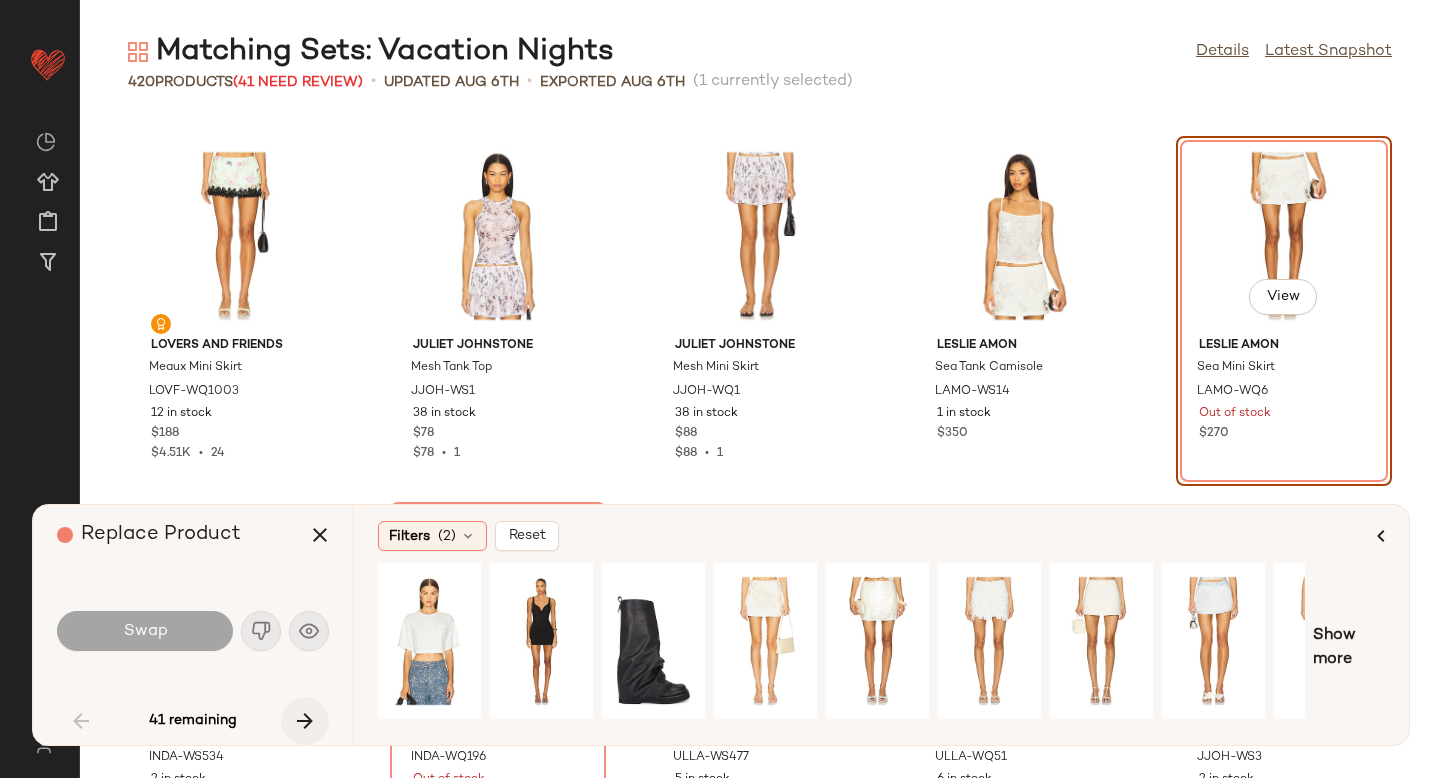 click at bounding box center [305, 721] 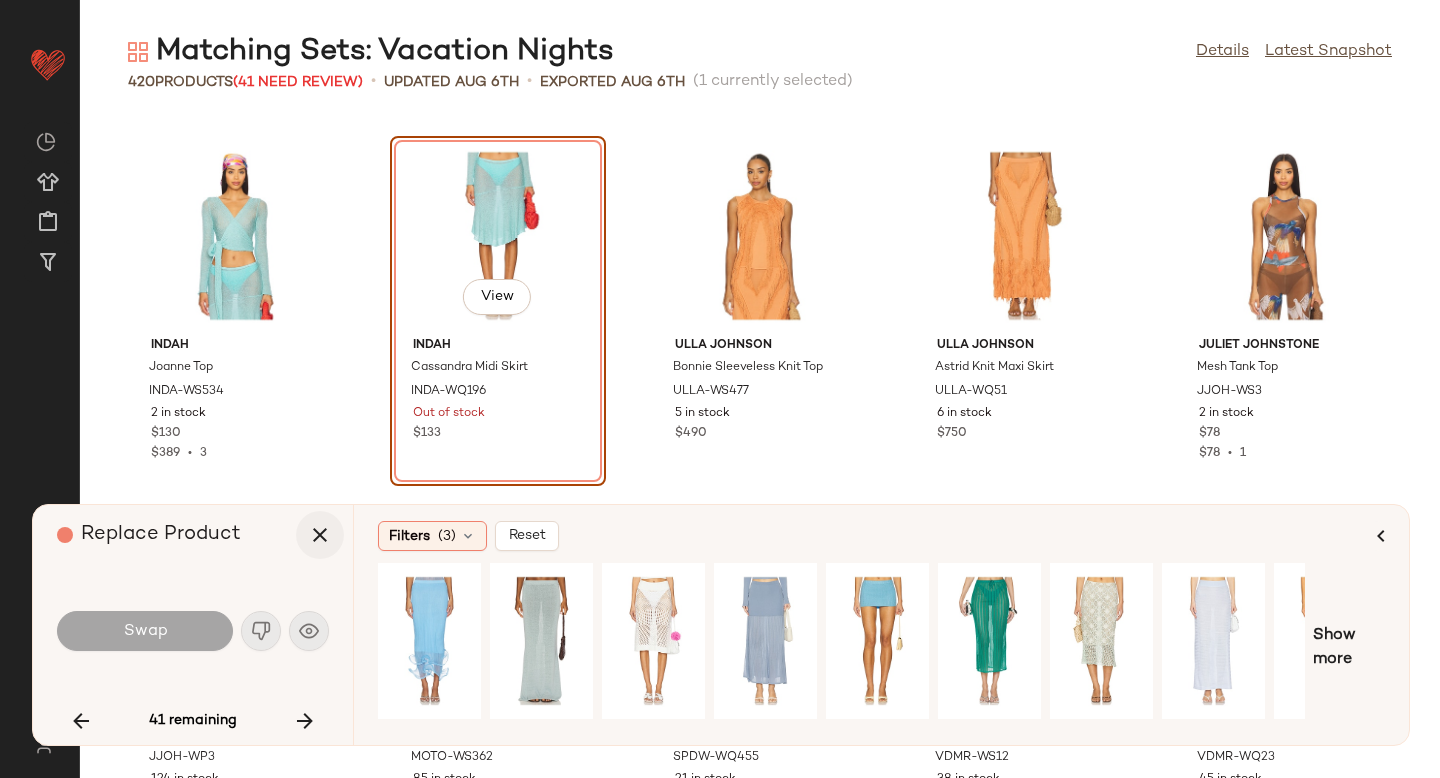 click at bounding box center [320, 535] 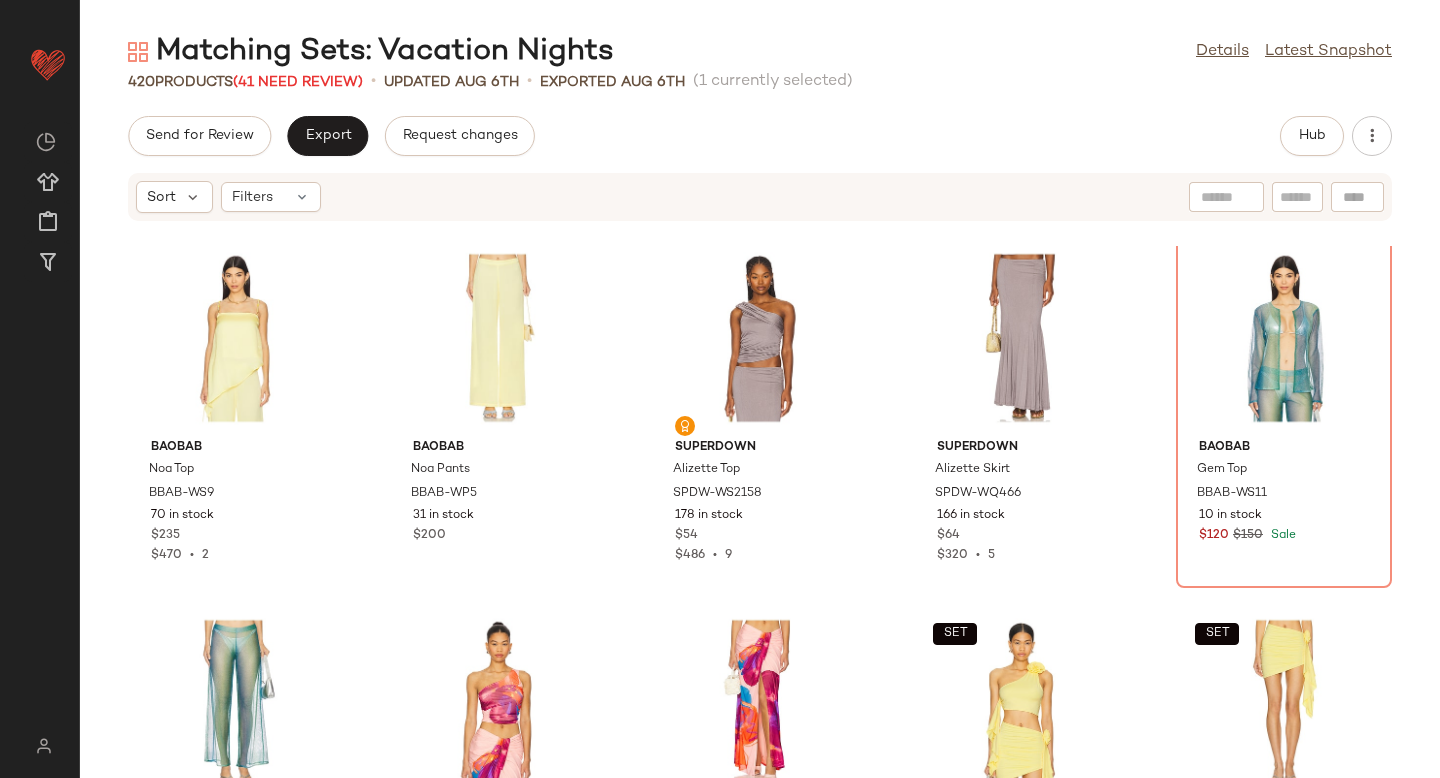 scroll, scrollTop: 6622, scrollLeft: 0, axis: vertical 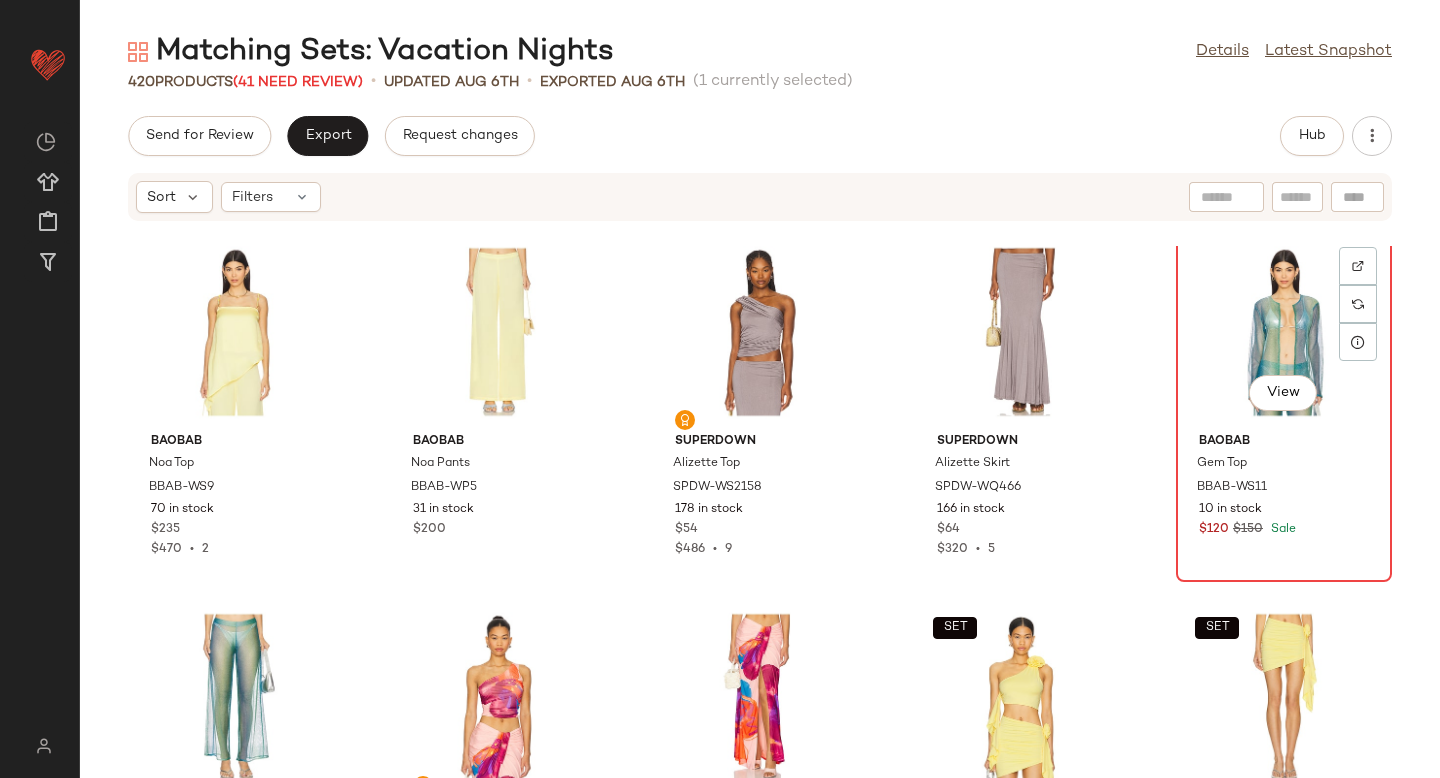 click on "View" 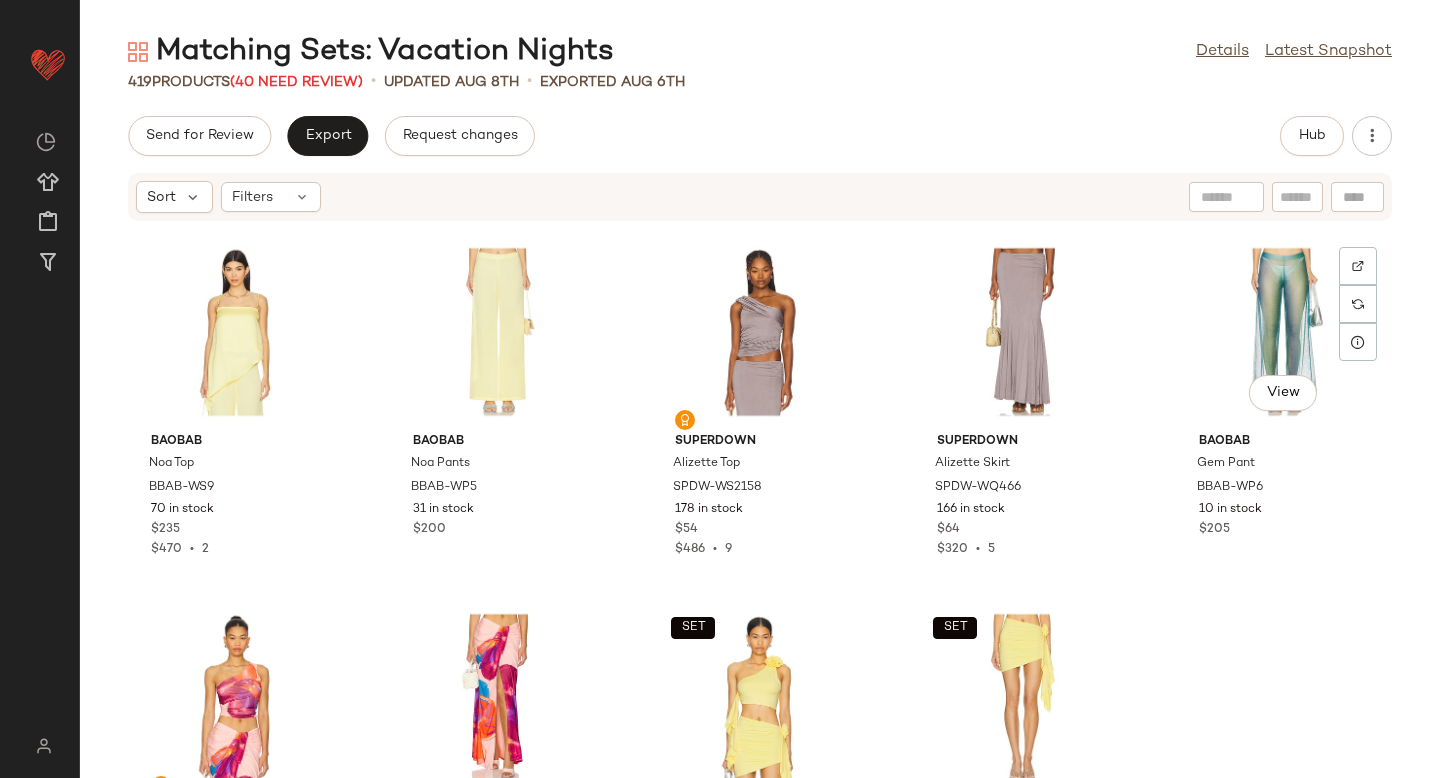 click on "View" 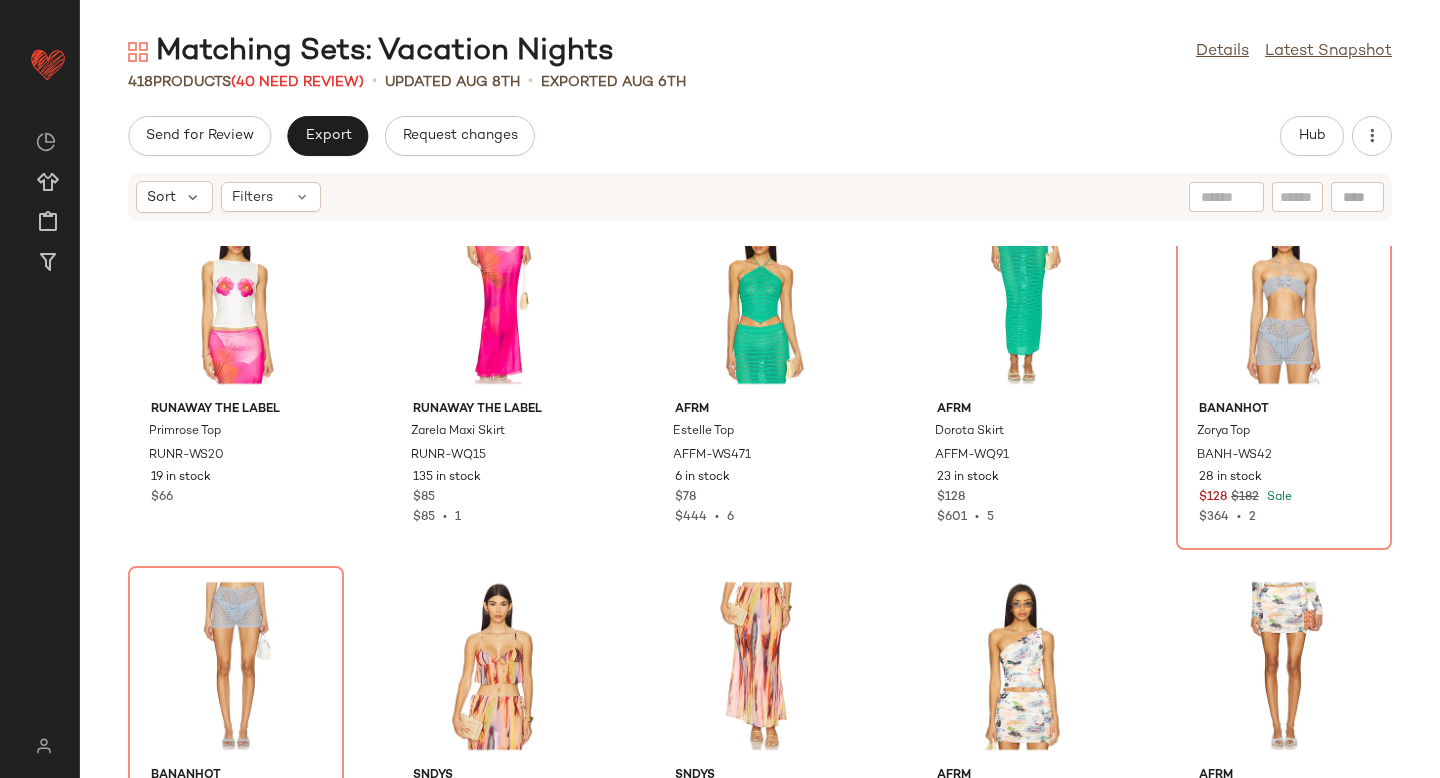 scroll, scrollTop: 7295, scrollLeft: 0, axis: vertical 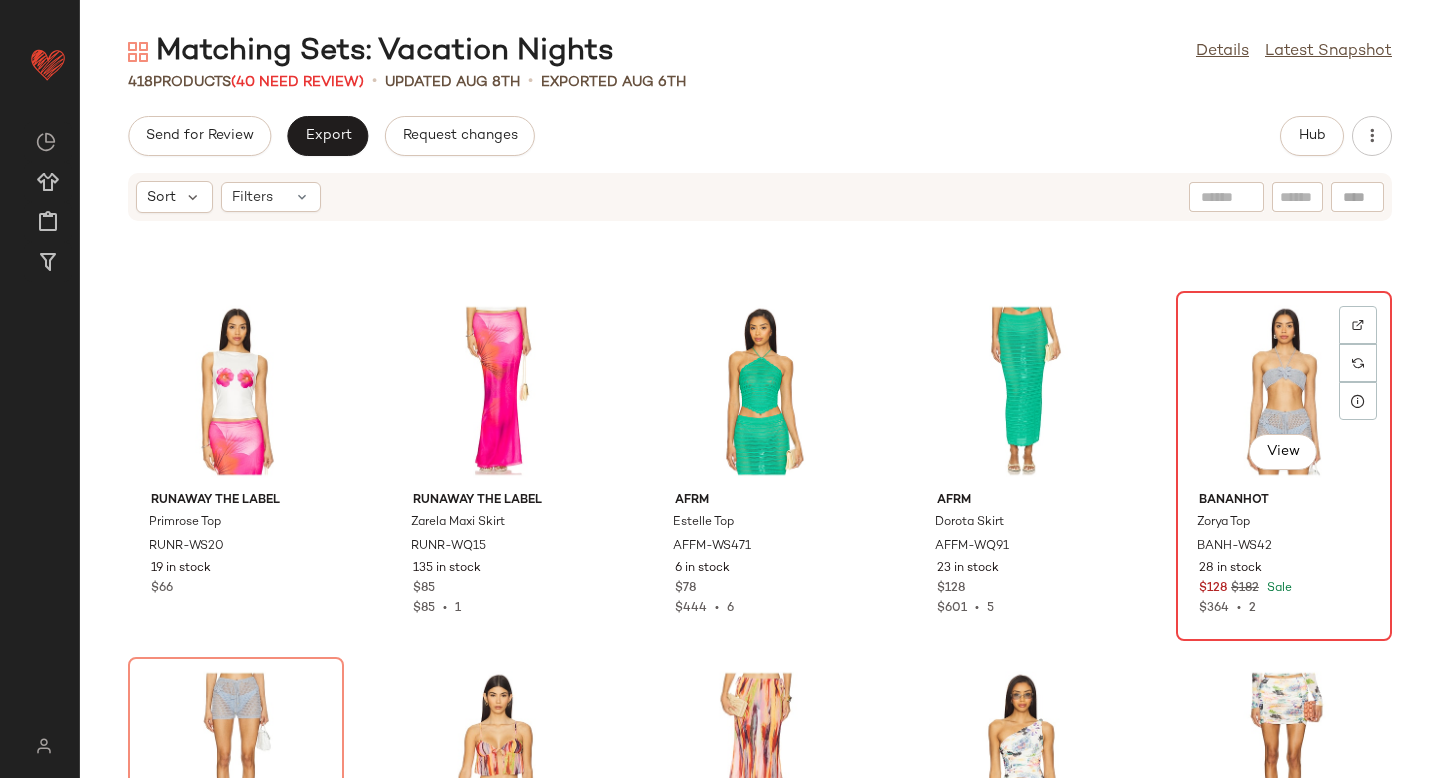 click on "View" 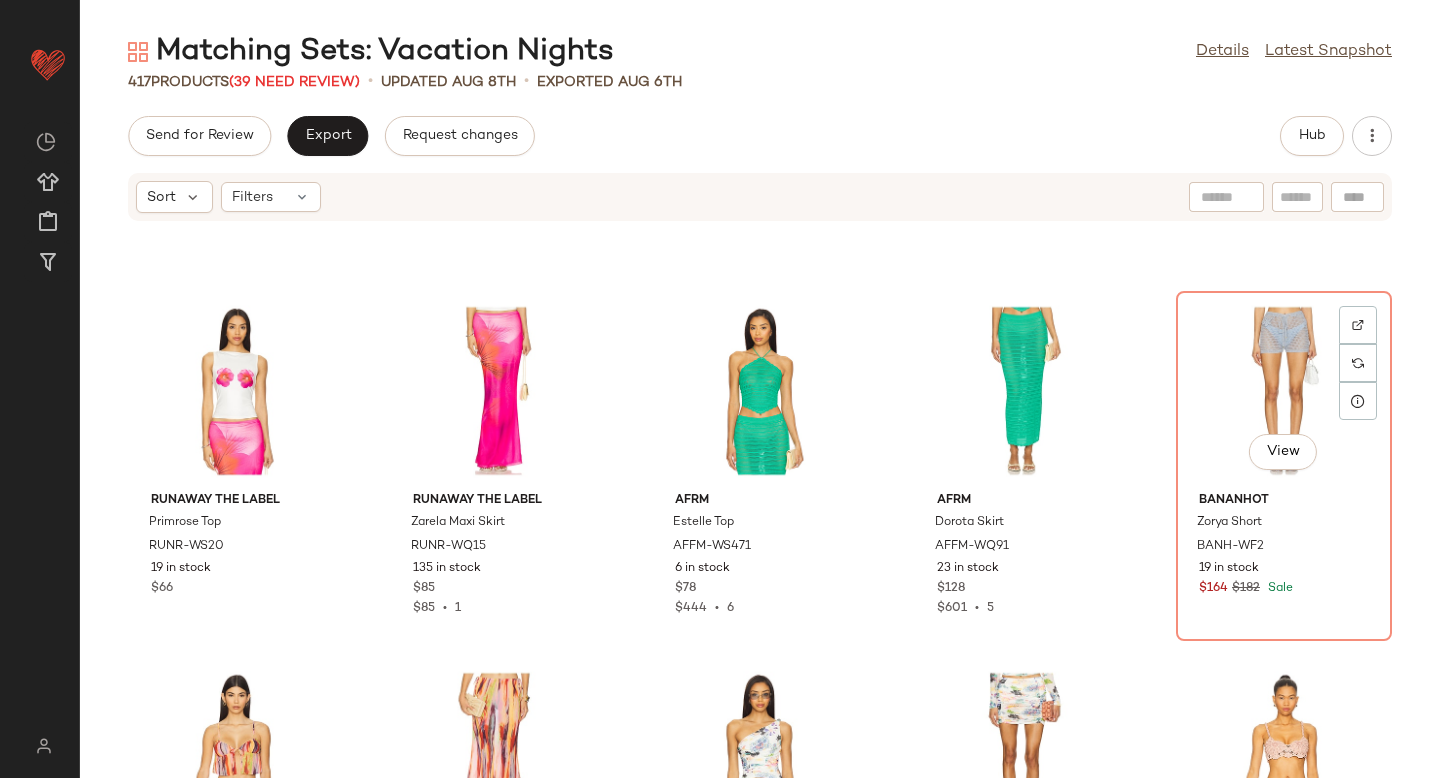 click on "View" 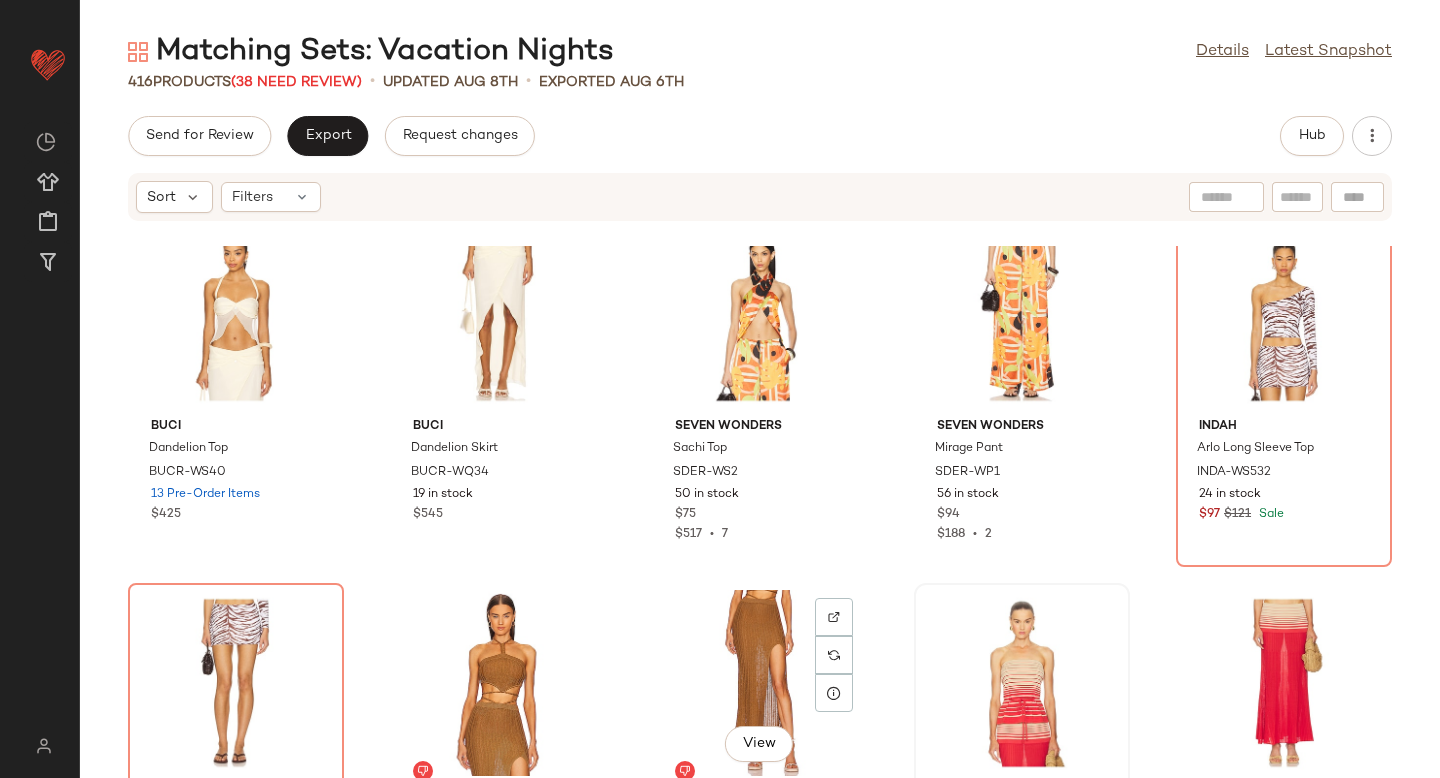 scroll, scrollTop: 8089, scrollLeft: 0, axis: vertical 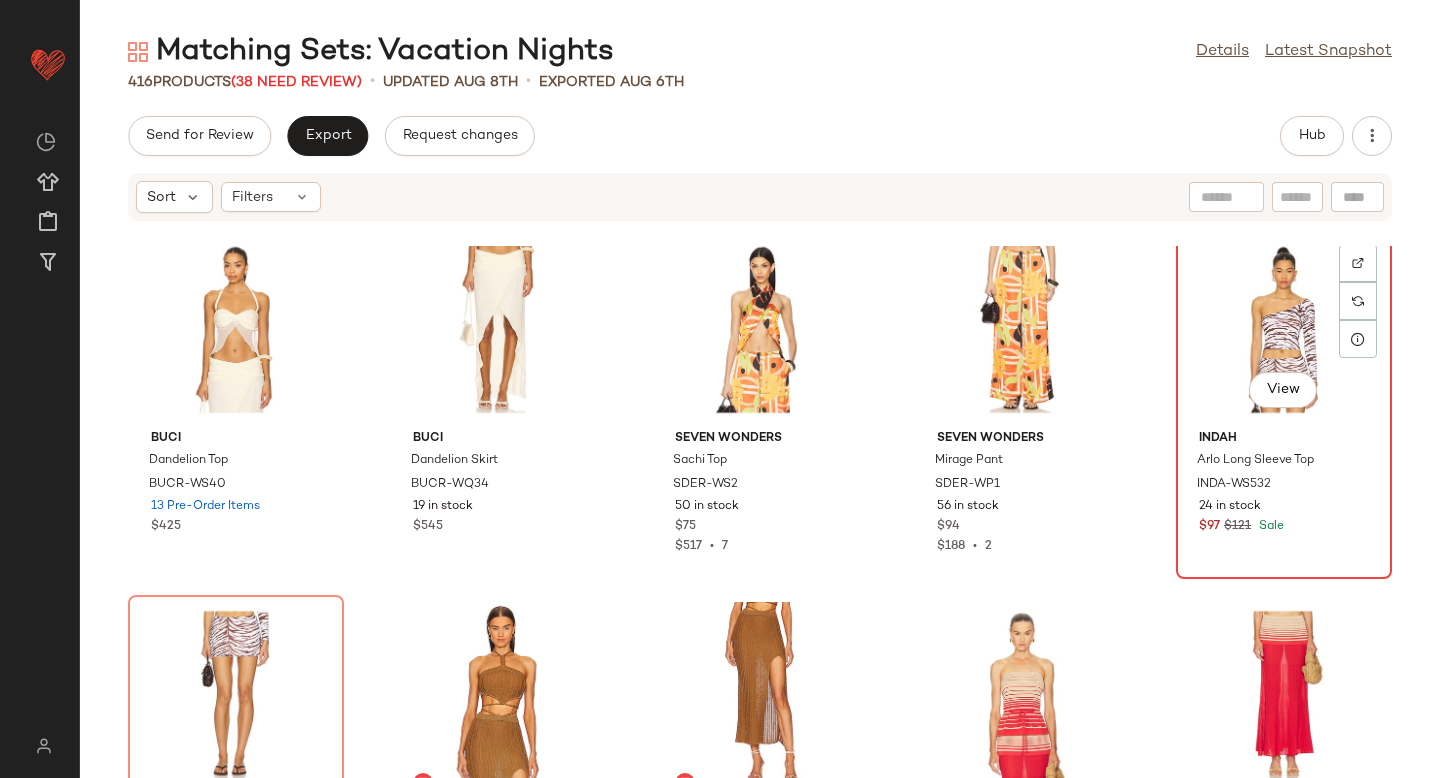 click on "View" 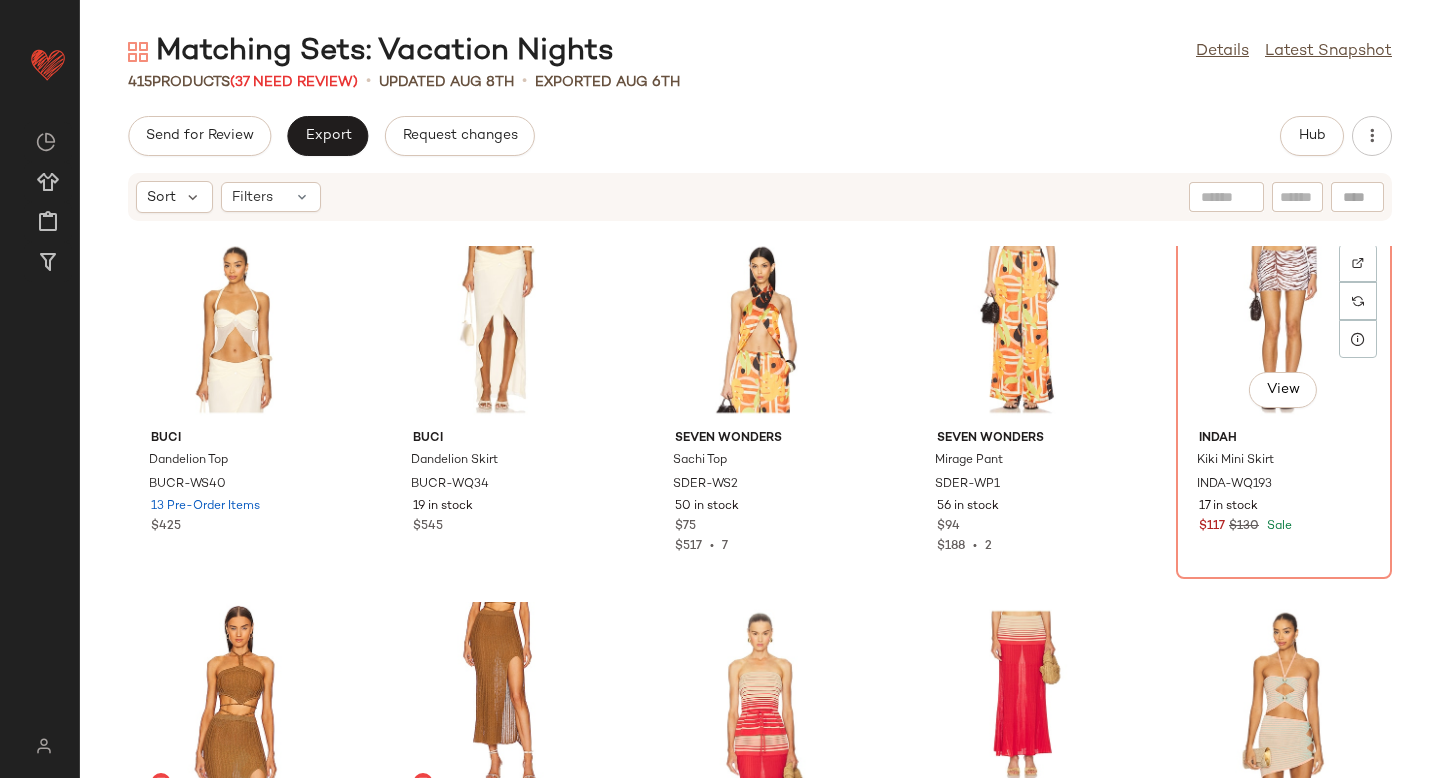 click on "View" 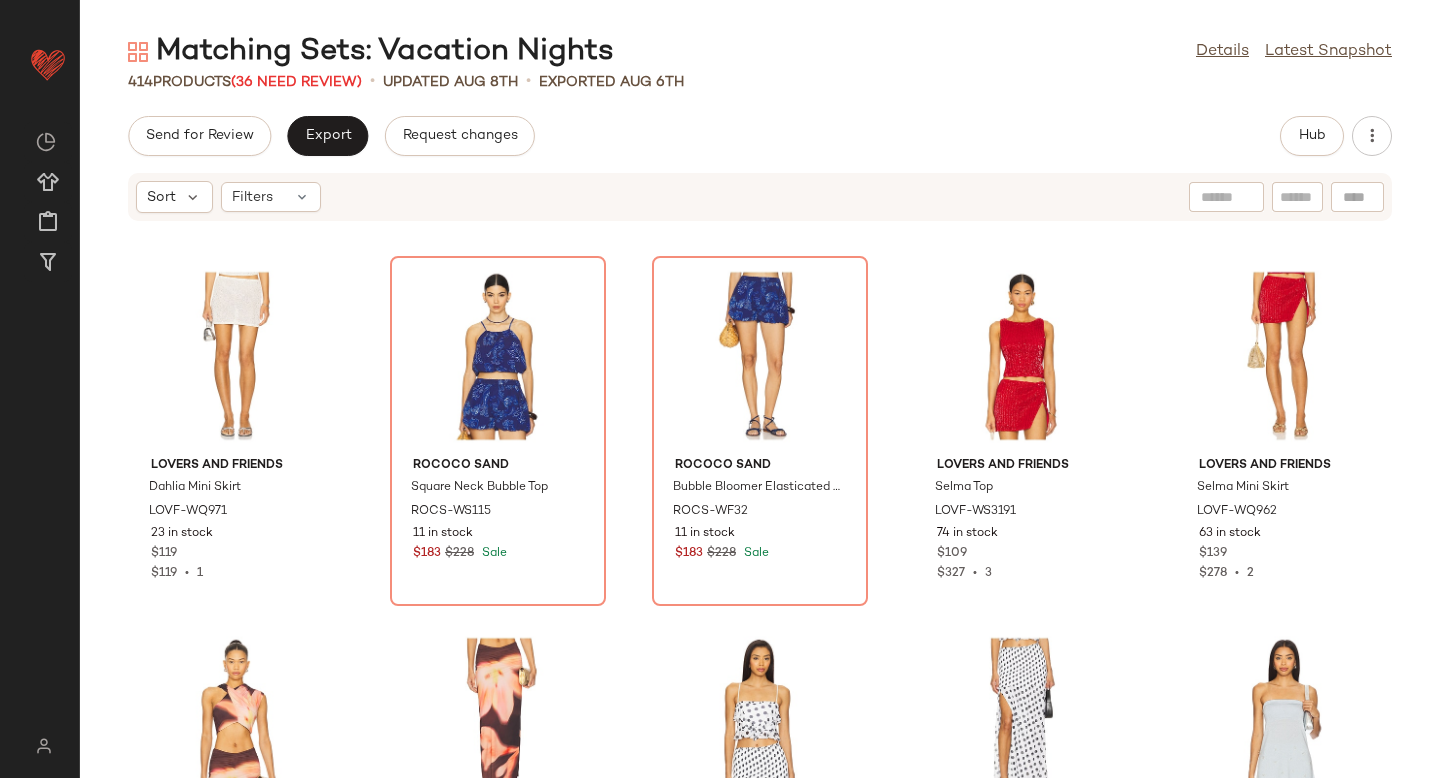 scroll, scrollTop: 11355, scrollLeft: 0, axis: vertical 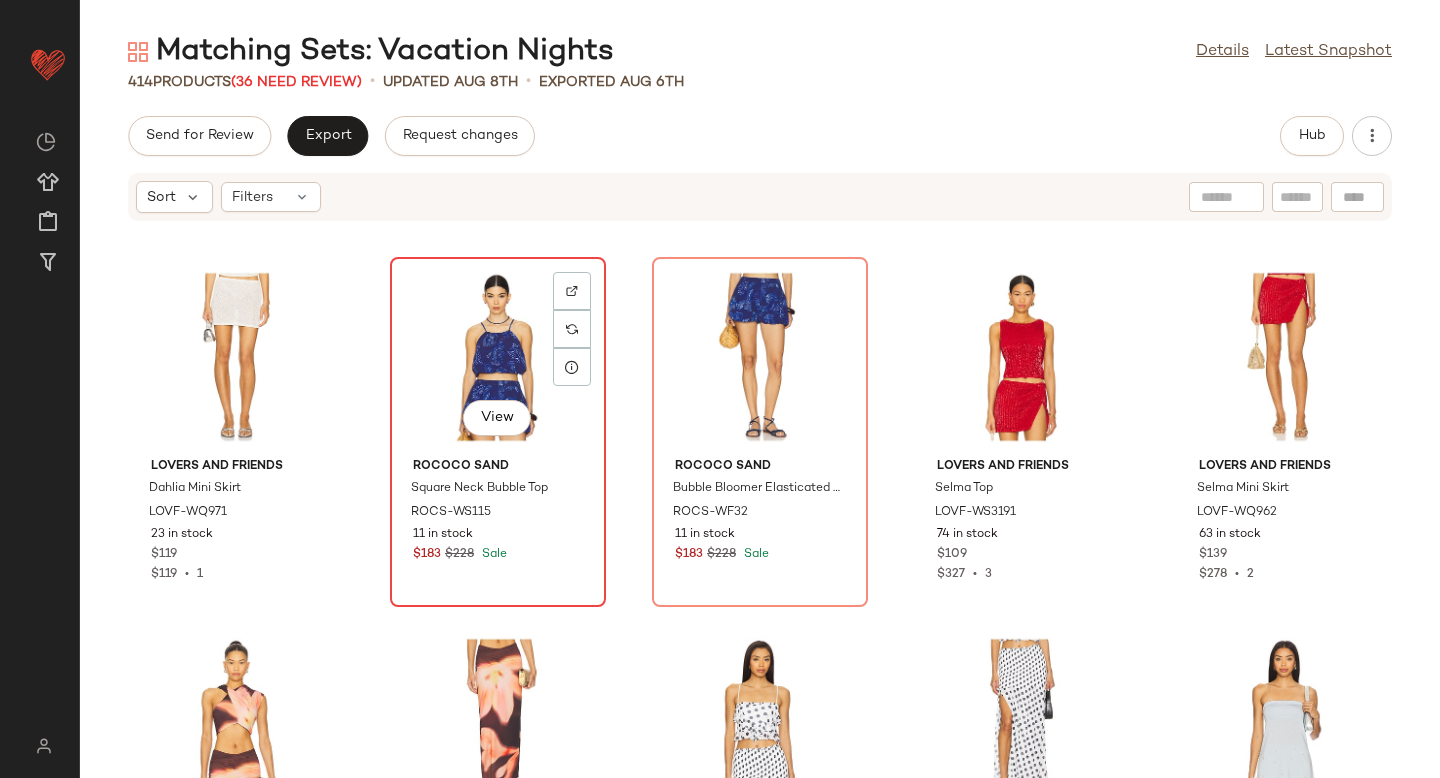 click on "View" 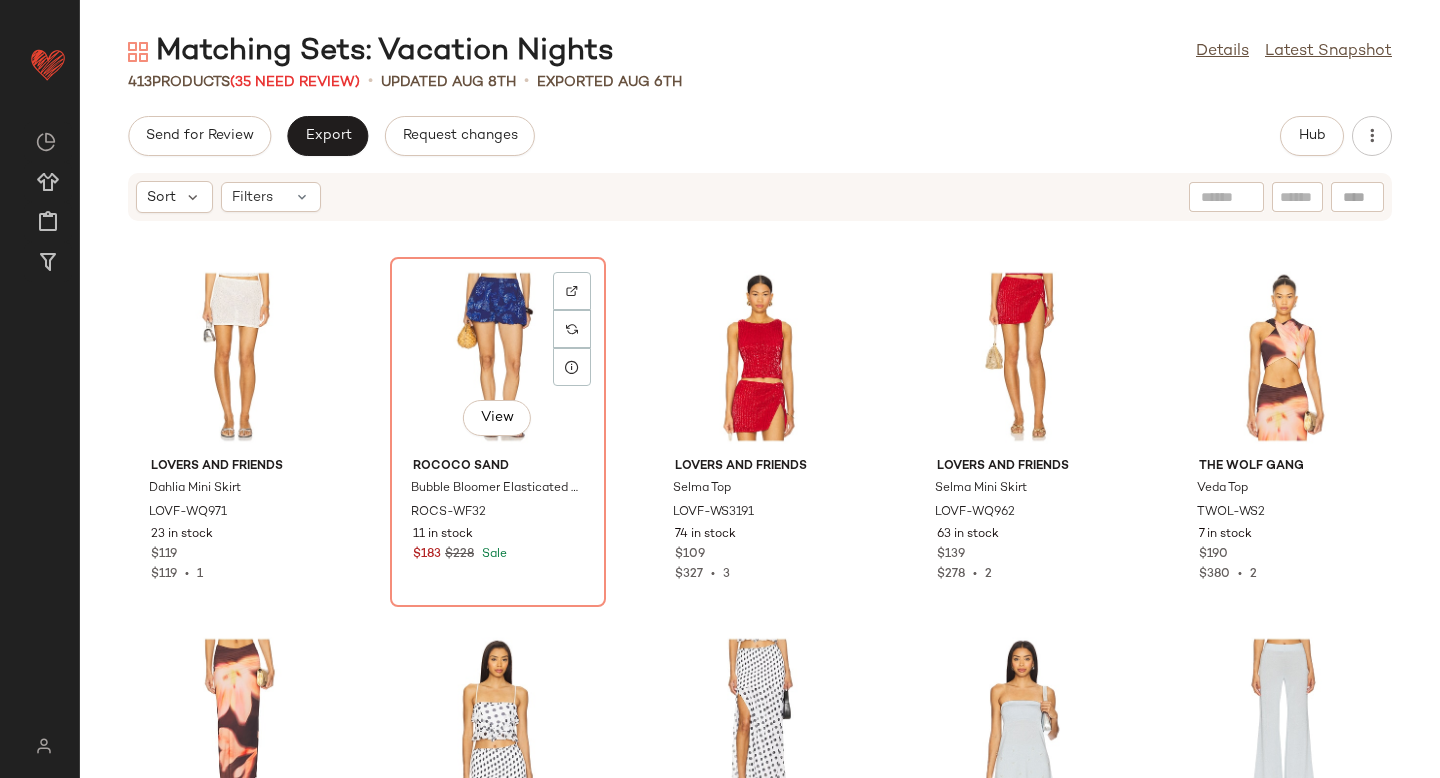 click on "View" 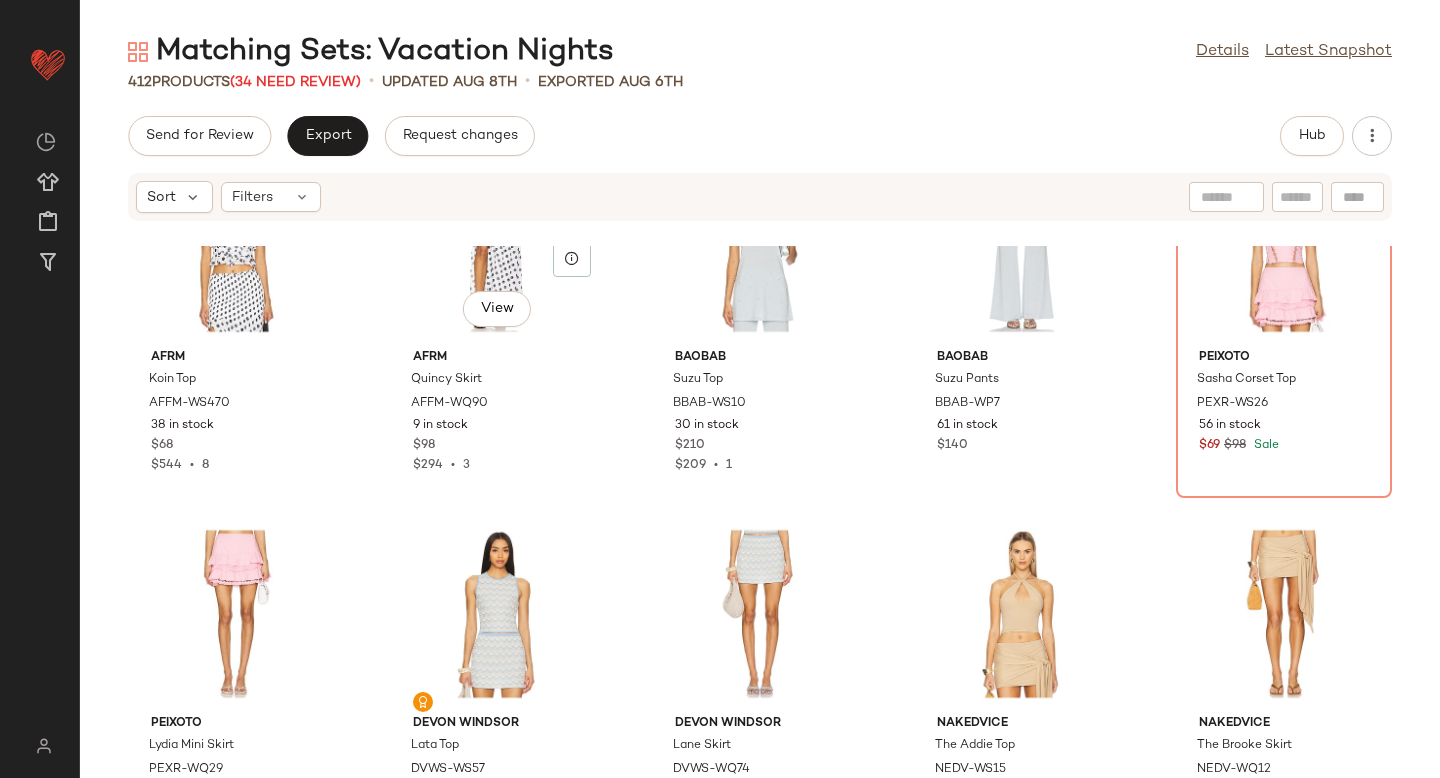 scroll, scrollTop: 11783, scrollLeft: 0, axis: vertical 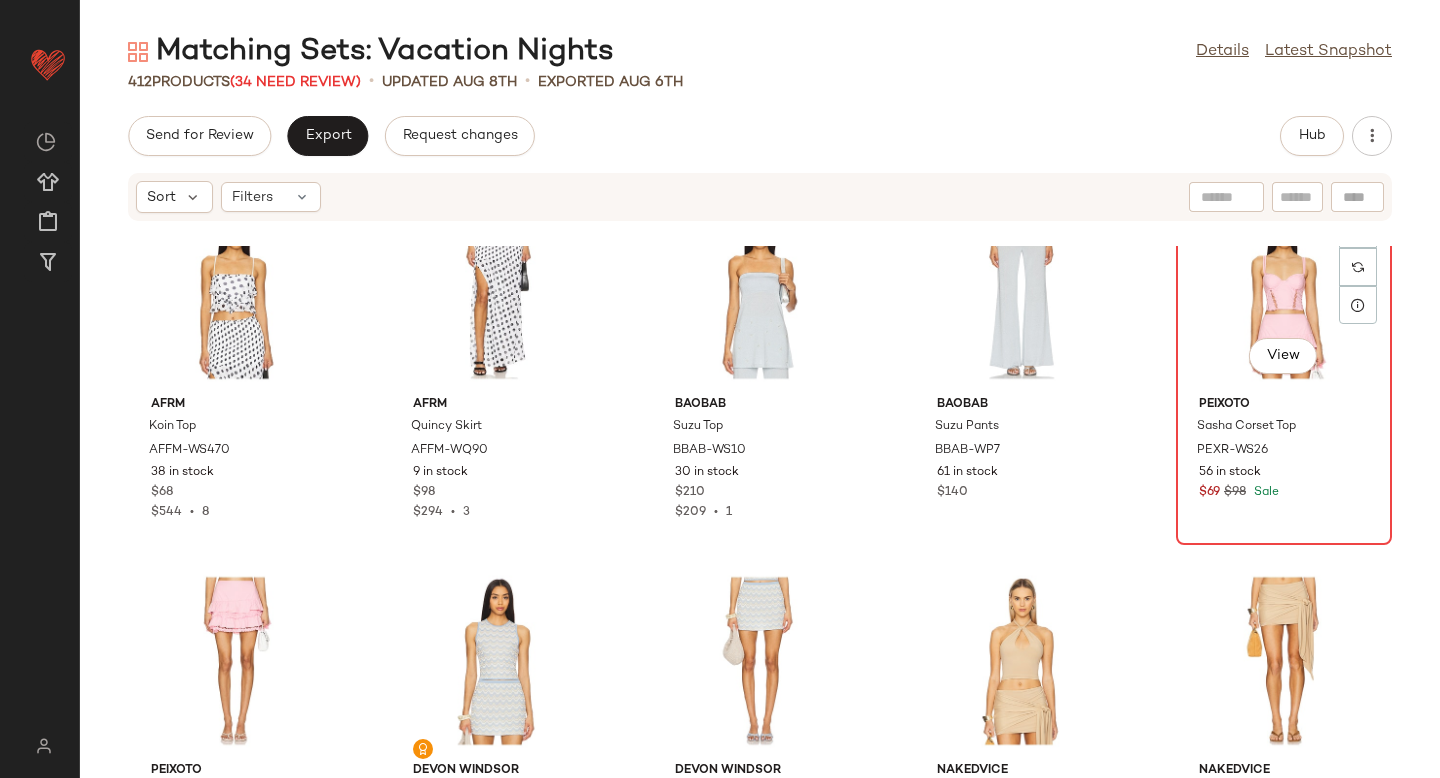 click on "View" 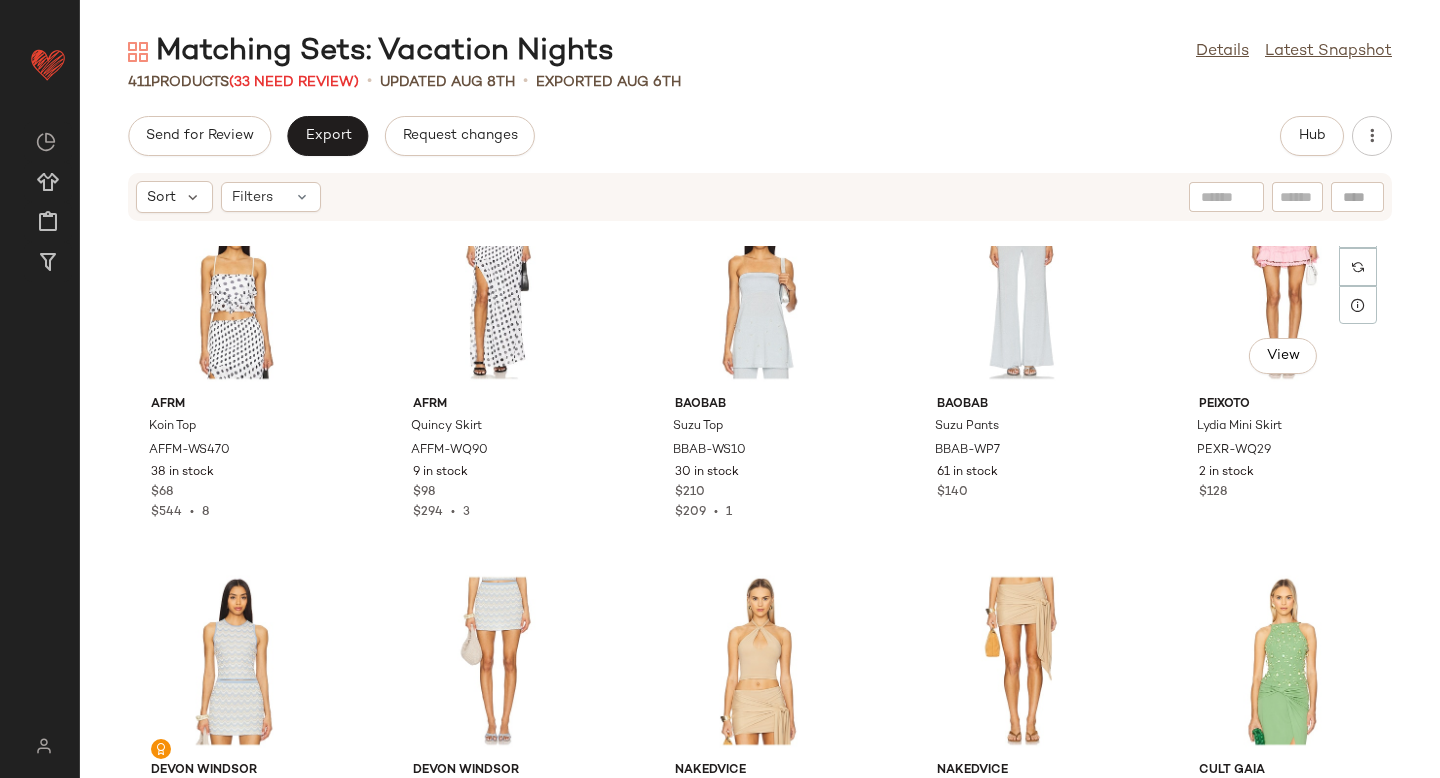 click on "View" 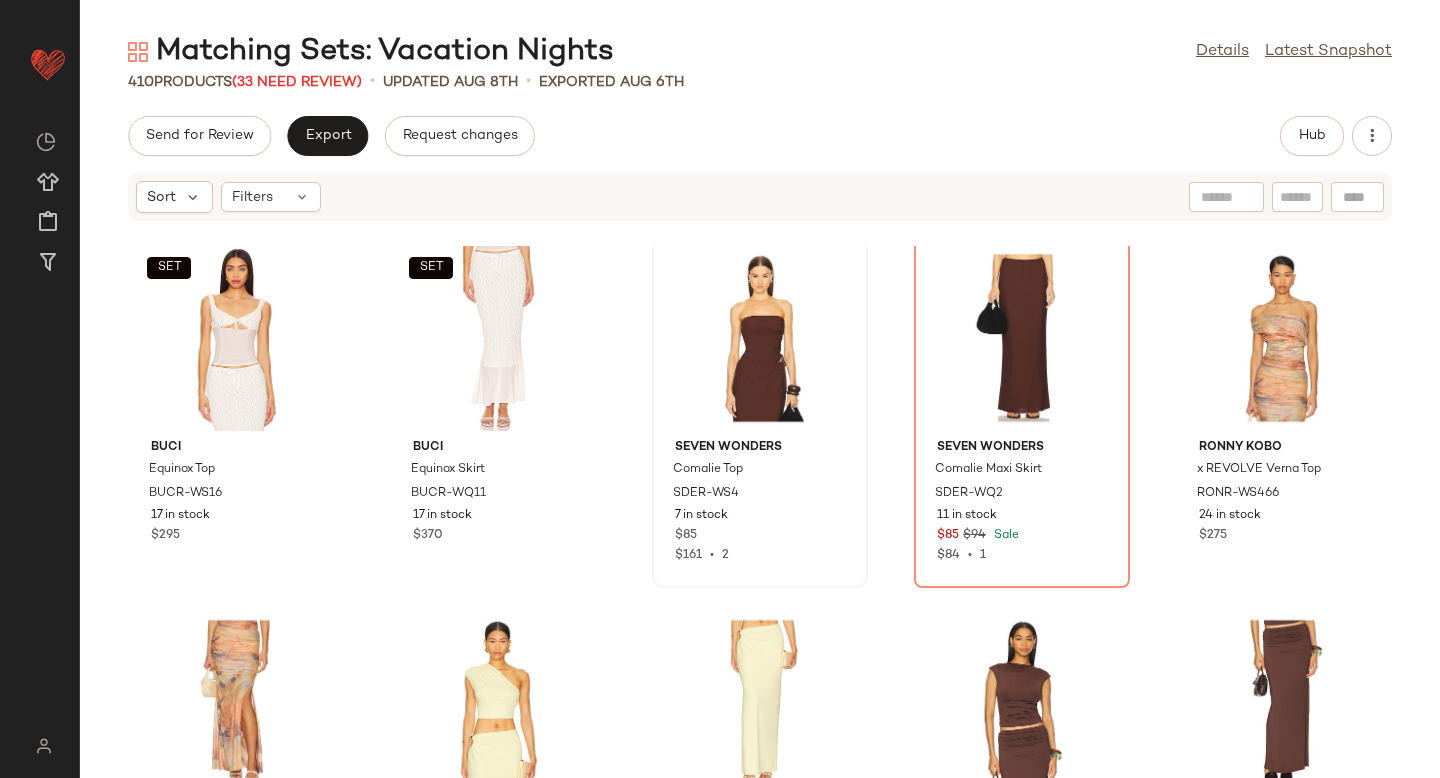 scroll, scrollTop: 13187, scrollLeft: 0, axis: vertical 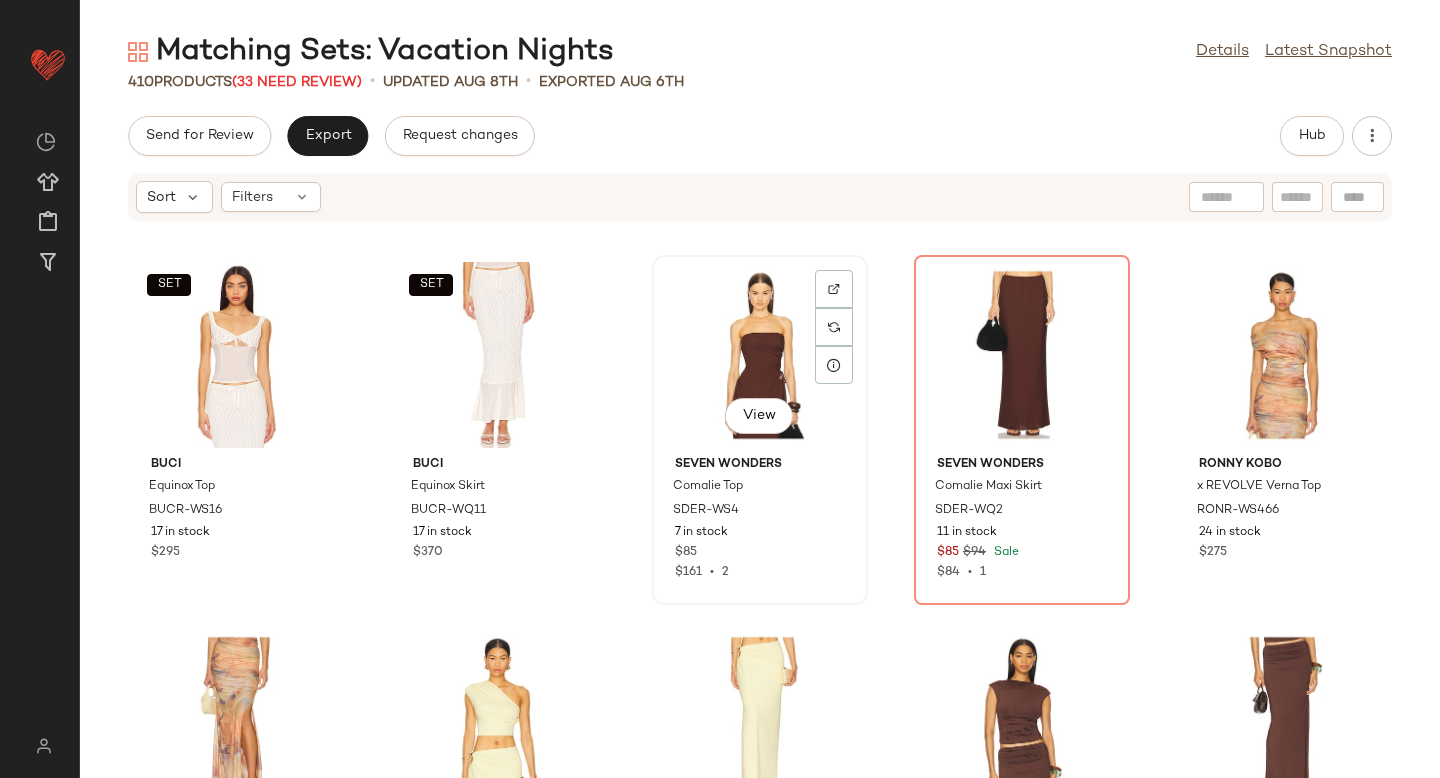 click on "View" 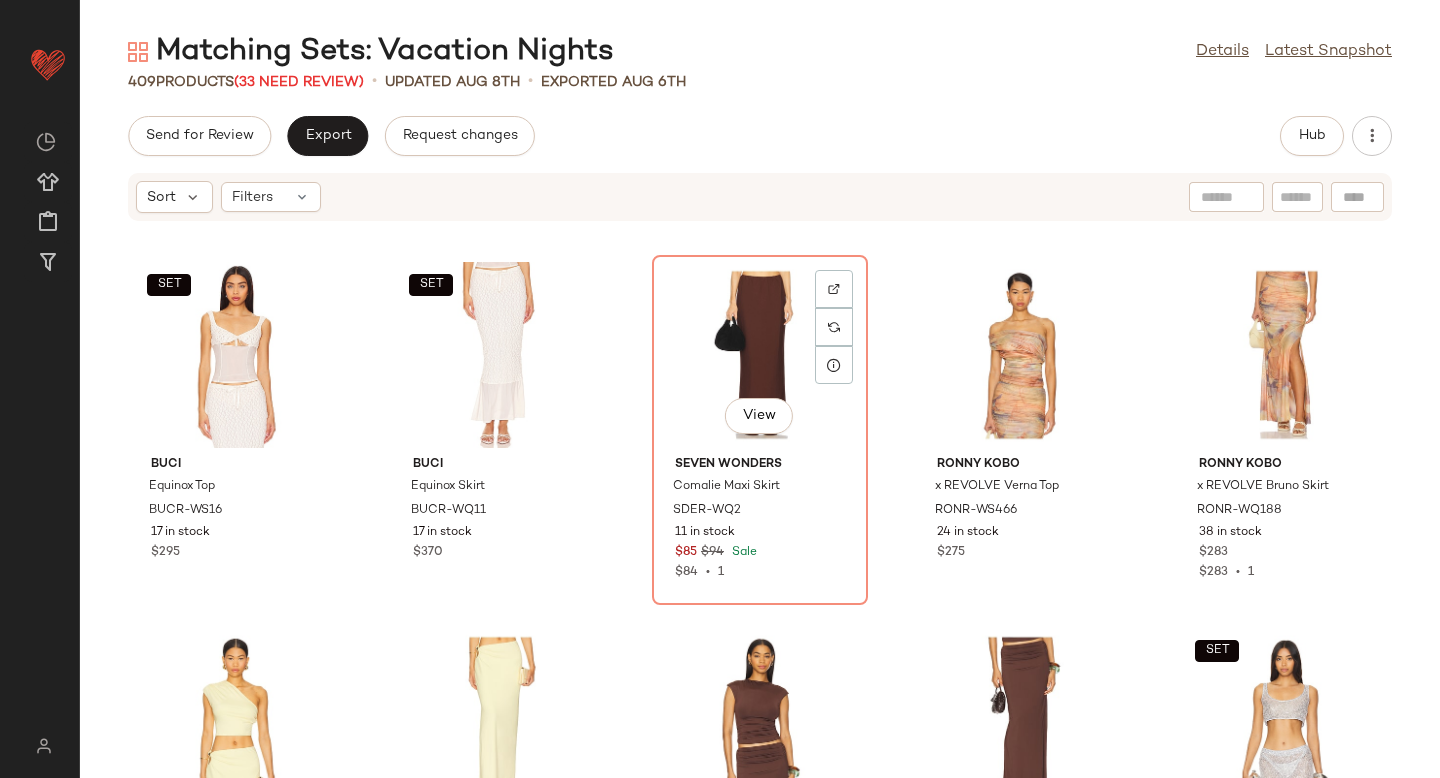 click on "View" 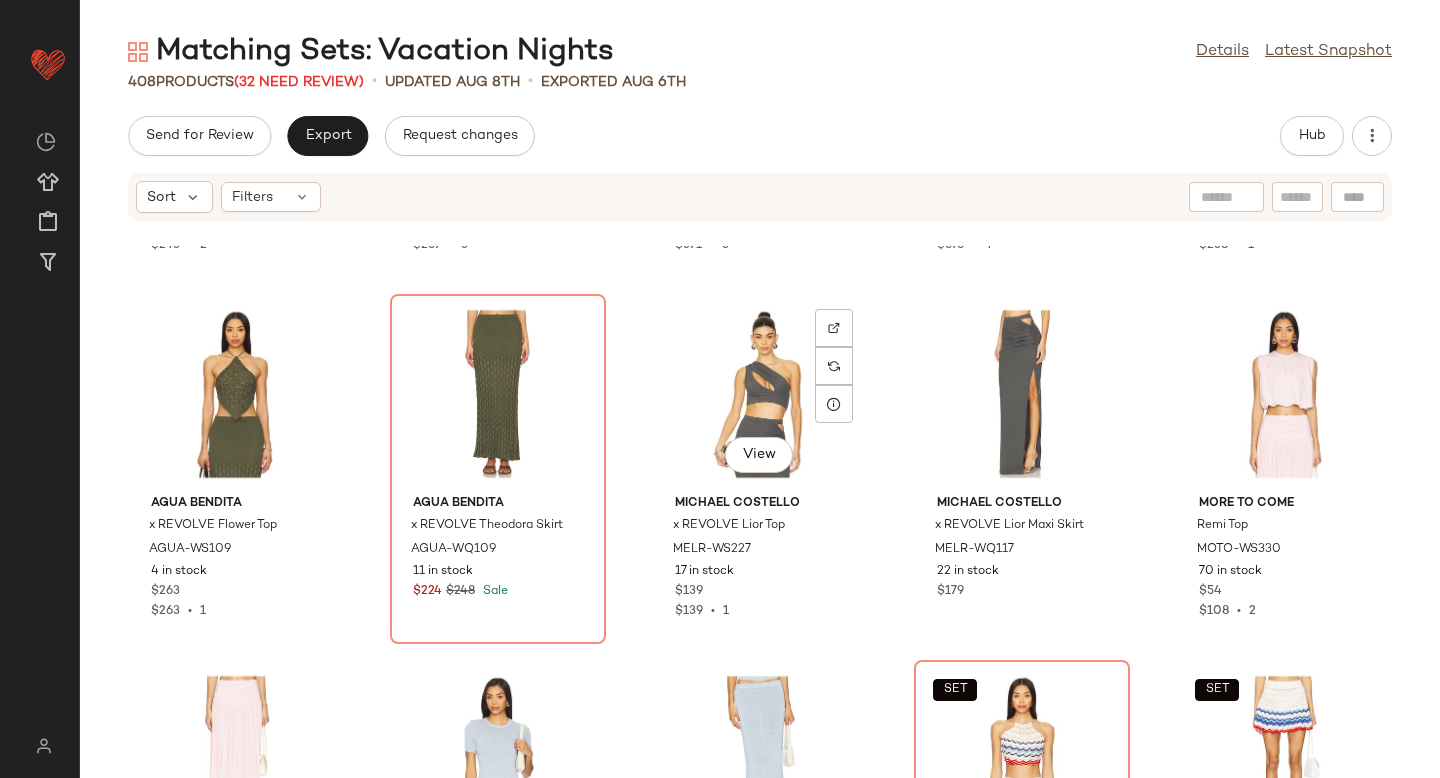 scroll, scrollTop: 14636, scrollLeft: 0, axis: vertical 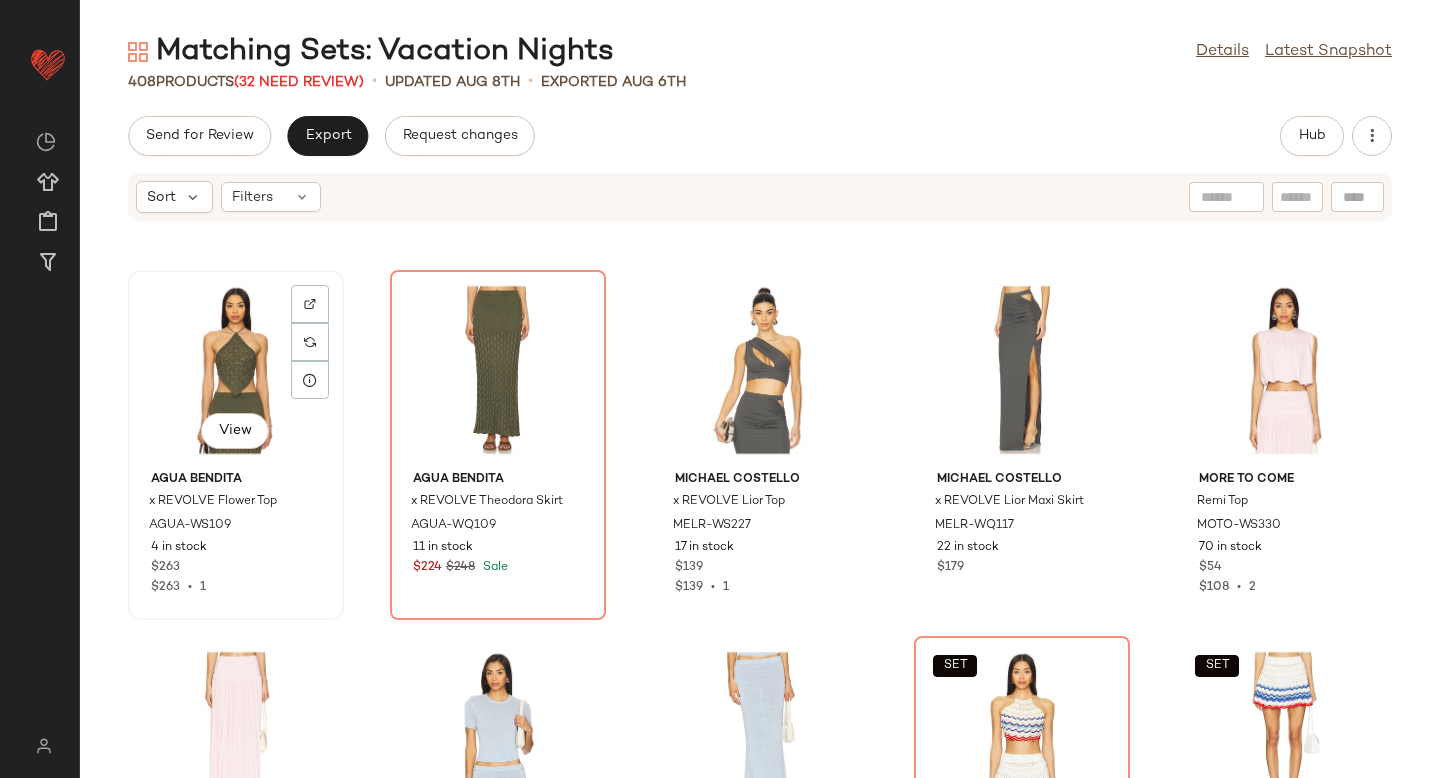 click on "View" 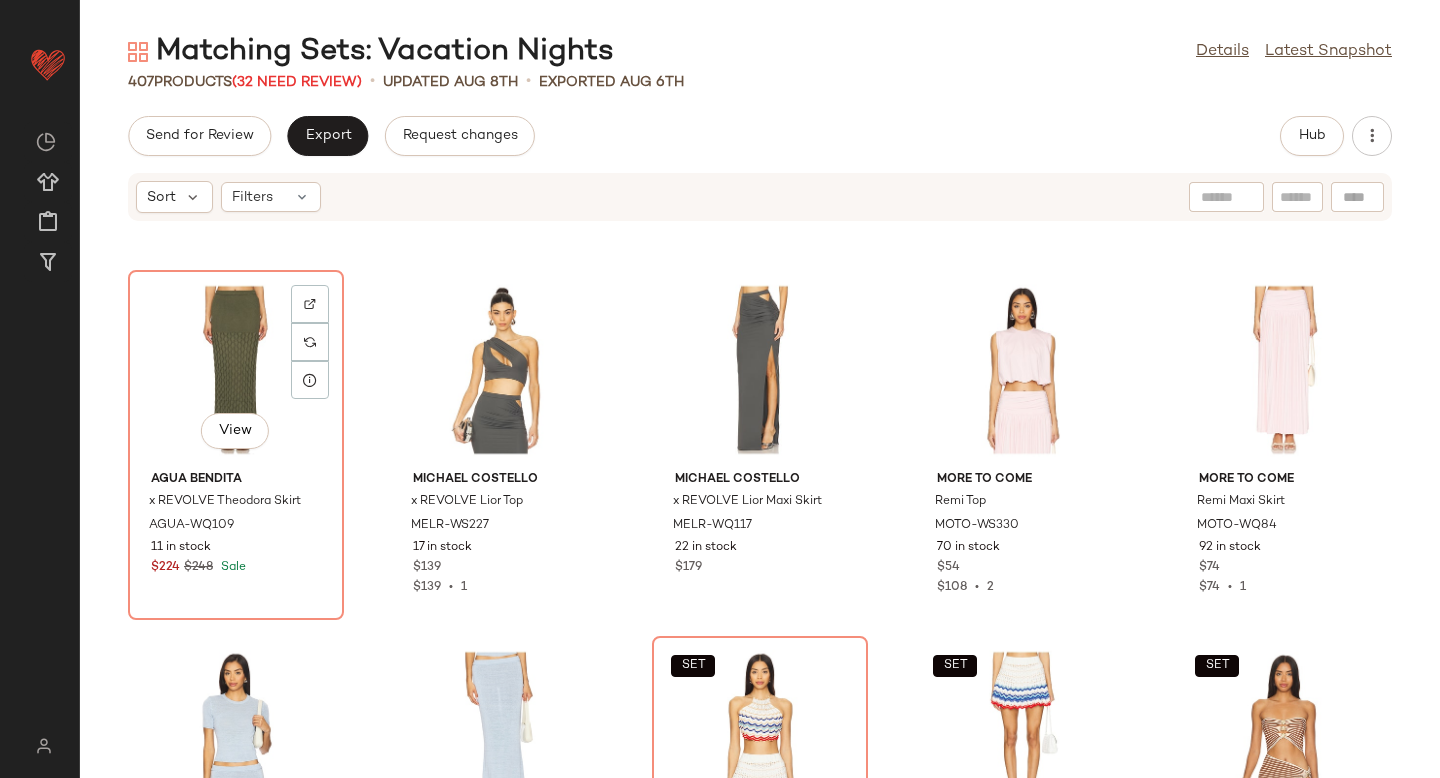 click on "View" 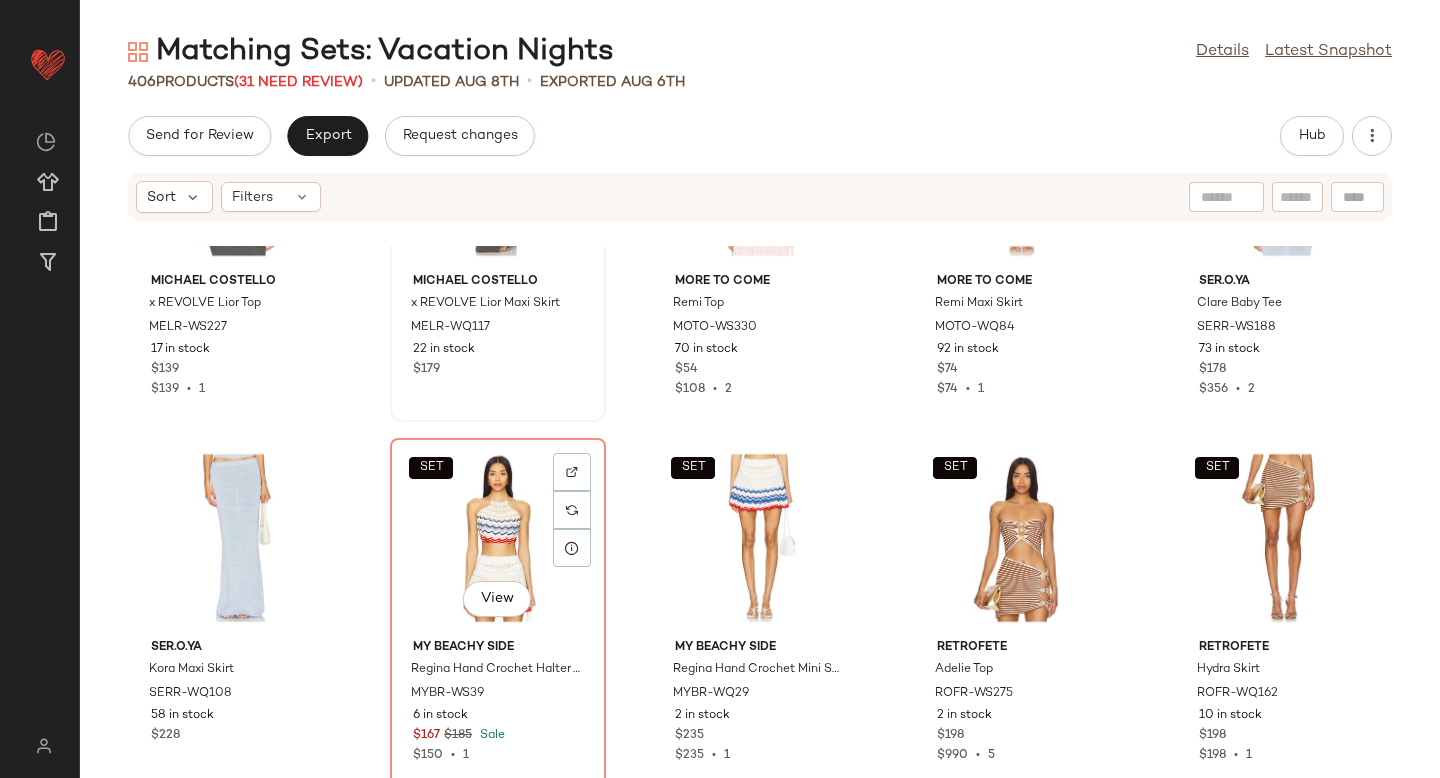 scroll, scrollTop: 14930, scrollLeft: 0, axis: vertical 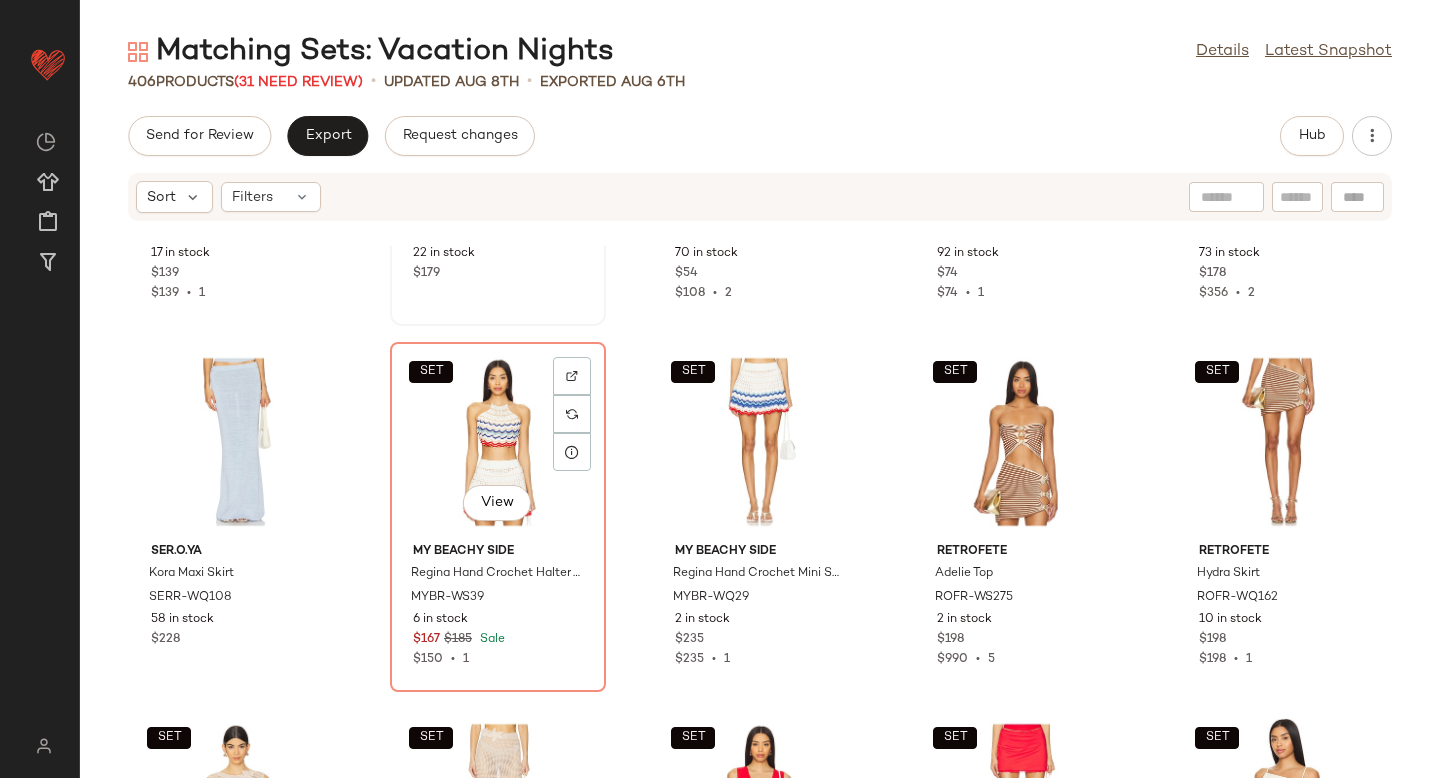 click on "SET   View" 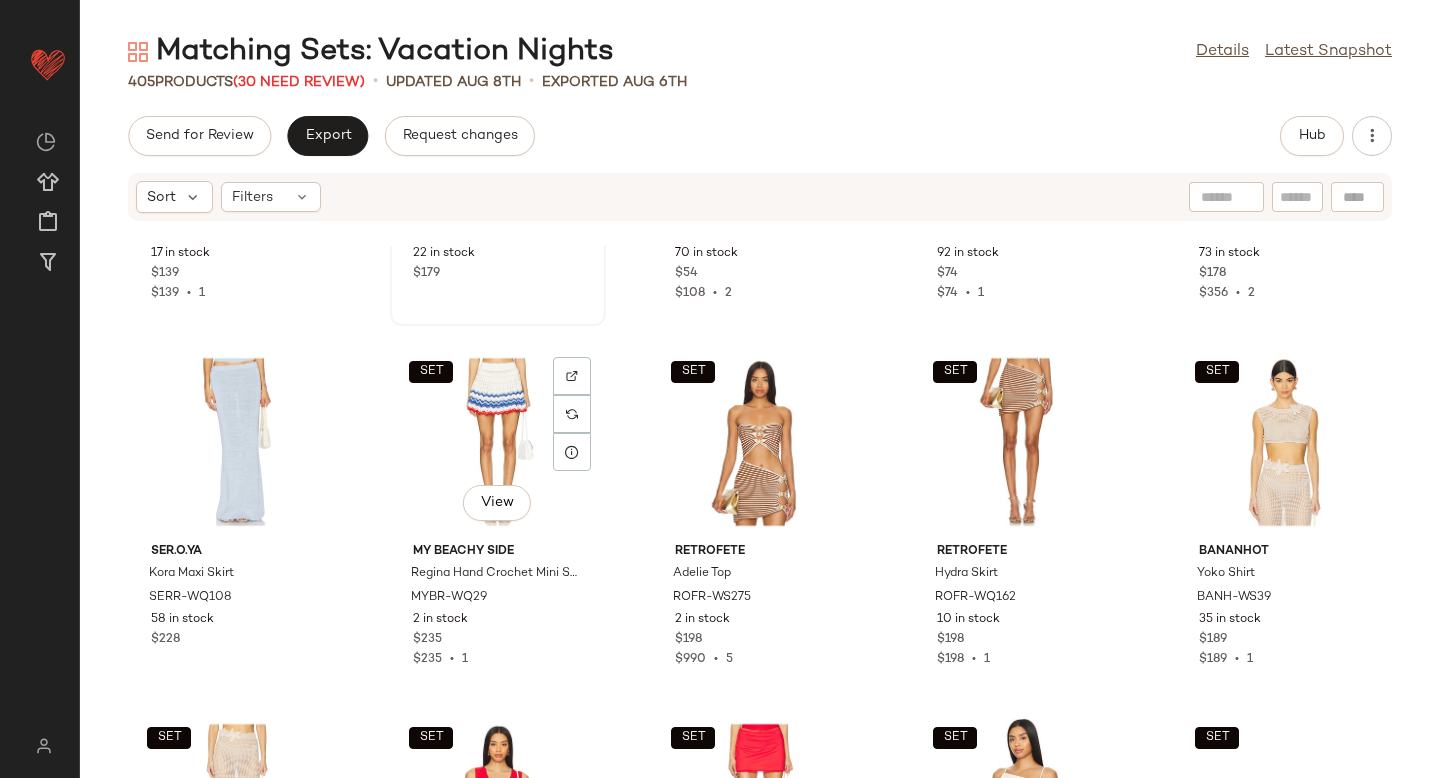 click on "SET   View" 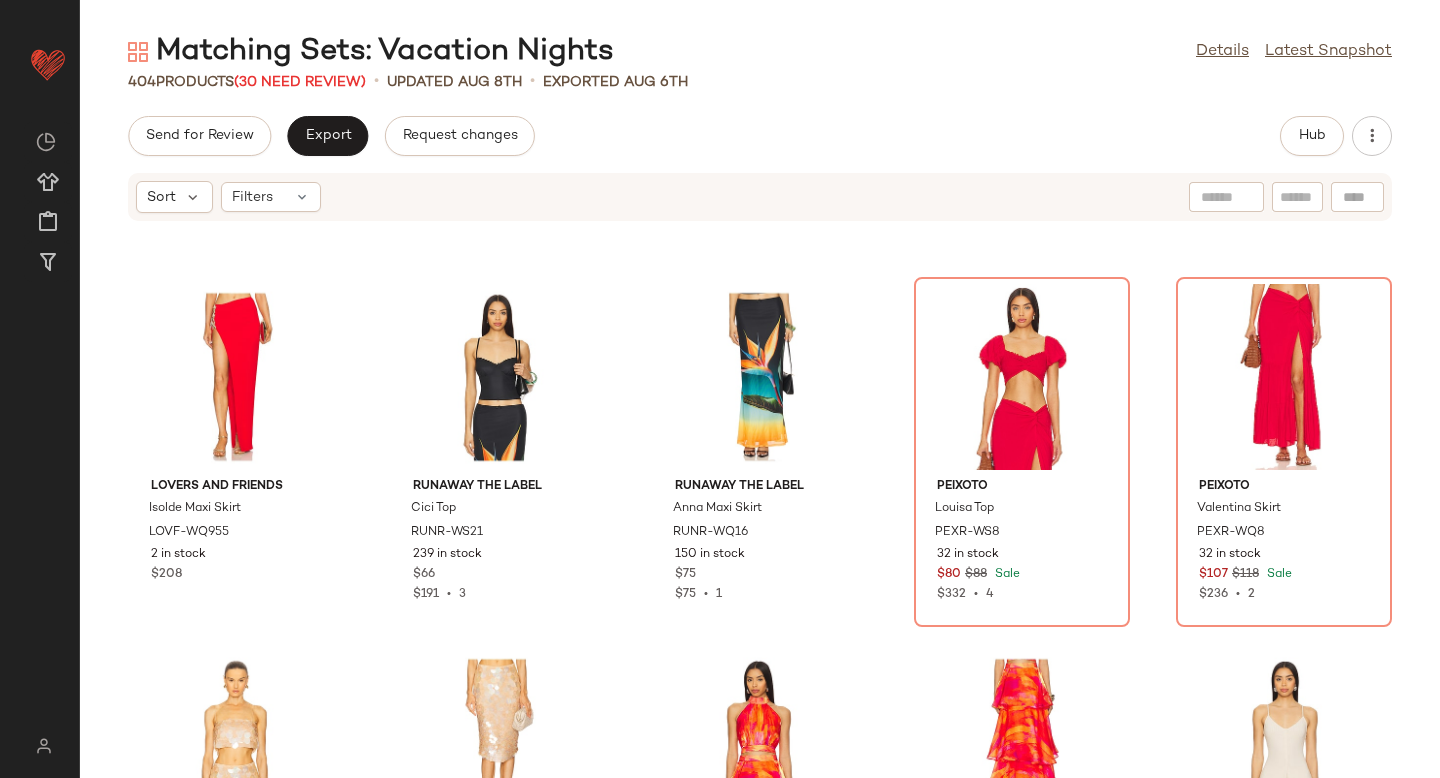 scroll, scrollTop: 16496, scrollLeft: 0, axis: vertical 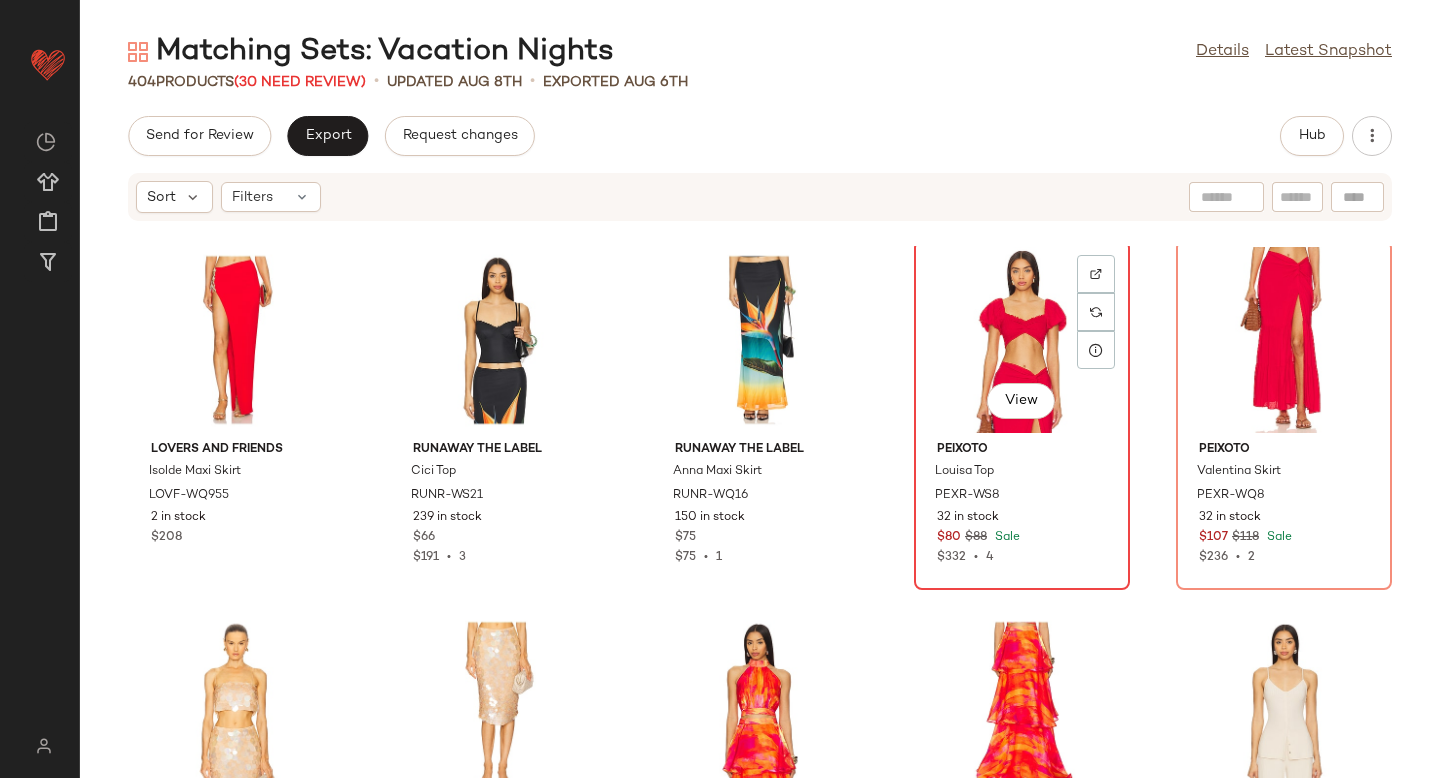click on "View" 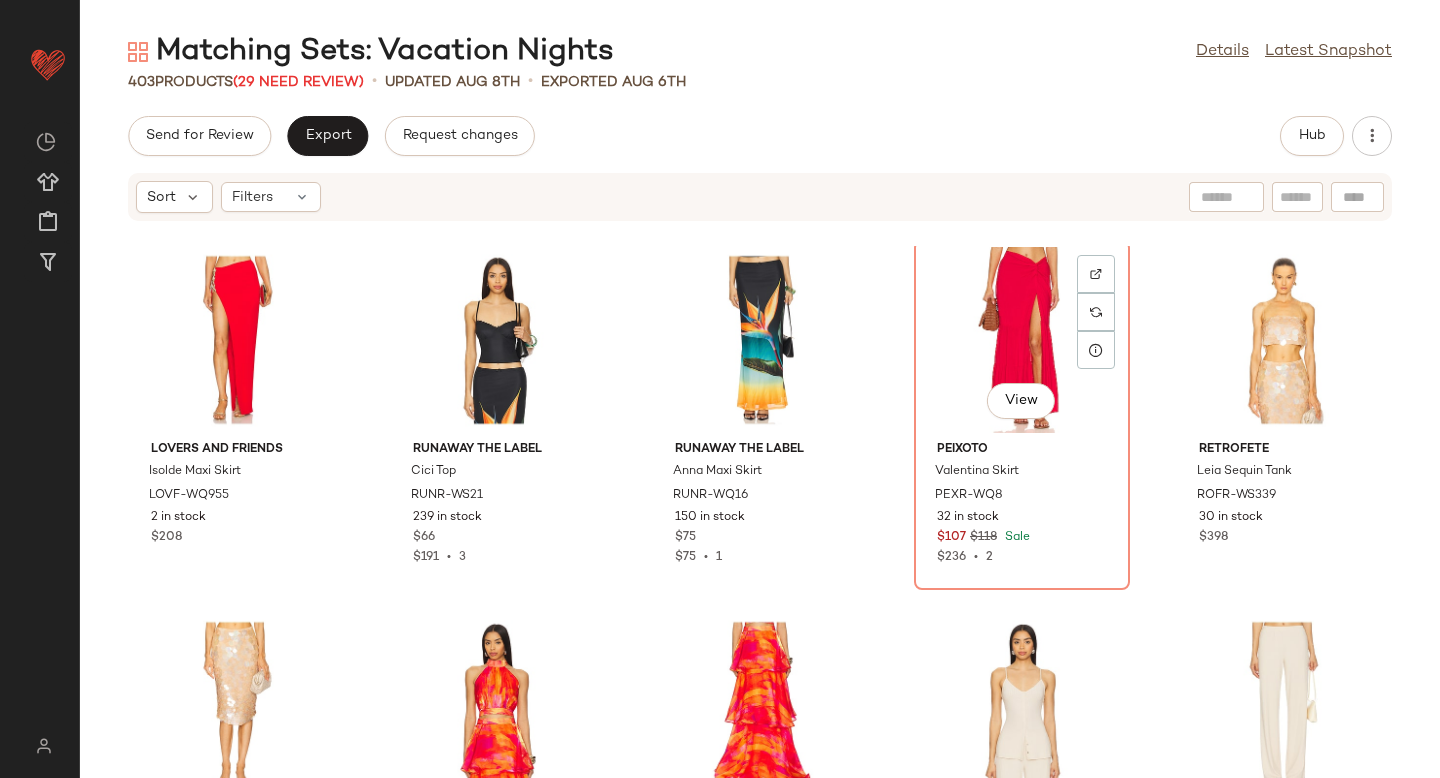 click on "View" 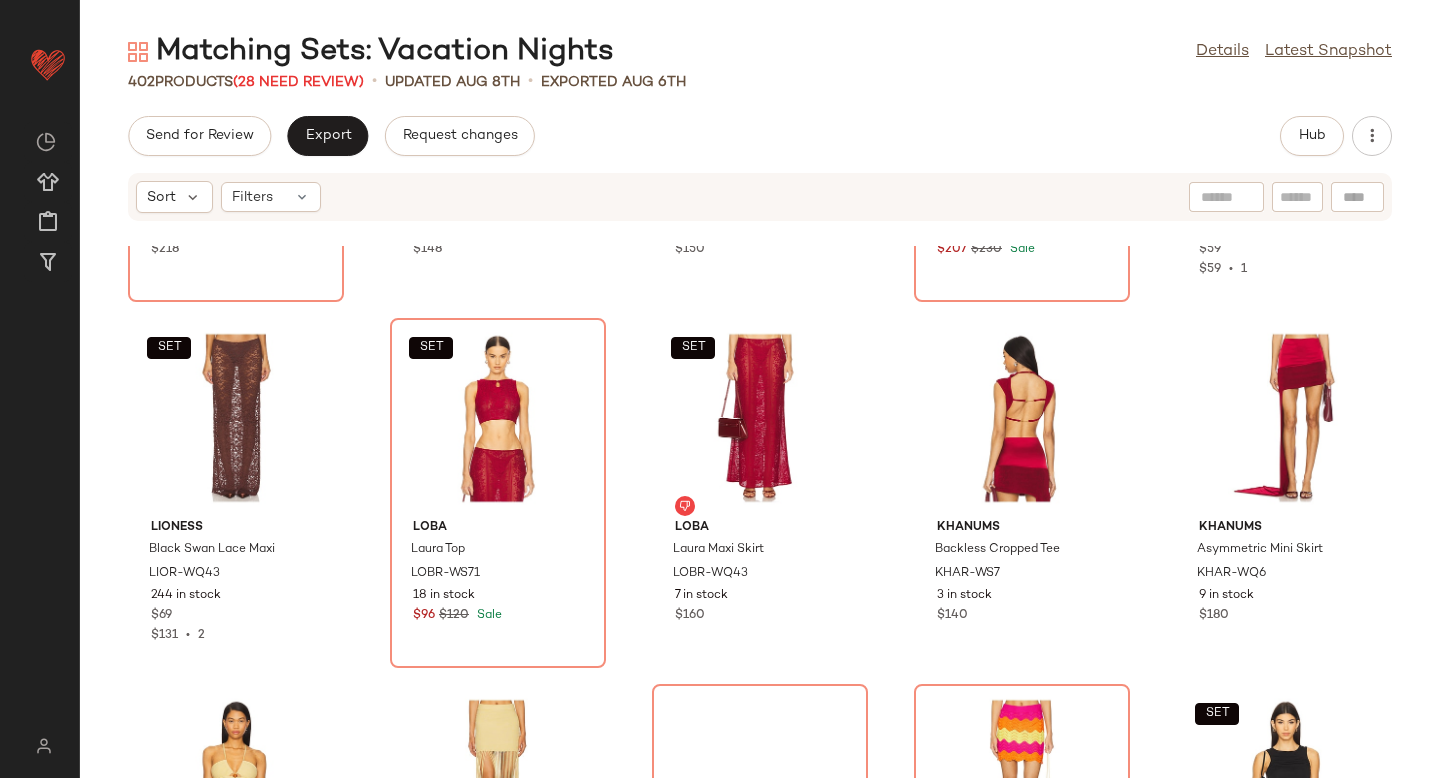 scroll, scrollTop: 19427, scrollLeft: 0, axis: vertical 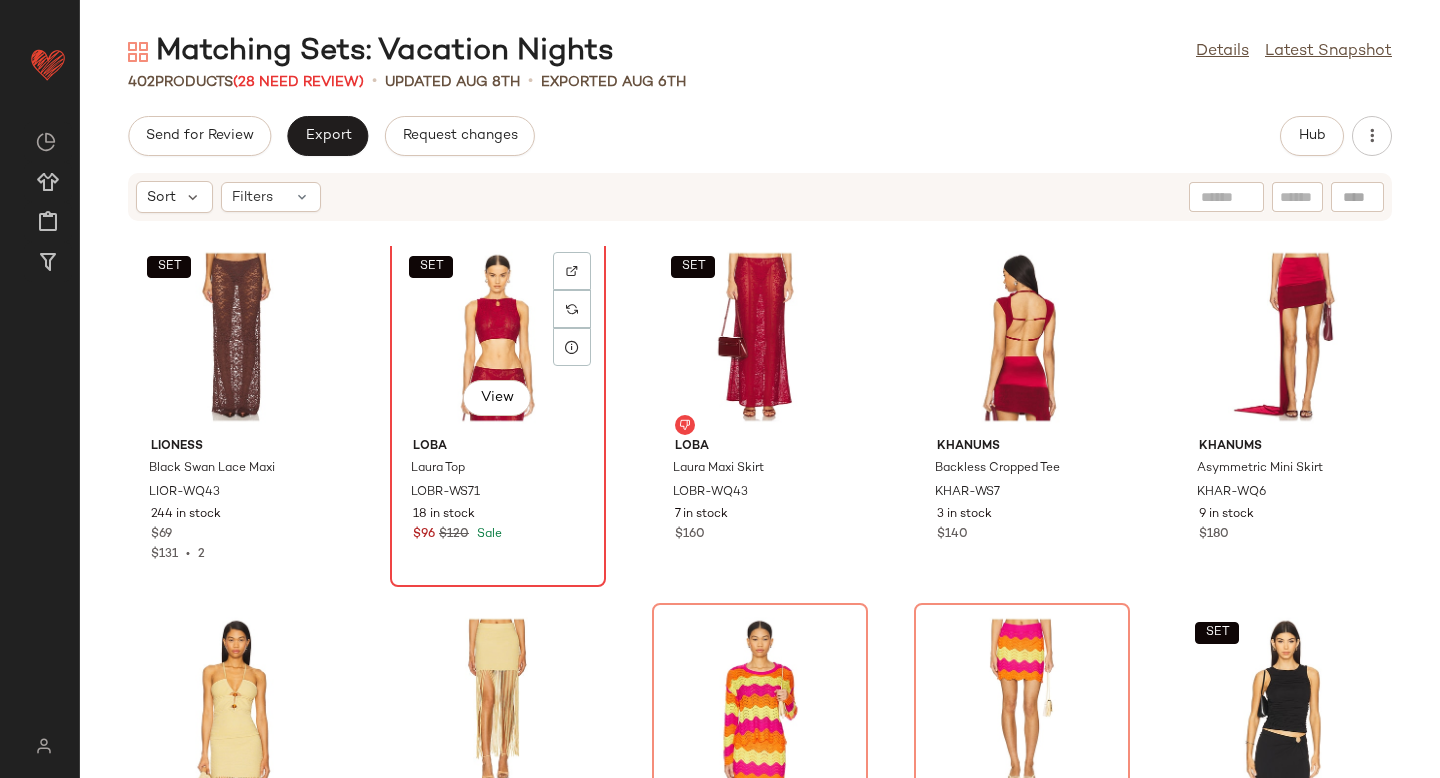 click on "SET   View" 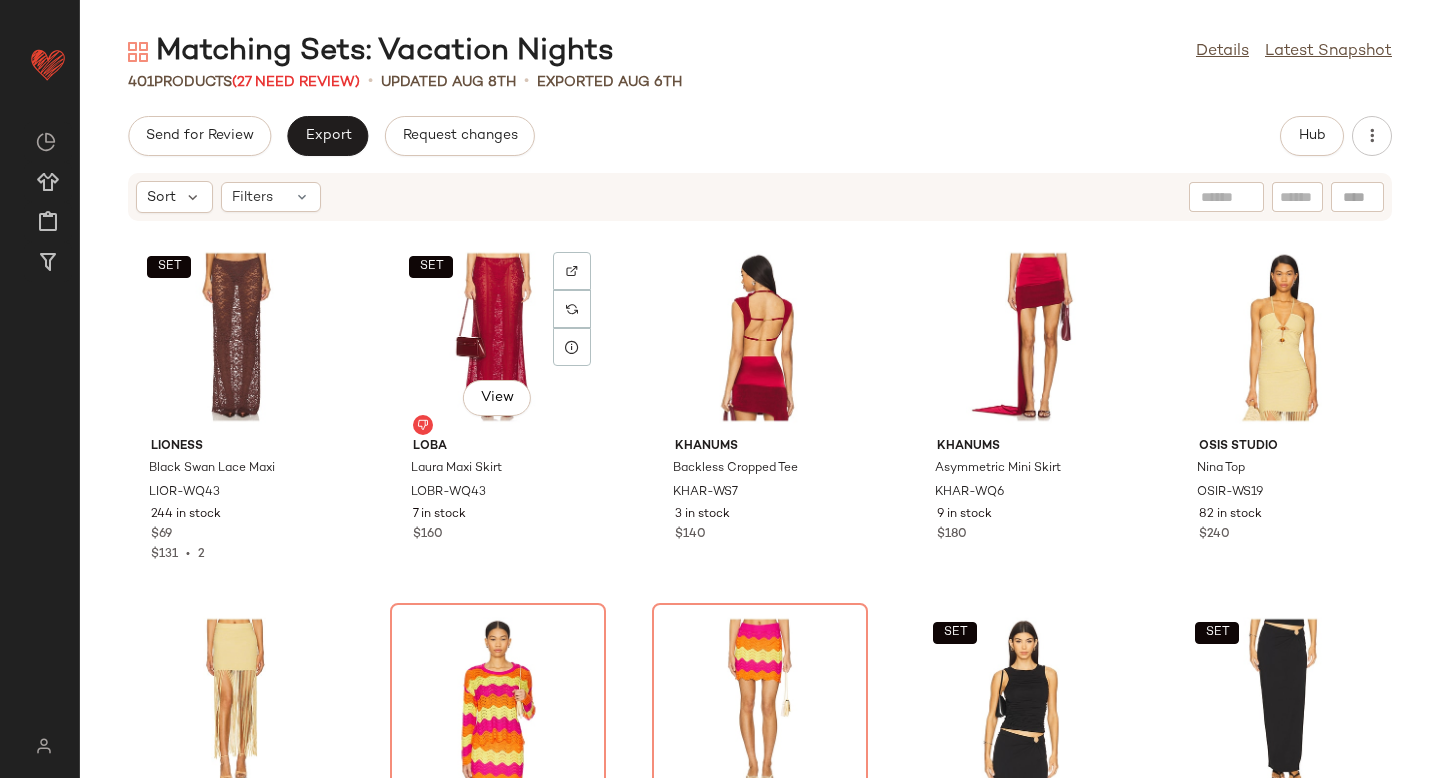 click on "SET   View" 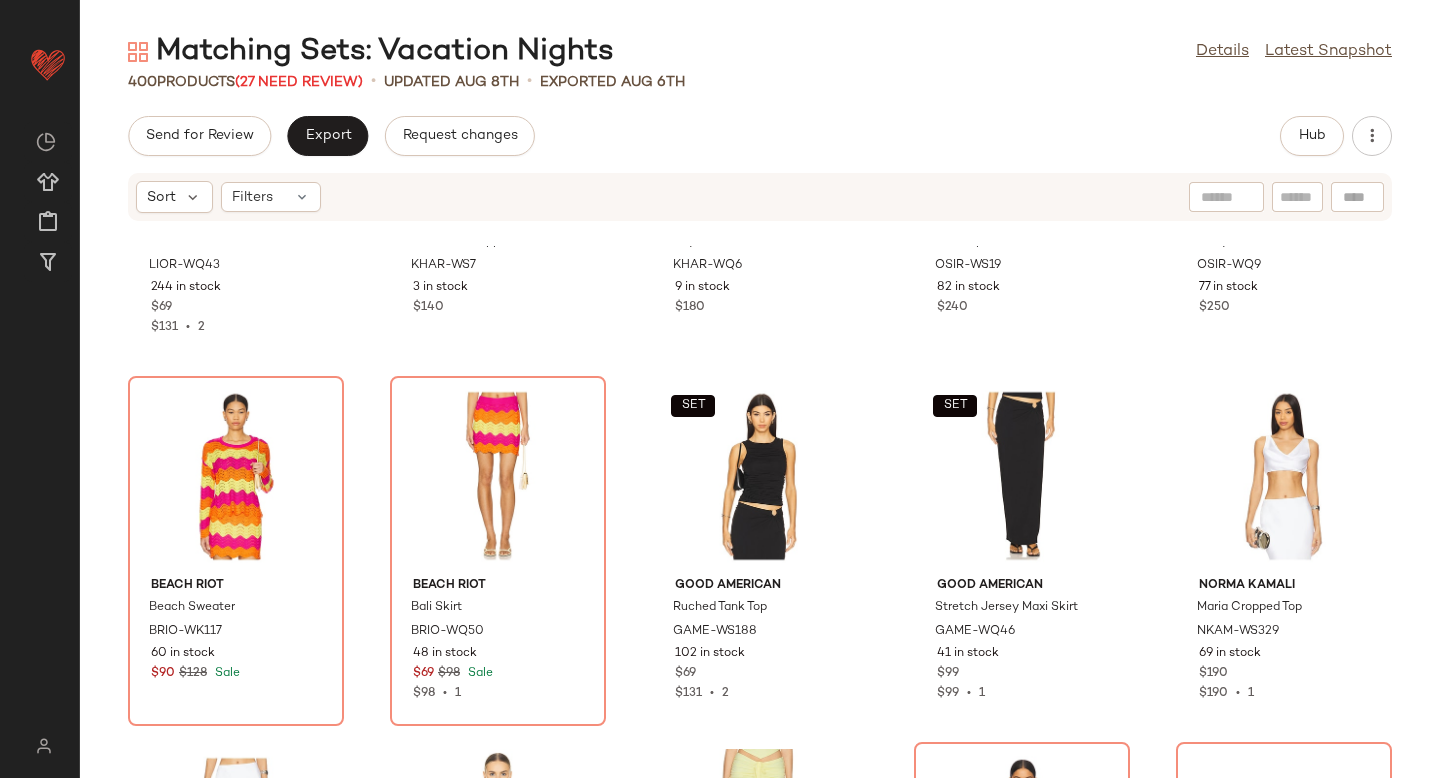 scroll, scrollTop: 19734, scrollLeft: 0, axis: vertical 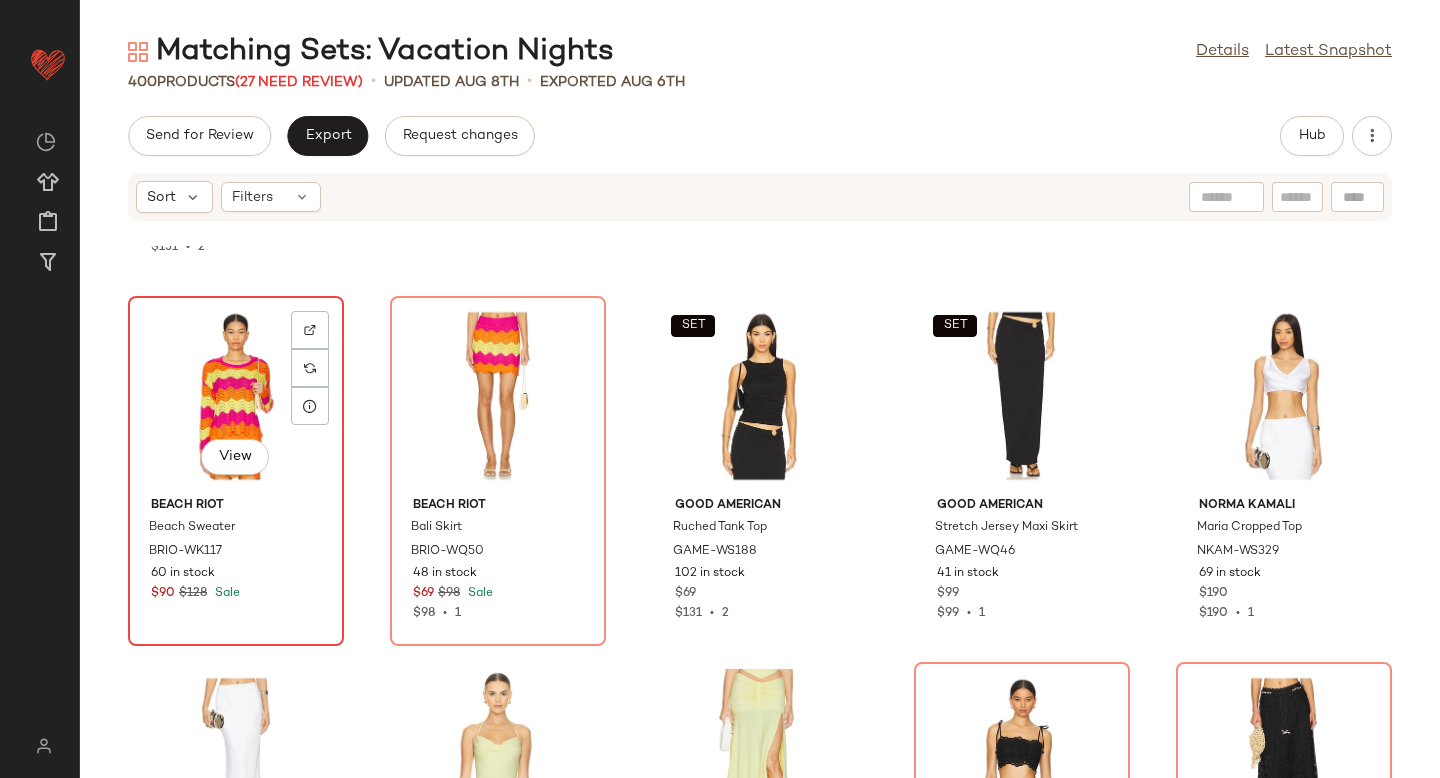click on "View" 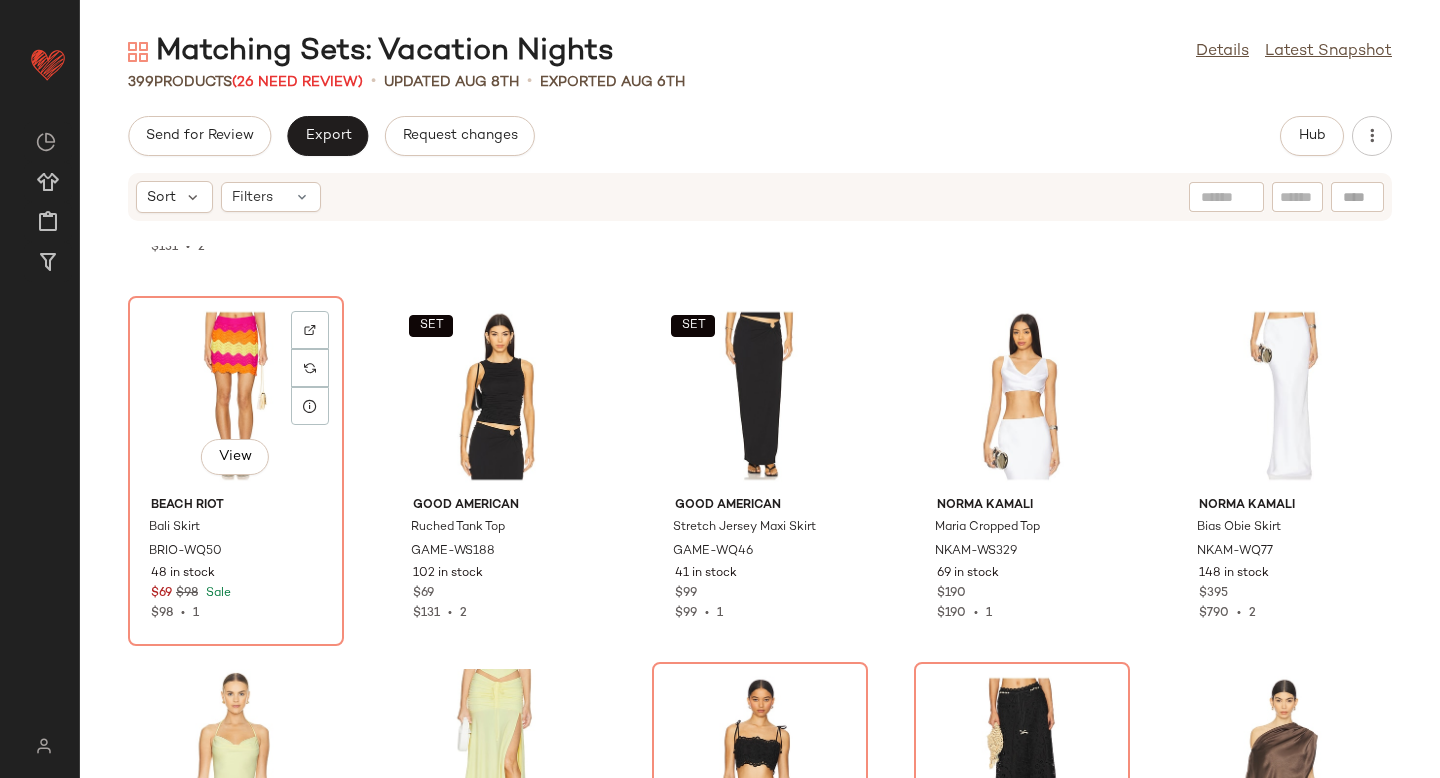 click on "View" 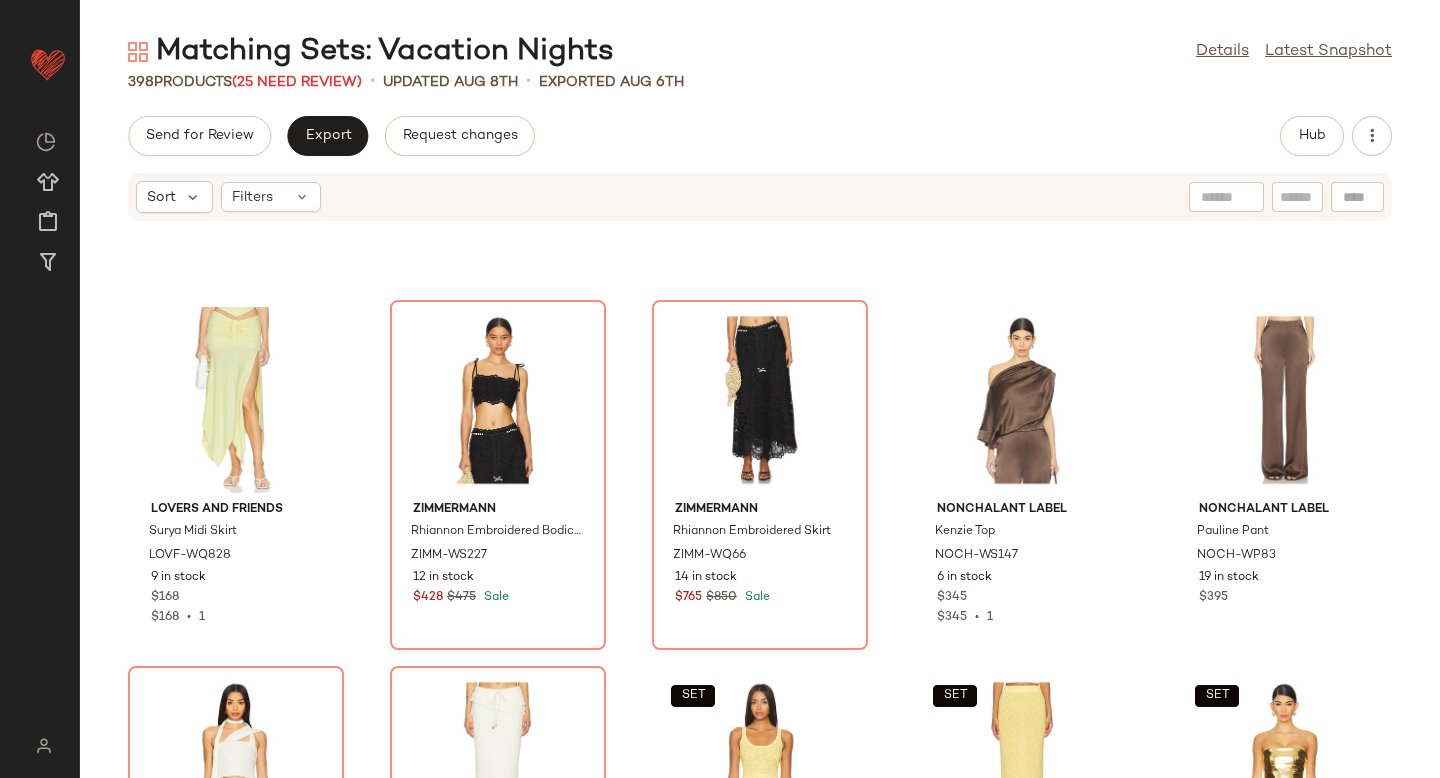 scroll, scrollTop: 20196, scrollLeft: 0, axis: vertical 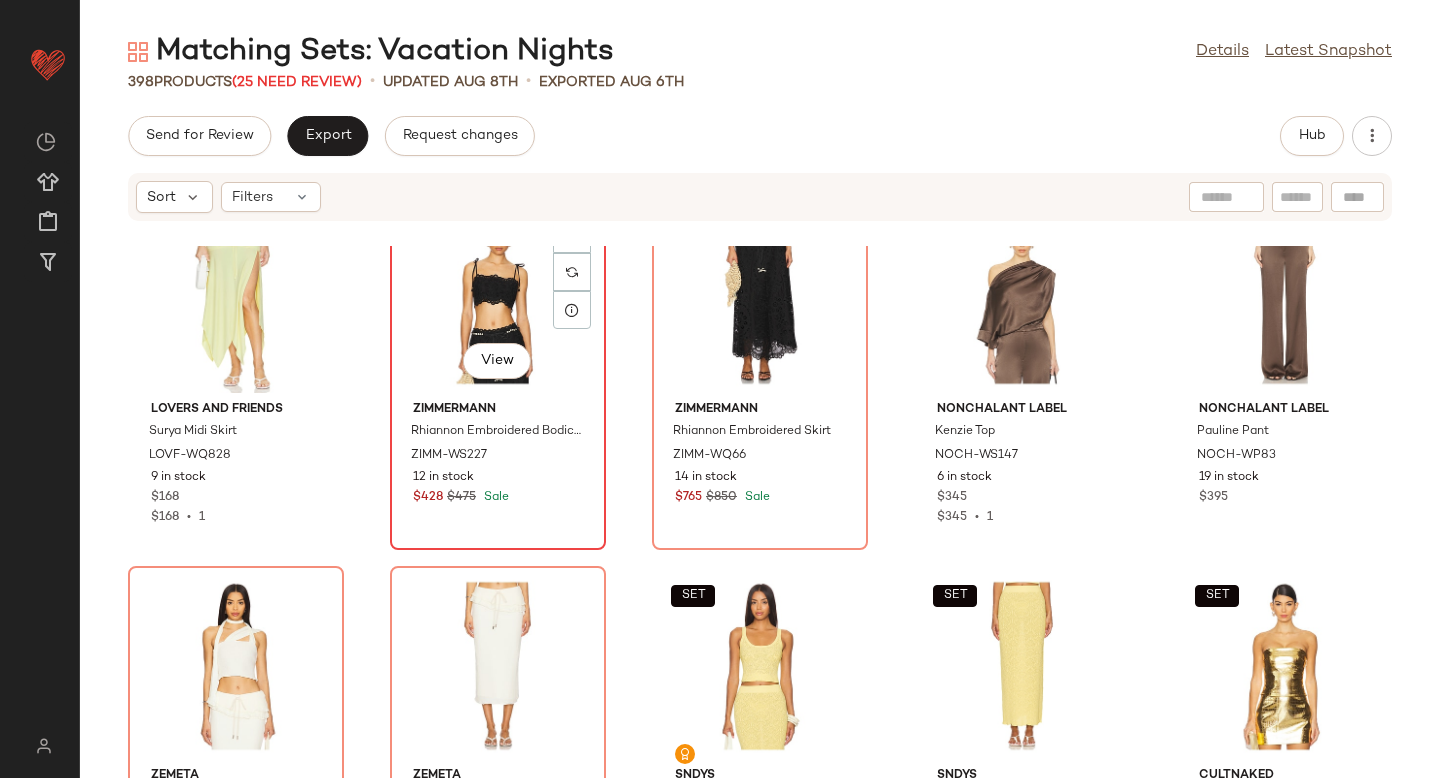 click on "View" 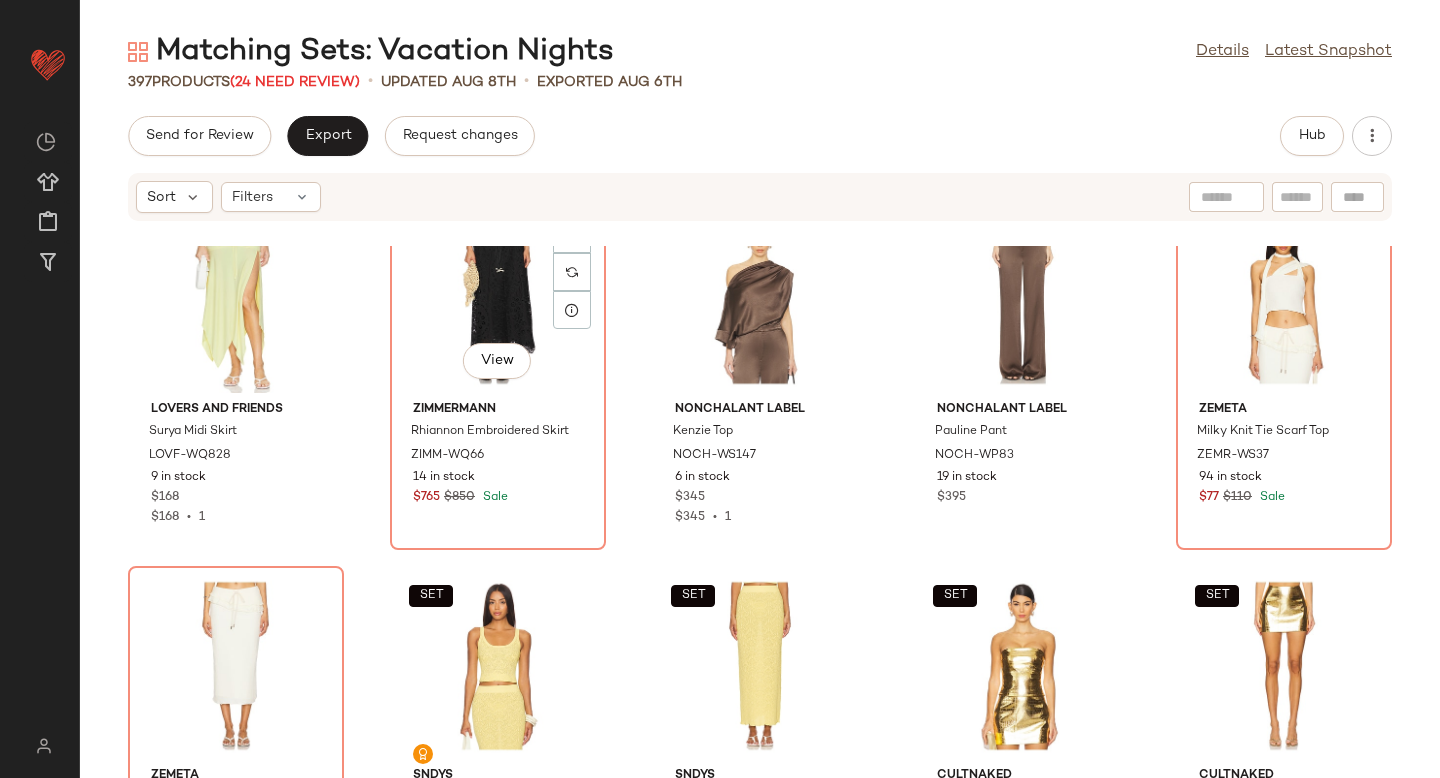 click on "View" 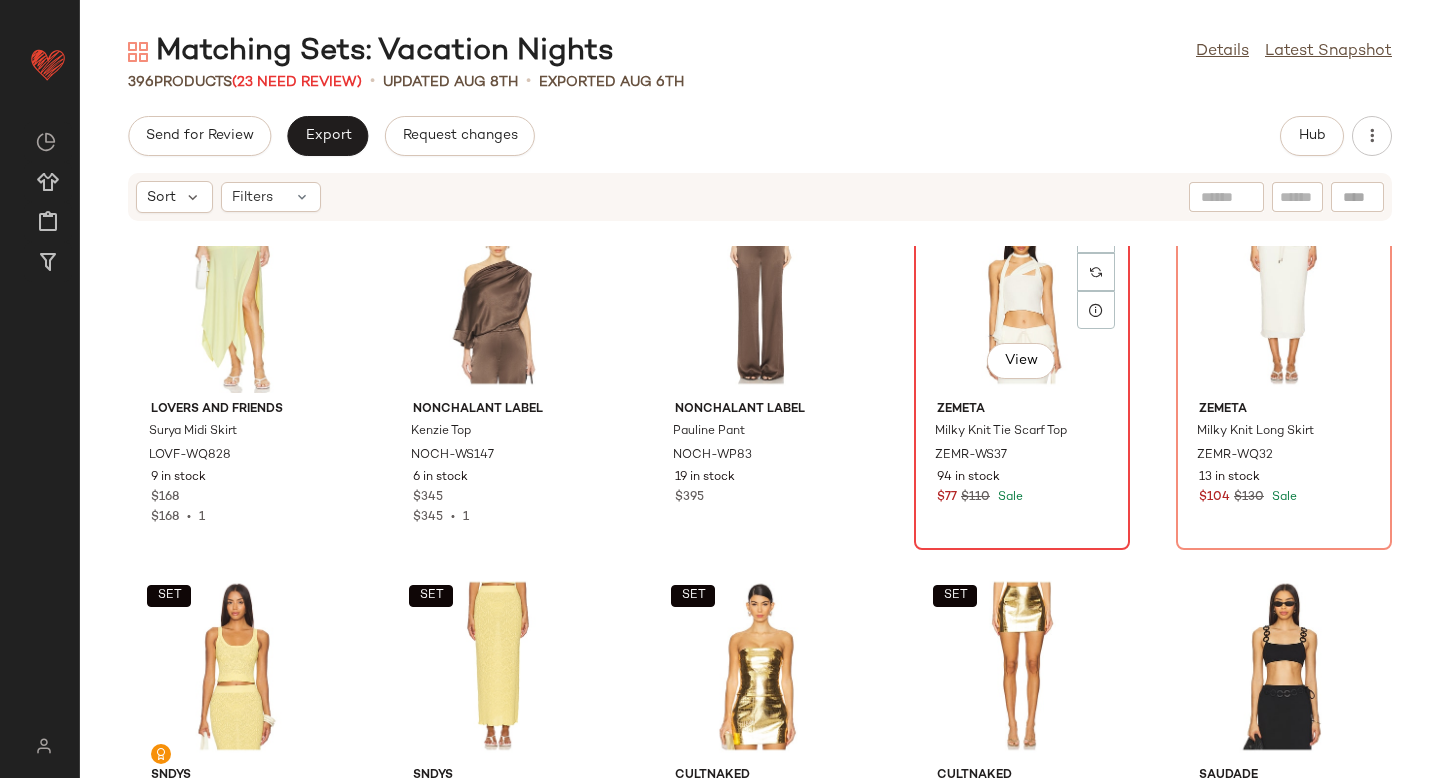click on "View" 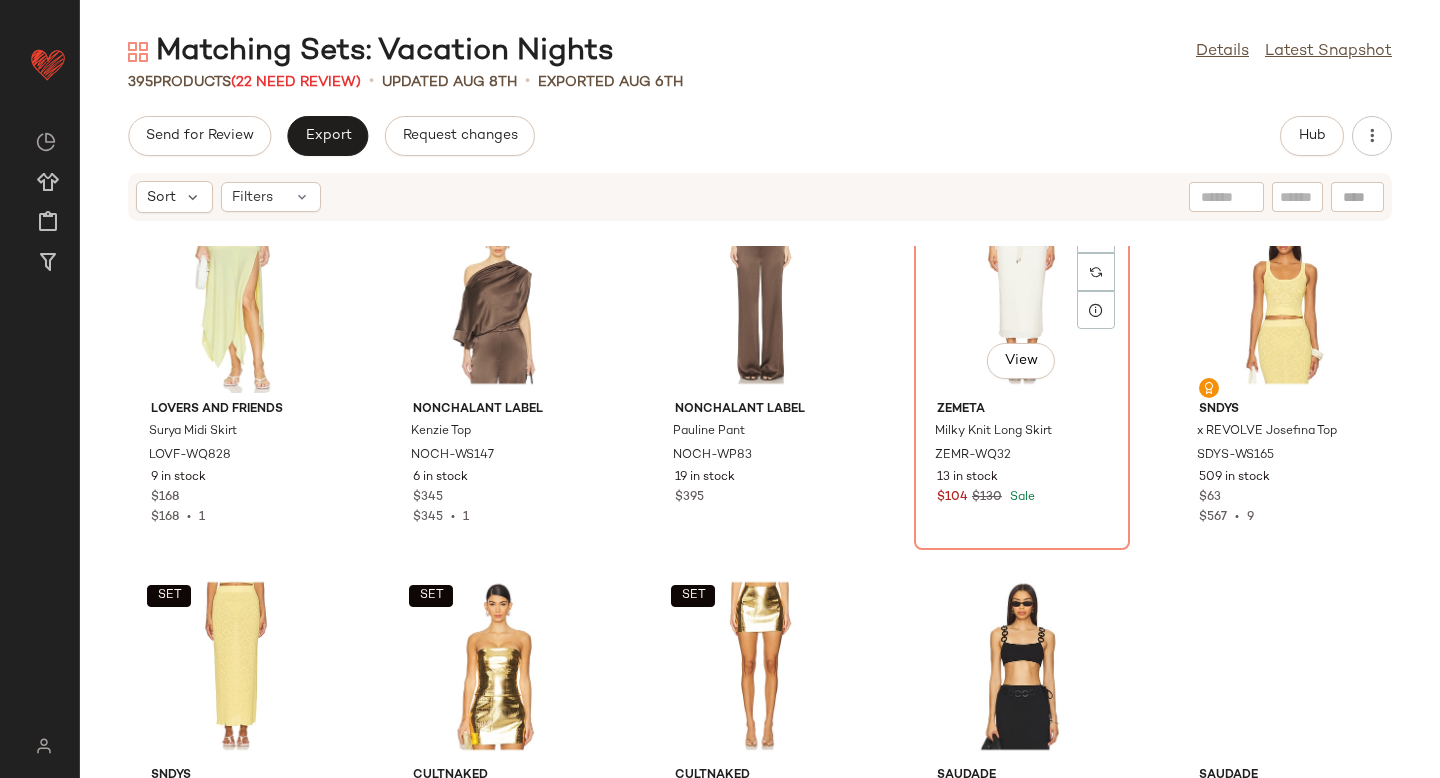 click on "View" 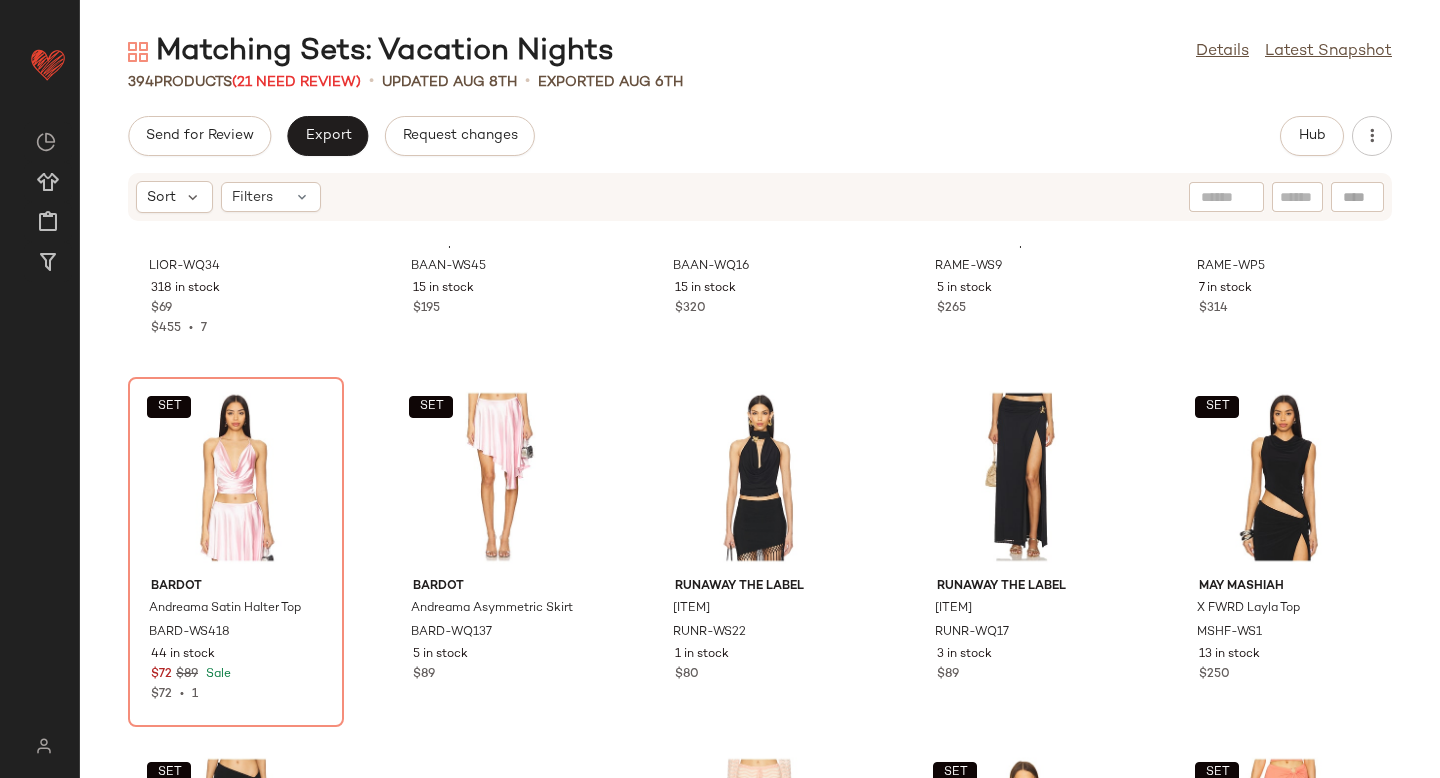scroll, scrollTop: 21904, scrollLeft: 0, axis: vertical 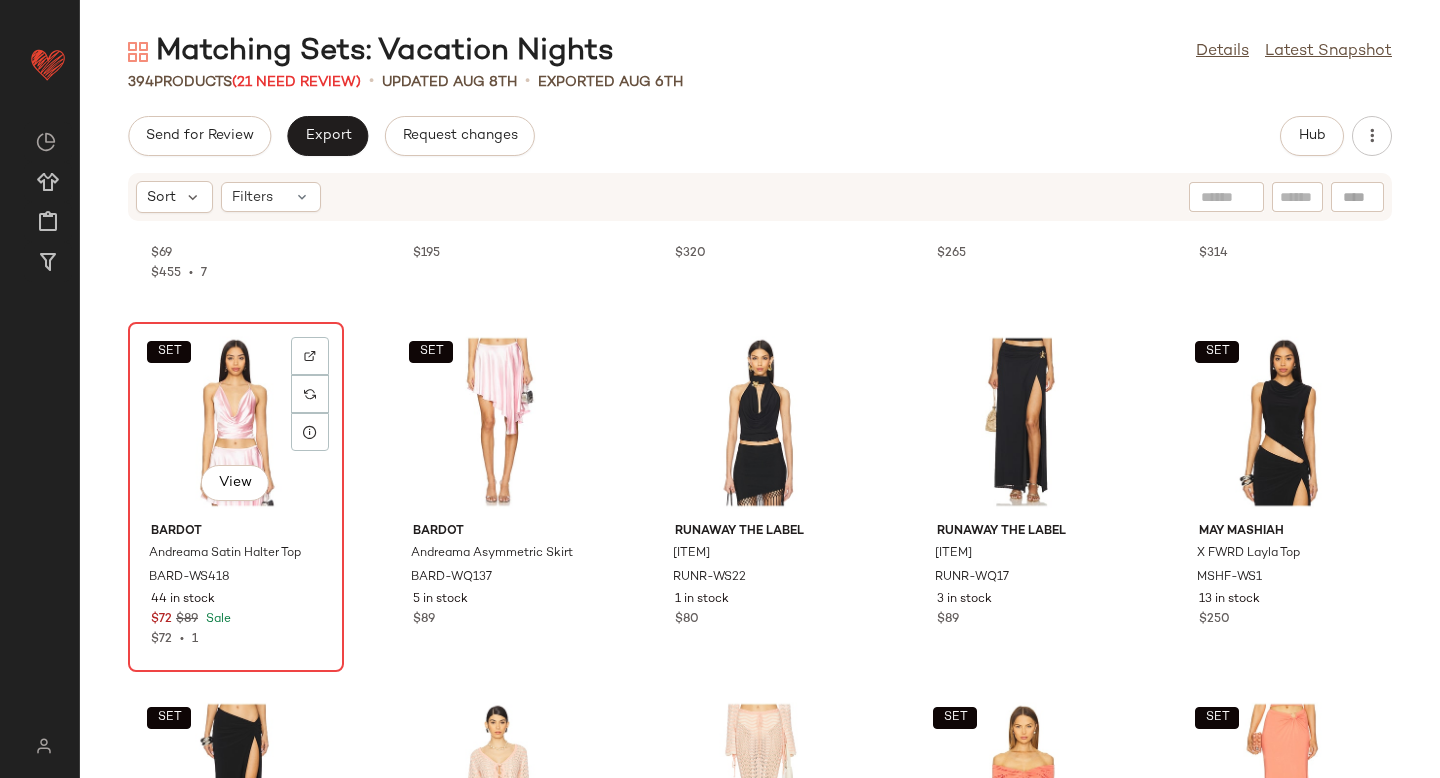 click on "SET   View" 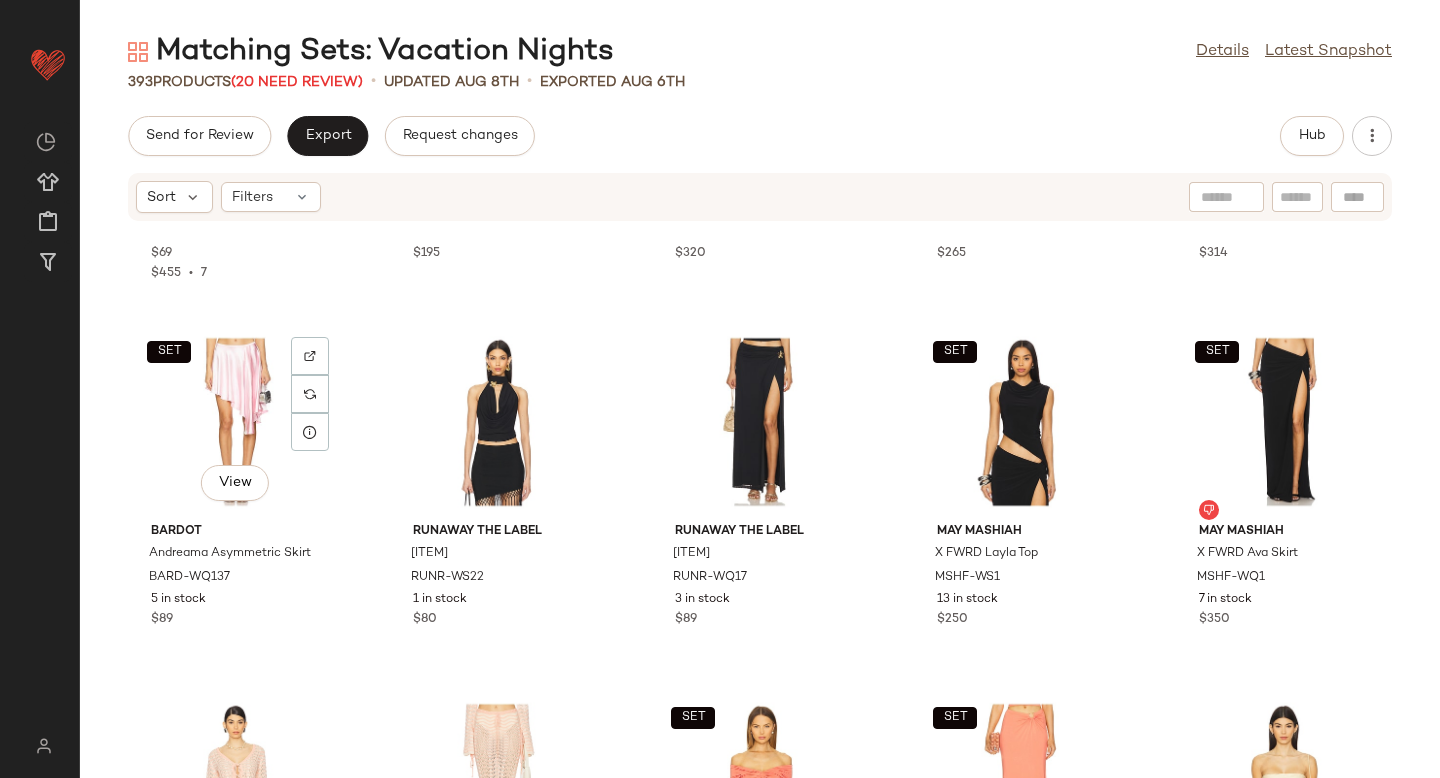click on "SET   View" 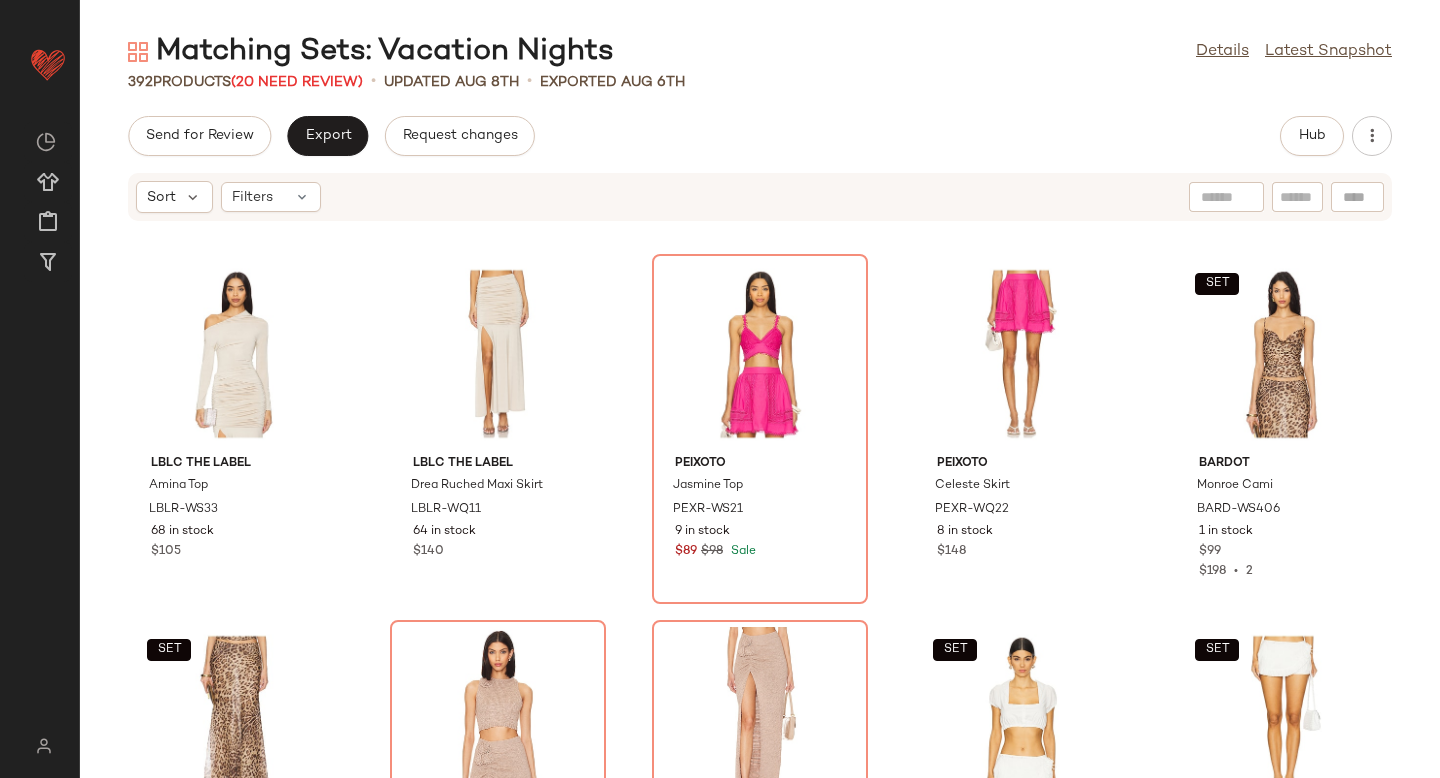 scroll, scrollTop: 23434, scrollLeft: 0, axis: vertical 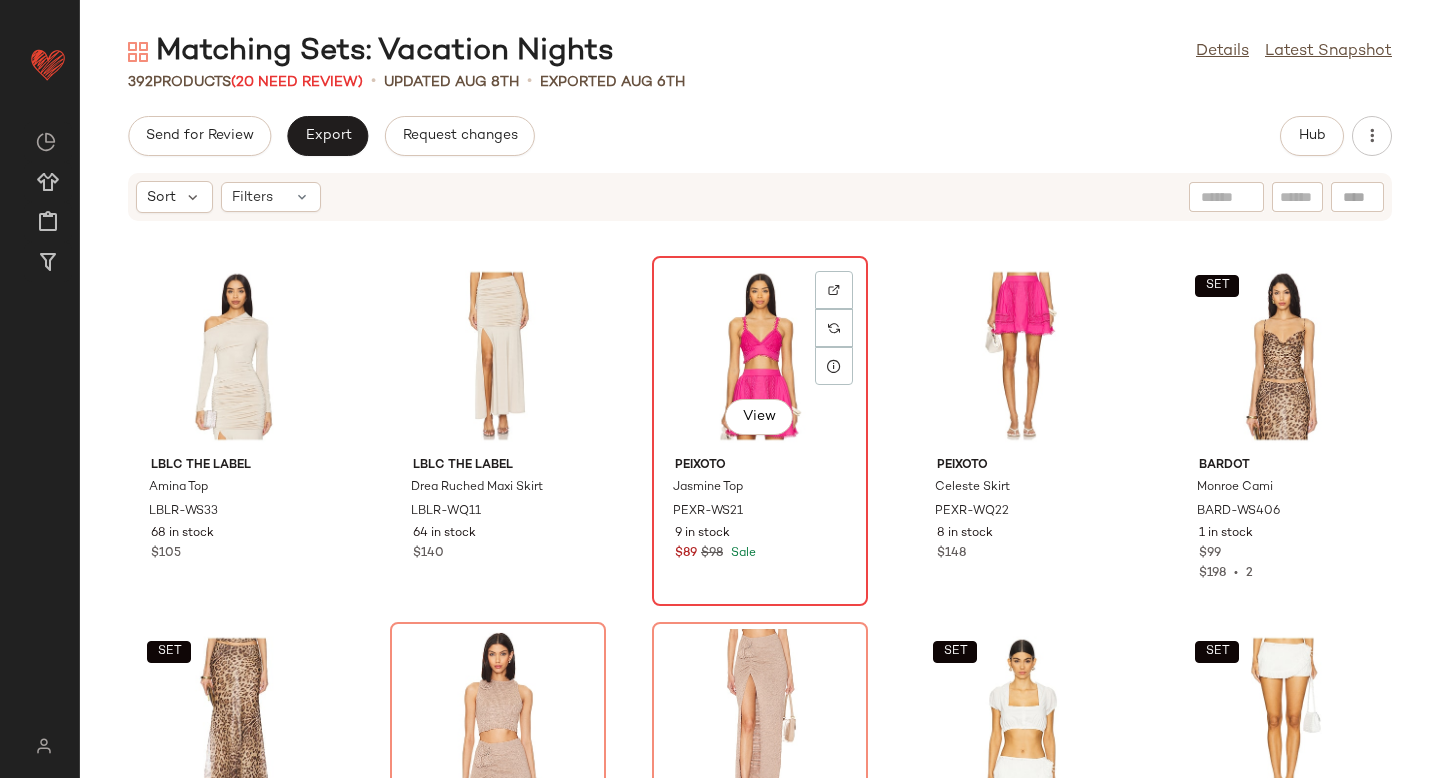click on "View" 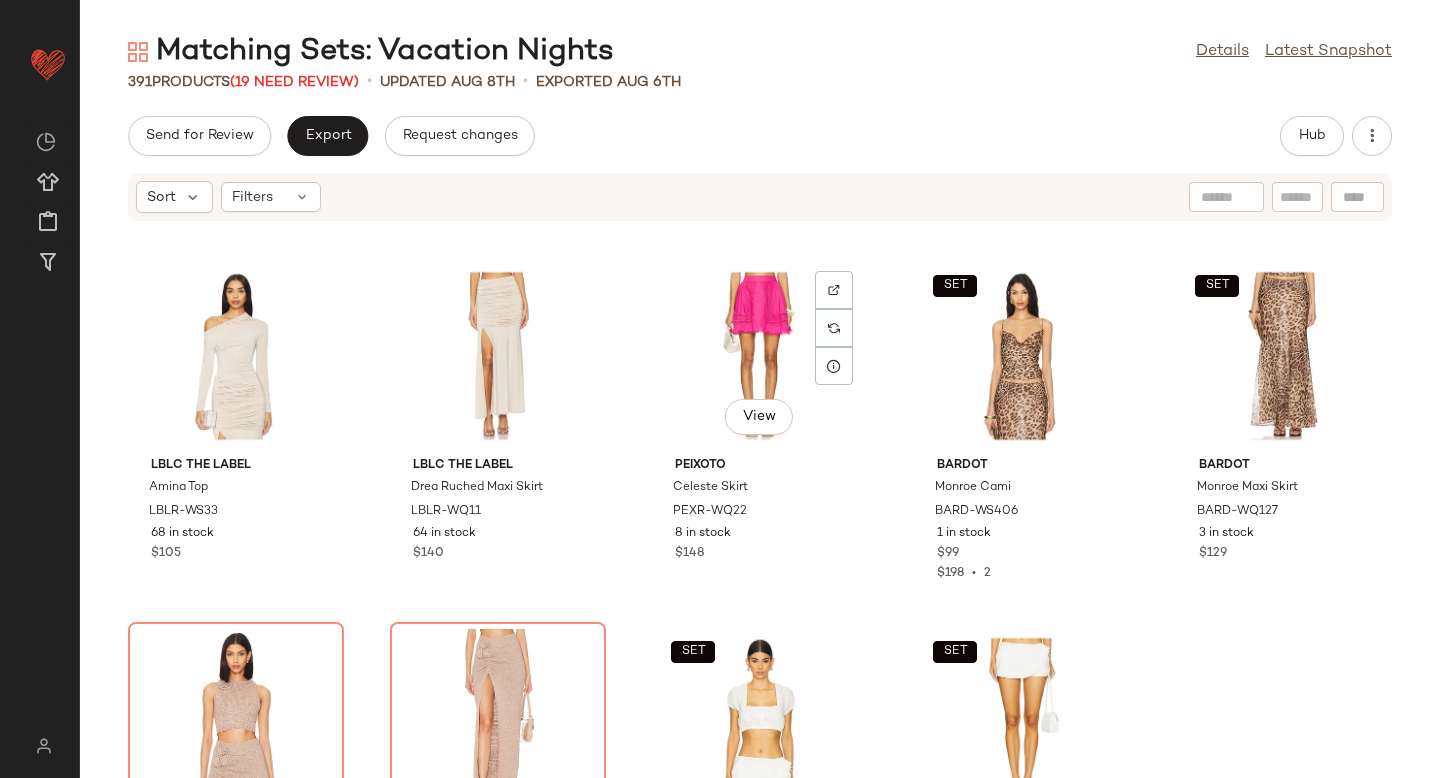 click on "View" 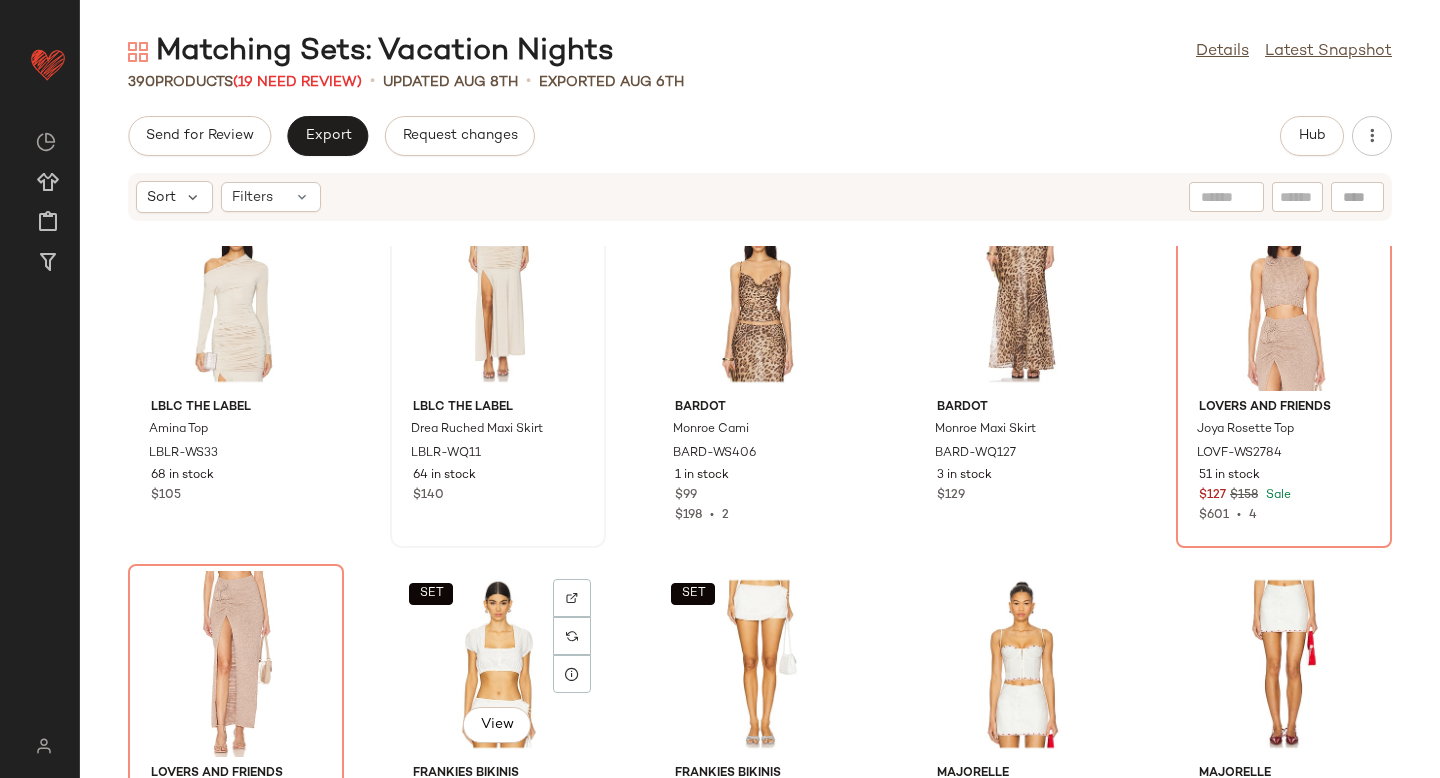 scroll, scrollTop: 23463, scrollLeft: 0, axis: vertical 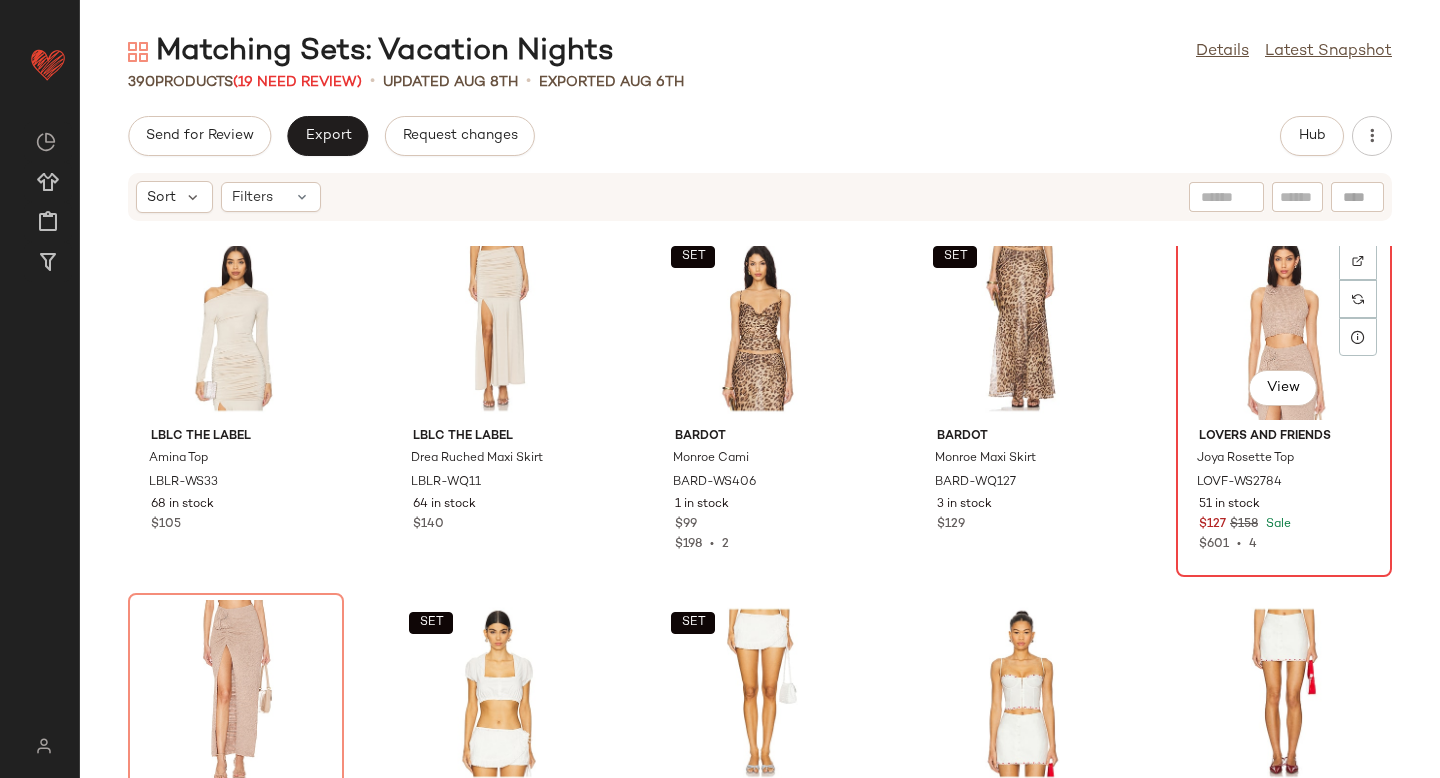 click on "View" 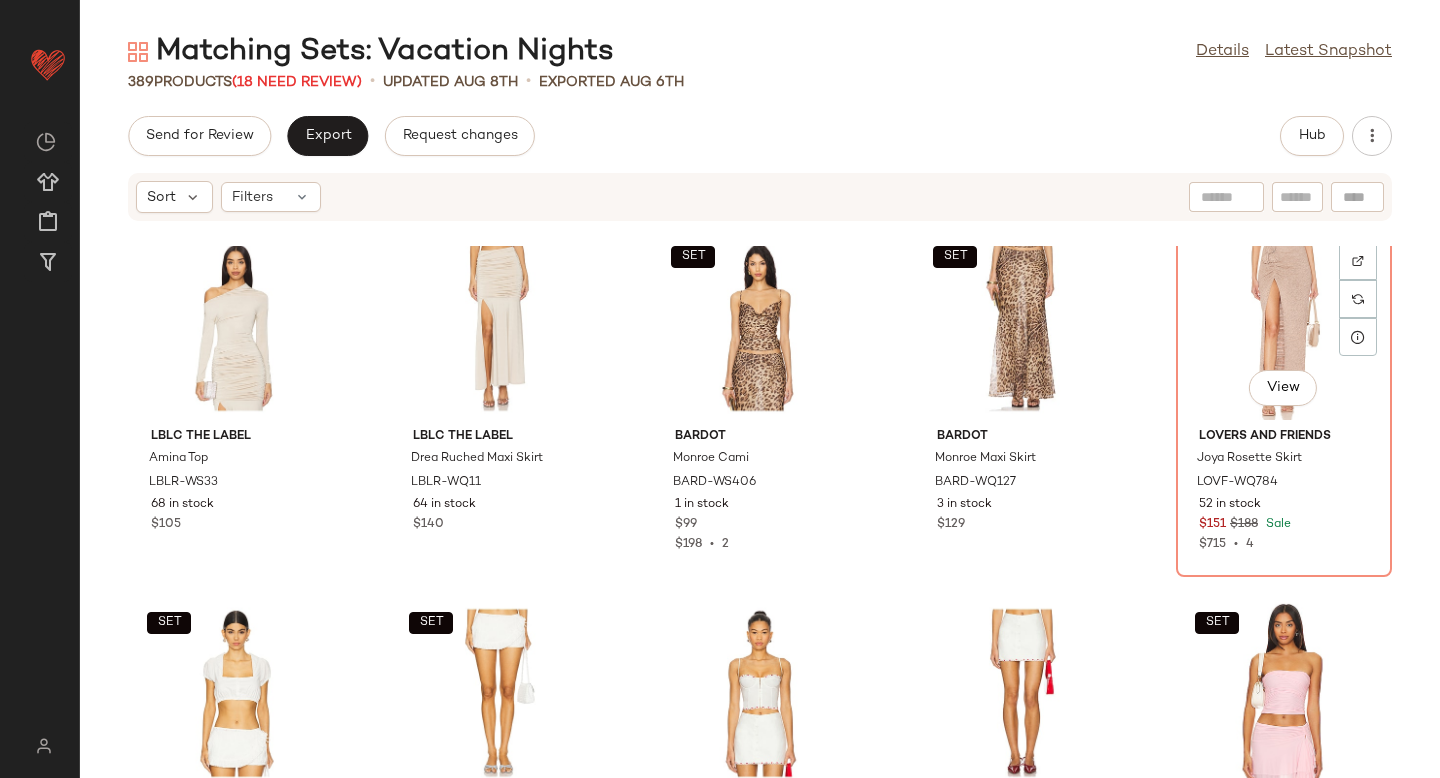 click on "View" 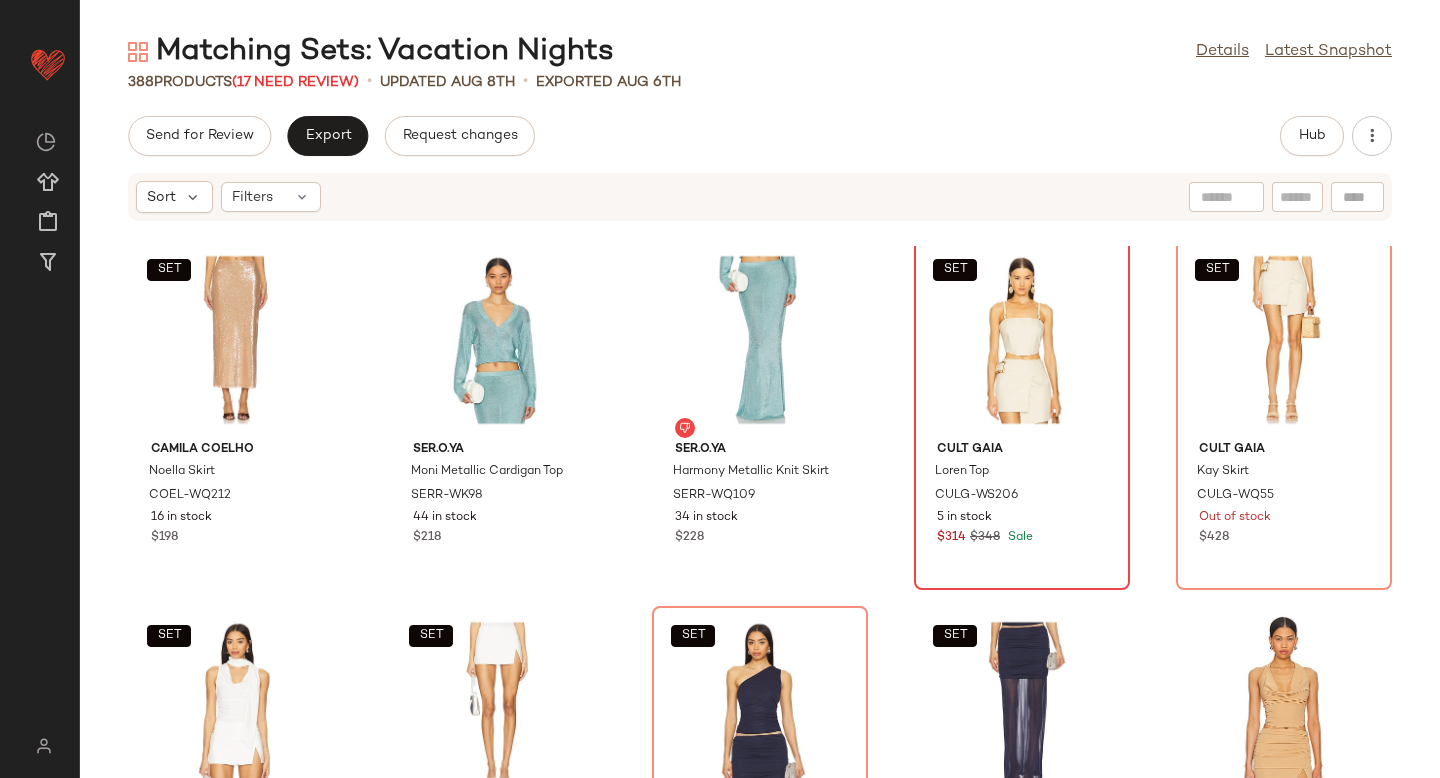 scroll, scrollTop: 25281, scrollLeft: 0, axis: vertical 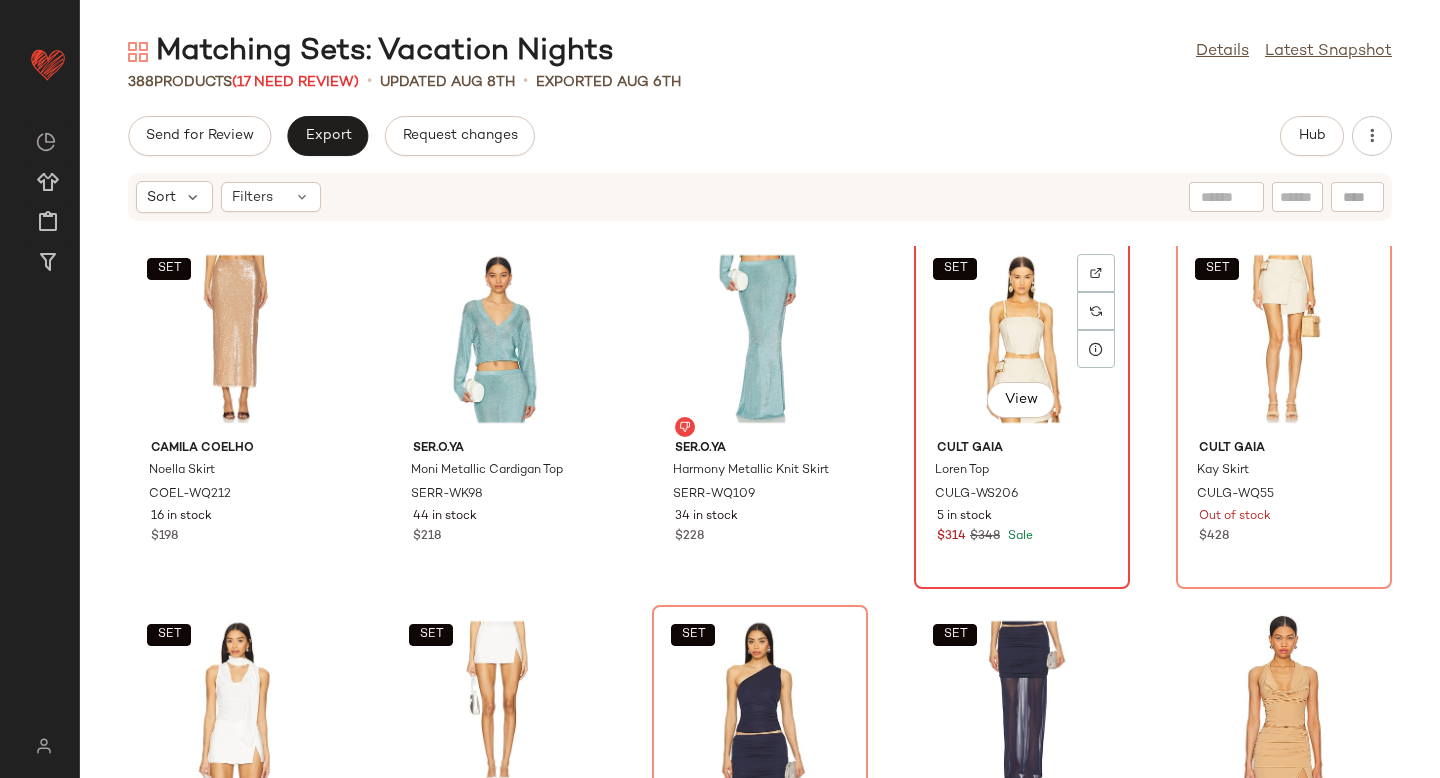 click on "SET   View" 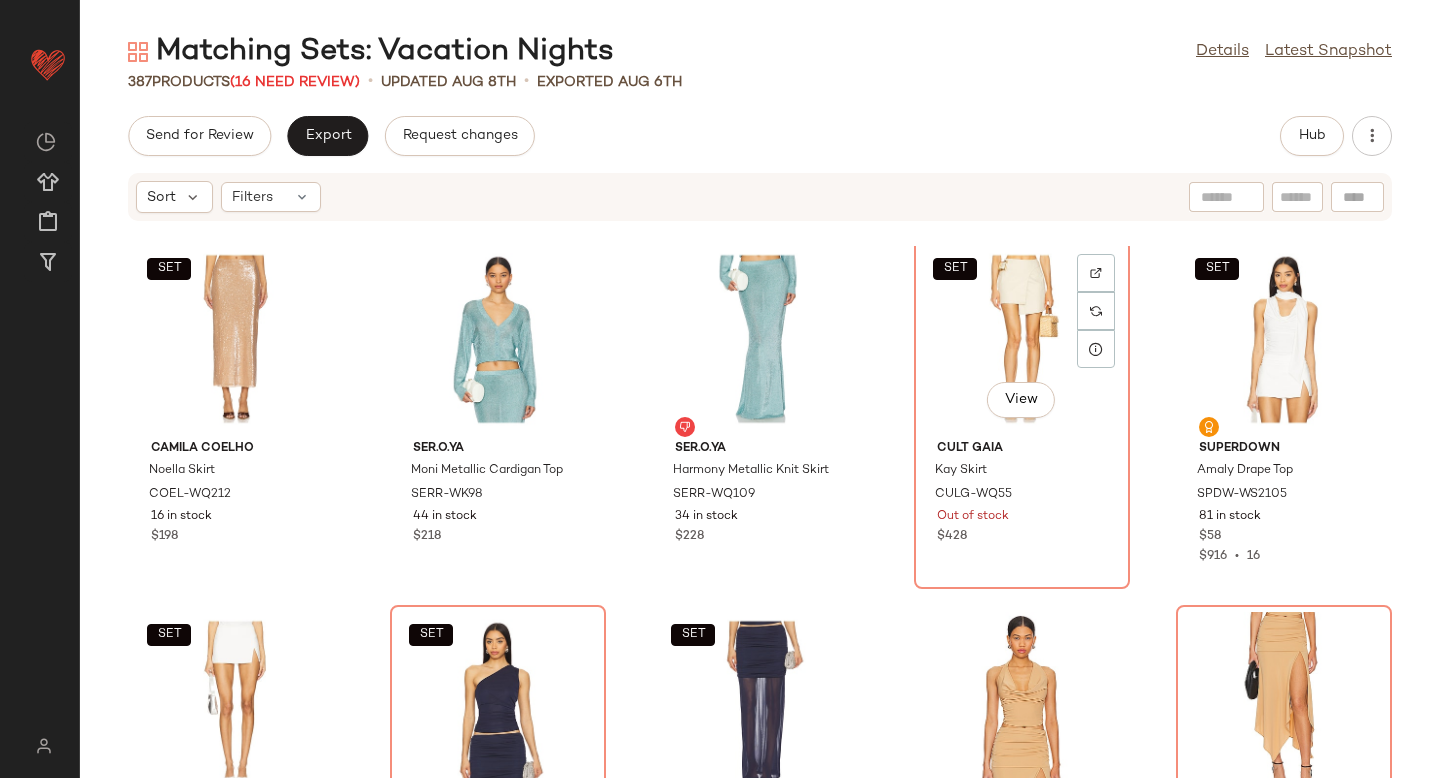 click on "SET   View" 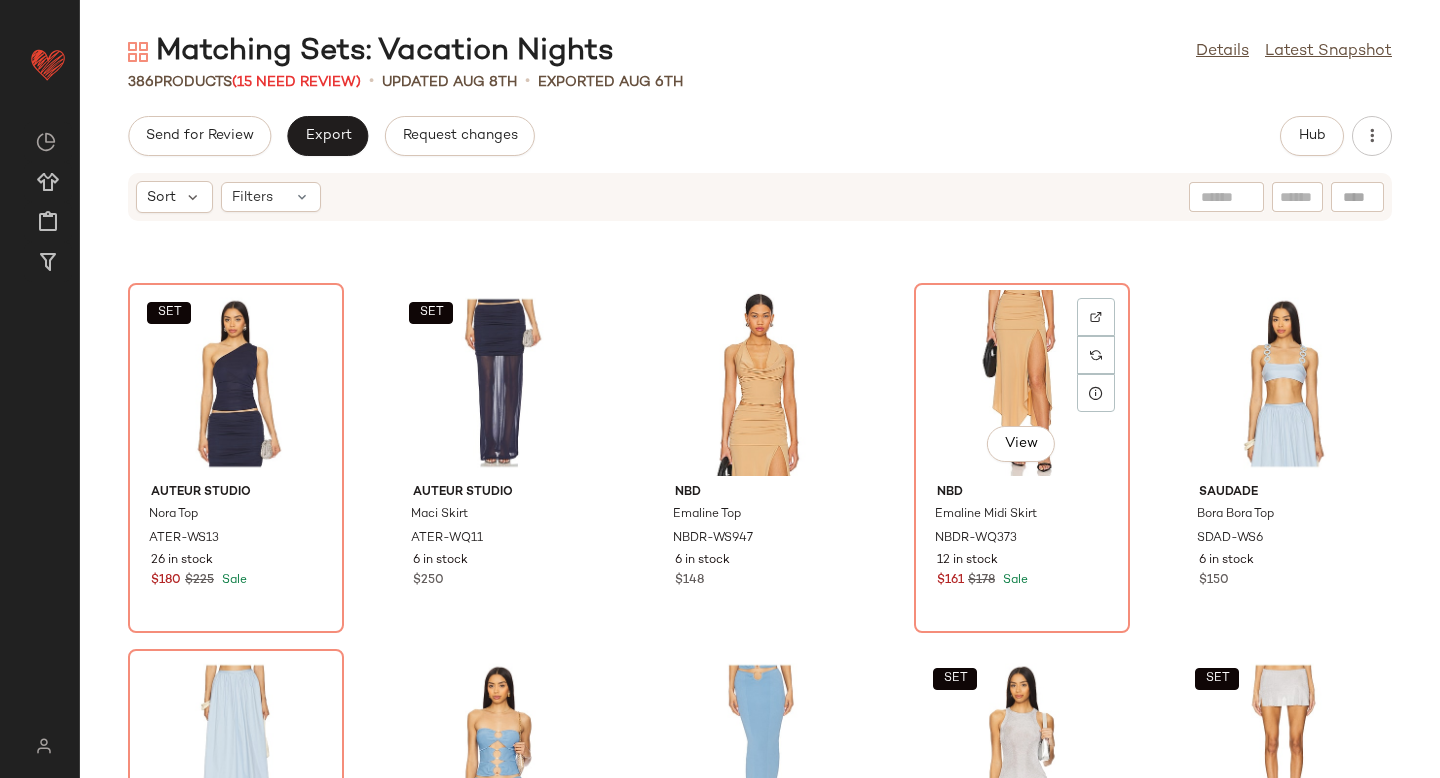 scroll, scrollTop: 25659, scrollLeft: 0, axis: vertical 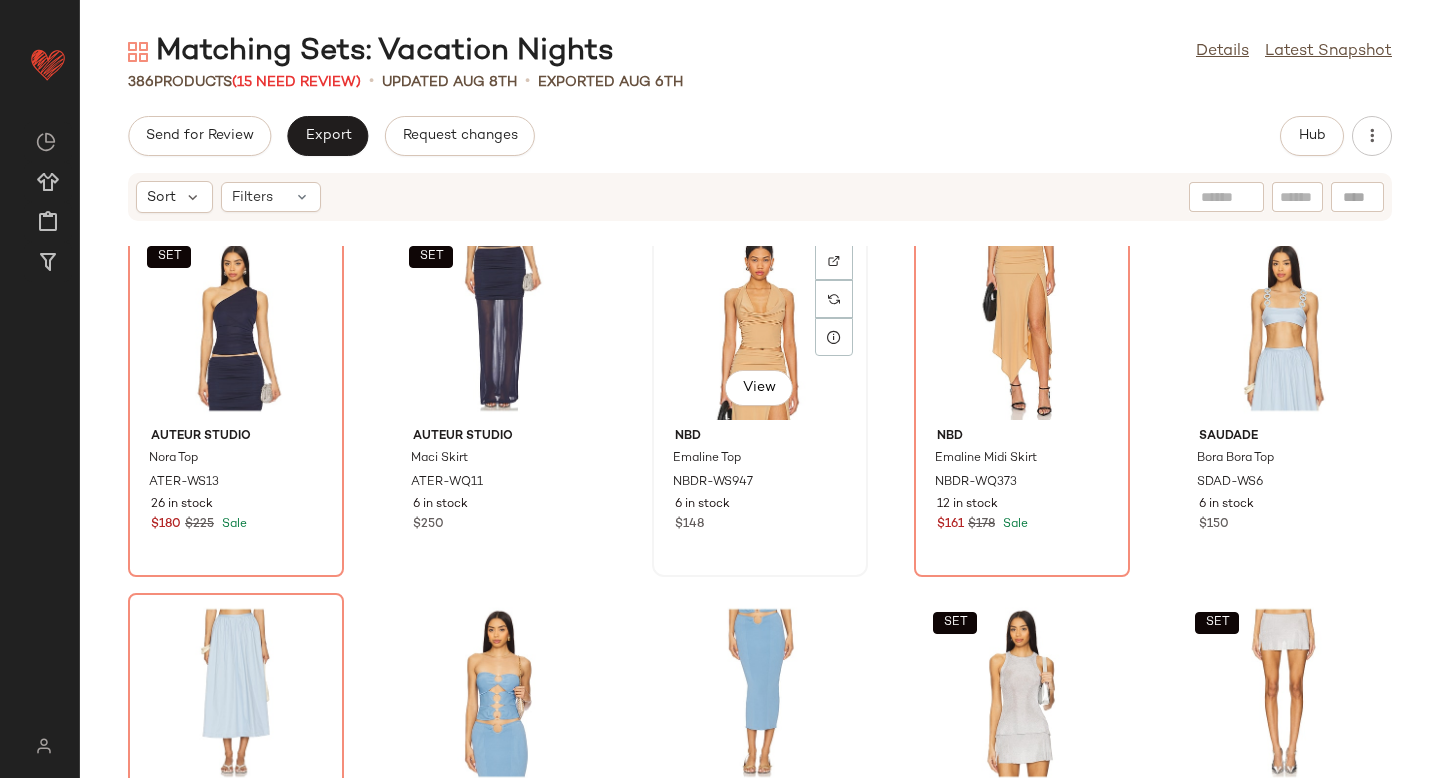 click on "View" 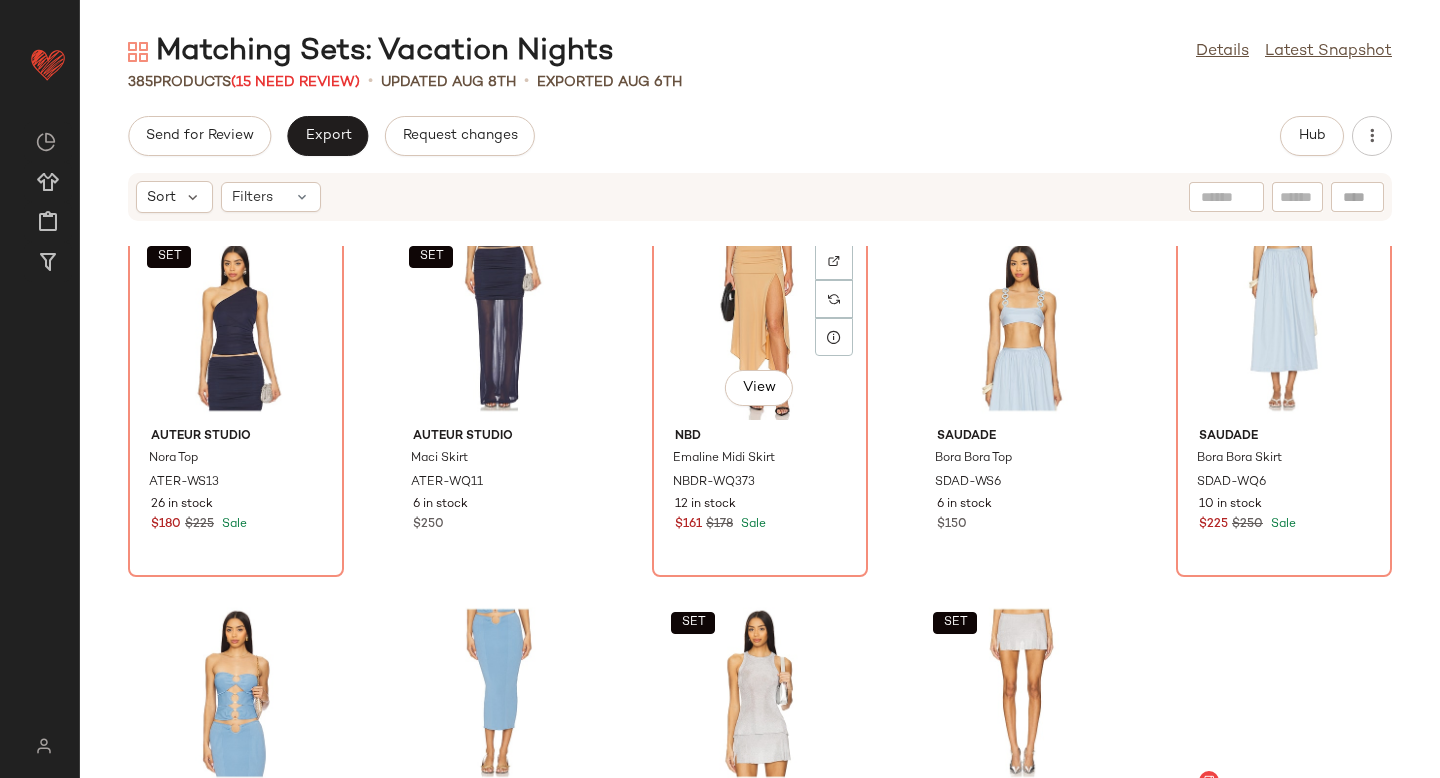 click on "View" 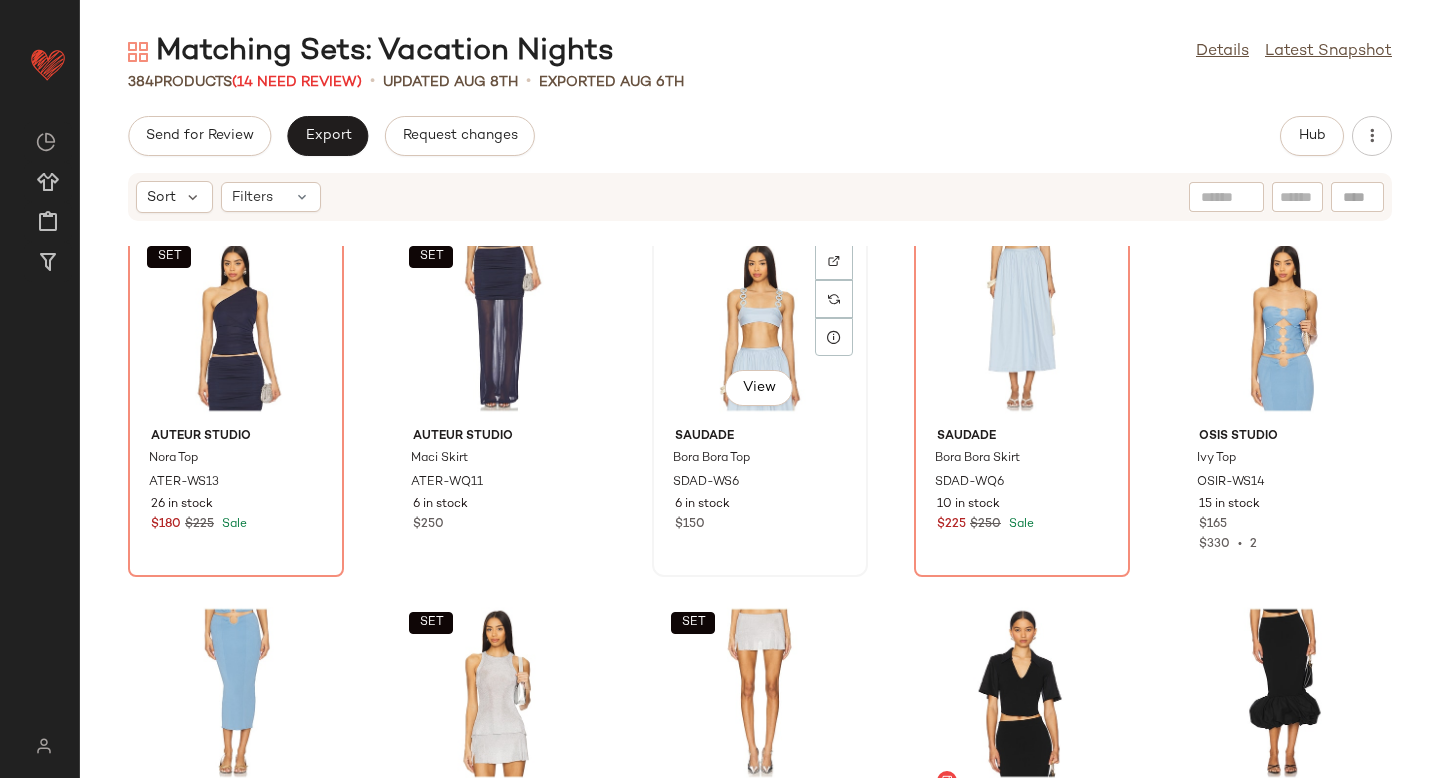click on "View" 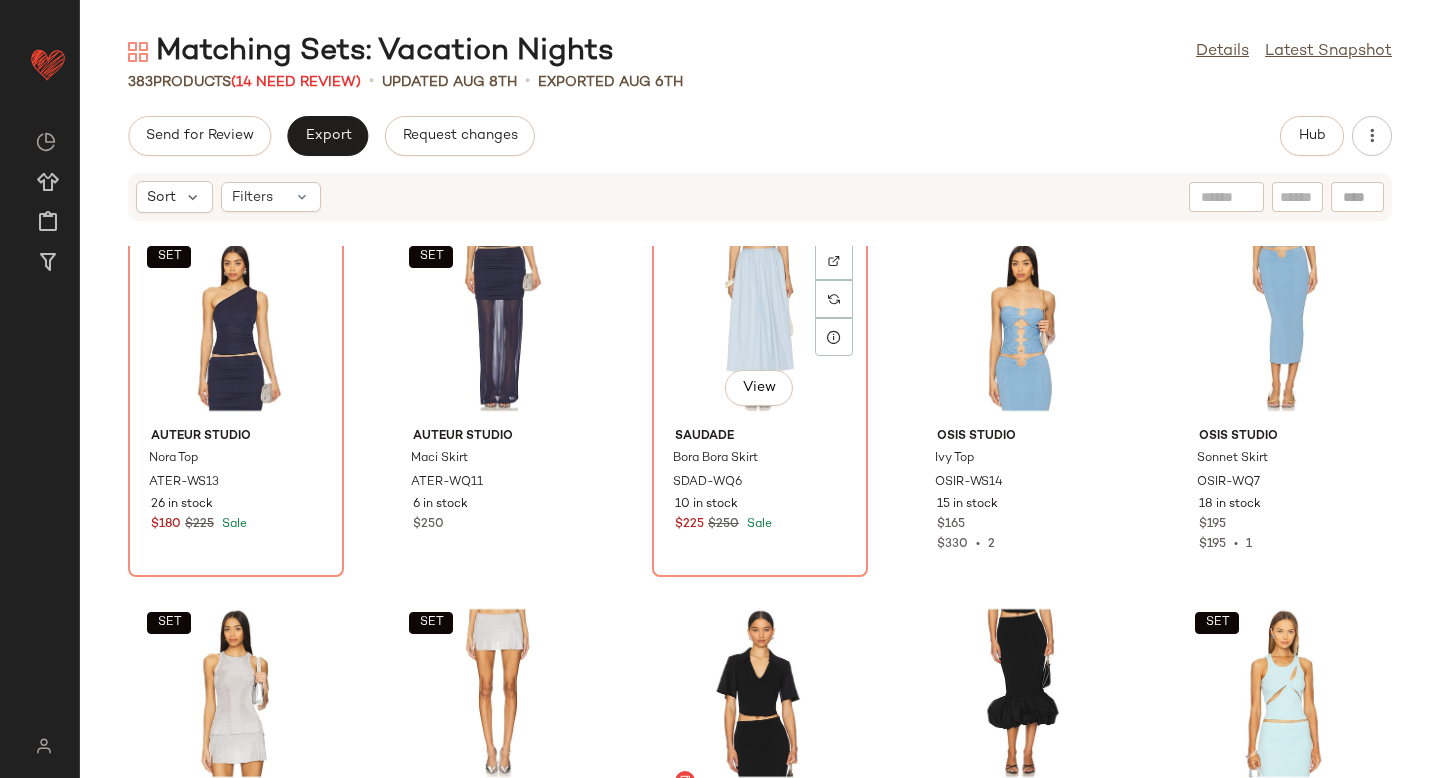 click on "View" 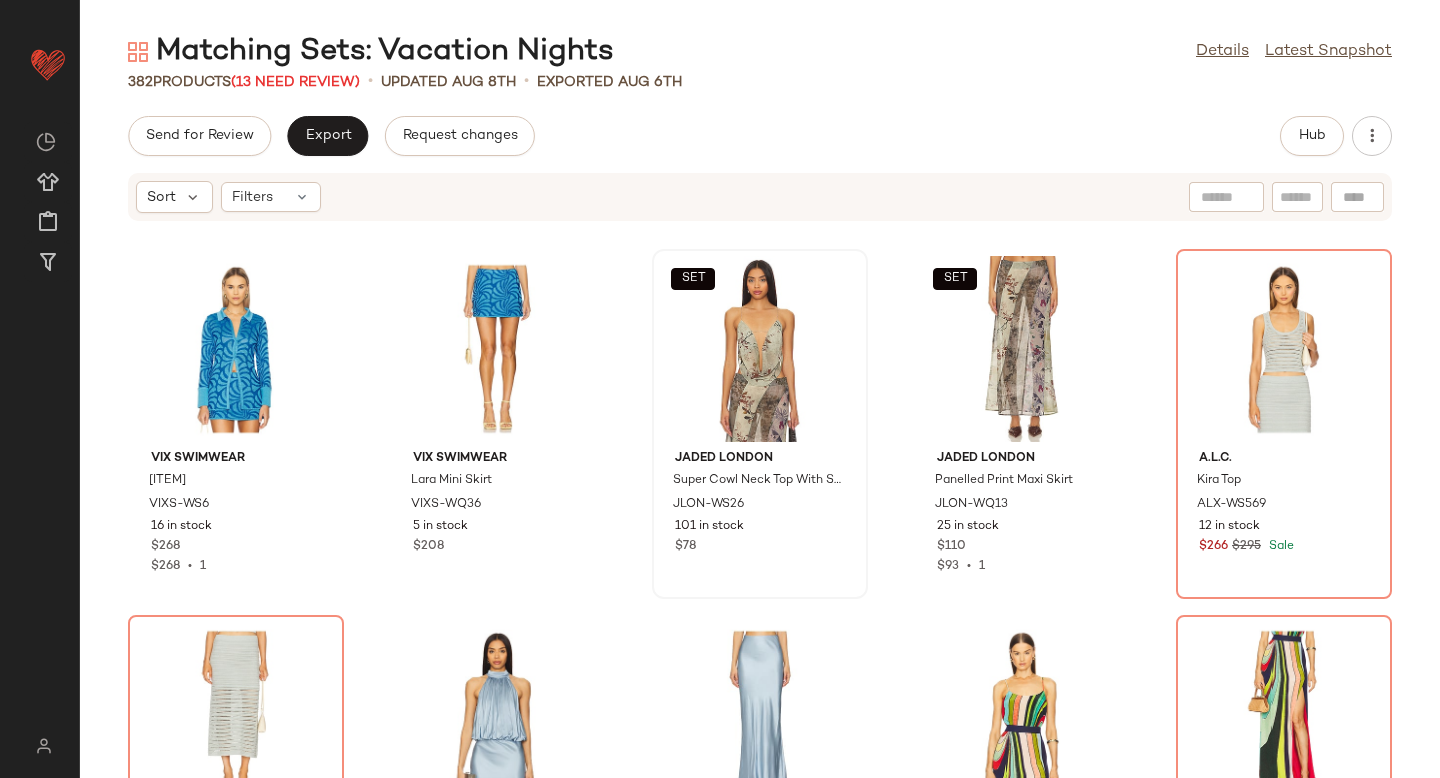 scroll, scrollTop: 26360, scrollLeft: 0, axis: vertical 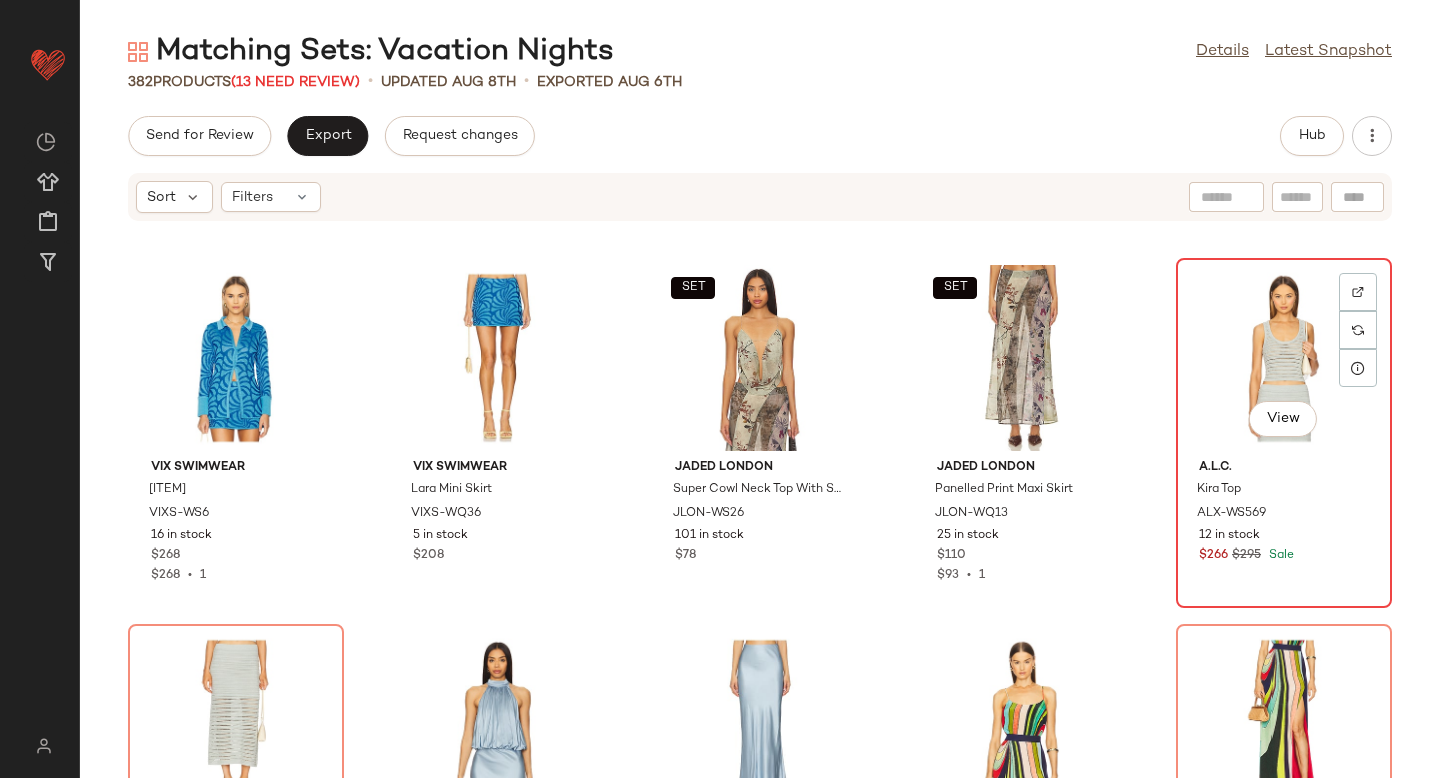 click on "View" 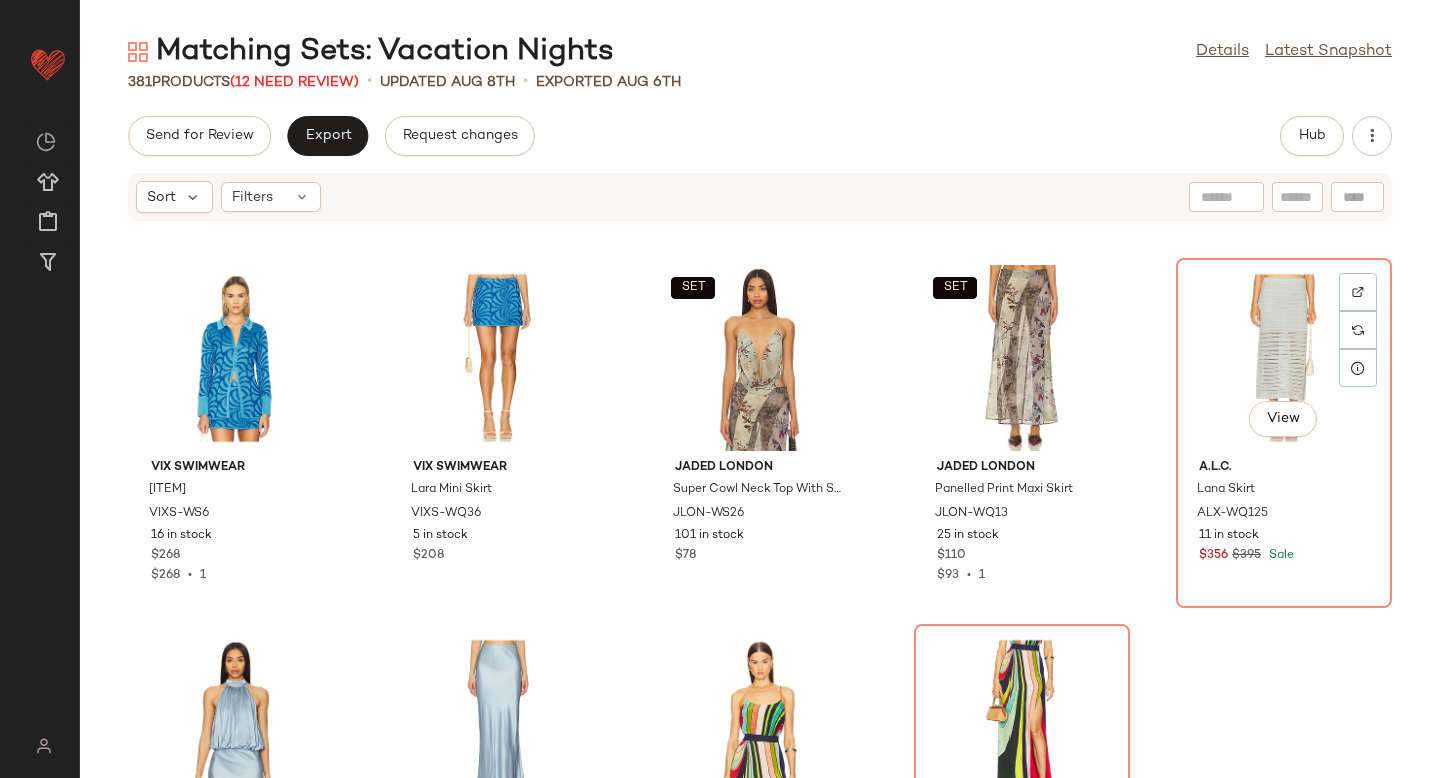 click on "View" 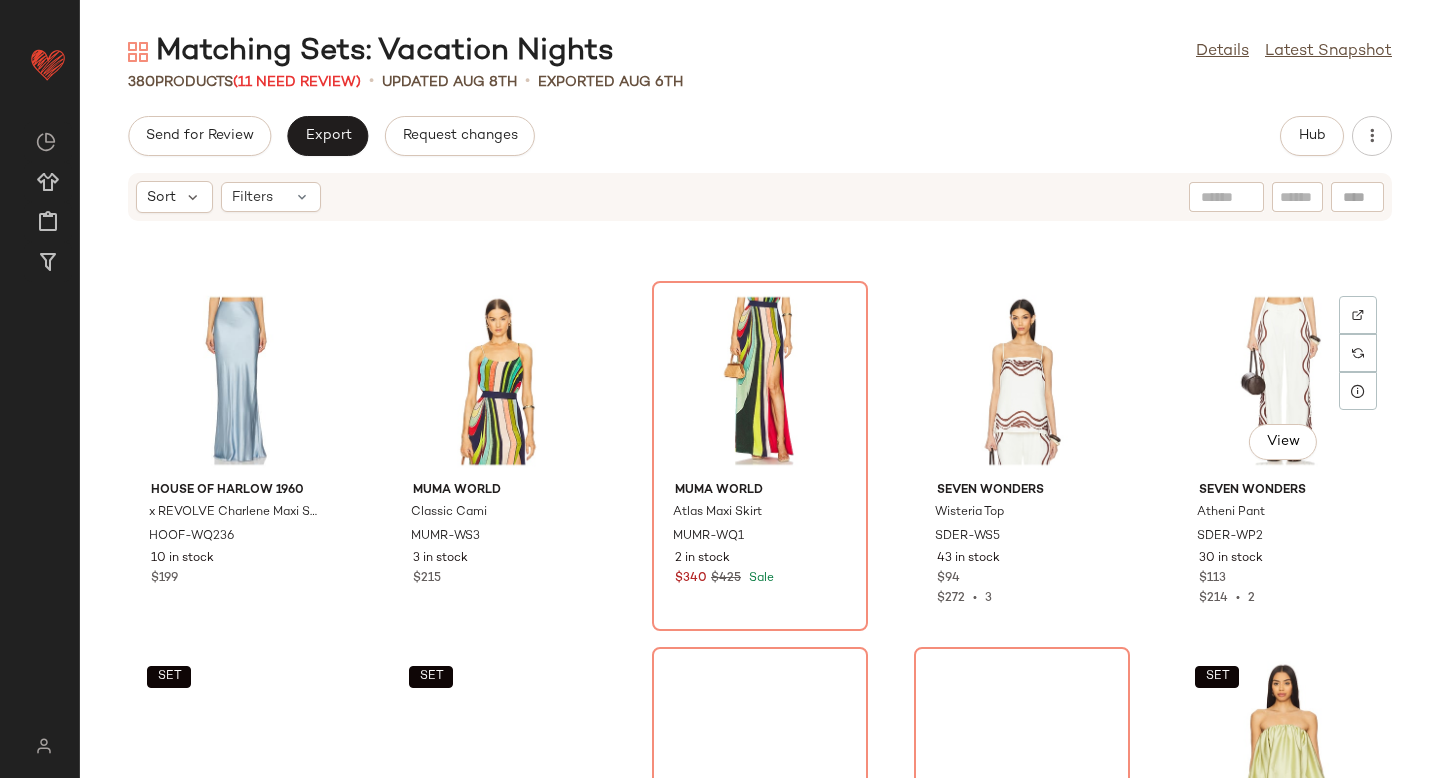scroll, scrollTop: 26702, scrollLeft: 0, axis: vertical 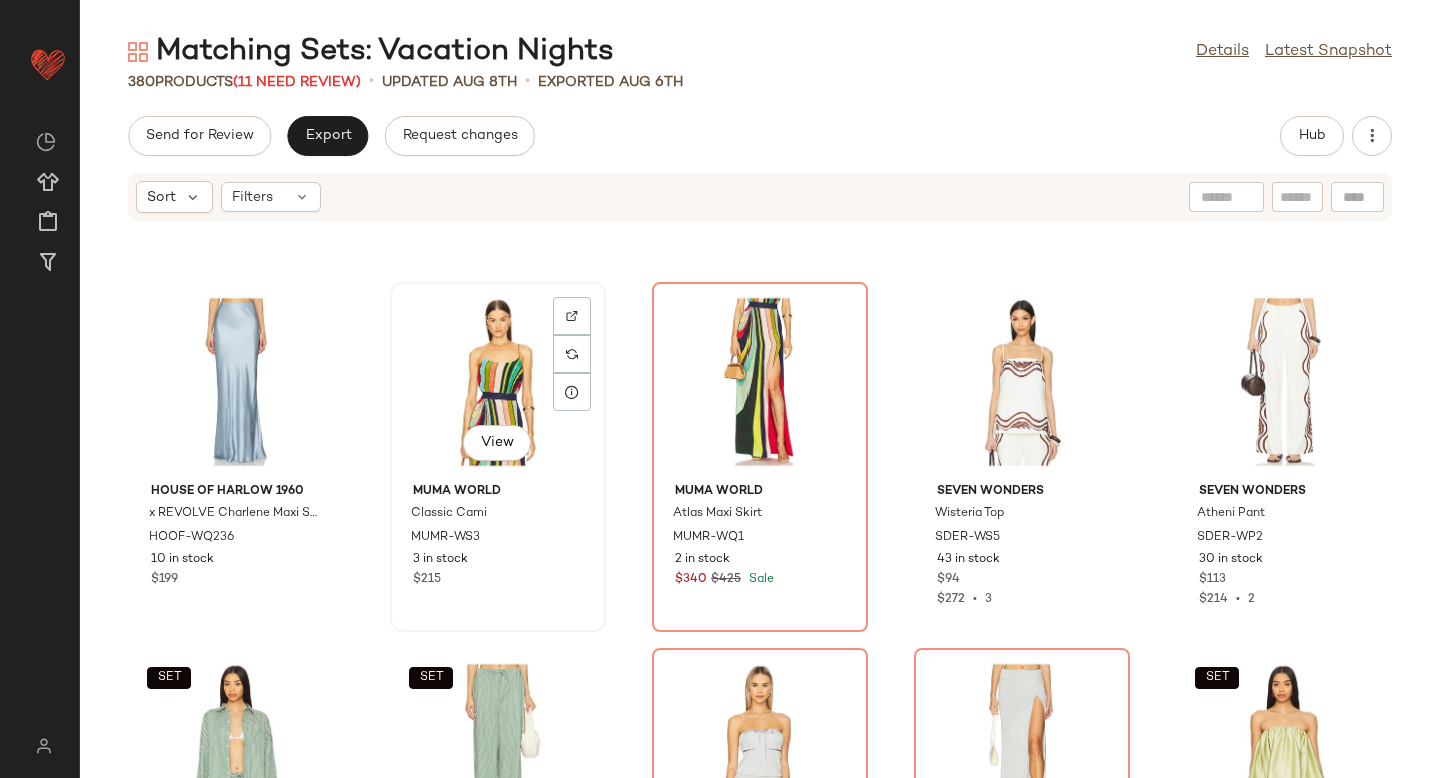 click on "View" 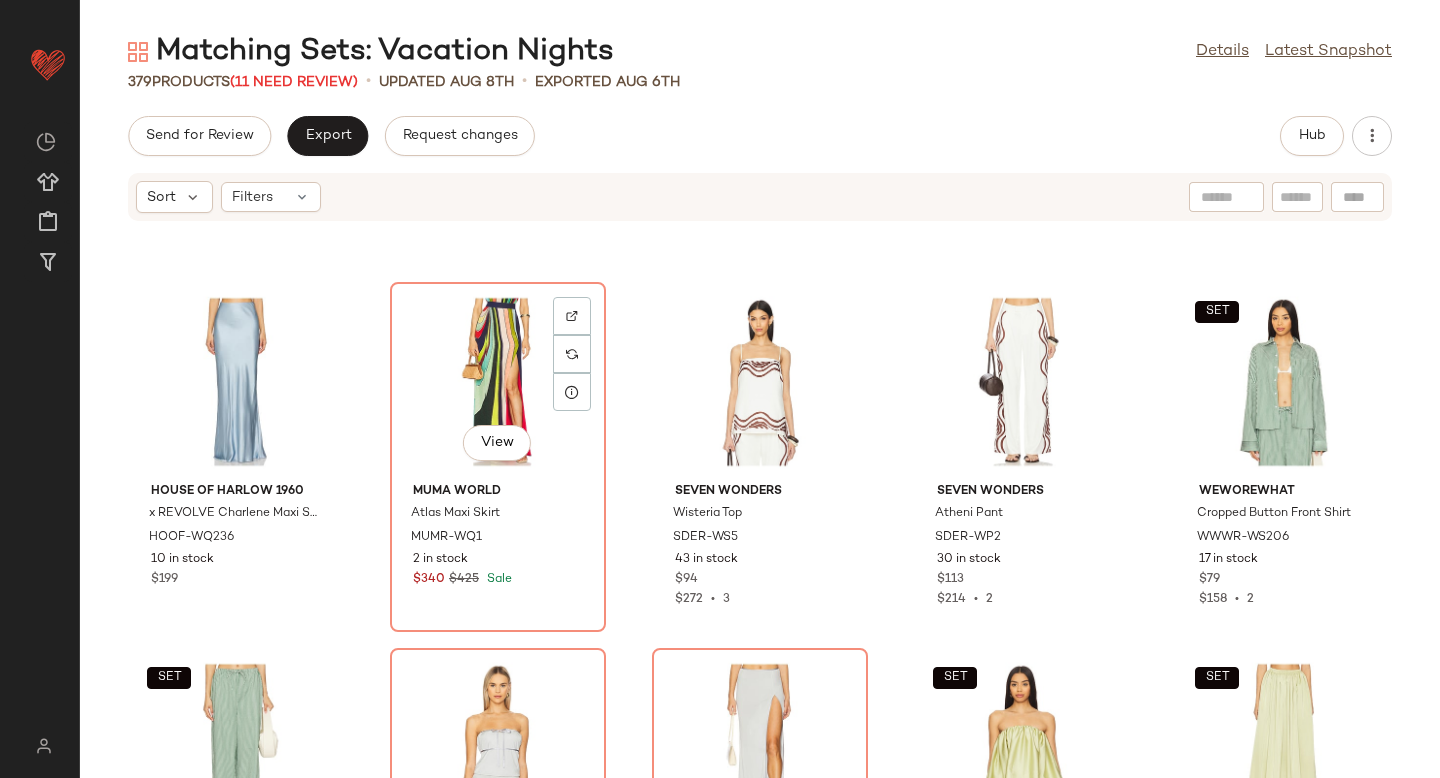 click on "View" 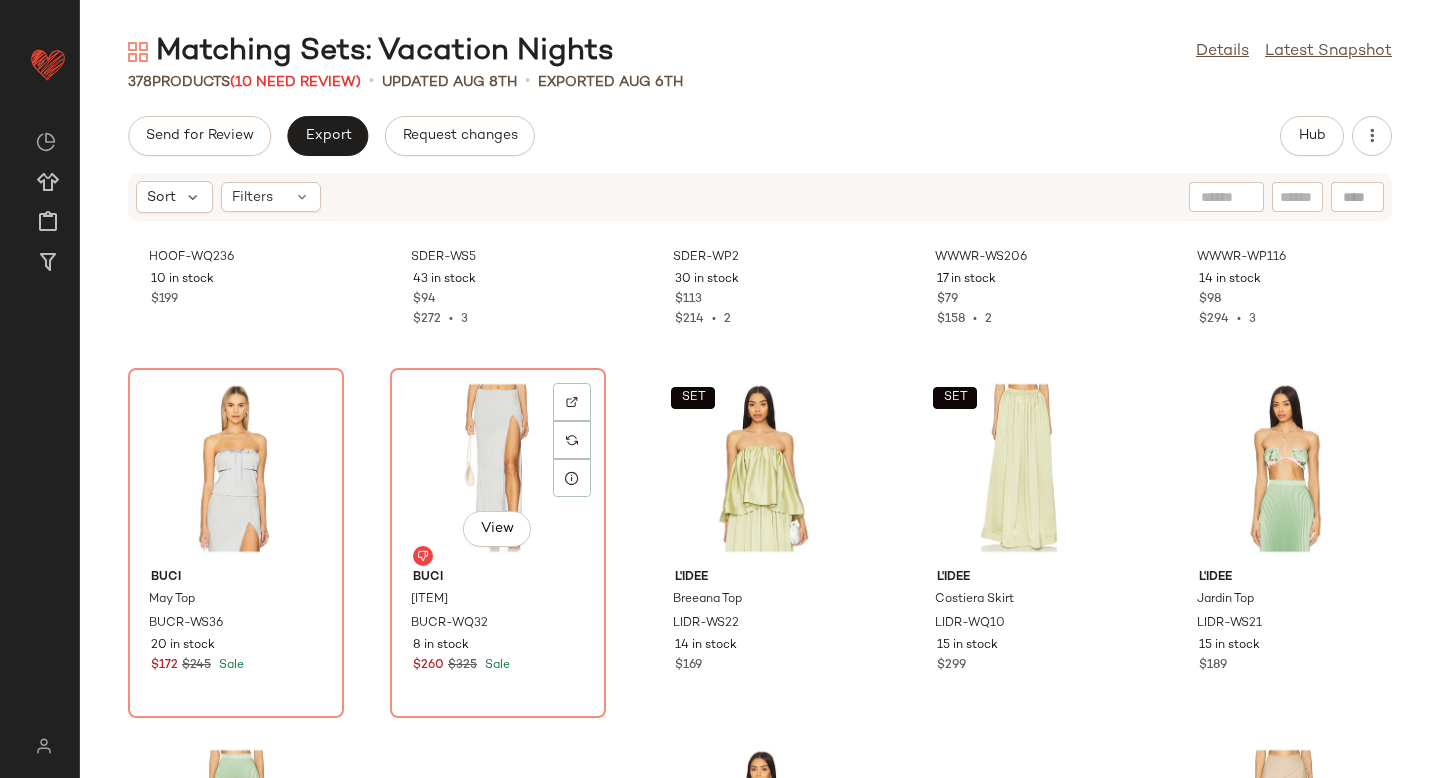 scroll, scrollTop: 27026, scrollLeft: 0, axis: vertical 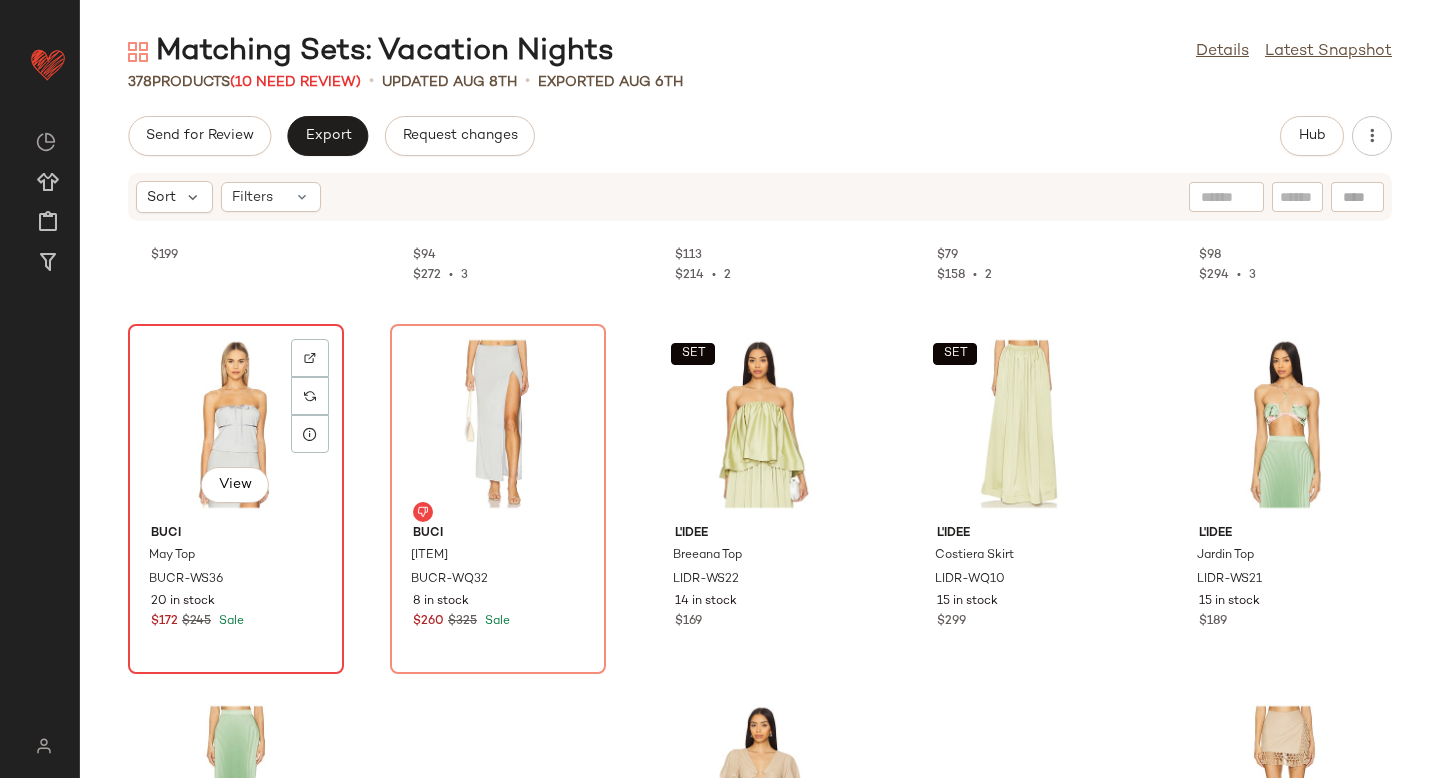 click on "View" 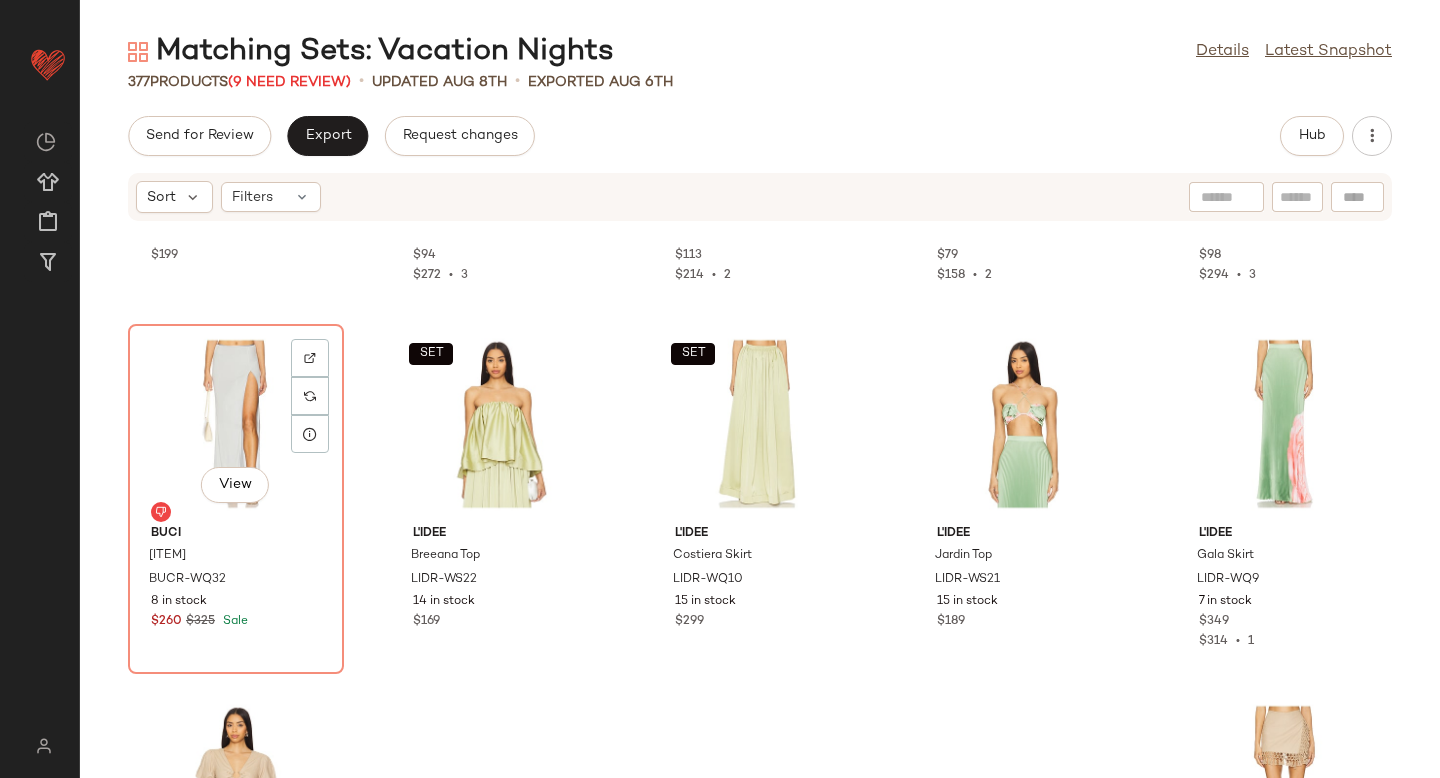 click on "View" 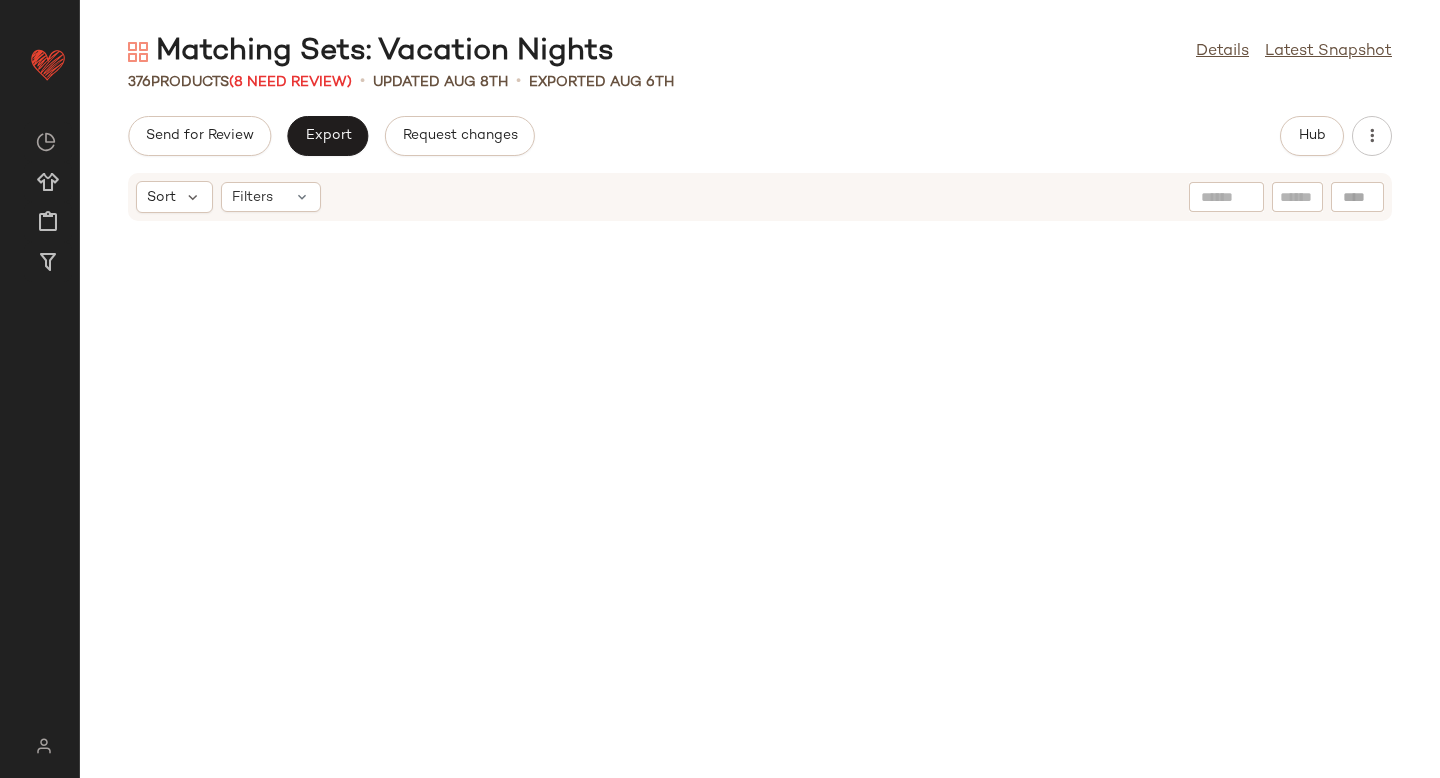 scroll, scrollTop: 10440, scrollLeft: 0, axis: vertical 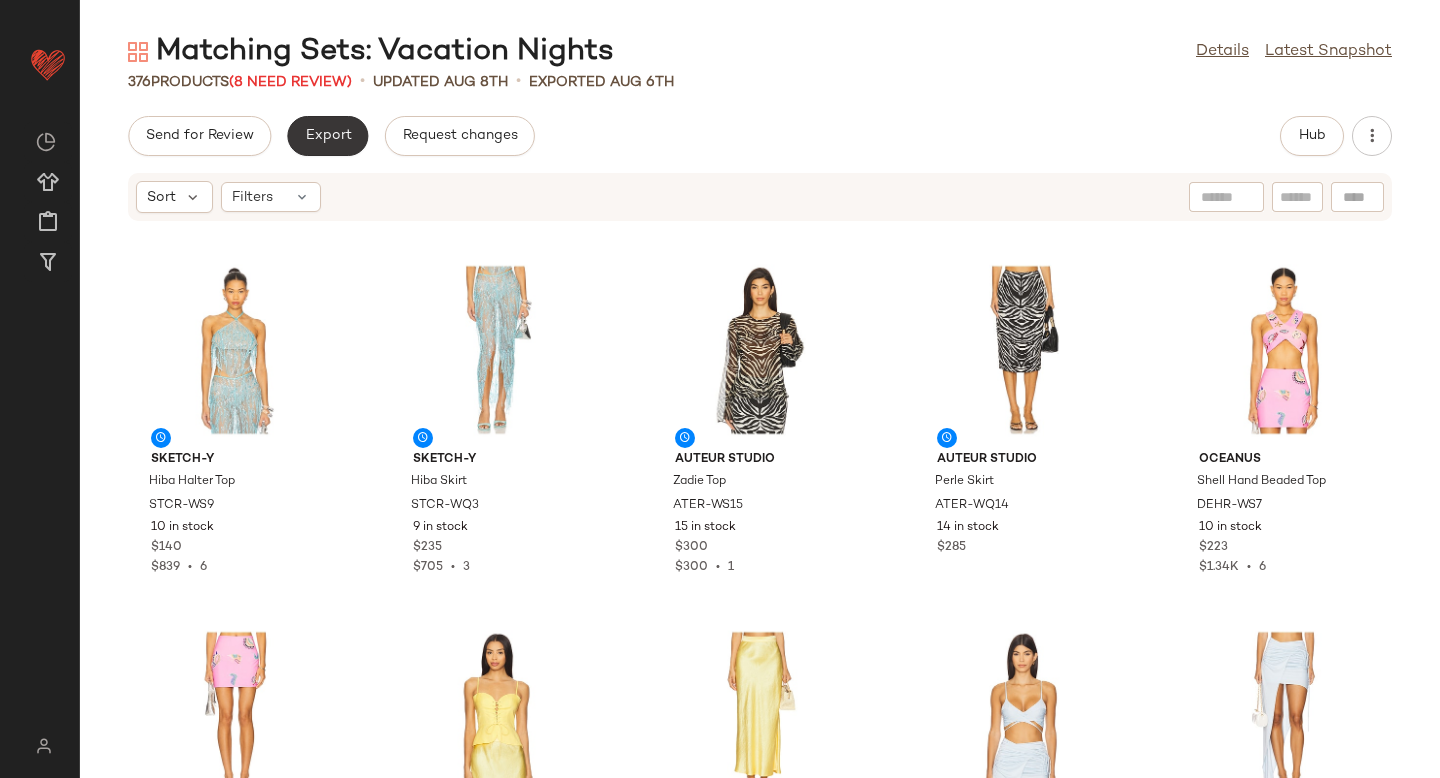 click on "Export" 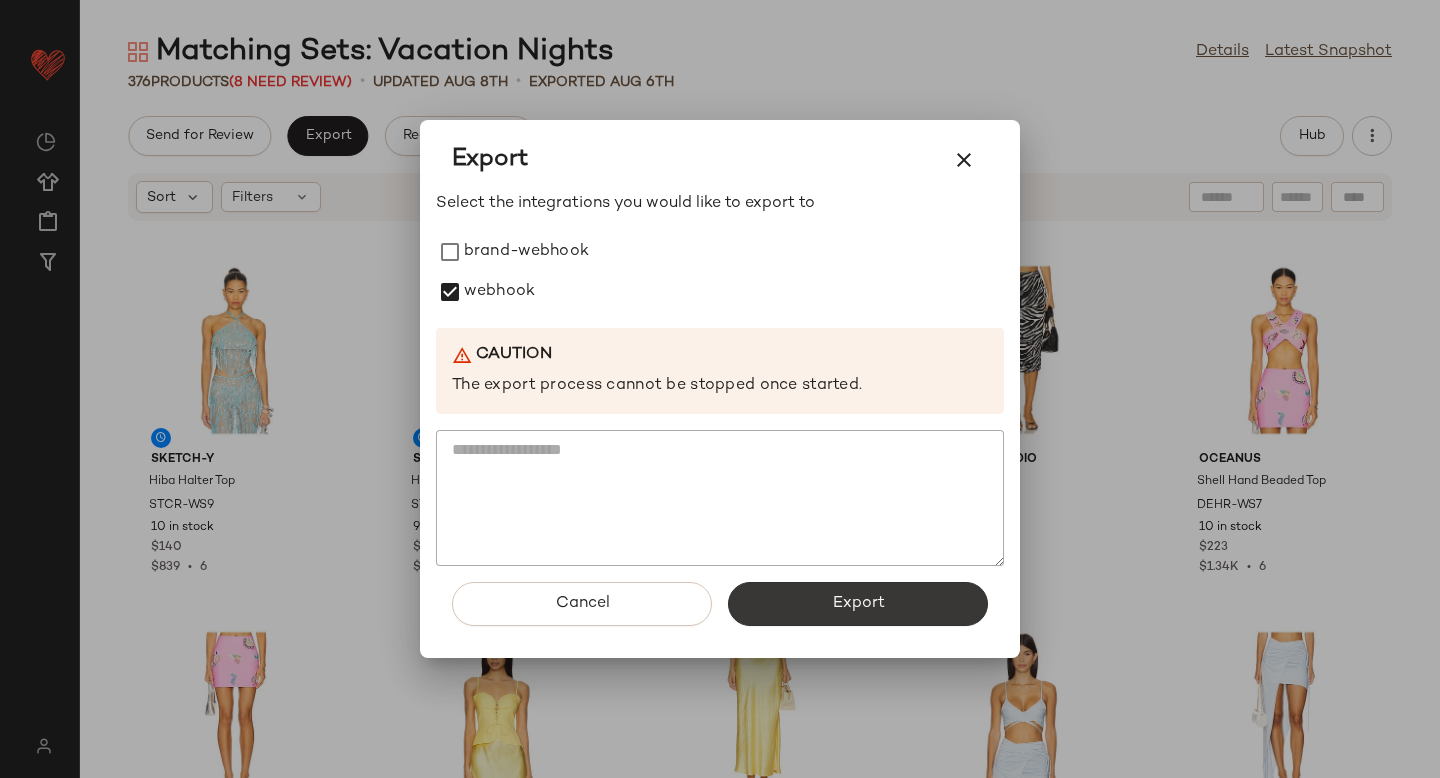 click on "Export" at bounding box center [858, 604] 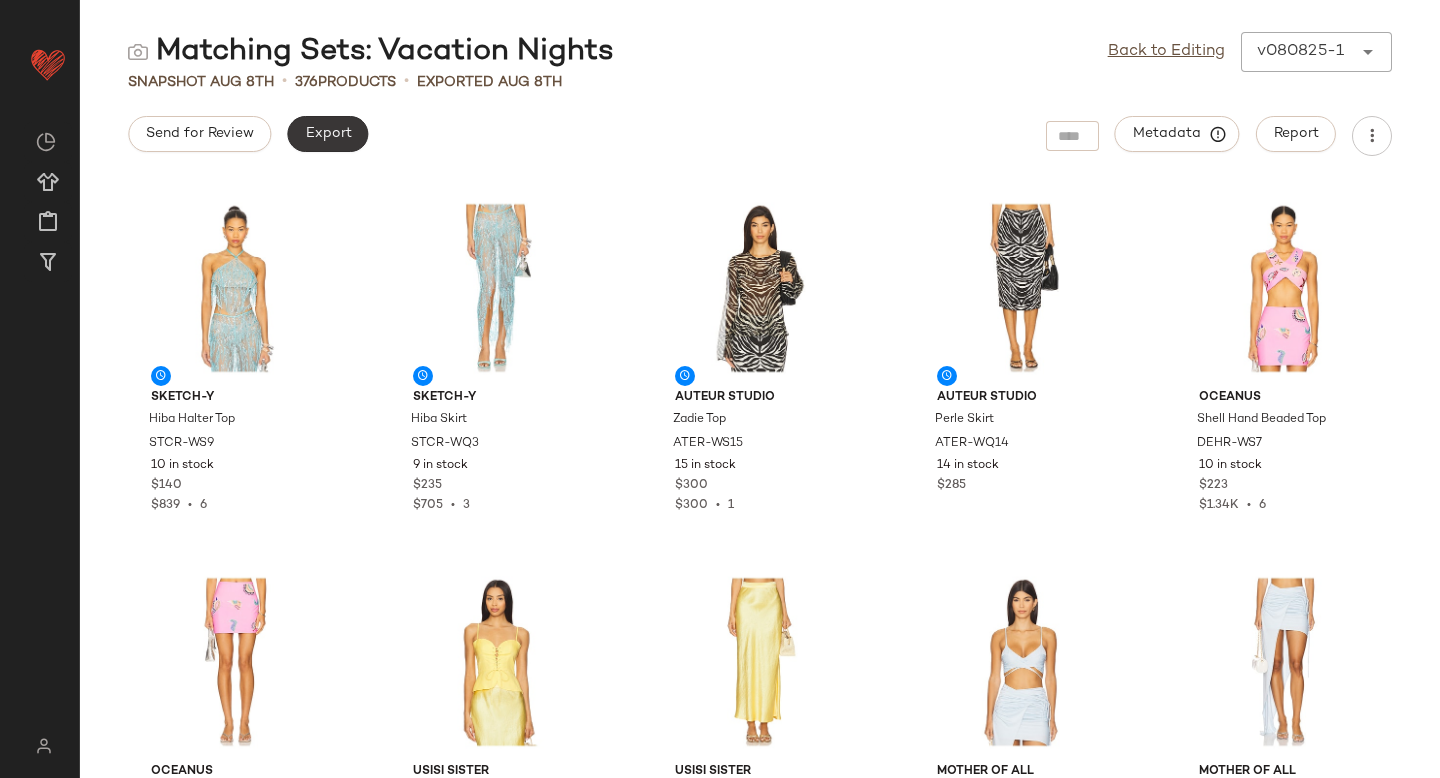click on "Export" 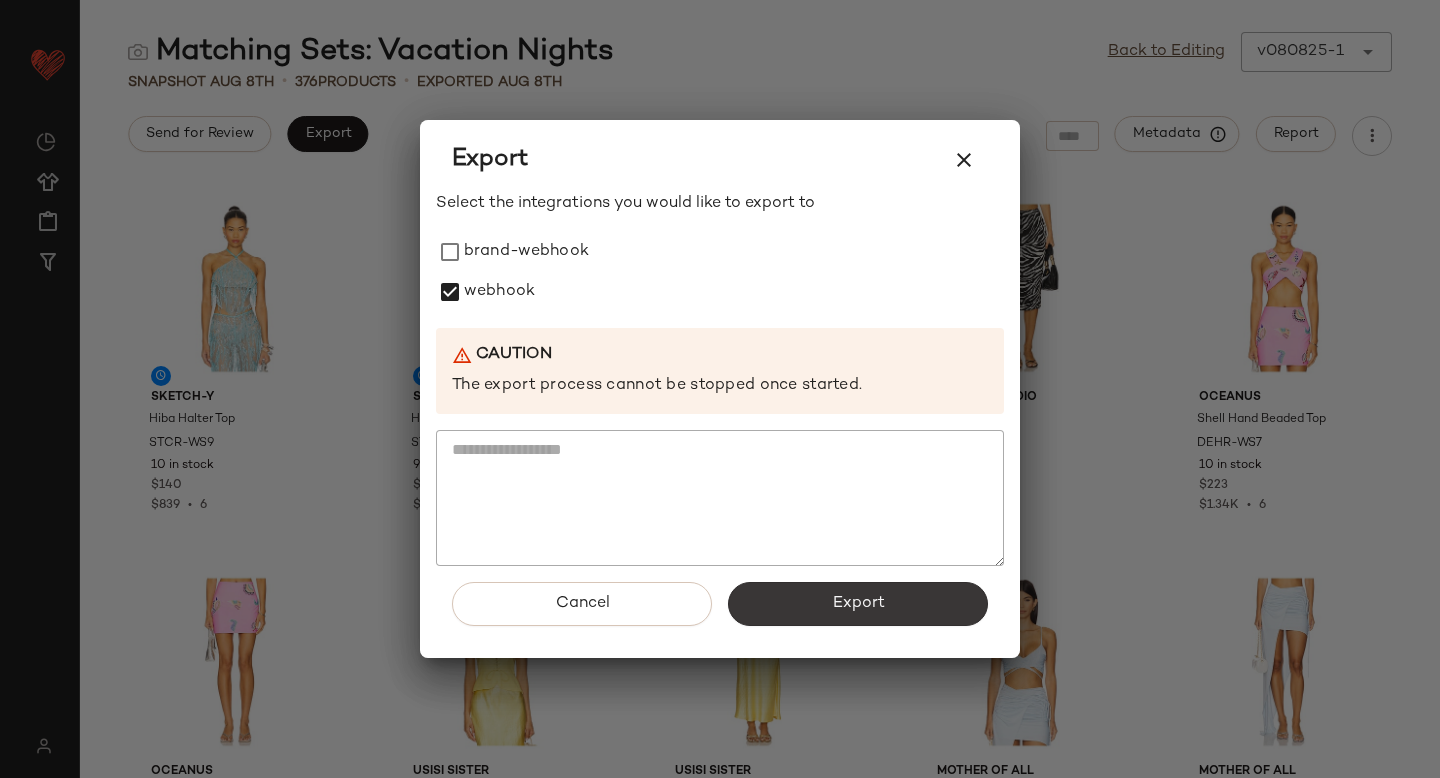click on "Export" at bounding box center (858, 604) 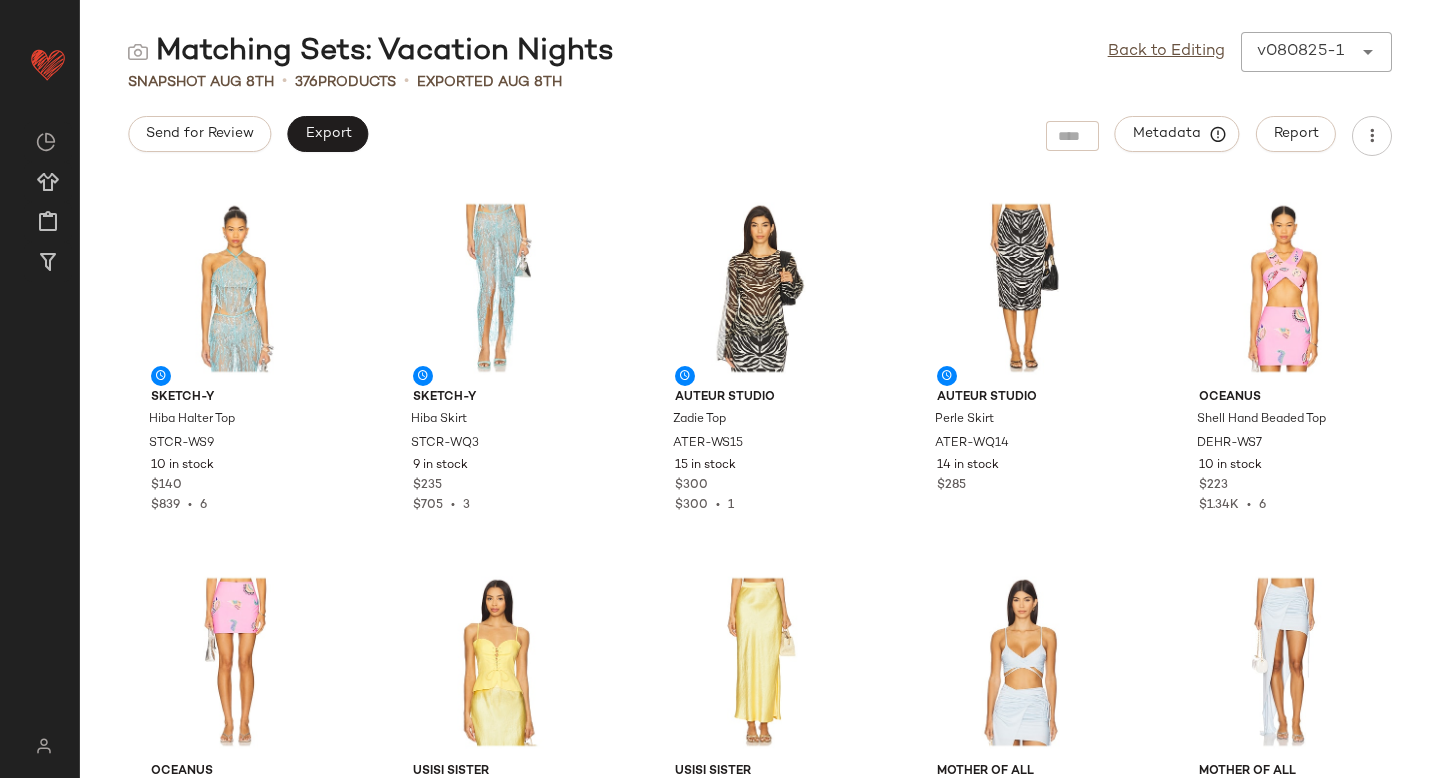 click on "Export" at bounding box center [327, 136] 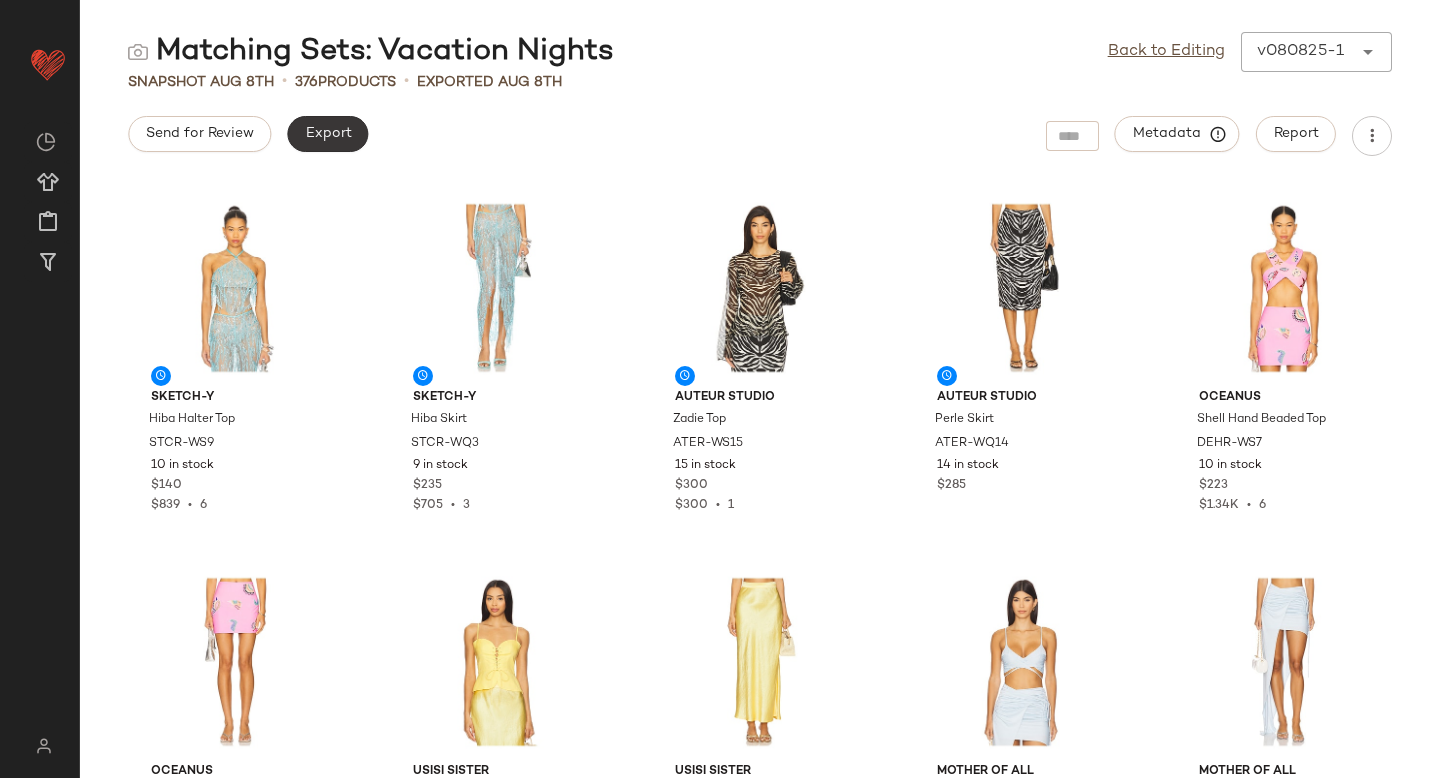 click on "Export" 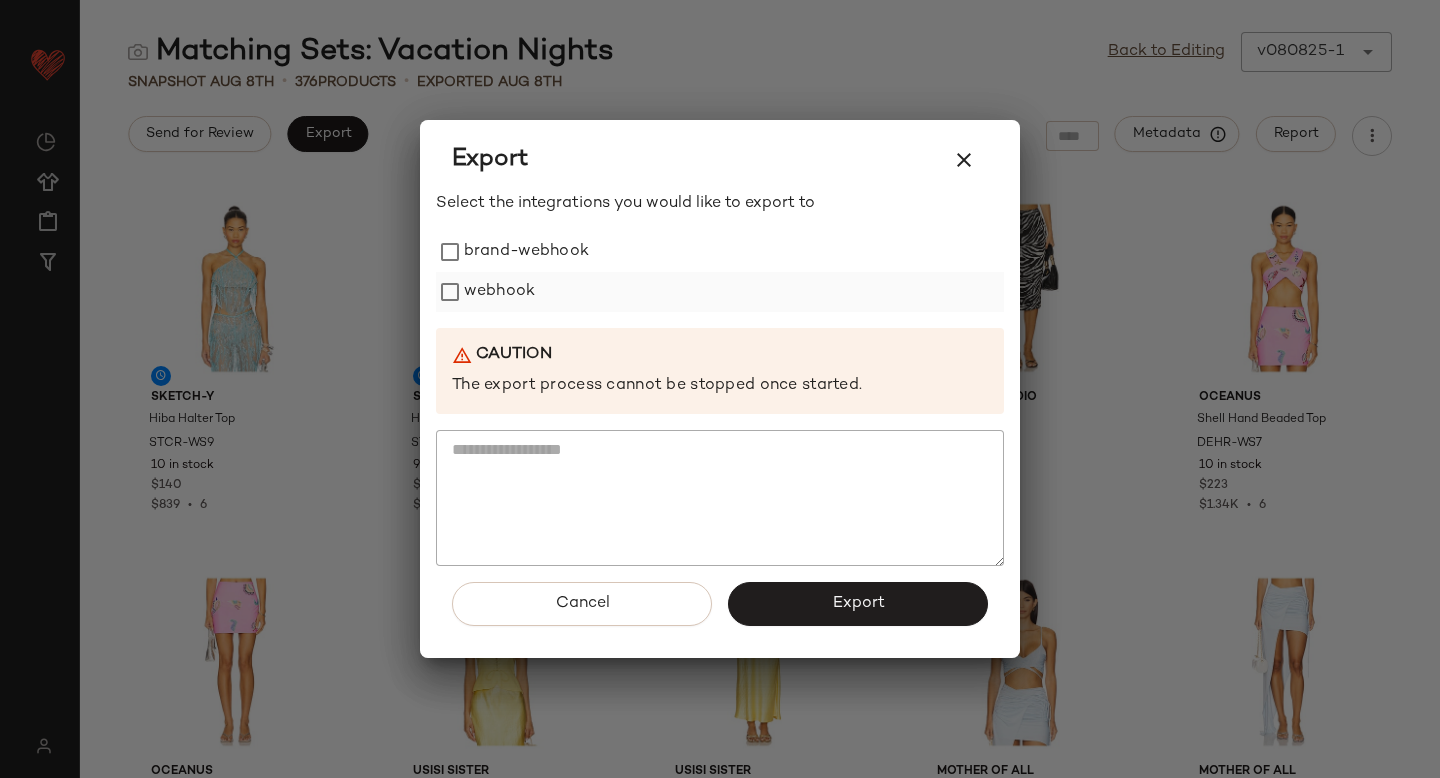 click on "webhook" at bounding box center (499, 292) 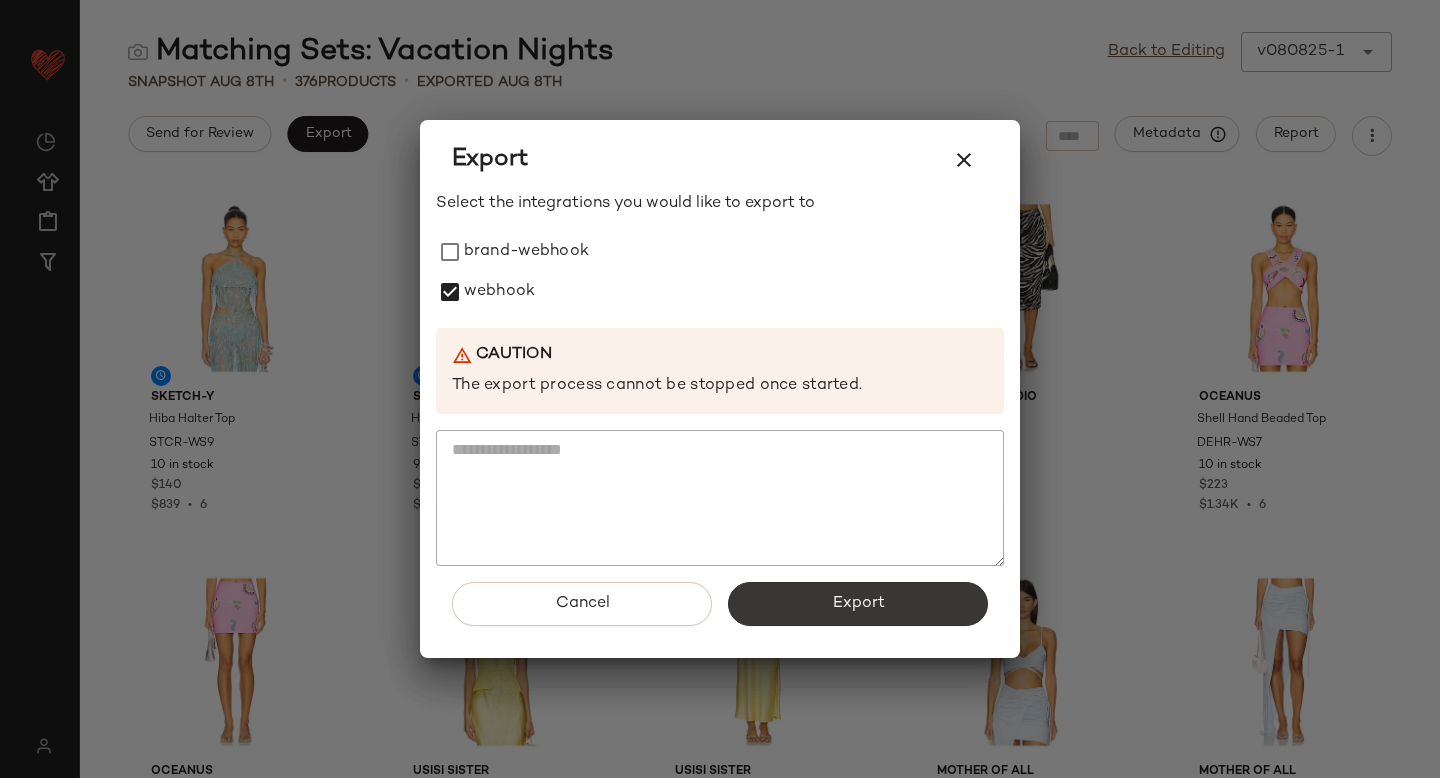 click on "Export" at bounding box center (858, 604) 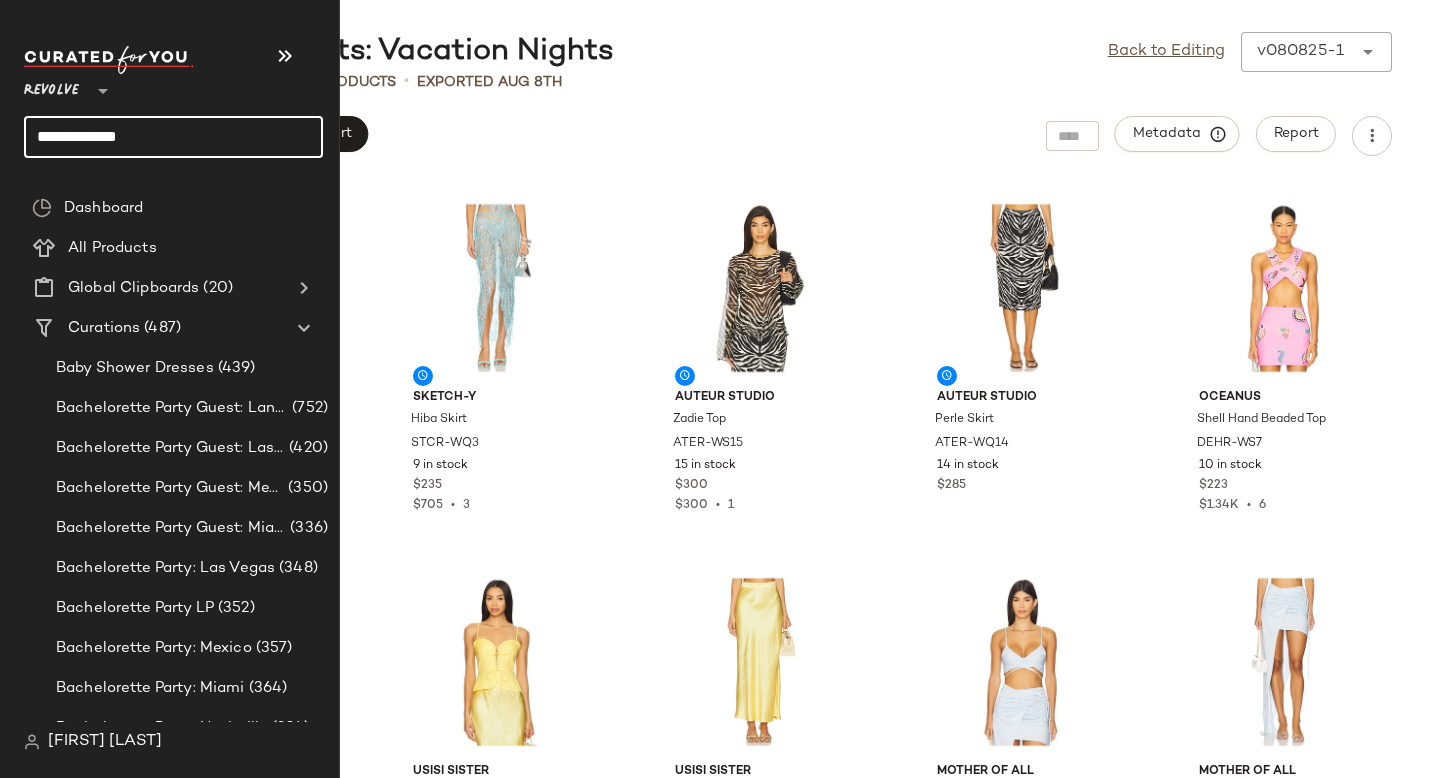 click on "**********" 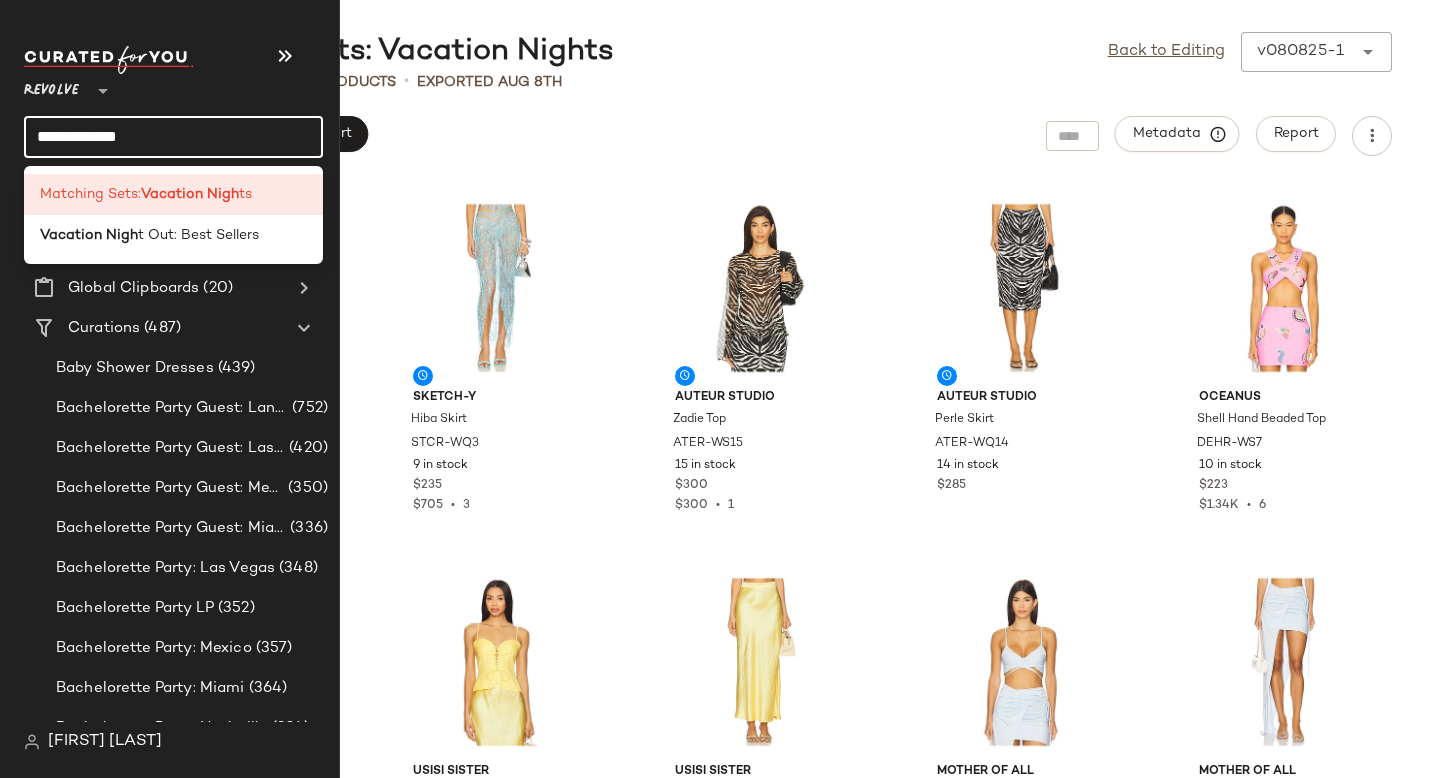click on "**********" 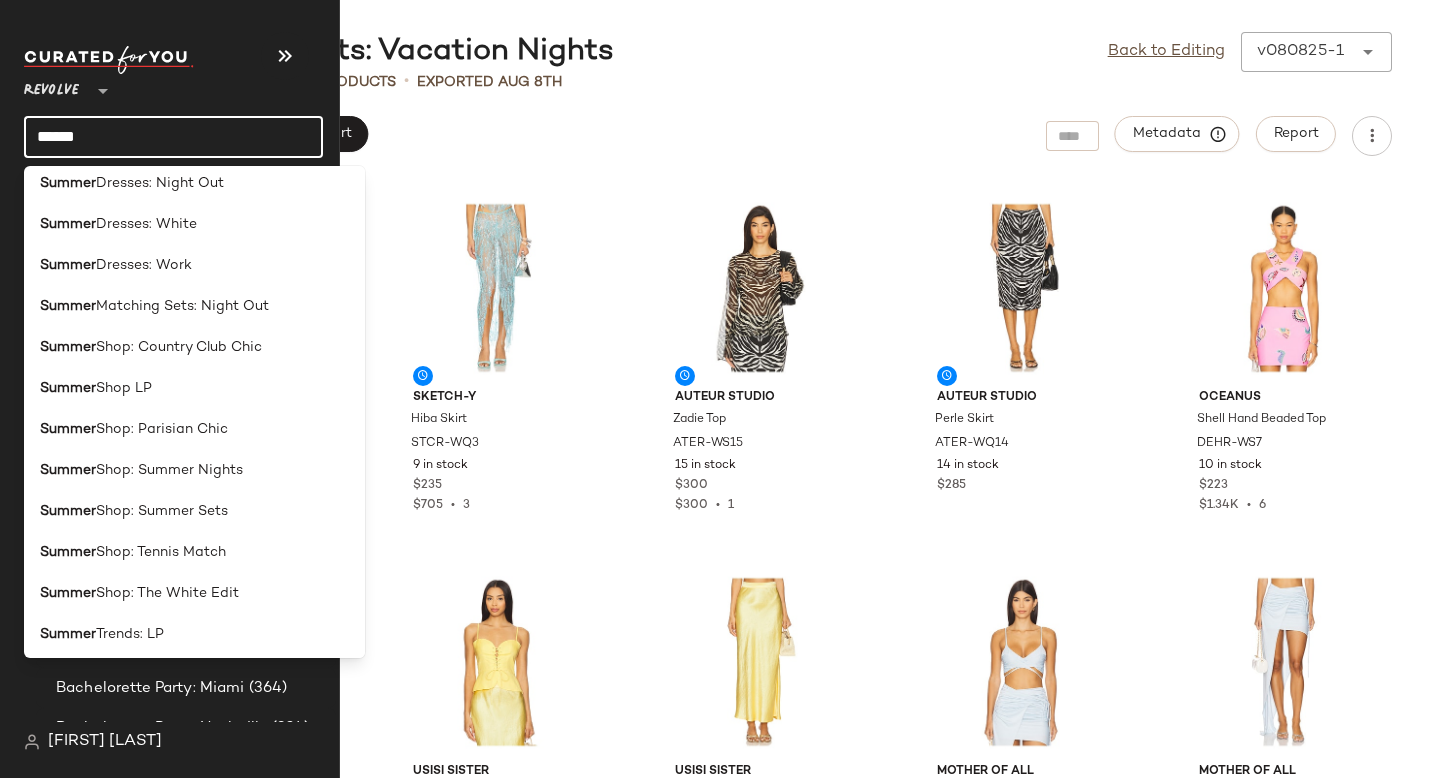 scroll, scrollTop: 729, scrollLeft: 0, axis: vertical 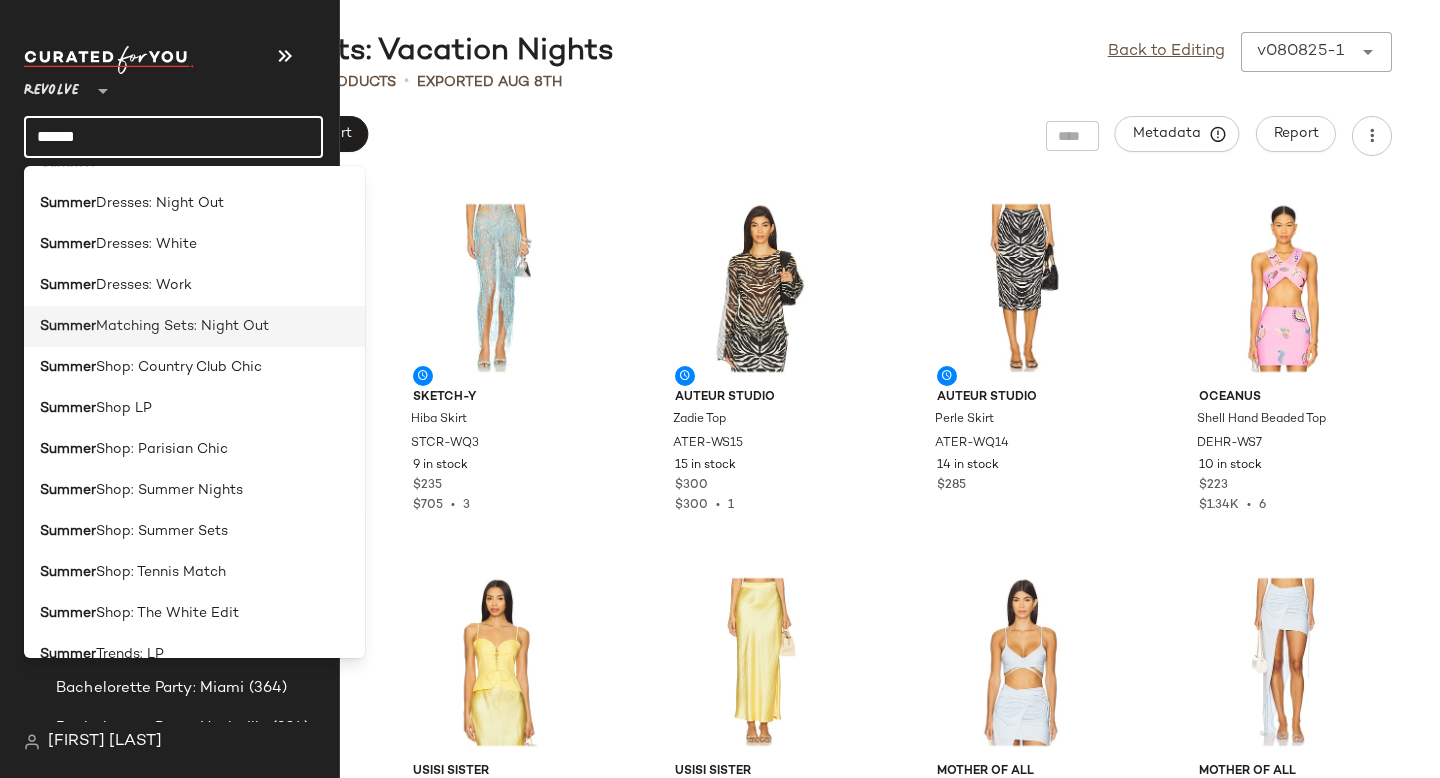 type on "******" 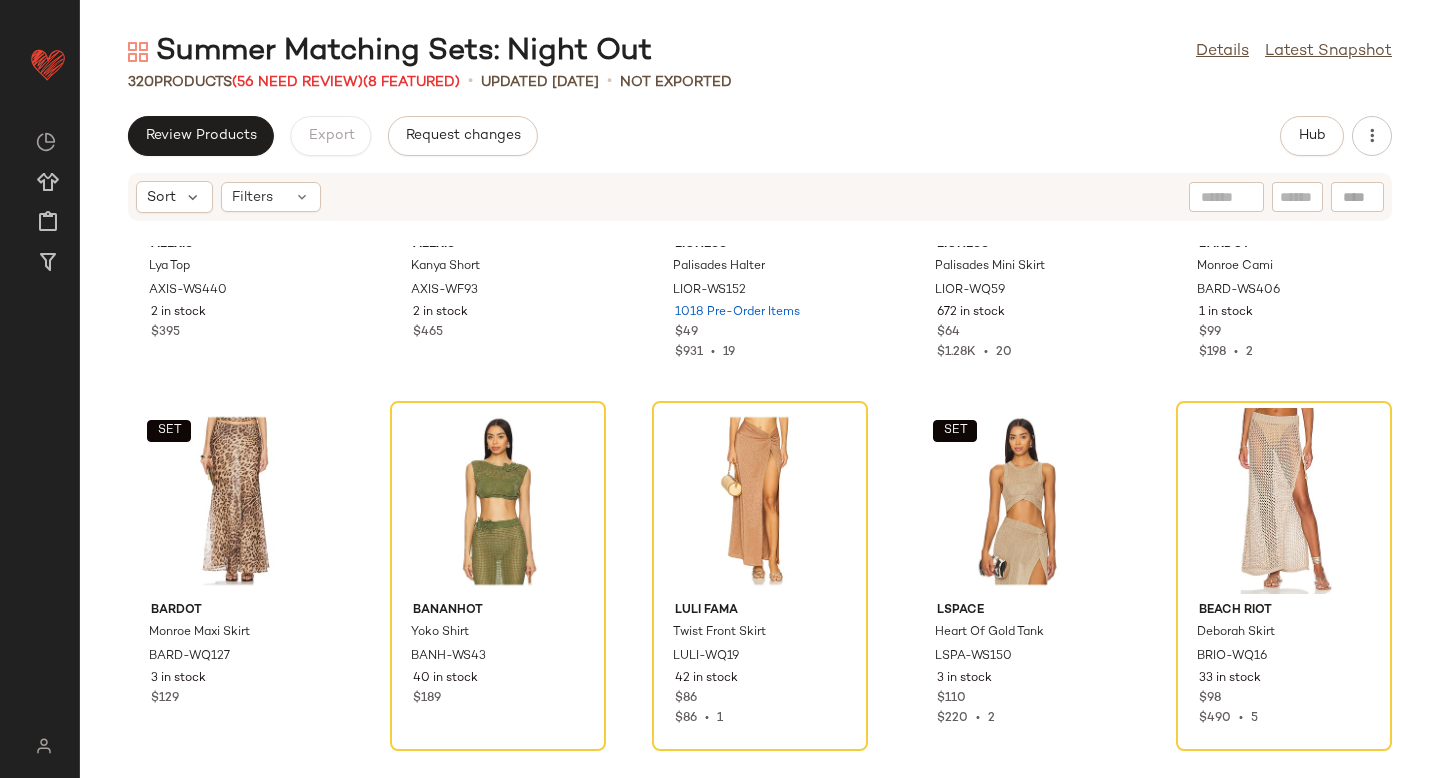 scroll, scrollTop: 2517, scrollLeft: 0, axis: vertical 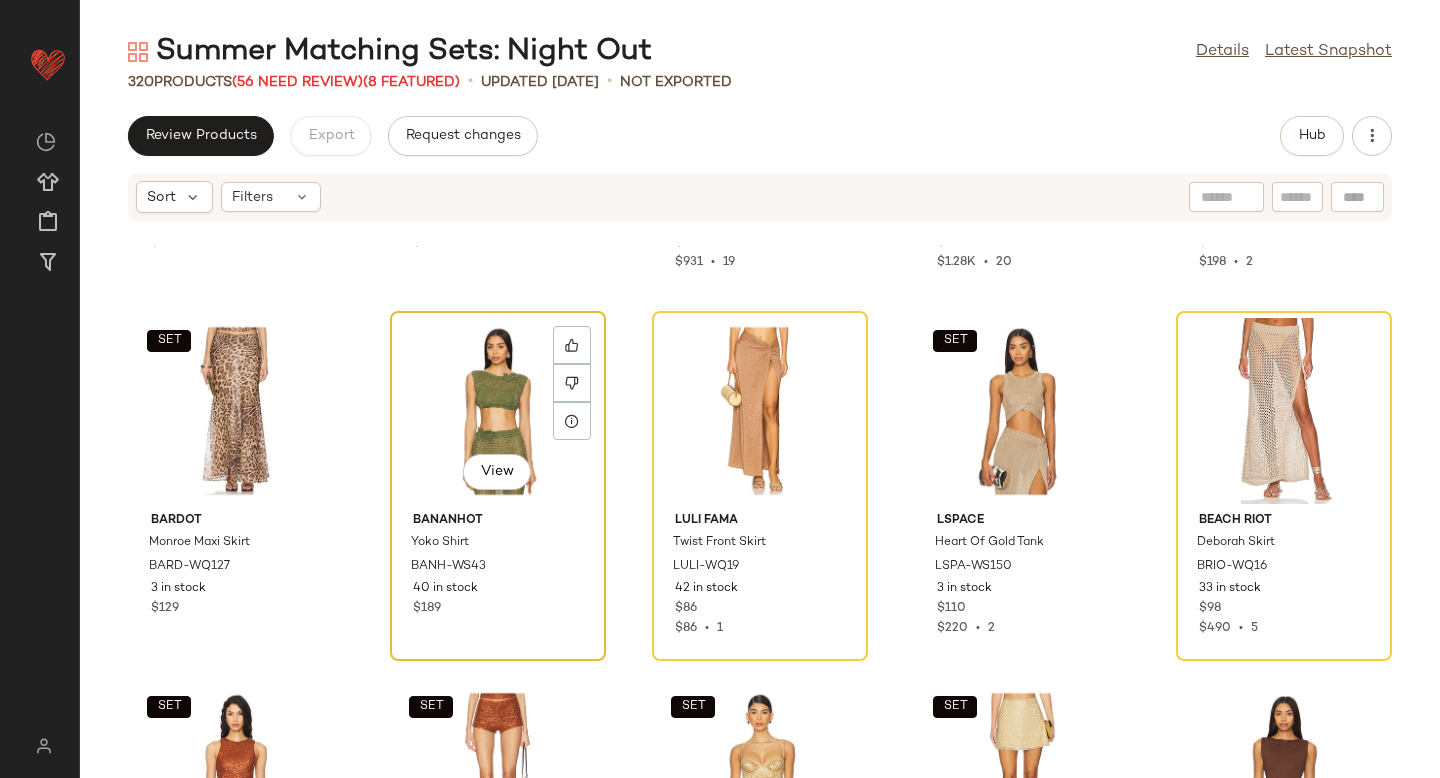 click on "View" 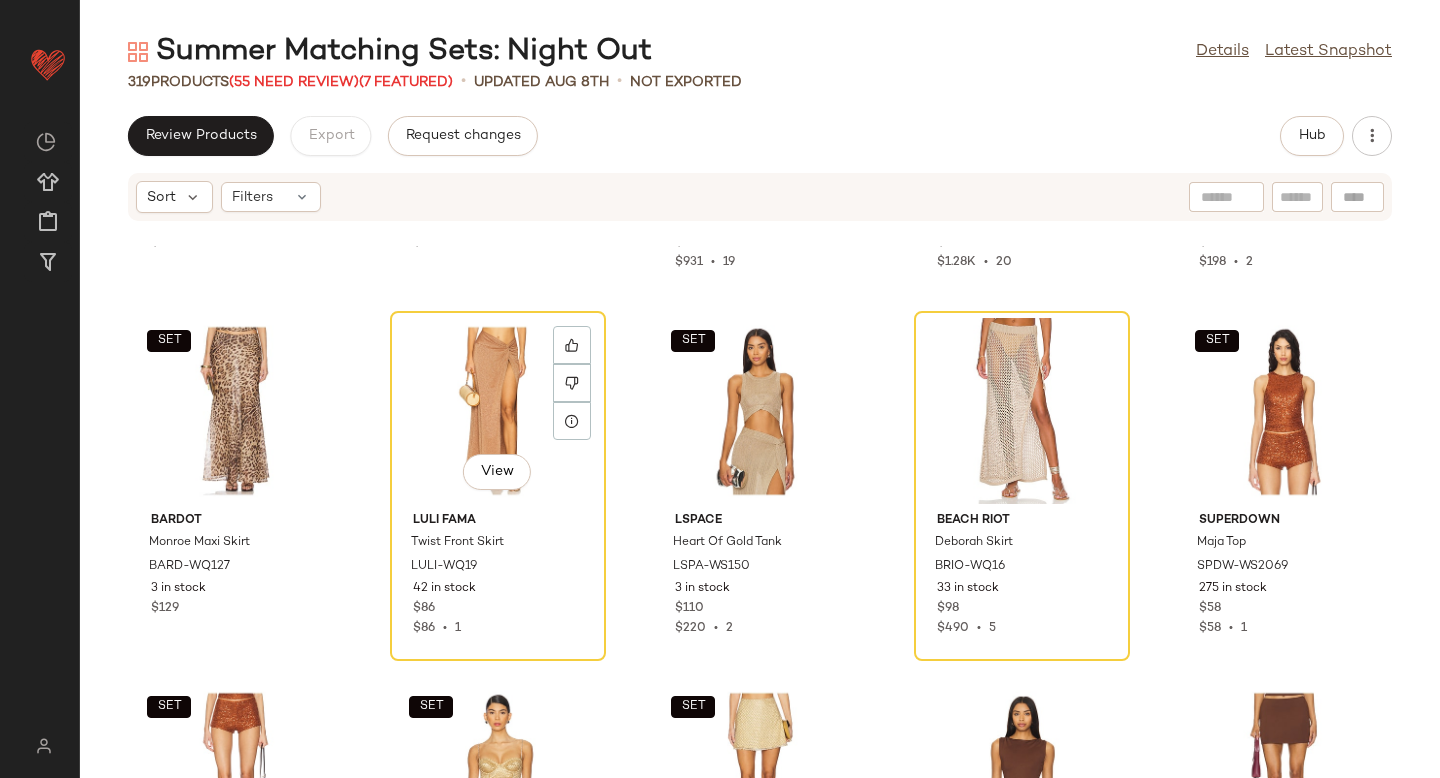 click on "View" 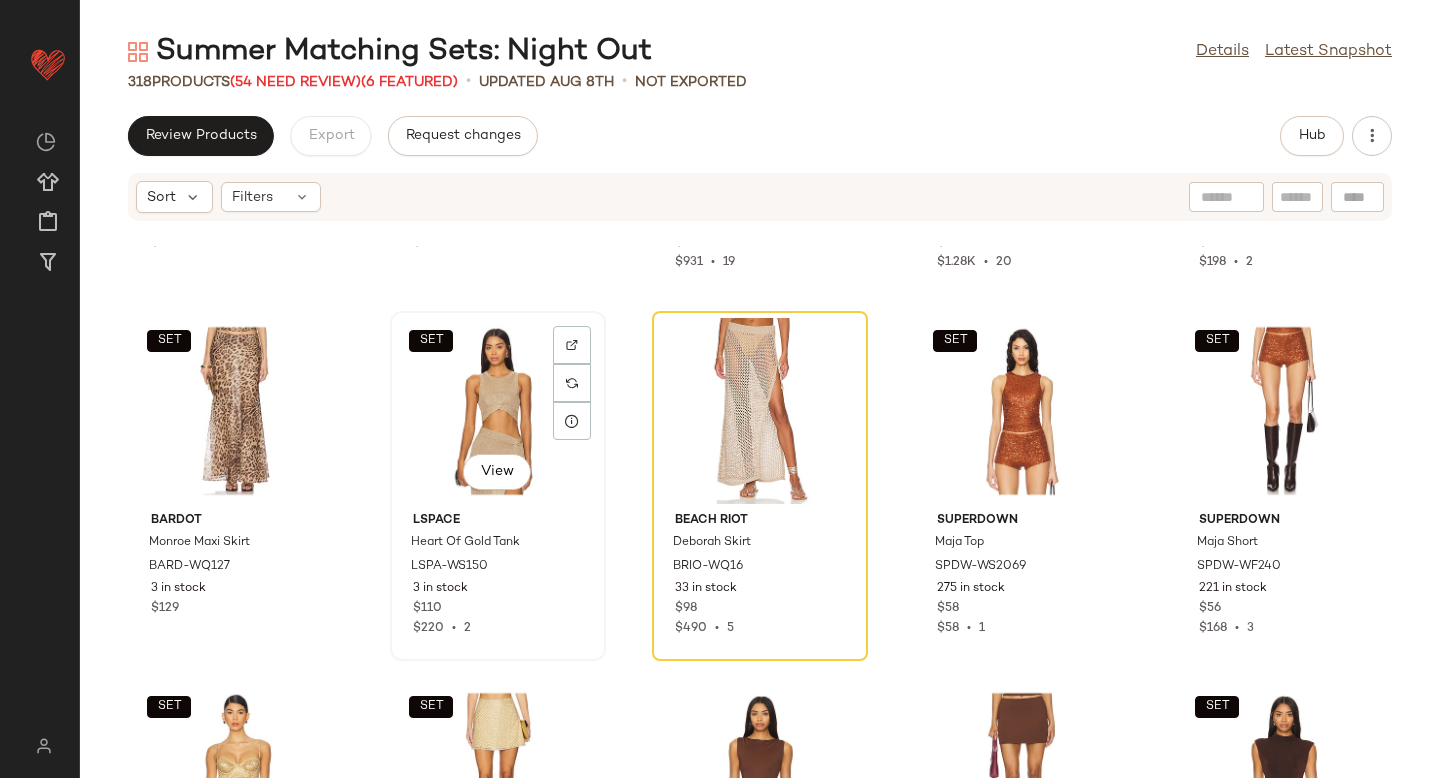 click on "SET   View" 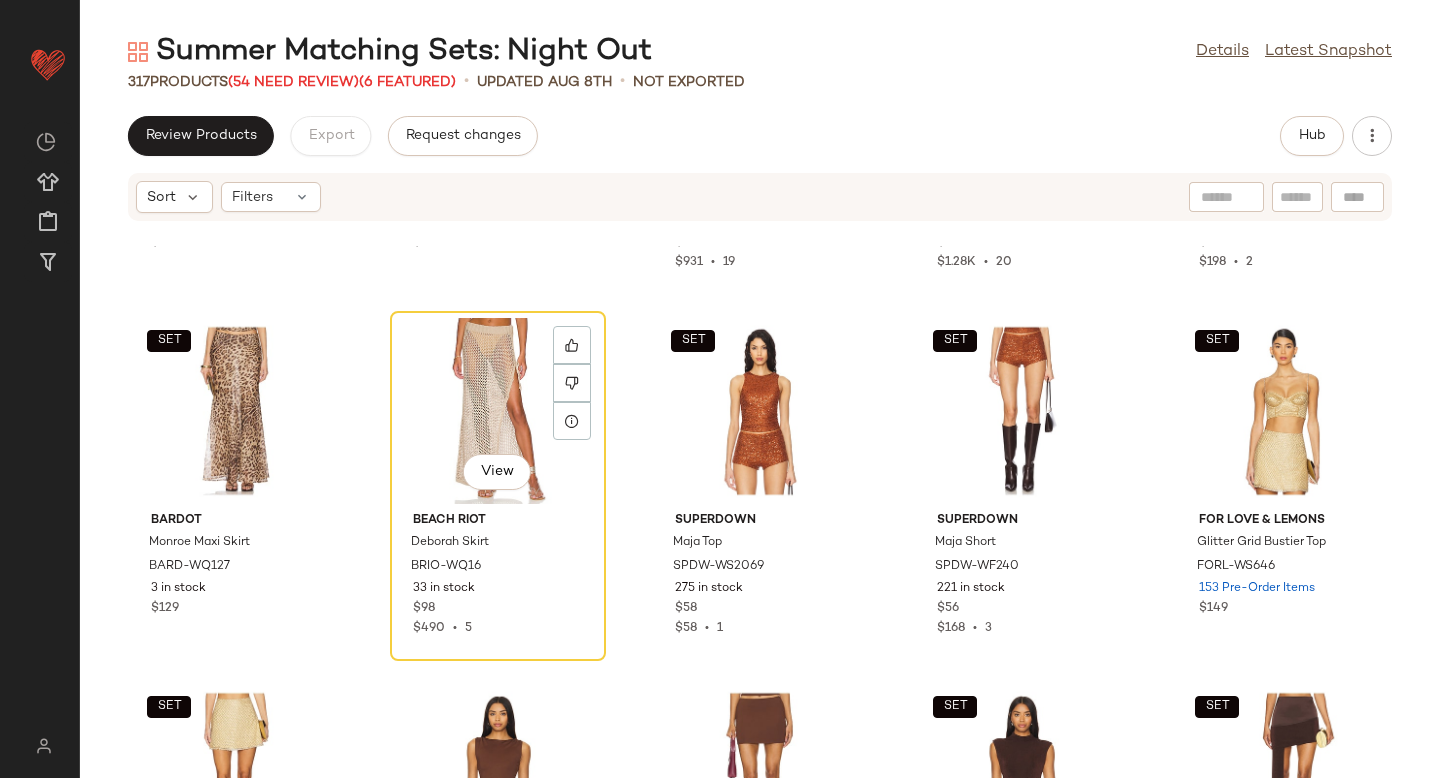 click on "View" 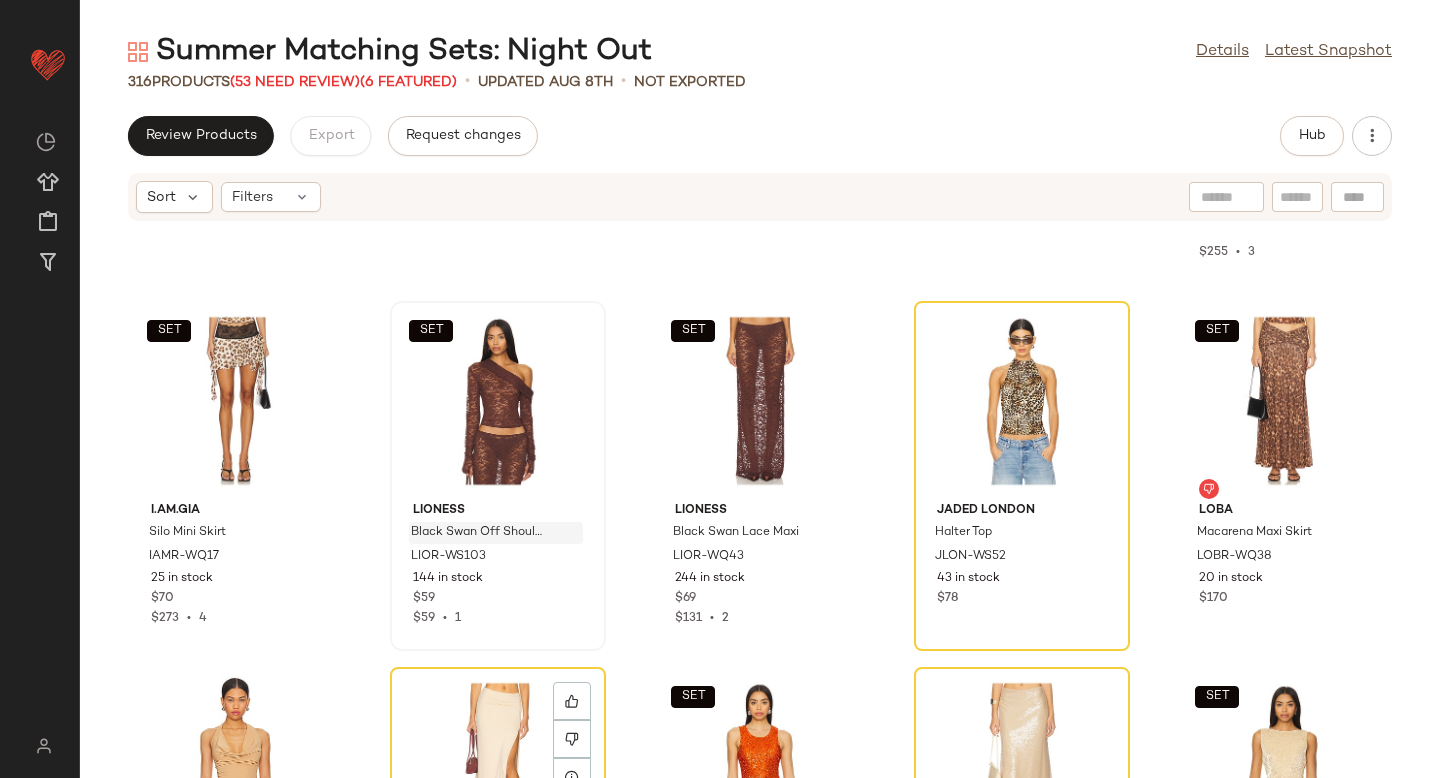scroll, scrollTop: 3217, scrollLeft: 0, axis: vertical 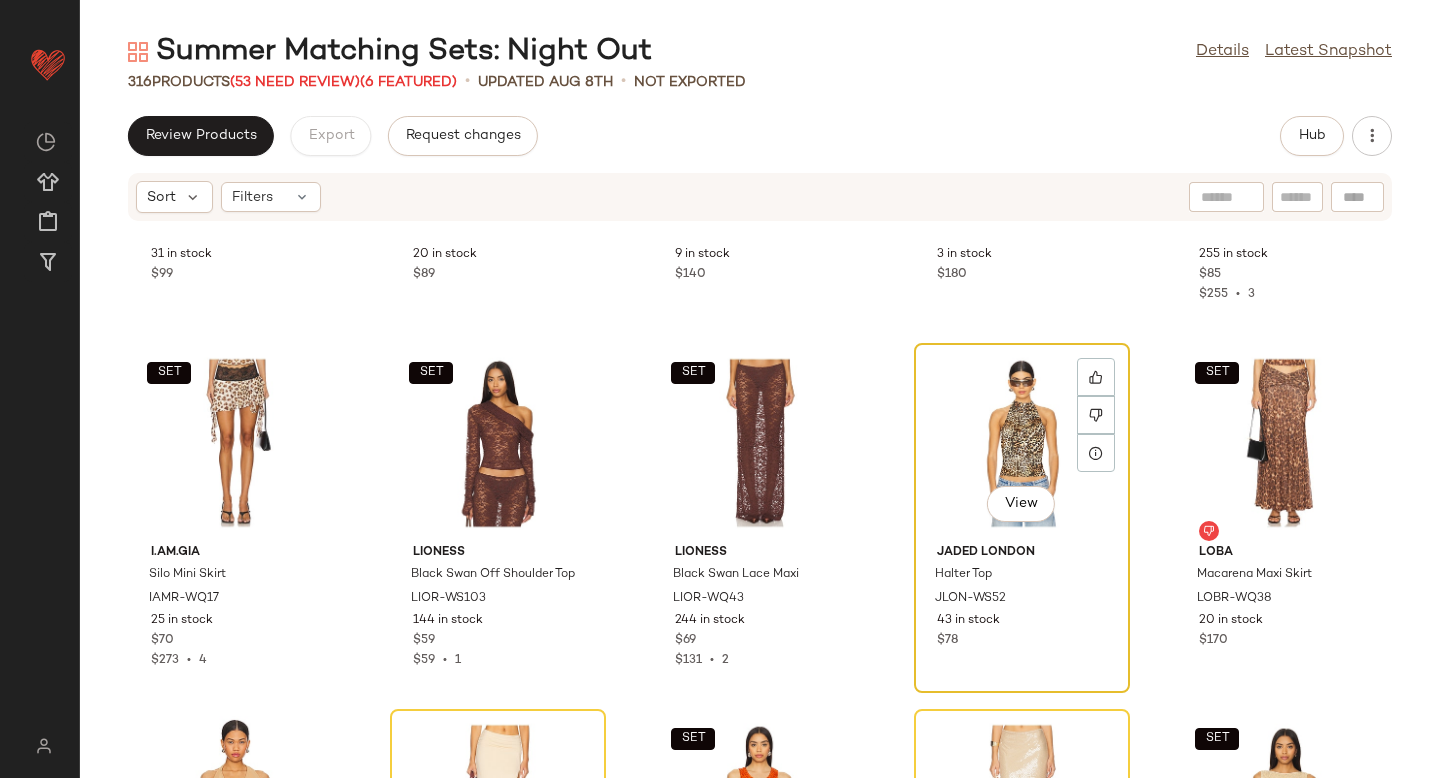 click on "View" 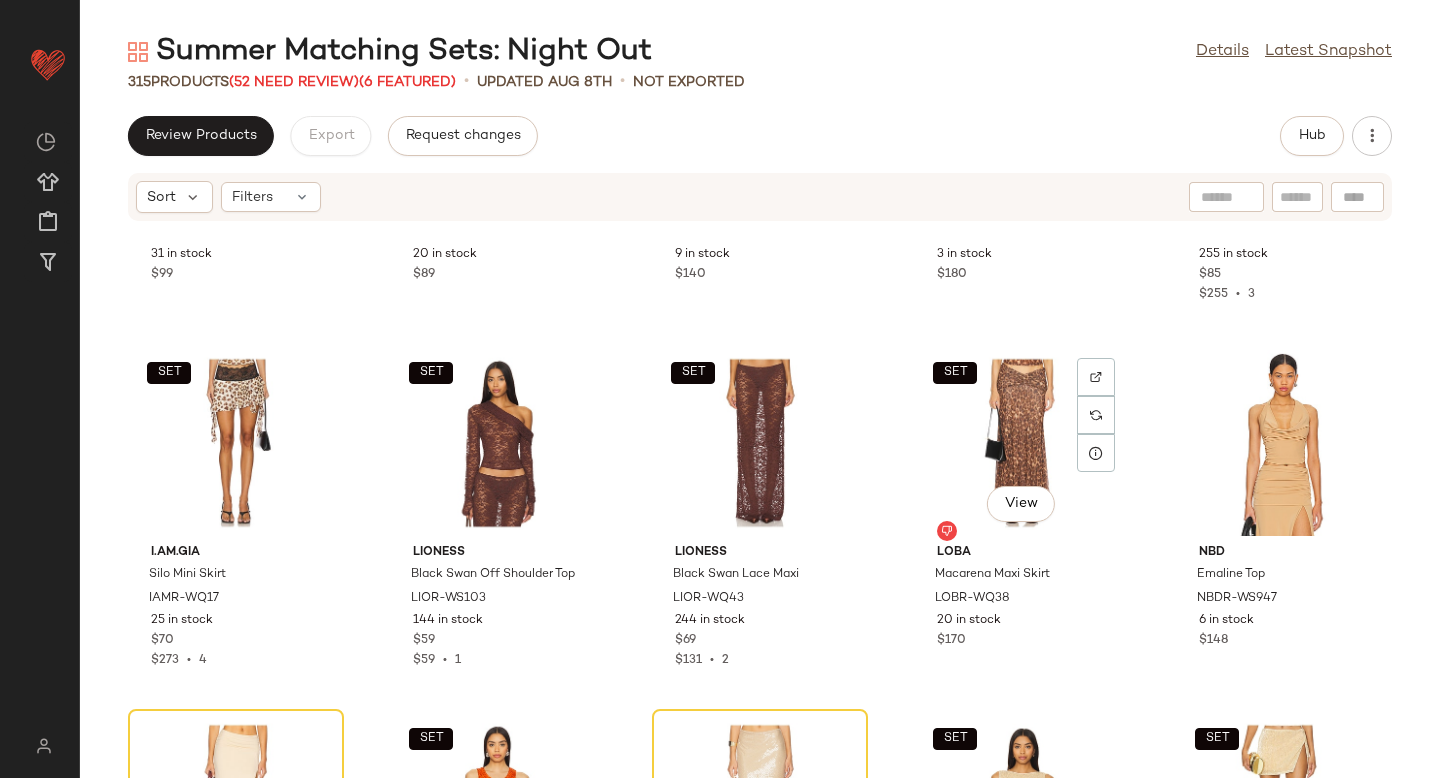 click on "SET   View" 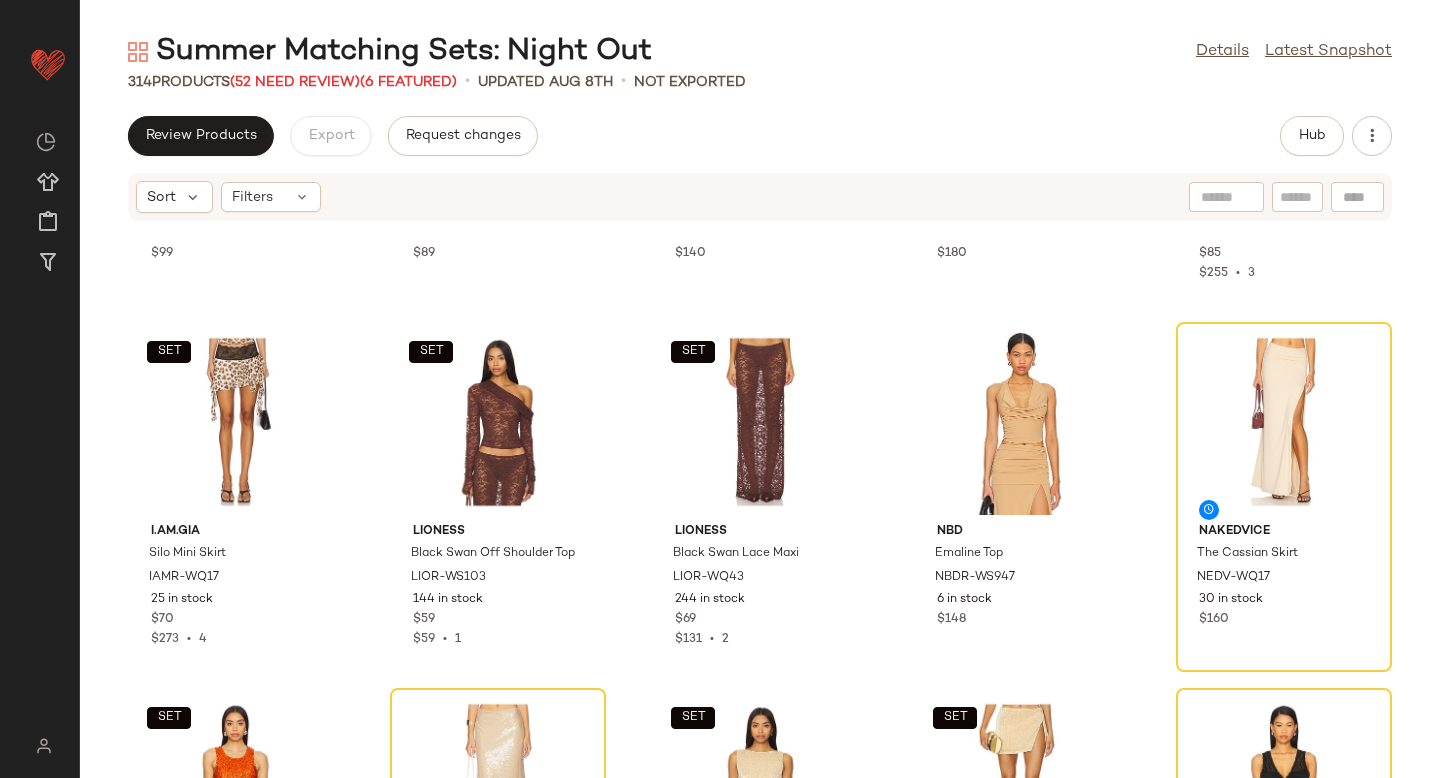 scroll, scrollTop: 3241, scrollLeft: 0, axis: vertical 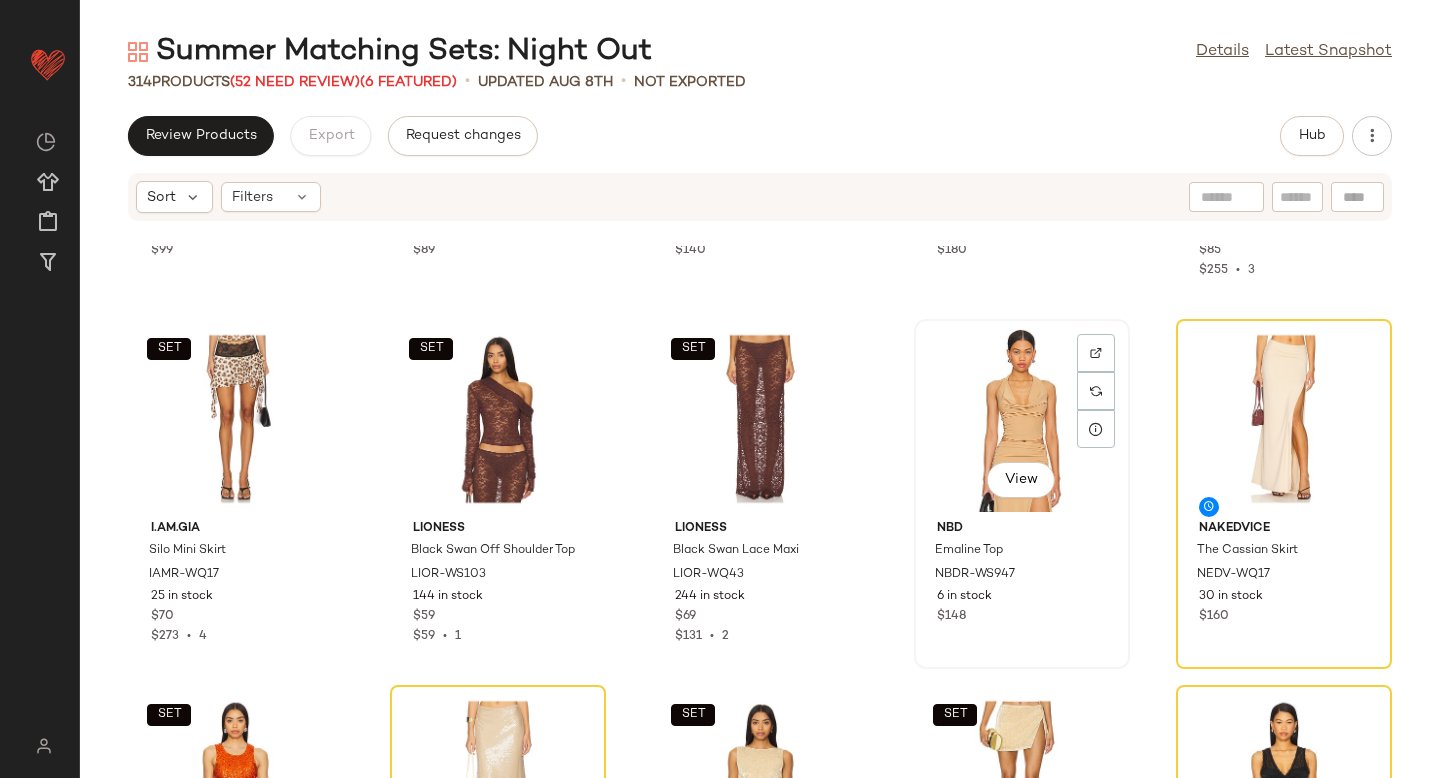 click on "View" 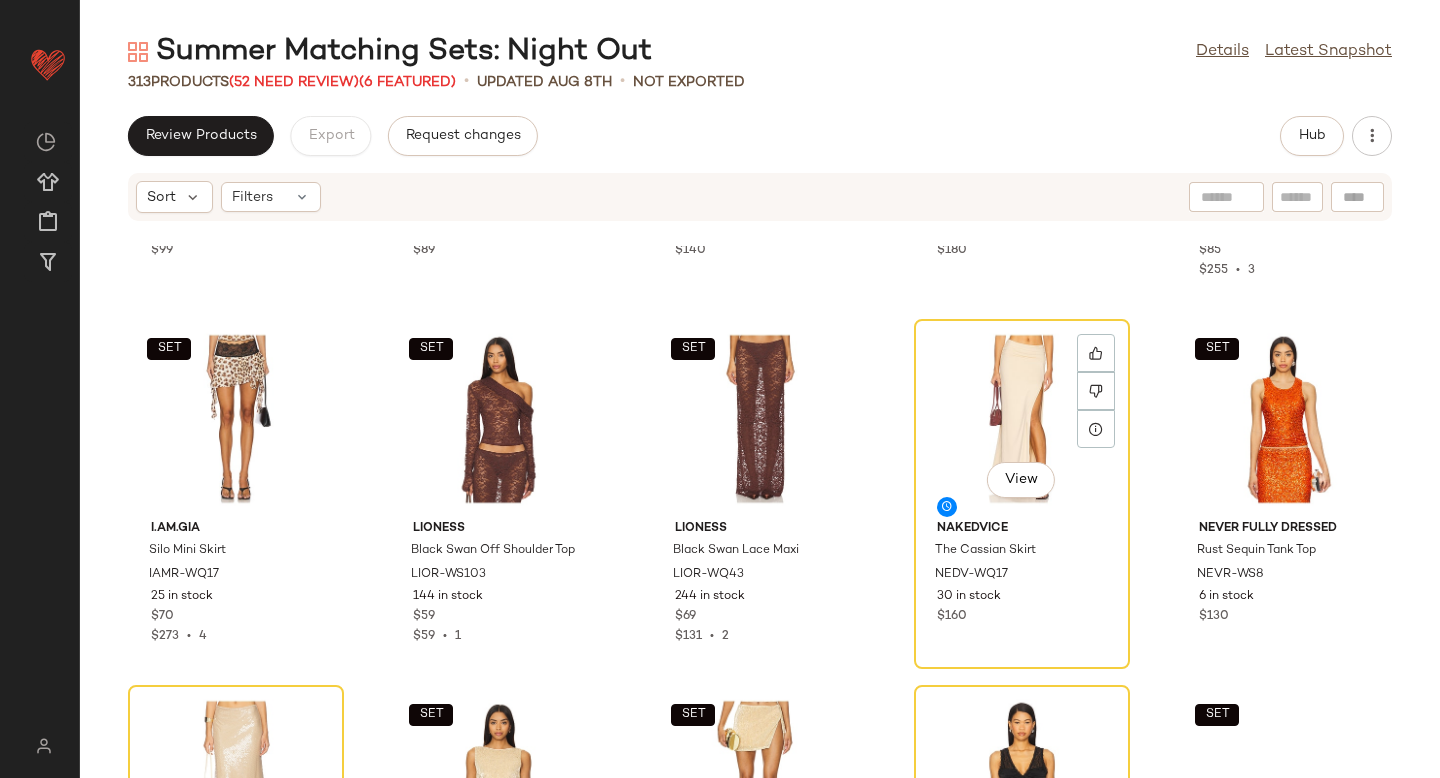 click on "View" 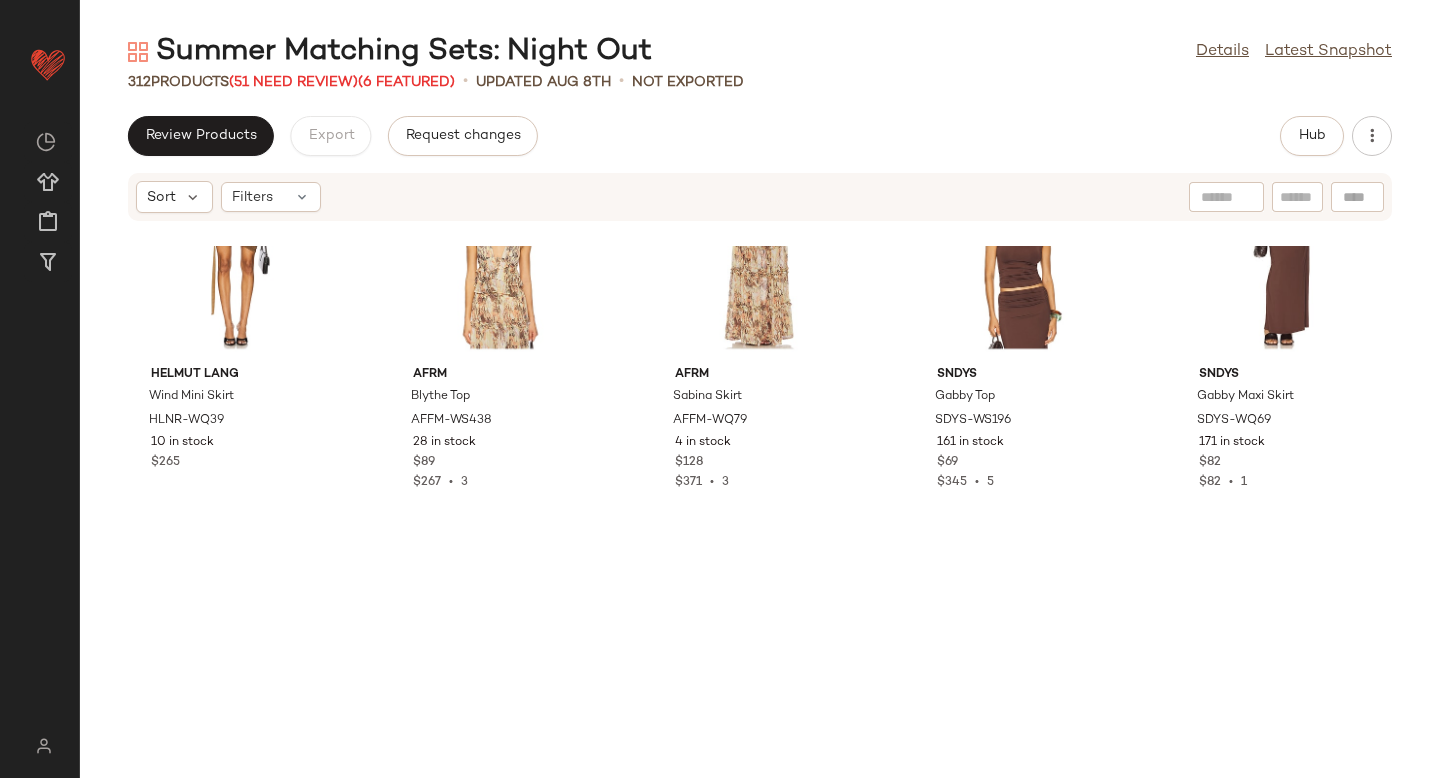 scroll, scrollTop: 0, scrollLeft: 0, axis: both 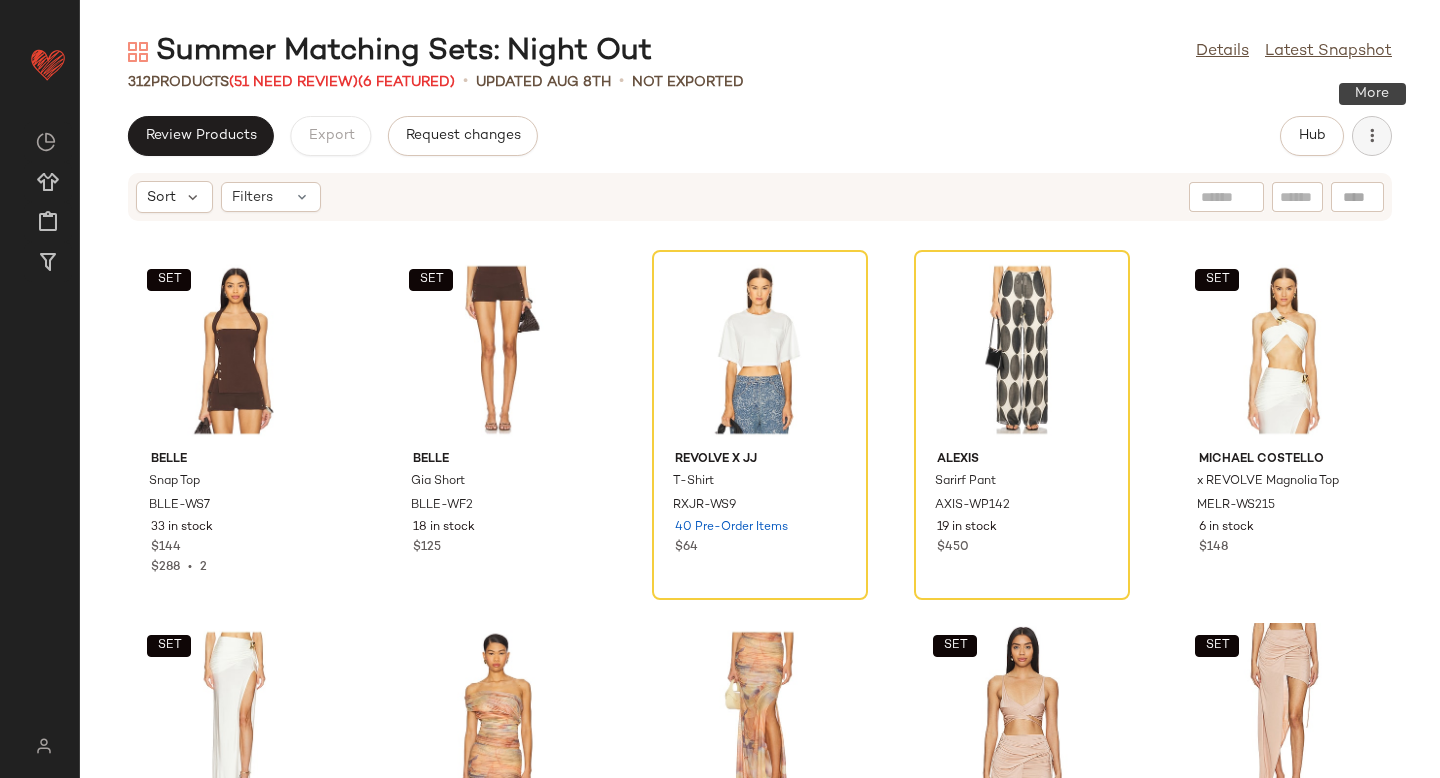 click 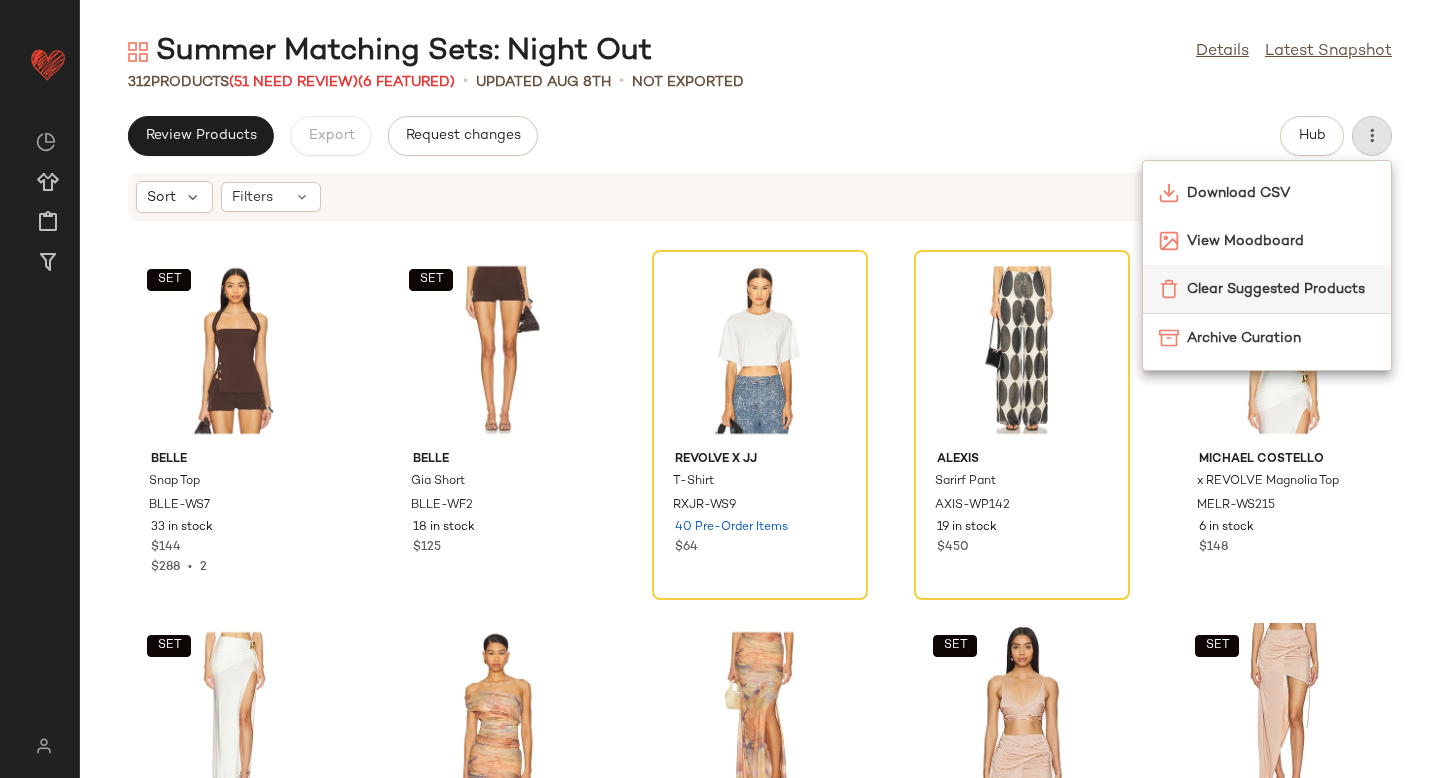 click on "Clear Suggested Products" at bounding box center [1281, 289] 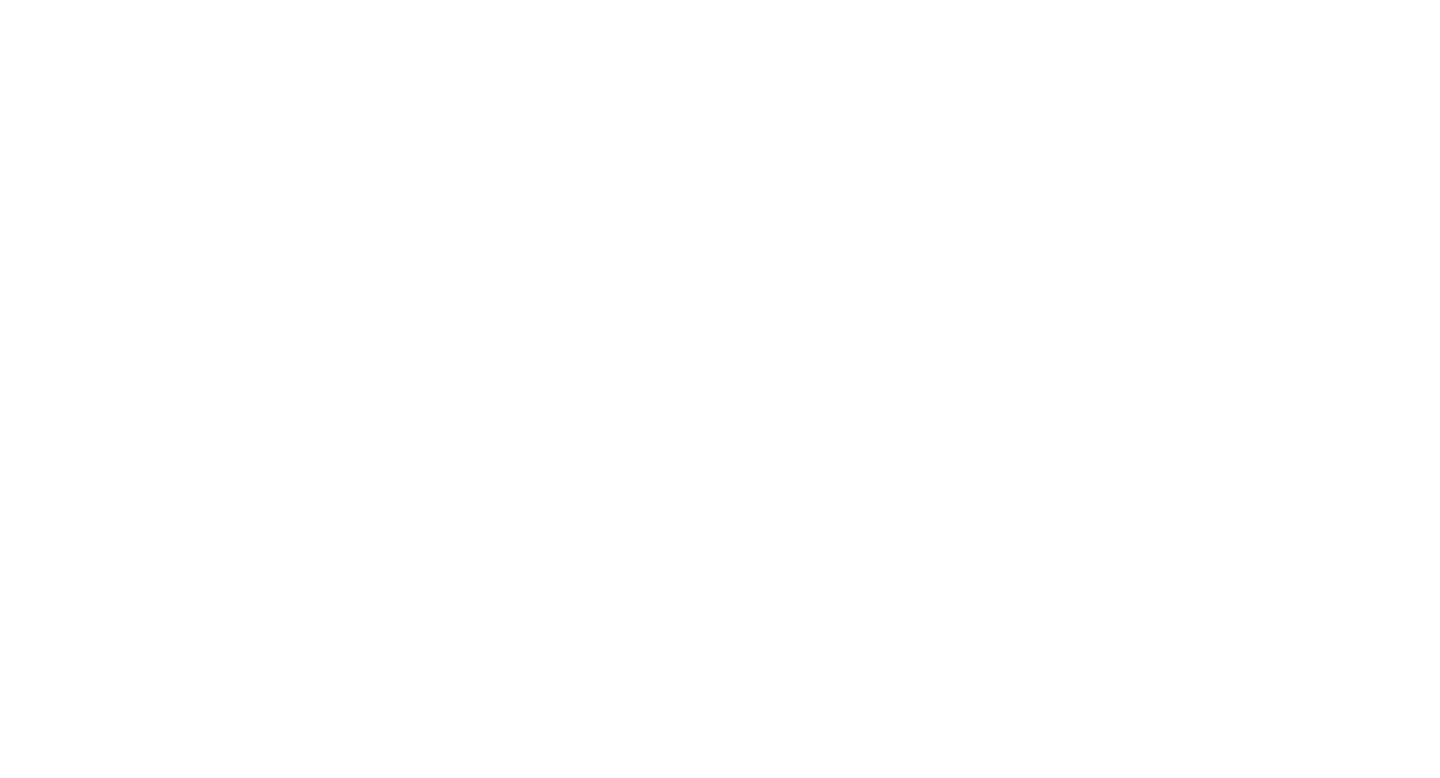 scroll, scrollTop: 0, scrollLeft: 0, axis: both 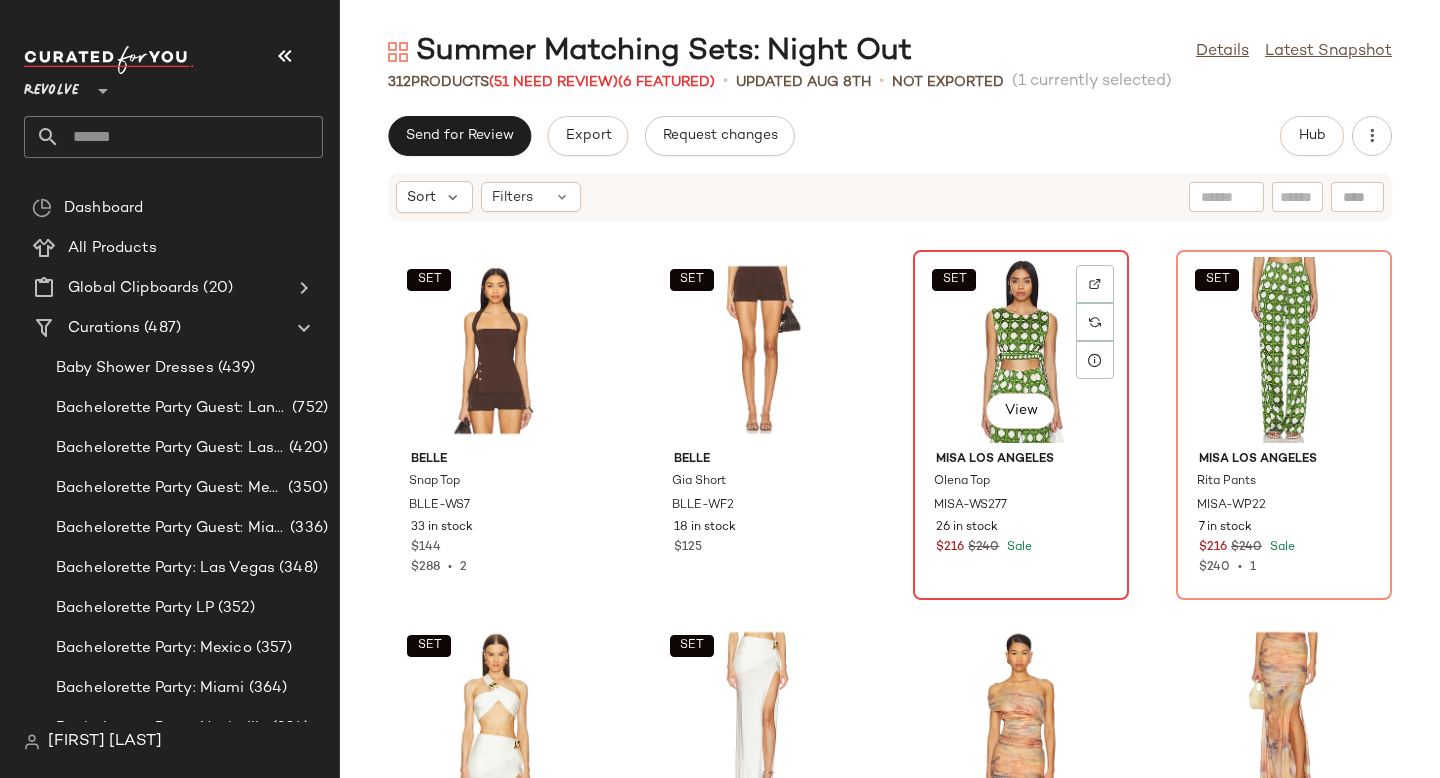 click on "SET   View" 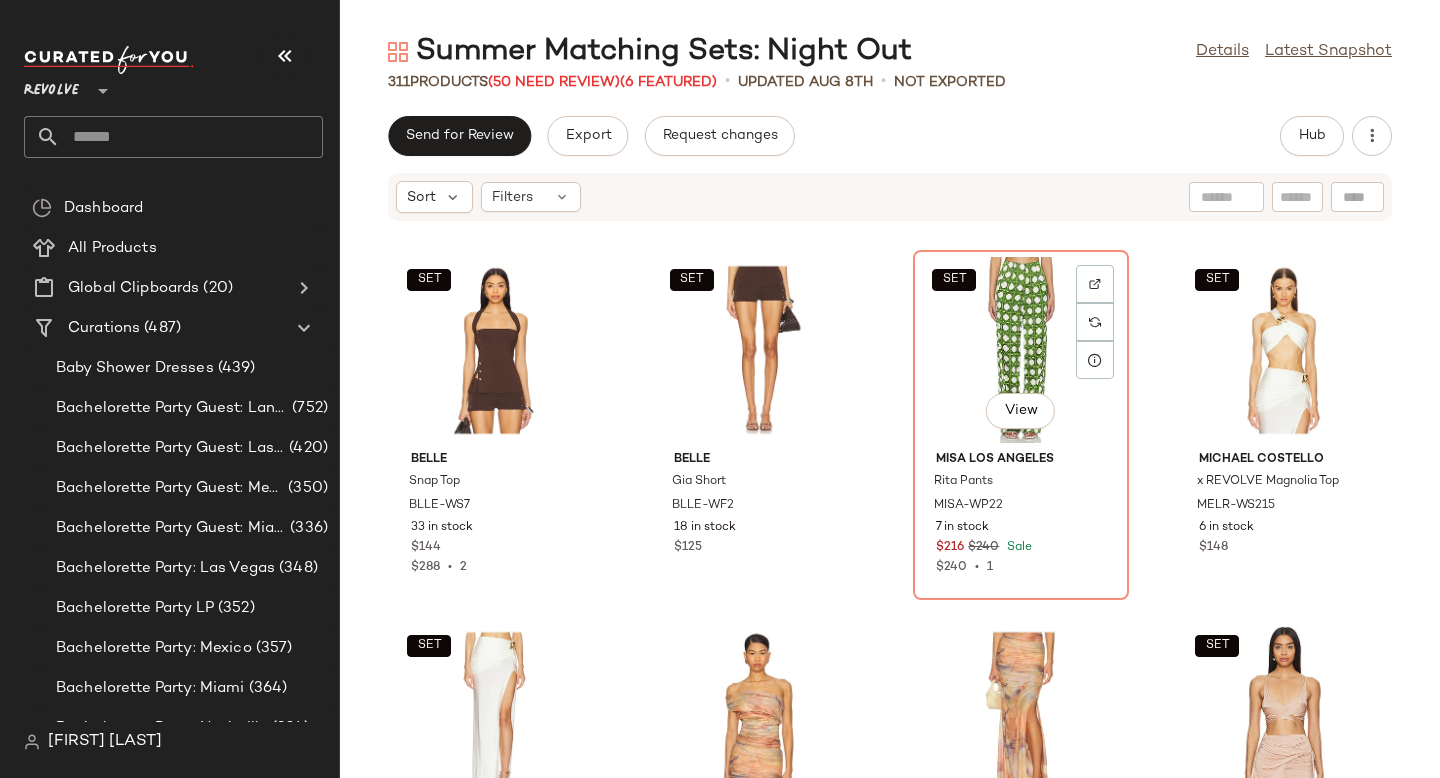 click on "SET   View" 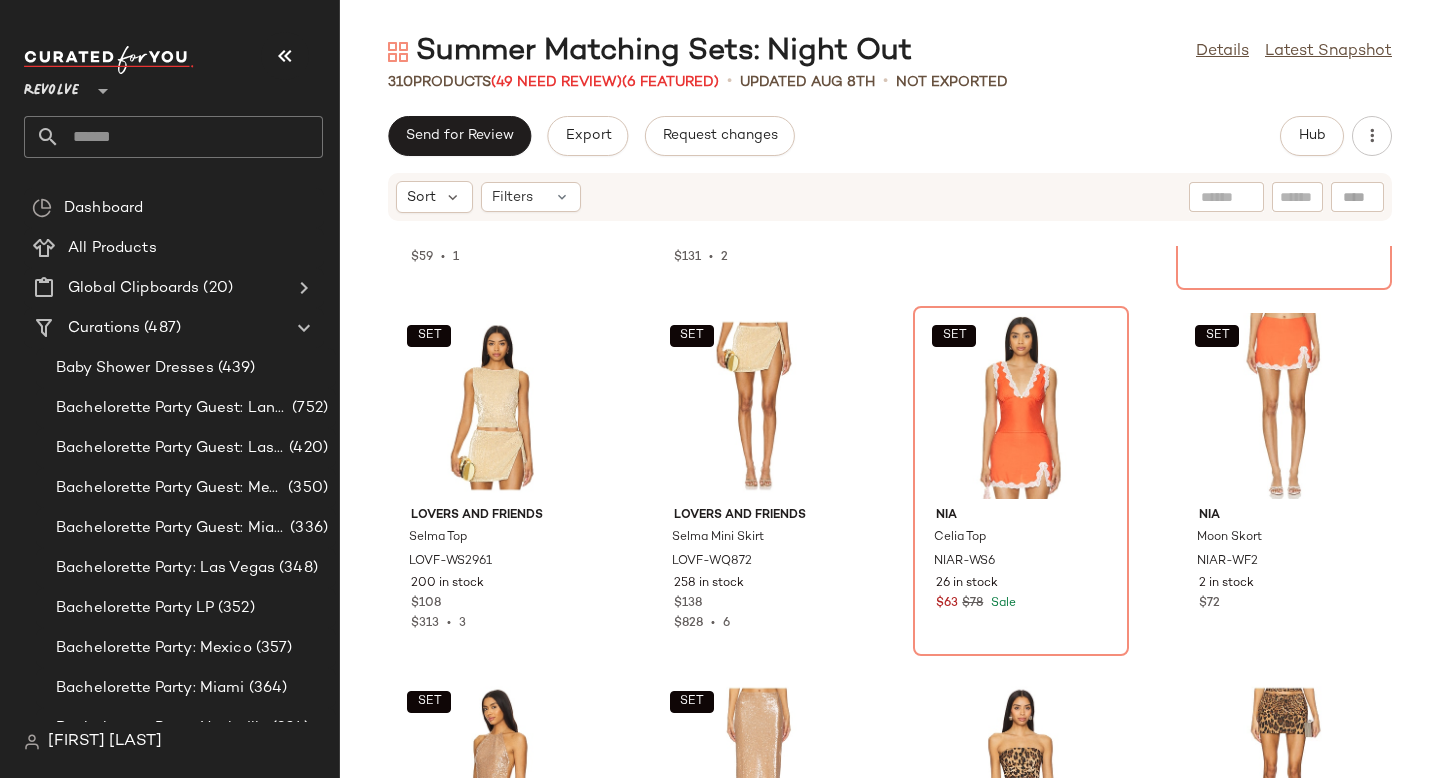 scroll, scrollTop: 4322, scrollLeft: 0, axis: vertical 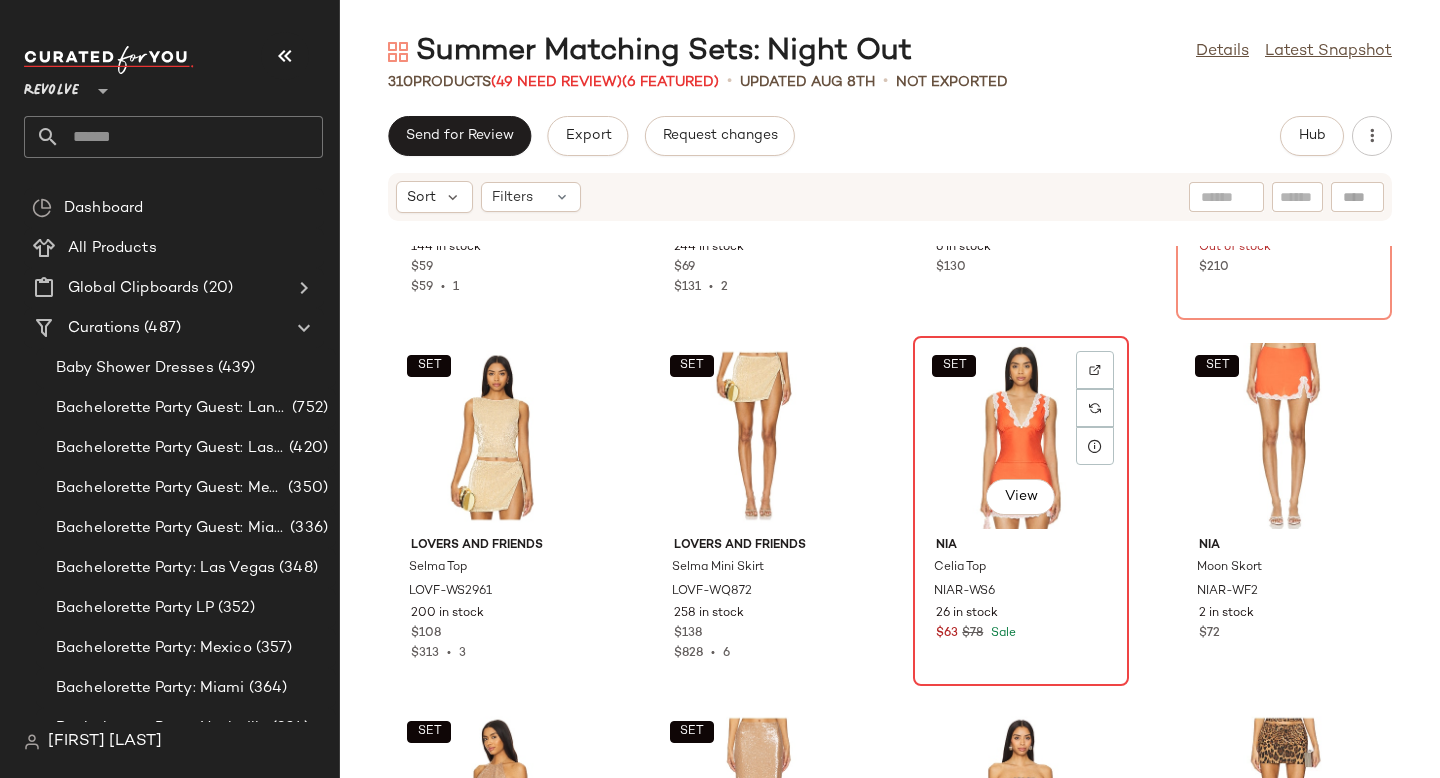 click on "SET   View" 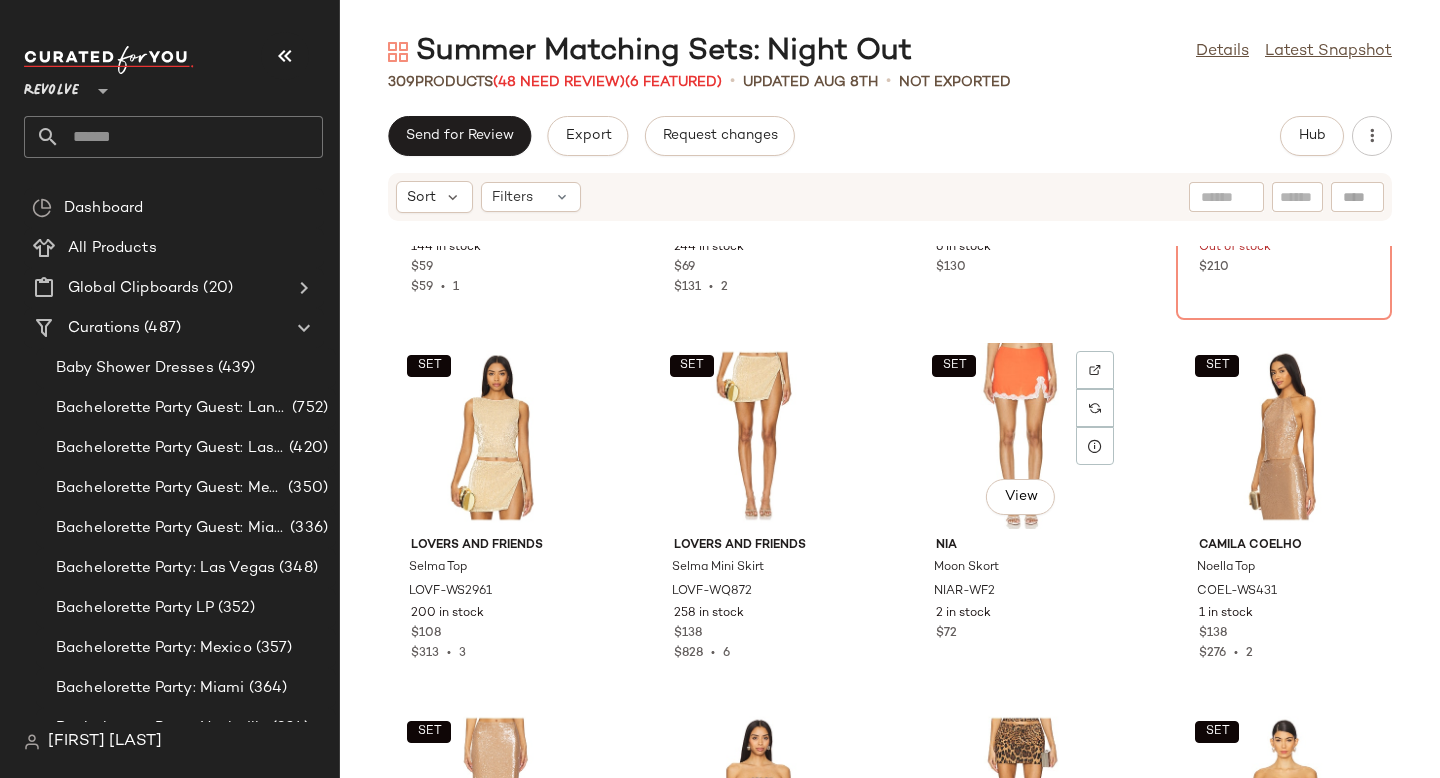 click on "SET   View" 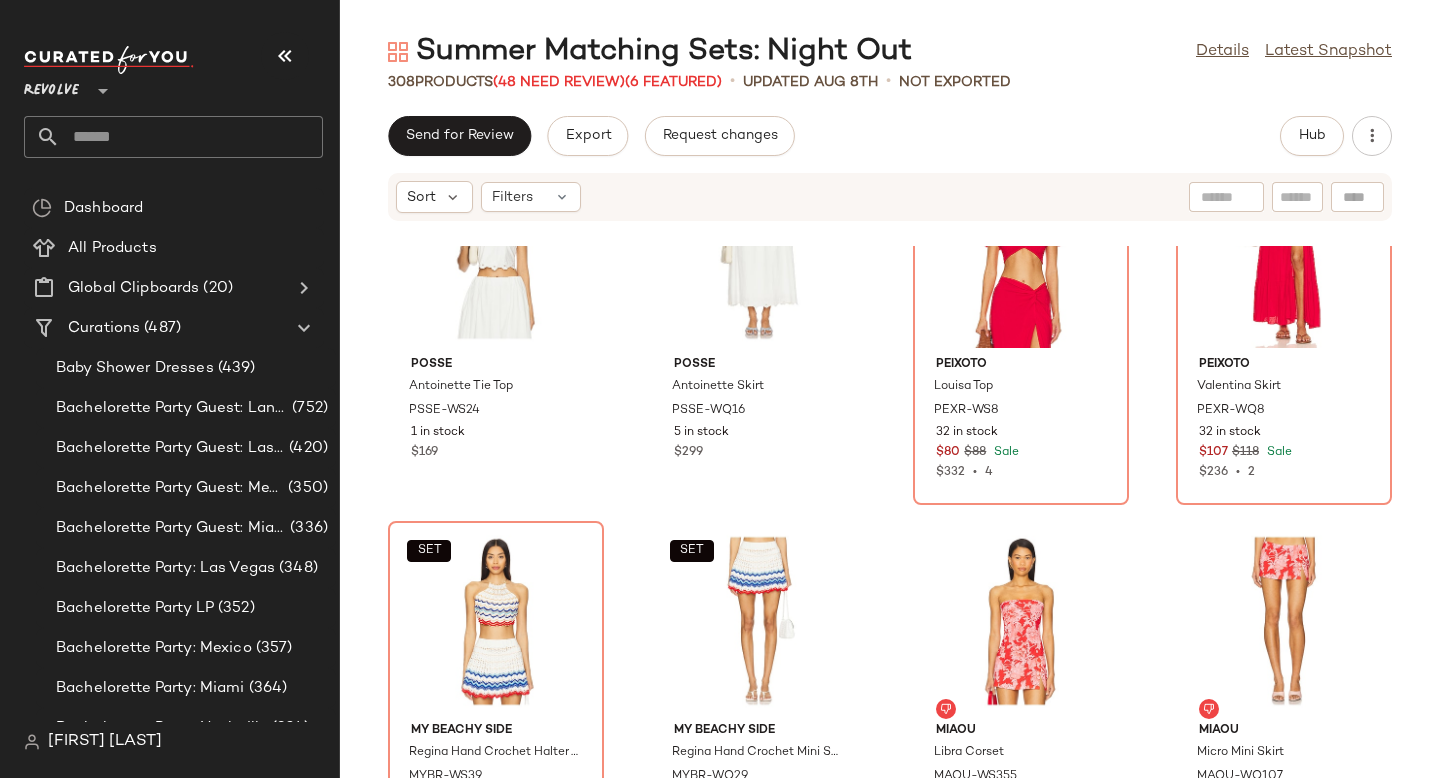 scroll, scrollTop: 8749, scrollLeft: 0, axis: vertical 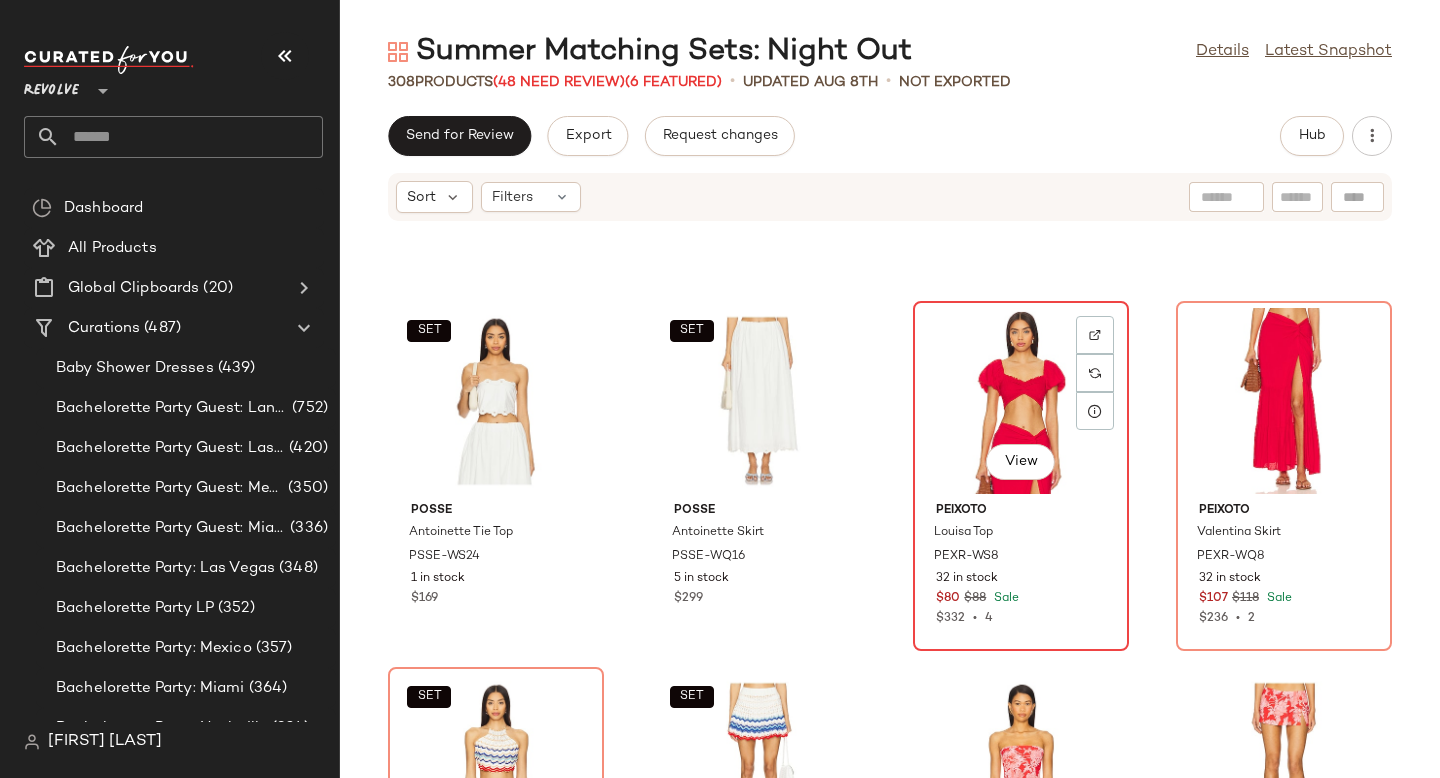 click on "View" 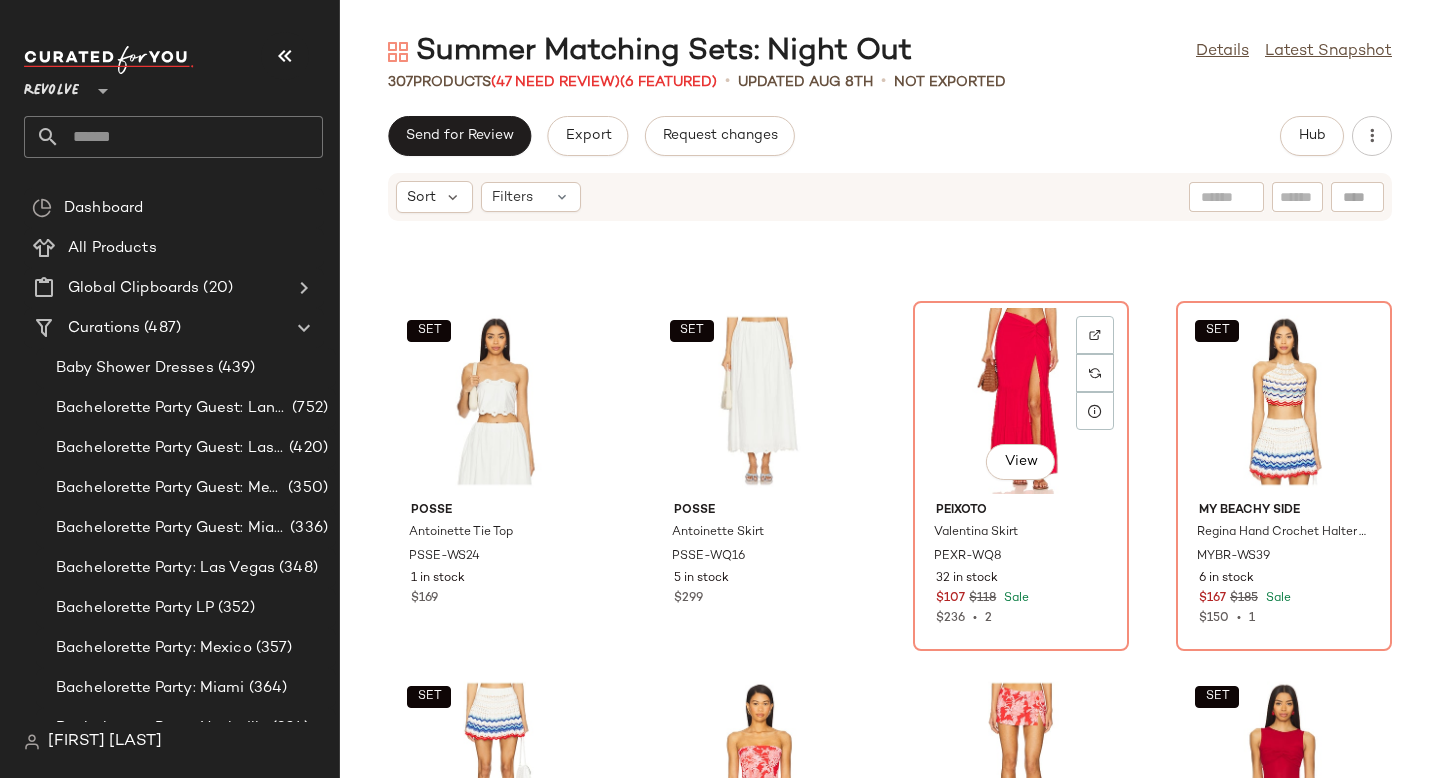 click on "View" 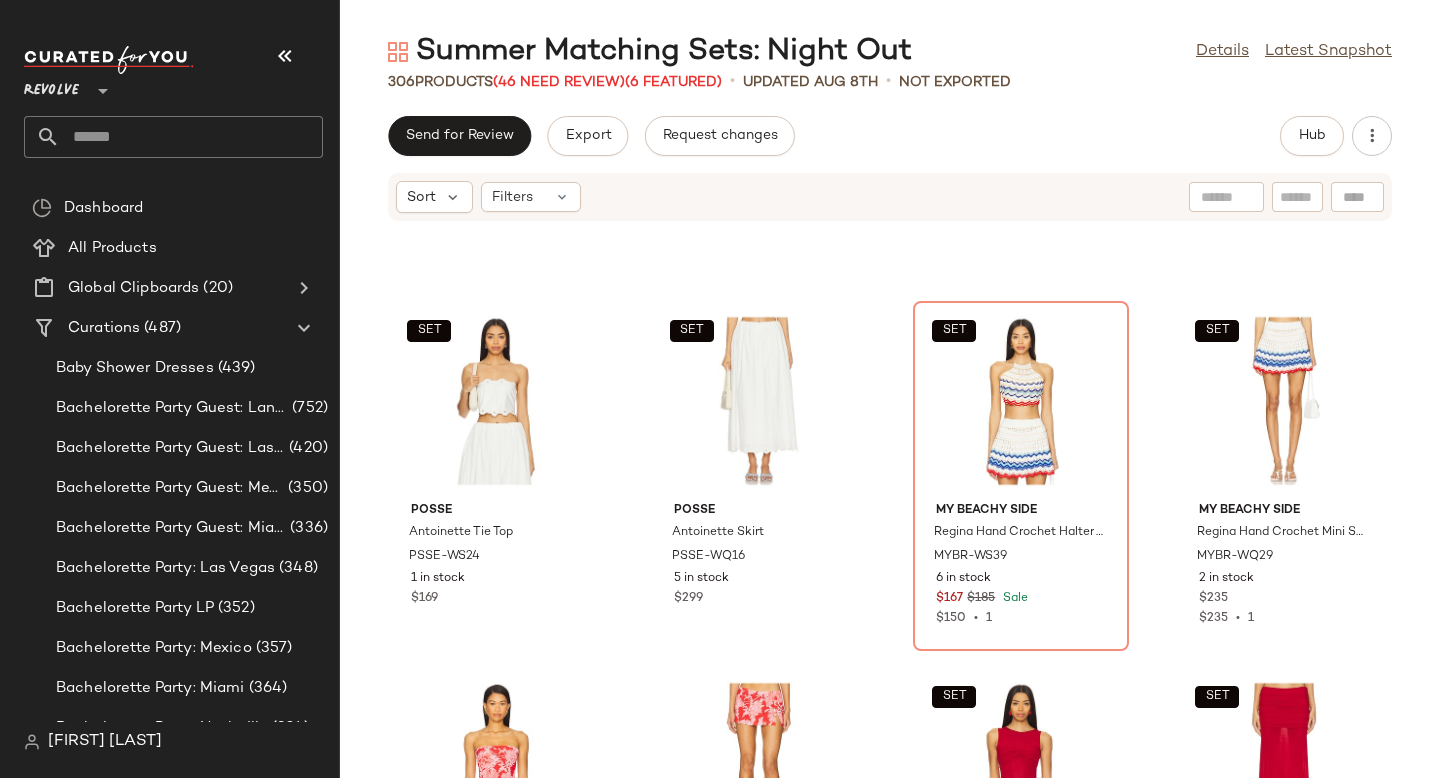 scroll, scrollTop: 8788, scrollLeft: 0, axis: vertical 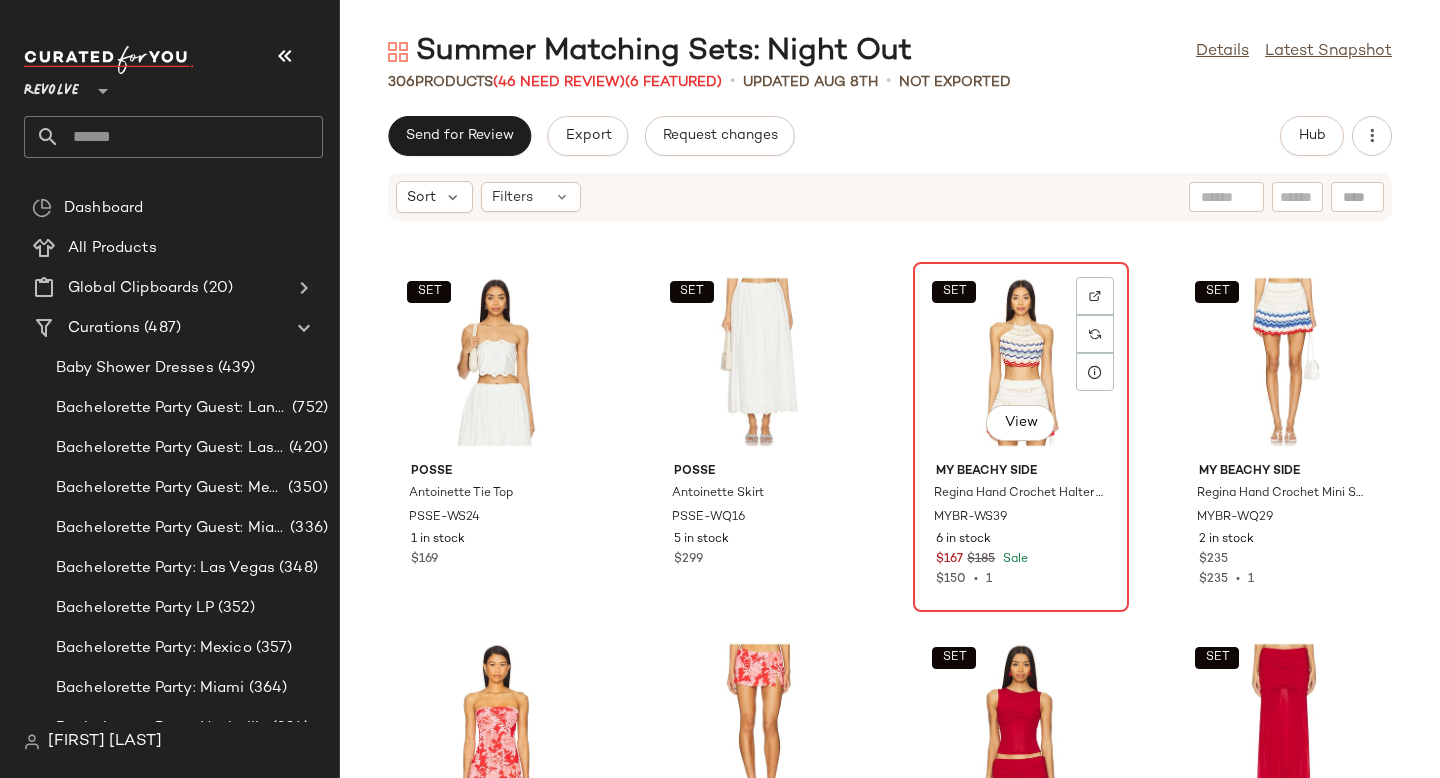 click on "SET   View" 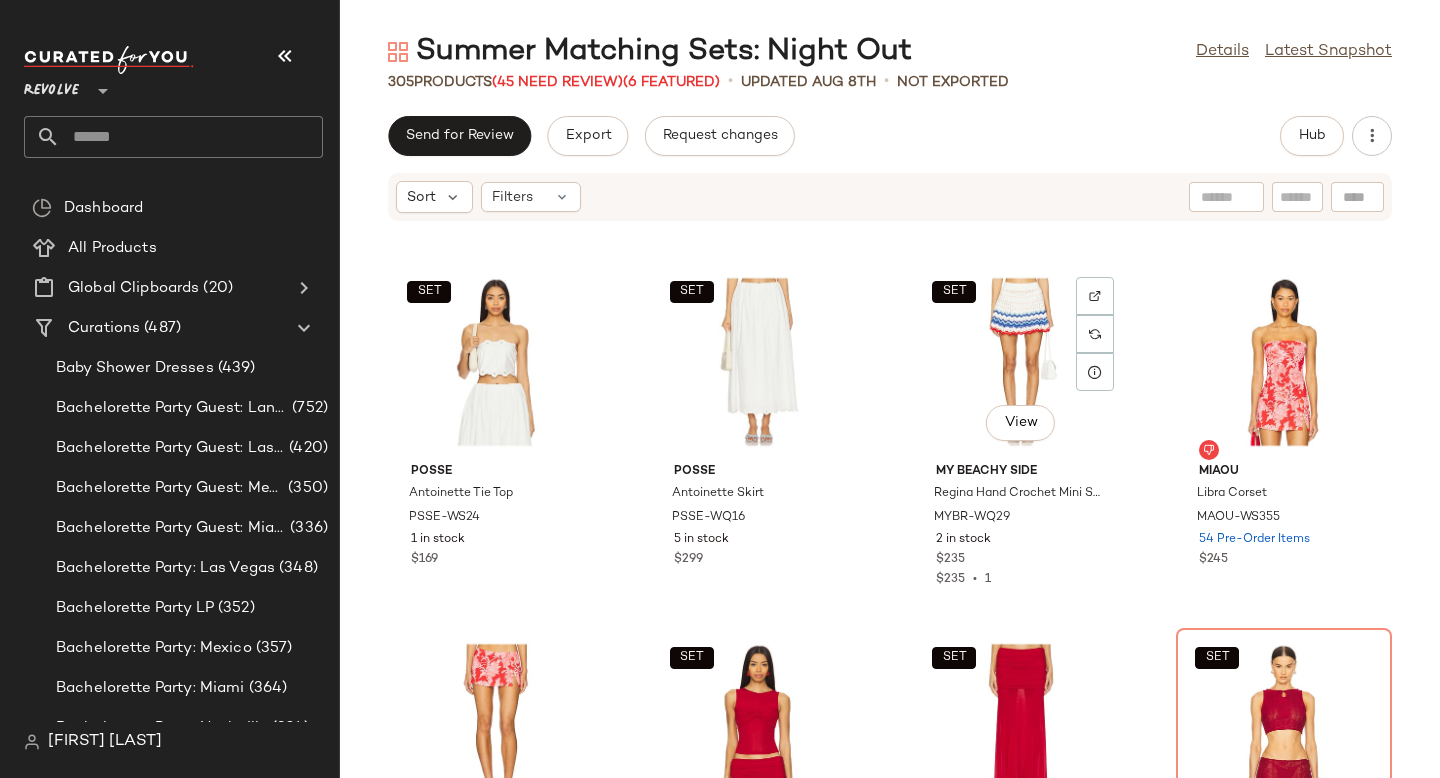 click on "SET   View" 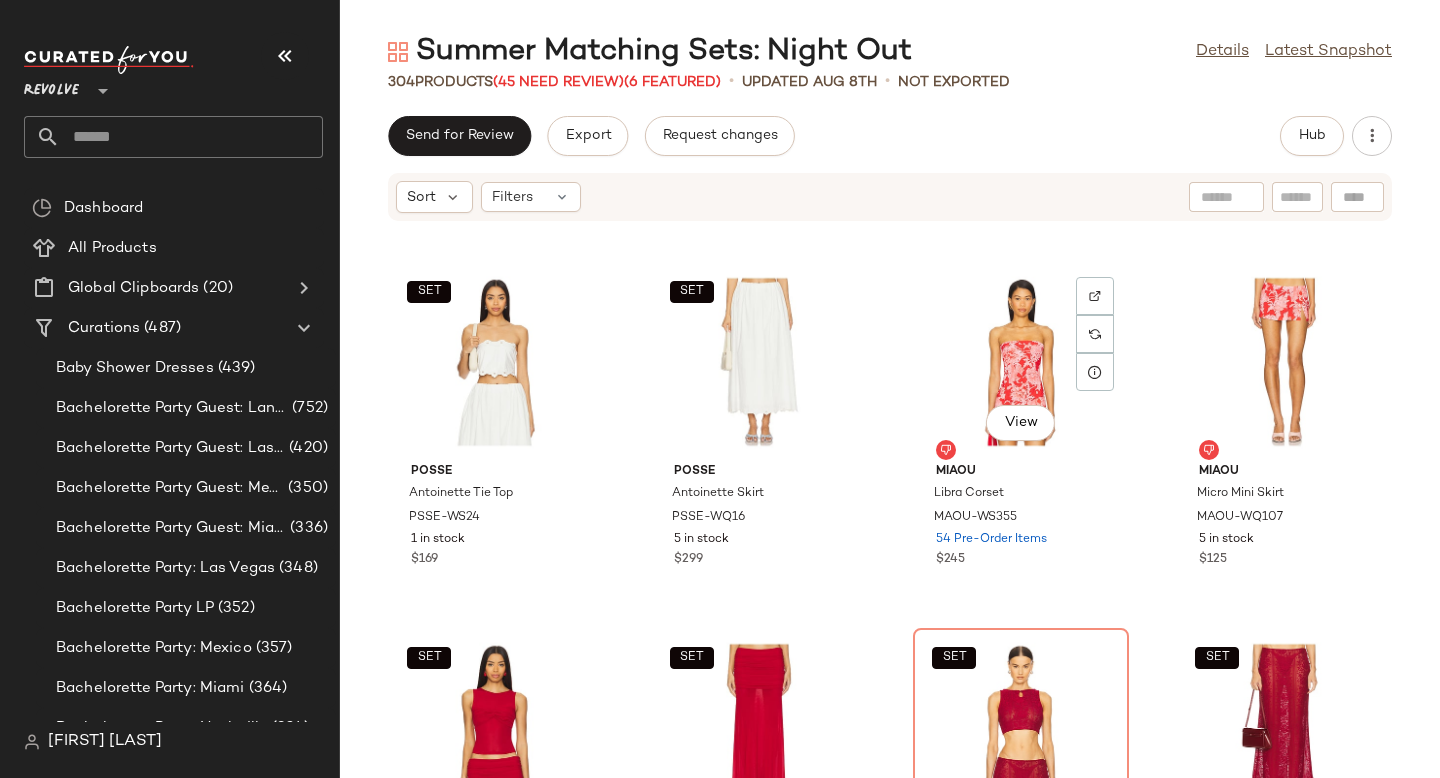 scroll, scrollTop: 9044, scrollLeft: 0, axis: vertical 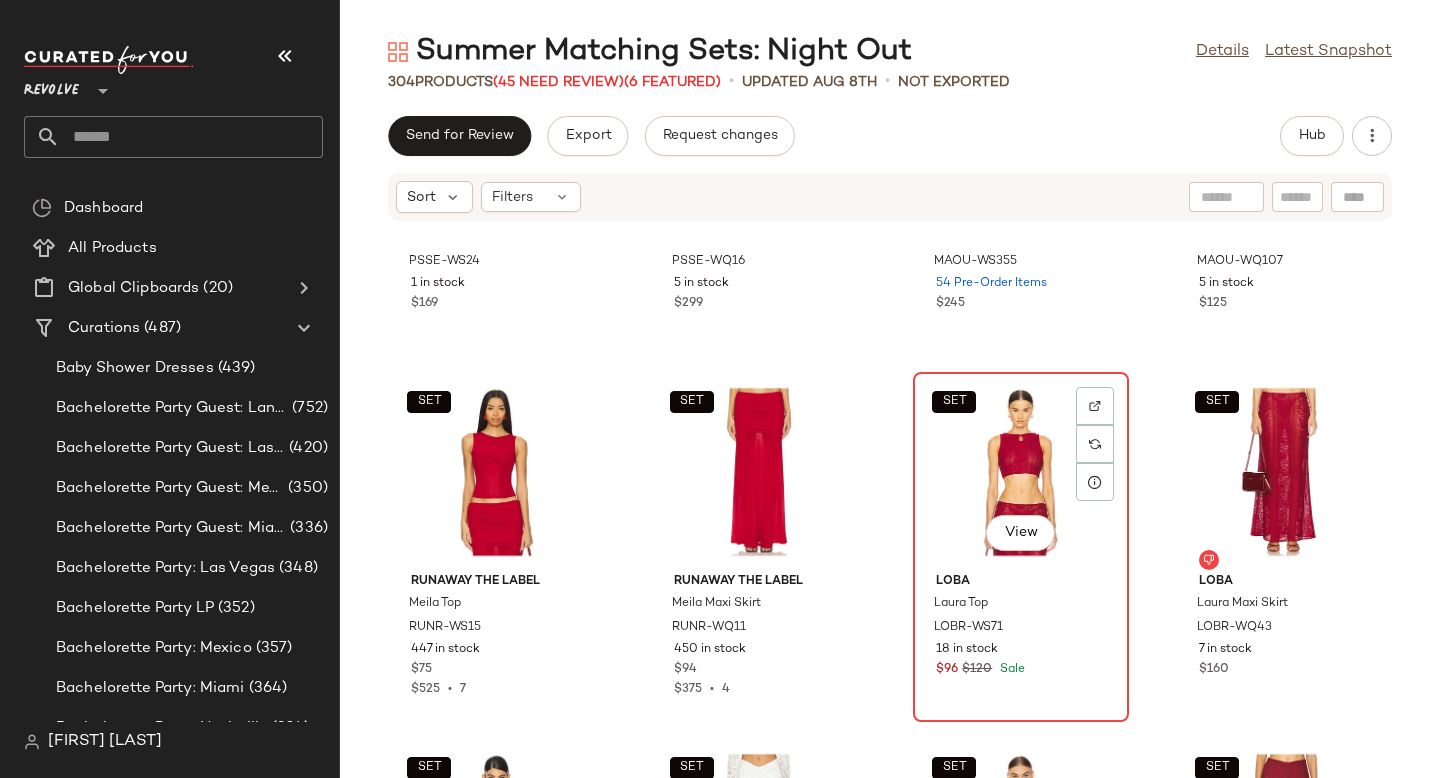click on "SET   View" 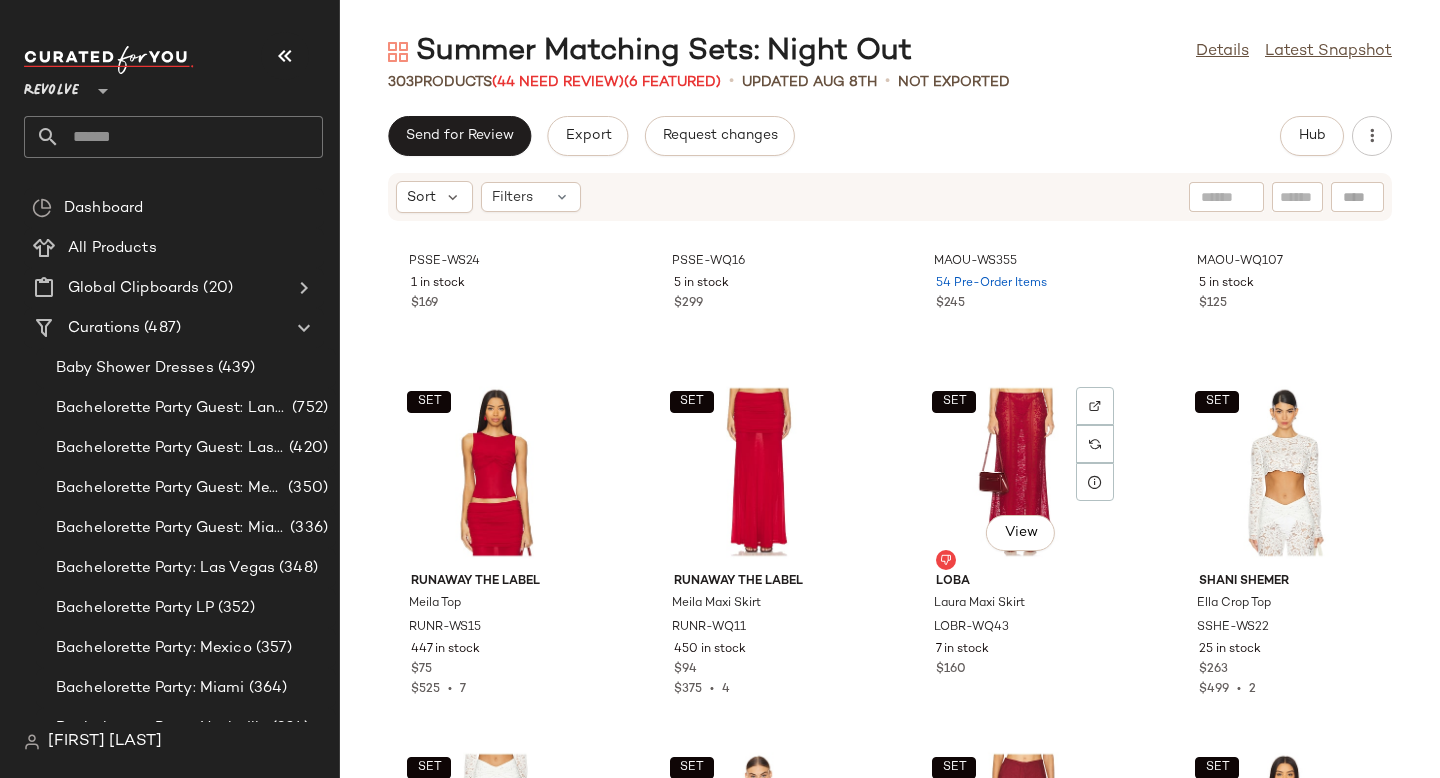 click on "SET   View" 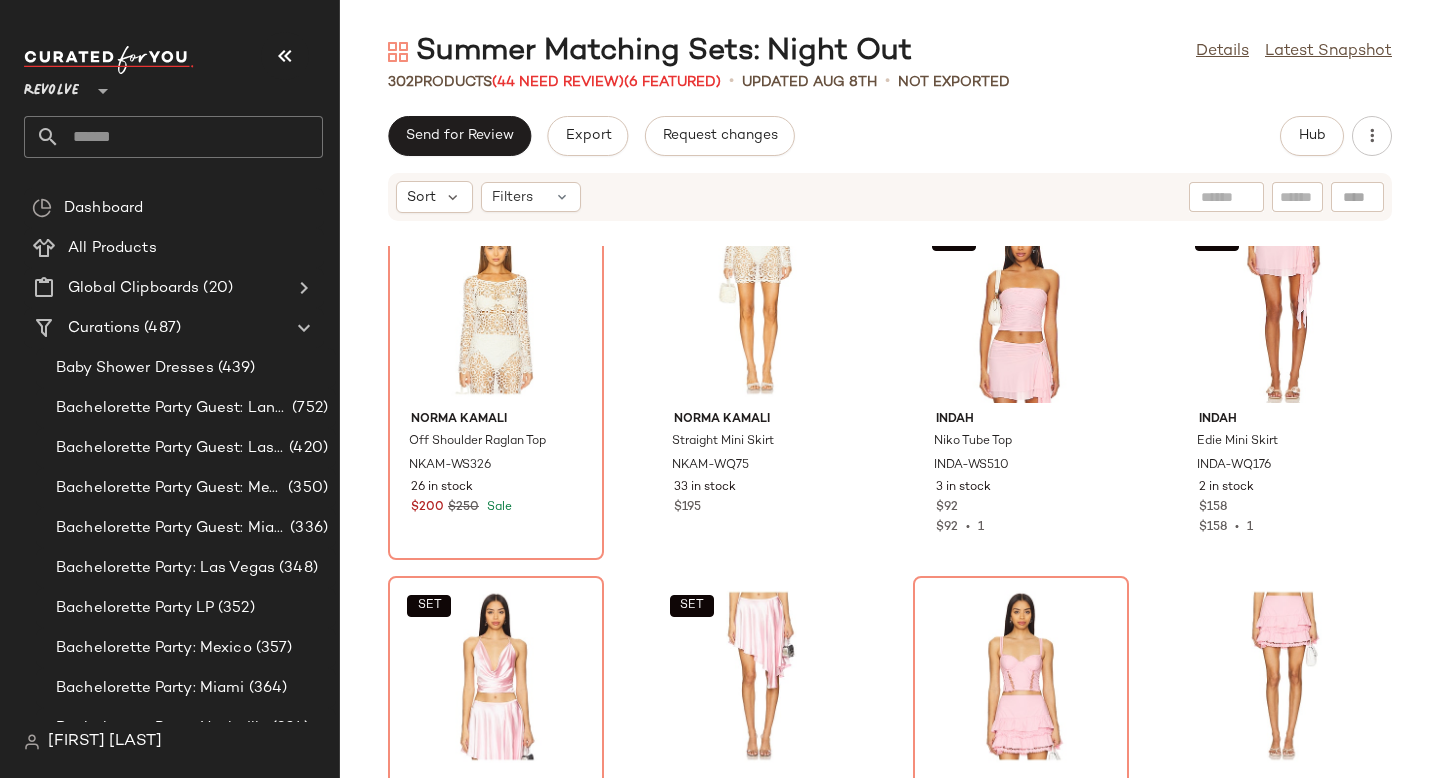 scroll, scrollTop: 12874, scrollLeft: 0, axis: vertical 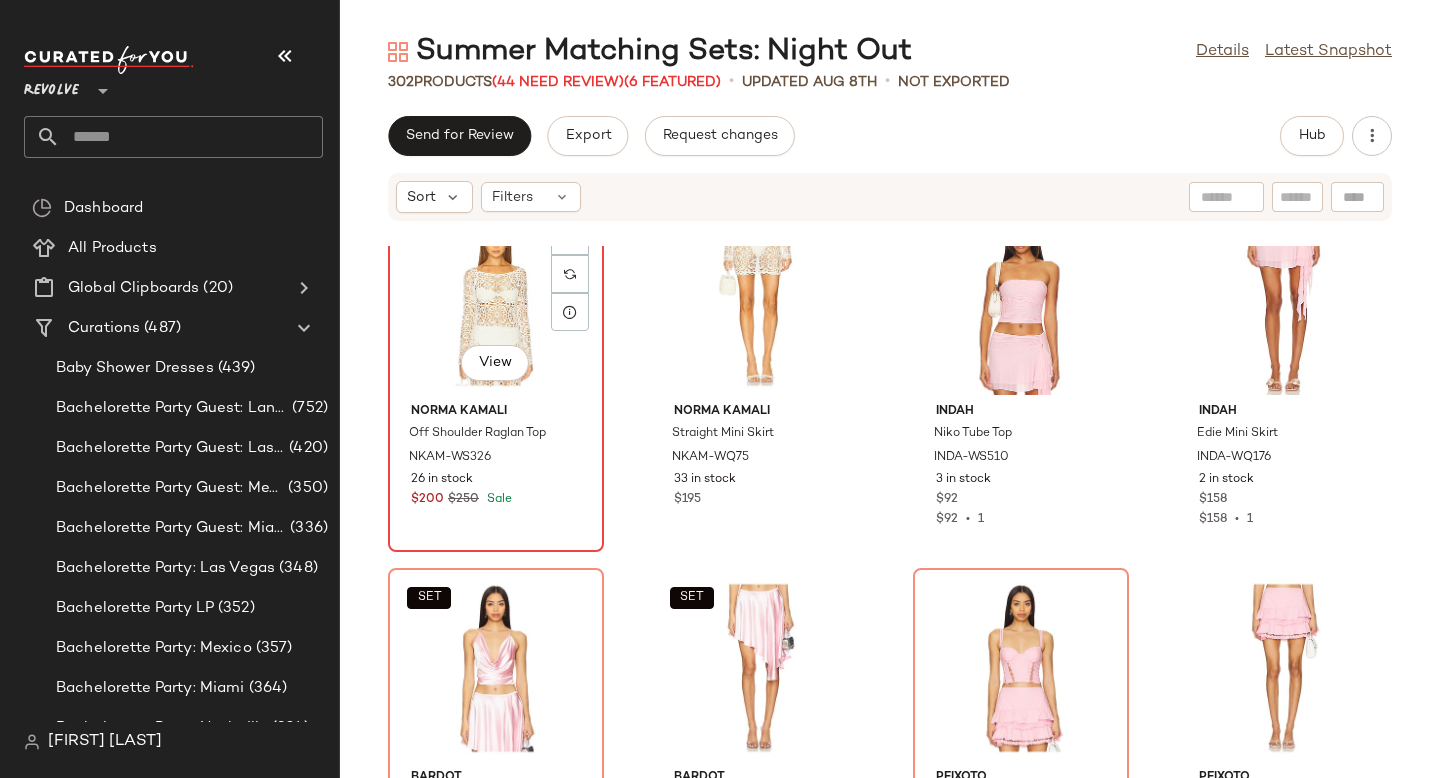 click on "View" 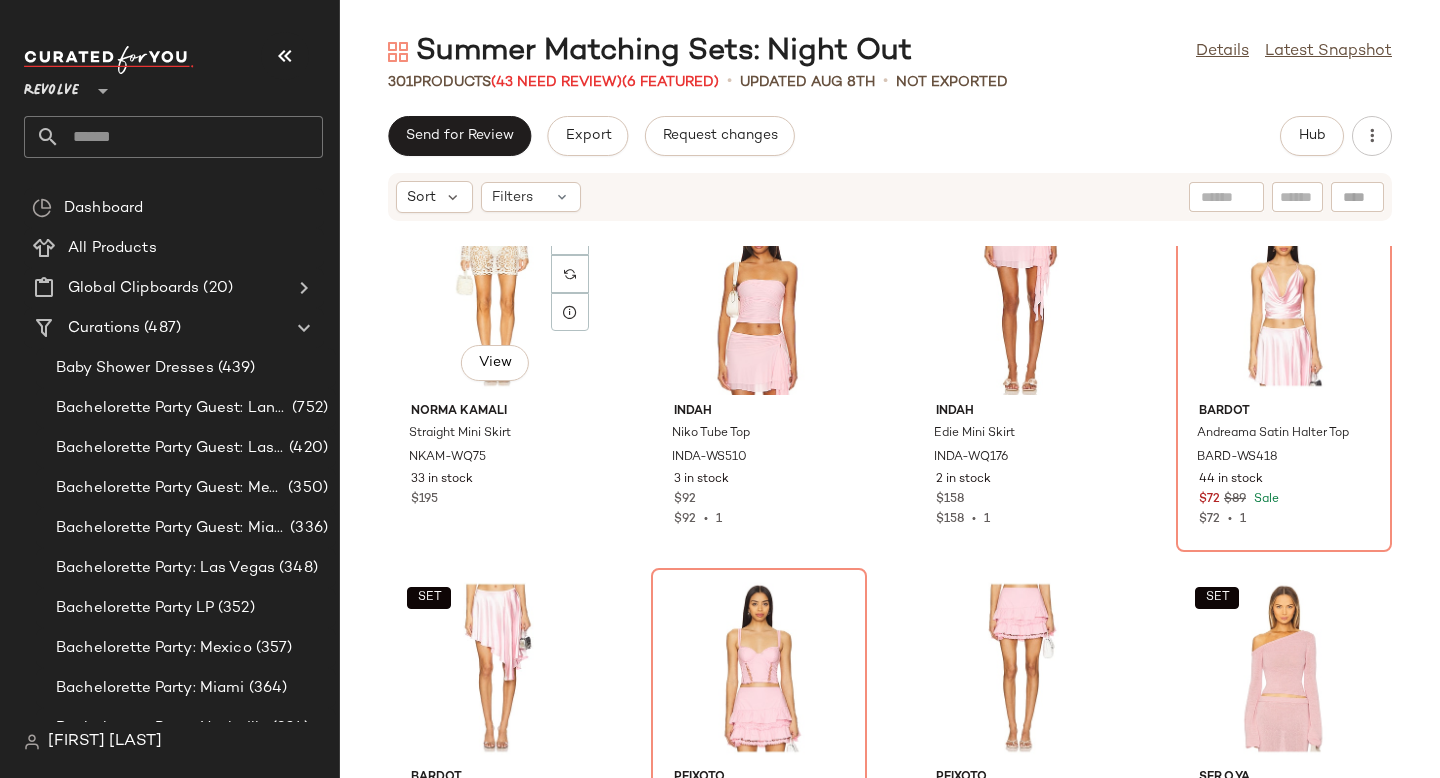 click on "View" 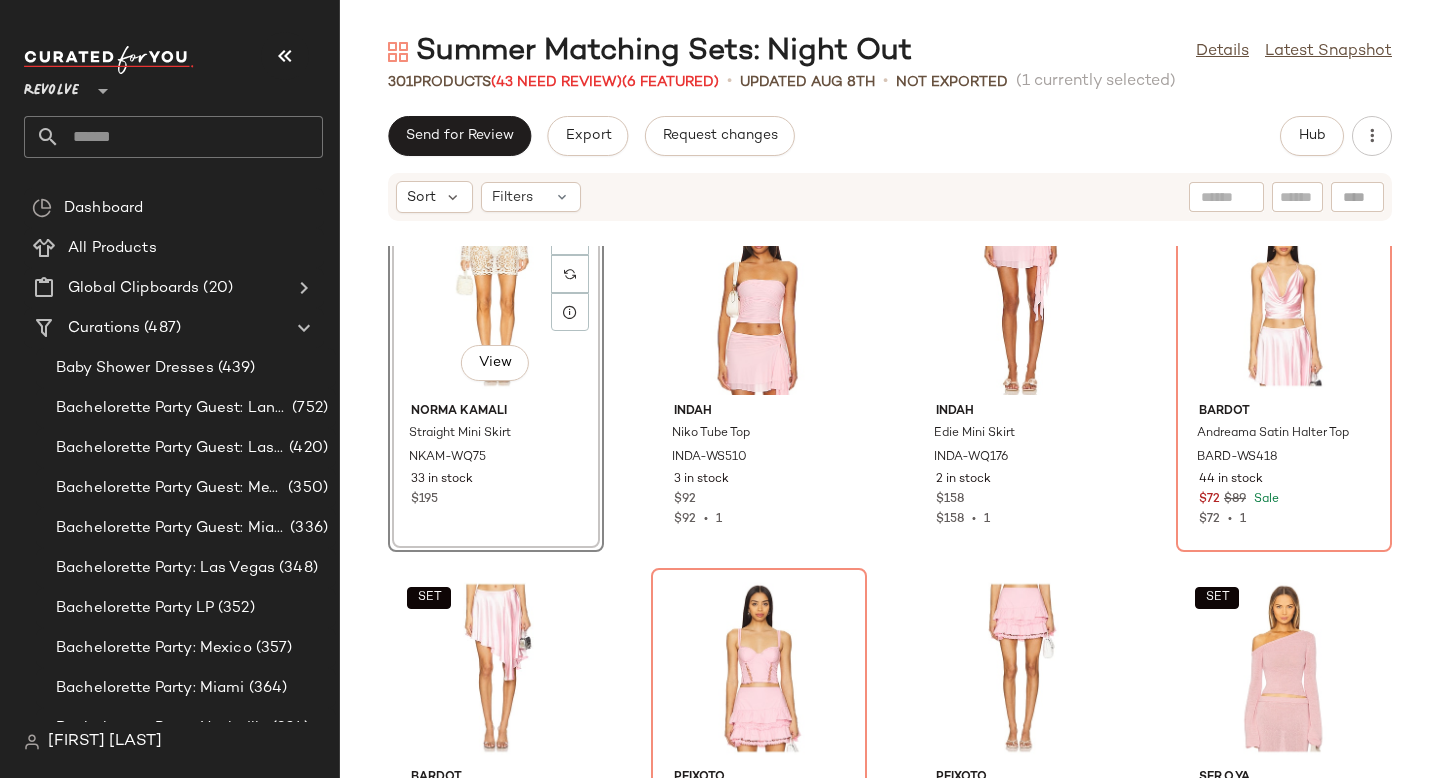 click on "View" 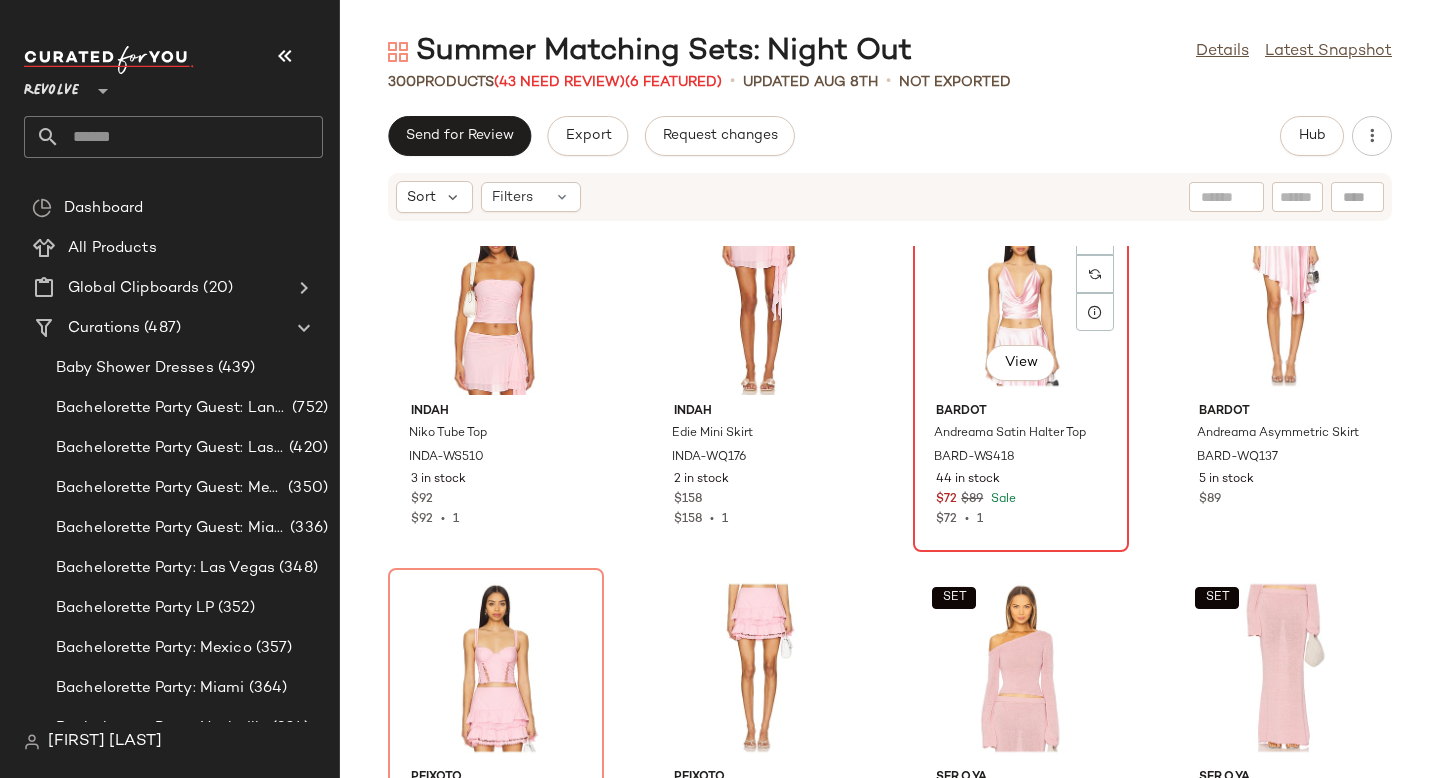 click on "SET   View" 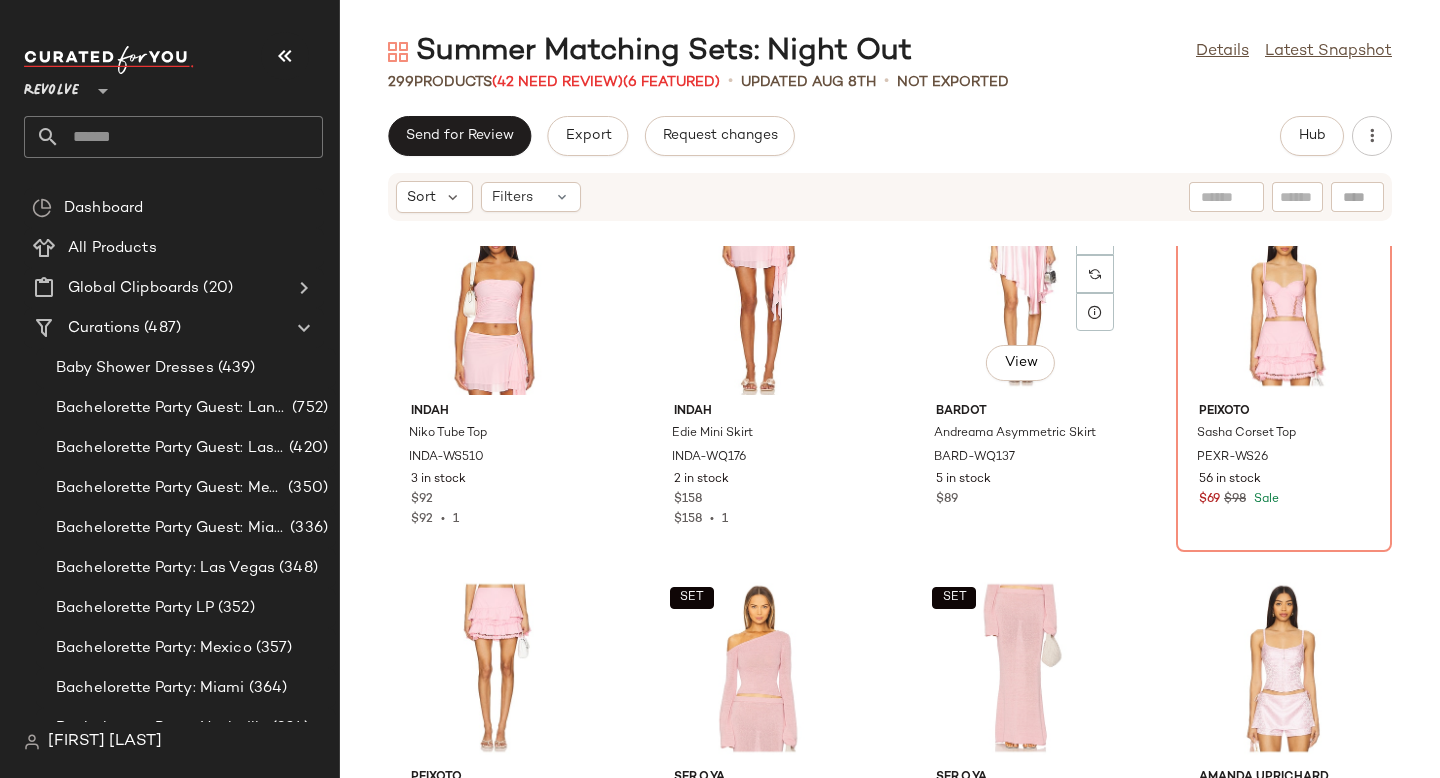 click on "SET   View" 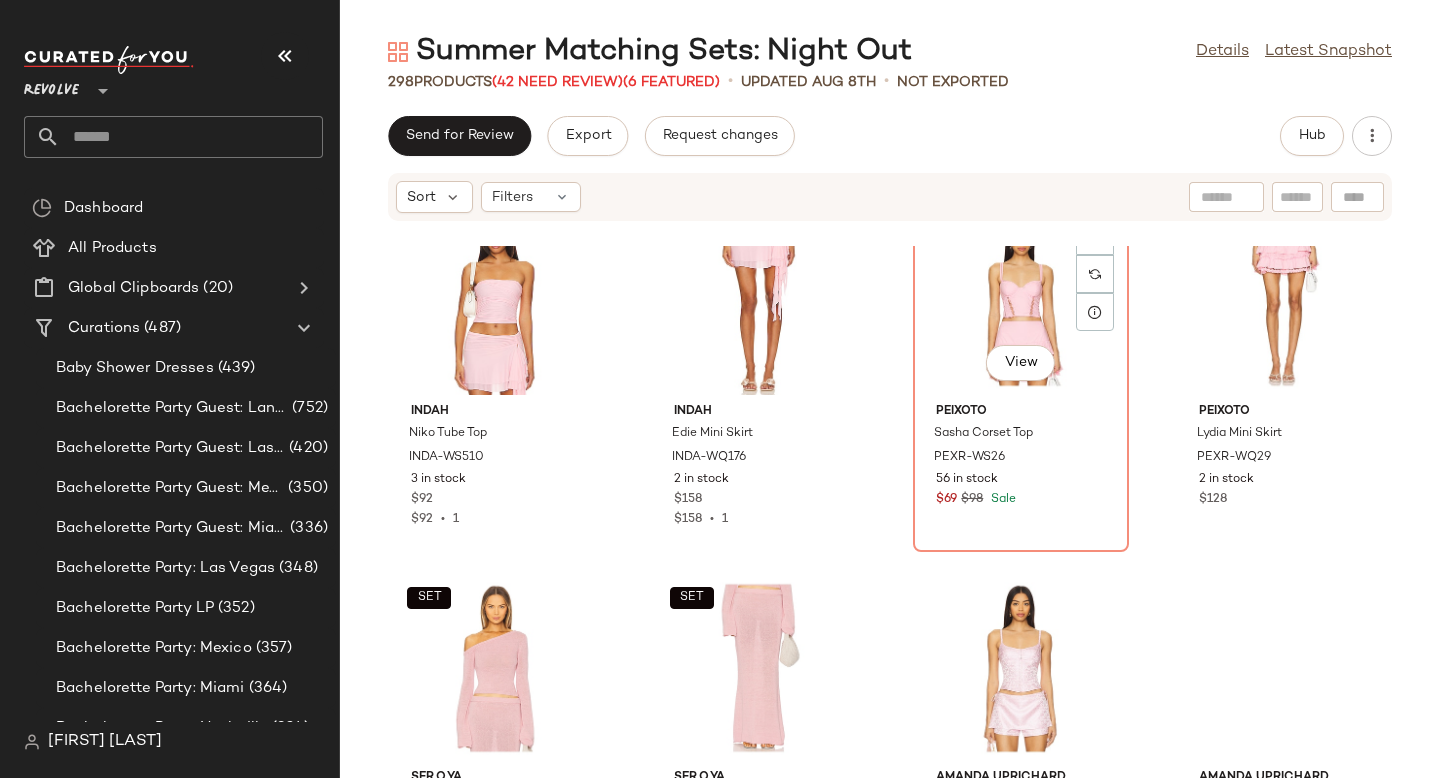 click on "View" 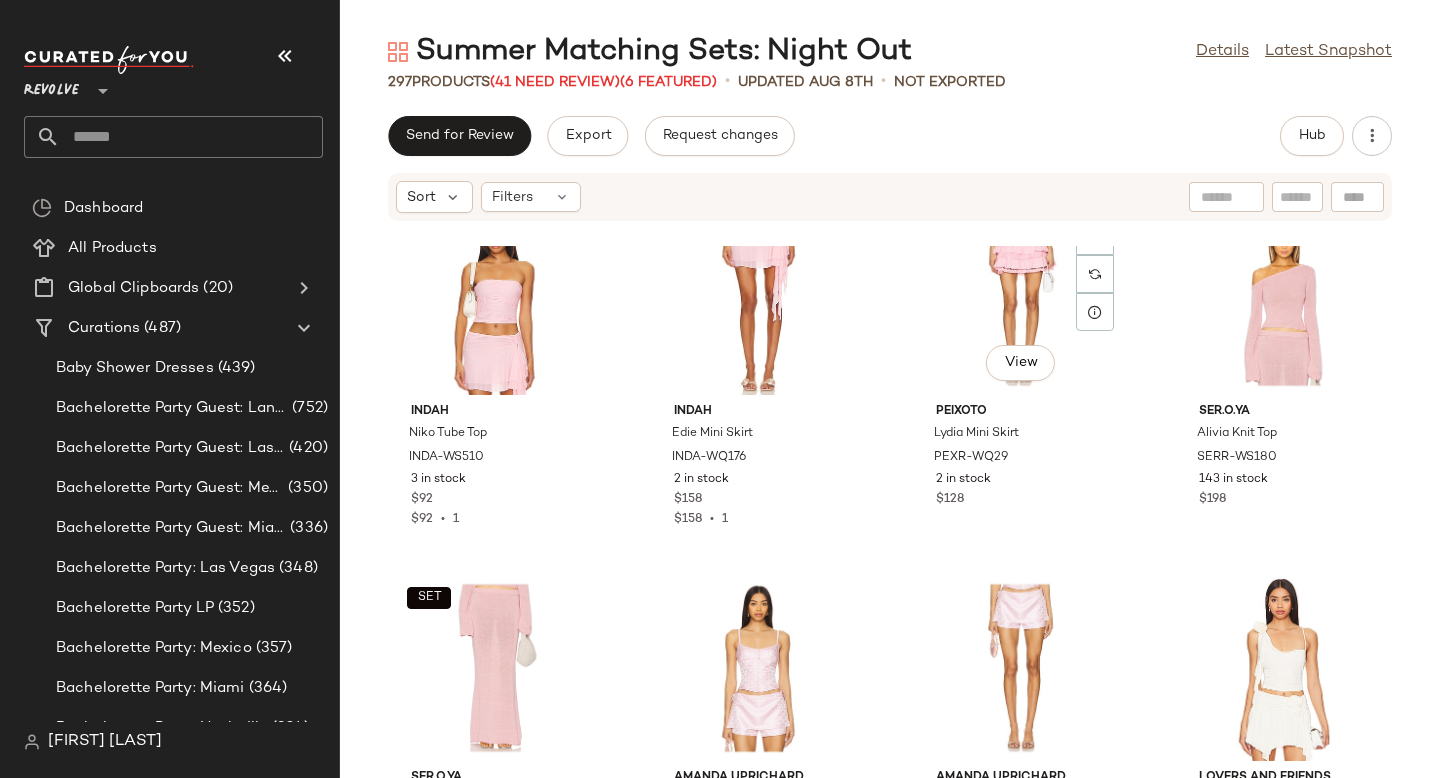 click on "View" 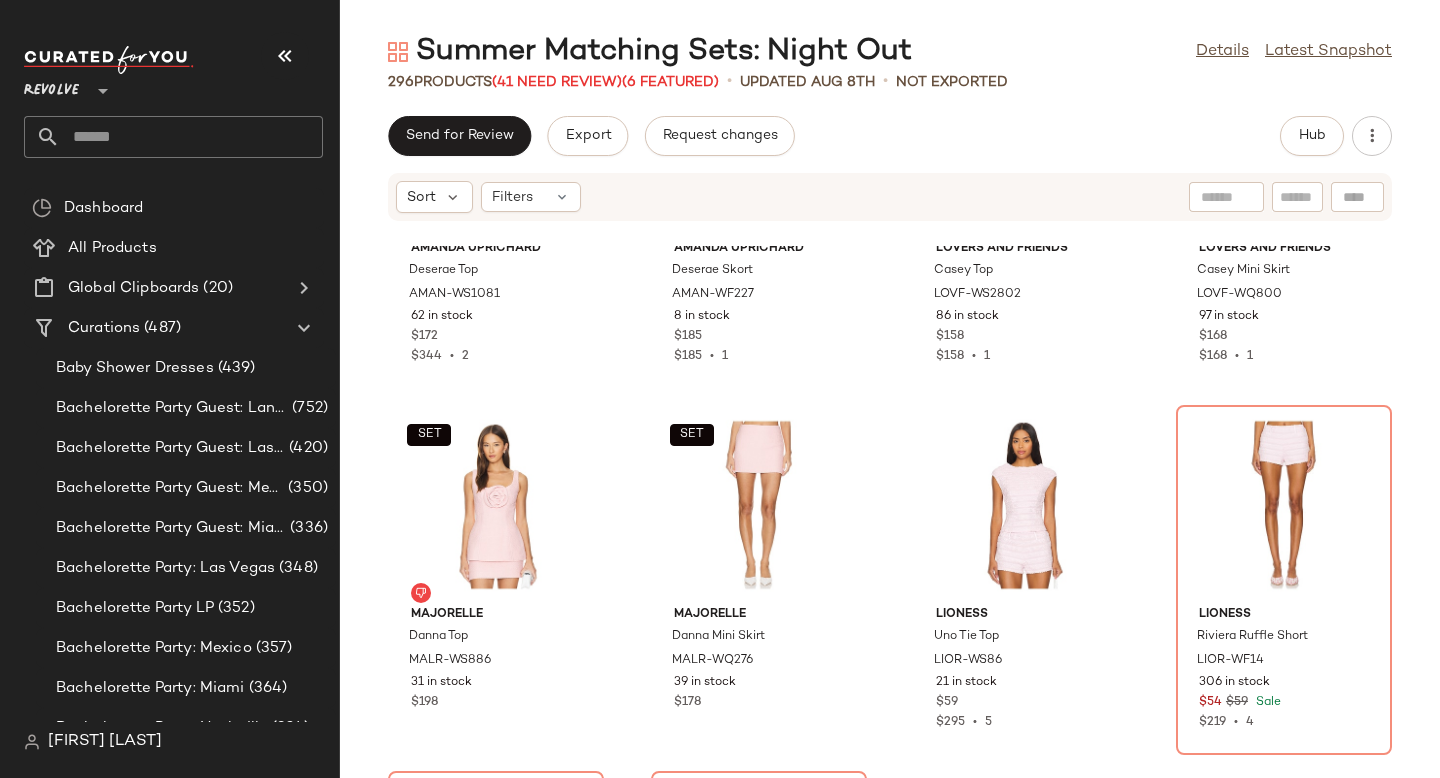 scroll, scrollTop: 13469, scrollLeft: 0, axis: vertical 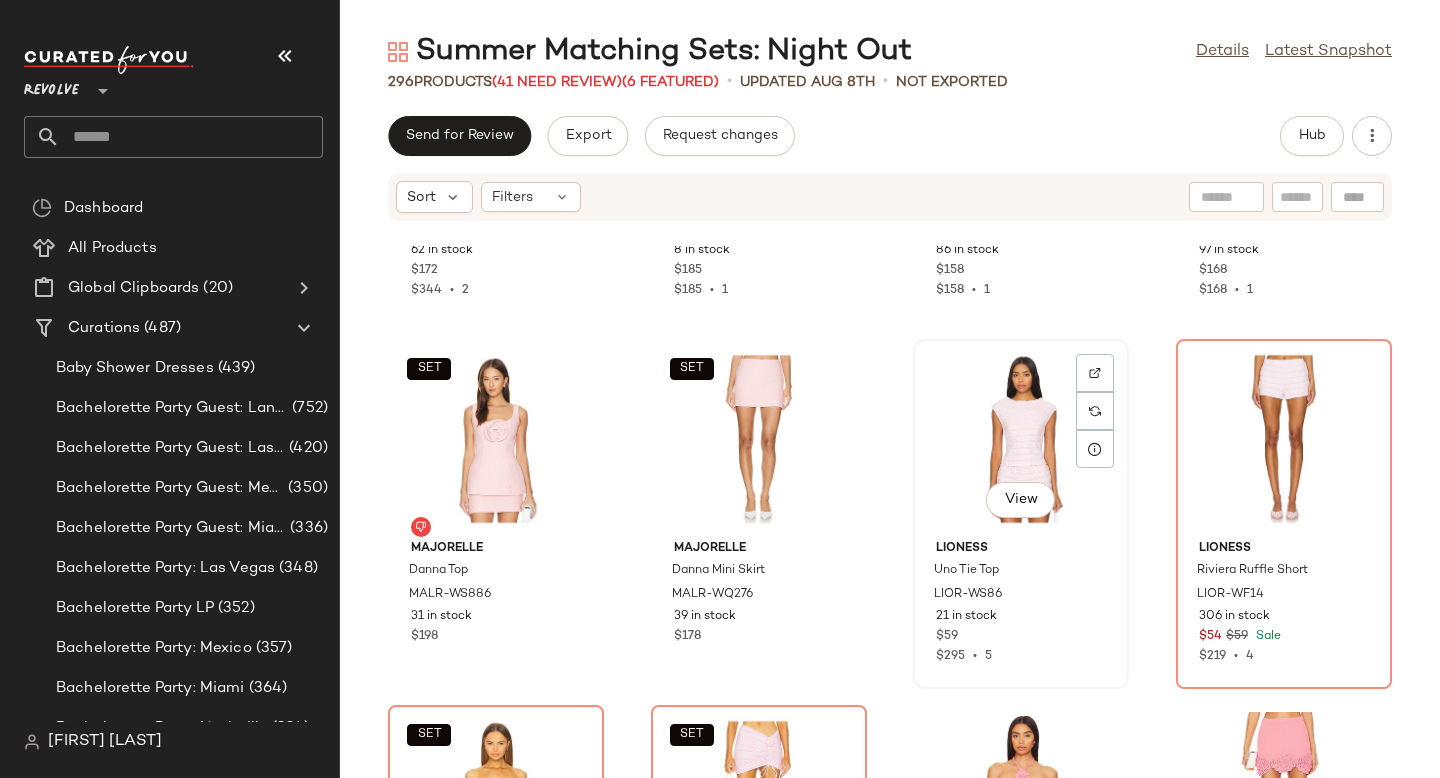 click on "View" at bounding box center (1020, 500) 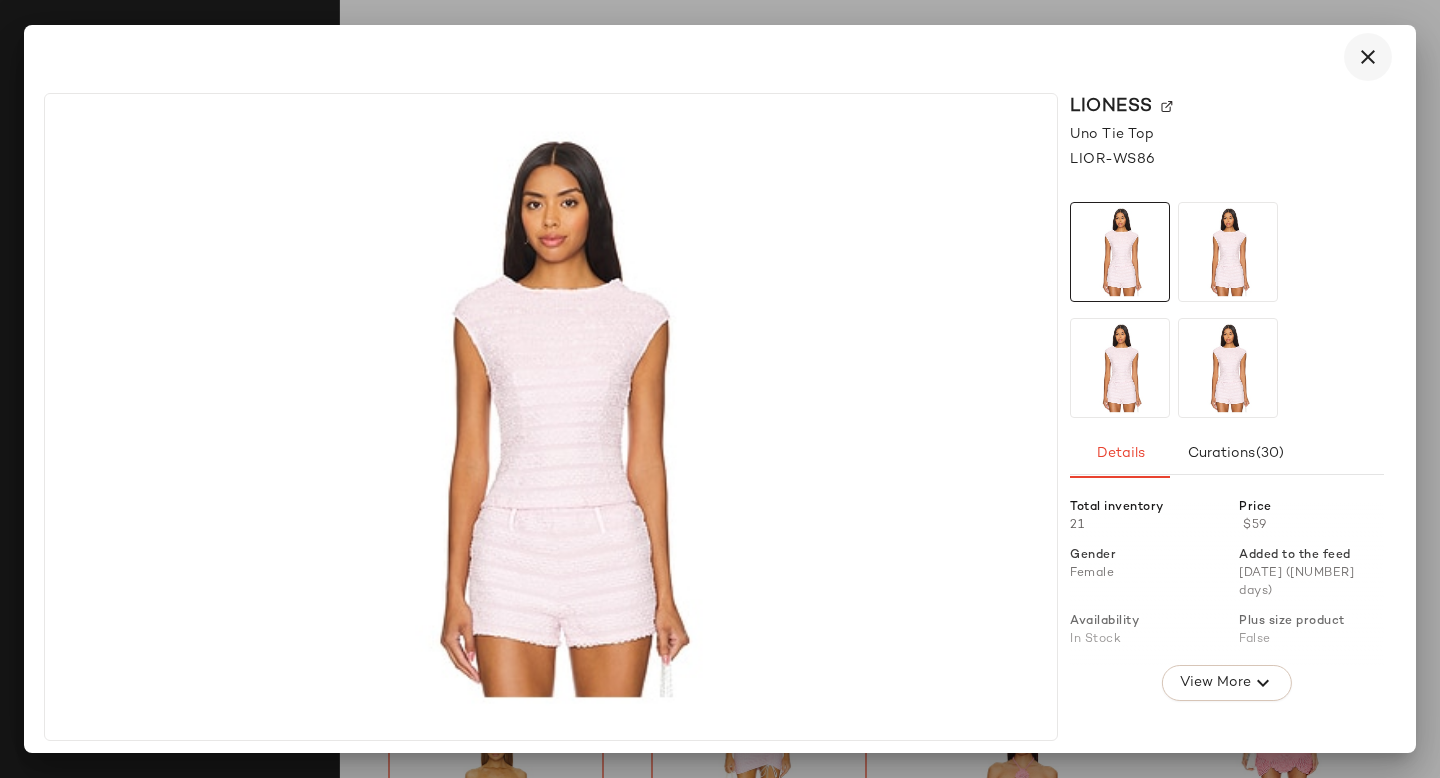 click at bounding box center (1368, 57) 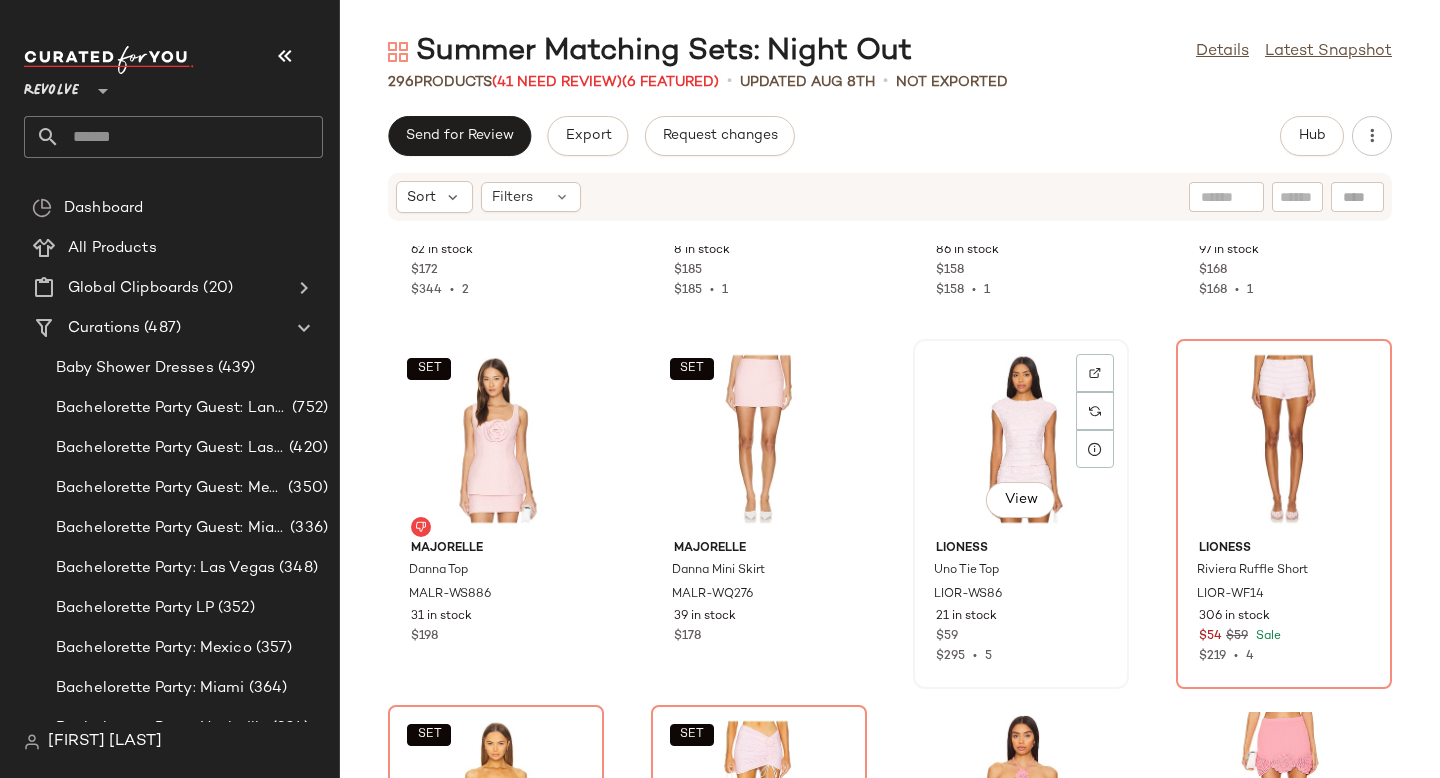 click on "View" 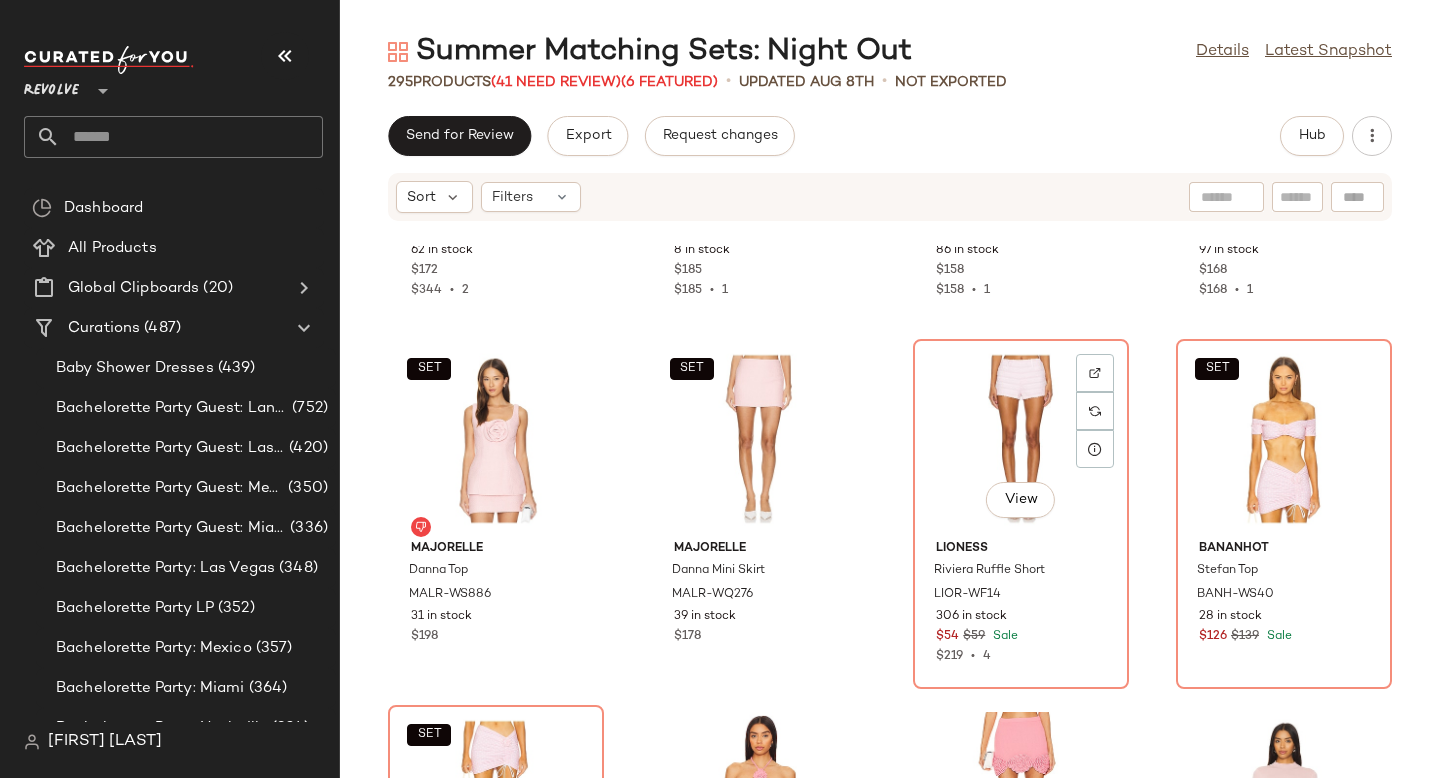 click on "View" 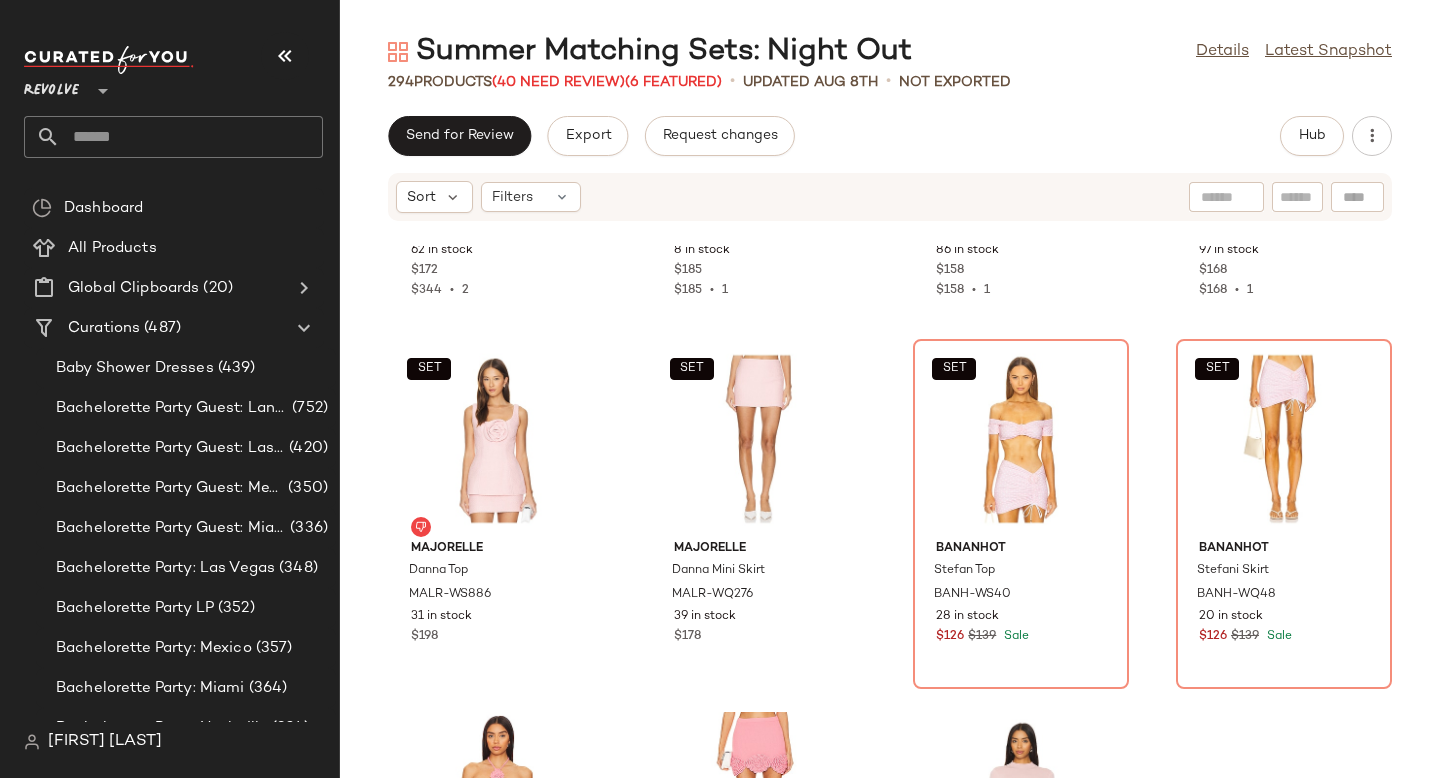 click on "Amanda Uprichard Deserae Top AMAN-WS1081 62 in stock $172 $344  •  2 Amanda Uprichard Deserae Skort AMAN-WF227 8 in stock $185 $185  •  1 Lovers and Friends Casey Top LOVF-WS2802 86 in stock $158 $158  •  1 Lovers and Friends Casey Mini Skirt LOVF-WQ800 97 in stock $168 $168  •  1  SET  MAJORELLE Danna Top MALR-WS886 31 in stock $198  SET  MAJORELLE Danna Mini Skirt MALR-WQ276 39 in stock $178  SET  Bananhot Stefan Top BANH-WS40 28 in stock $126 $139 Sale  SET  Bananhot Stefani Skirt BANH-WQ48 20 in stock $126 $139 Sale Lovers and Friends Ashby Crochet Top LOVF-WS2763 33 in stock $168 $504  •  3 Lovers and Friends Ashby Crochet Skirt LOVF-WQ778 17 in stock $178 $178  •  1 Camila Coelho Pauline Mock Neck Sweater COEL-WK107 349 in stock $138 Camila Coelho Solena Mini Skirt COEL-WQ204 262 in stock $148 $133  •  1 Runaway The Label Celeste Top RUNR-WS23 114 in stock $62 $682  •  11 Runaway The Label Celeste Mini Skirt RUNR-WQ18 159 in stock $62 $124  •  2 MAJORELLE Clemence Top MALR-WS933 $188" 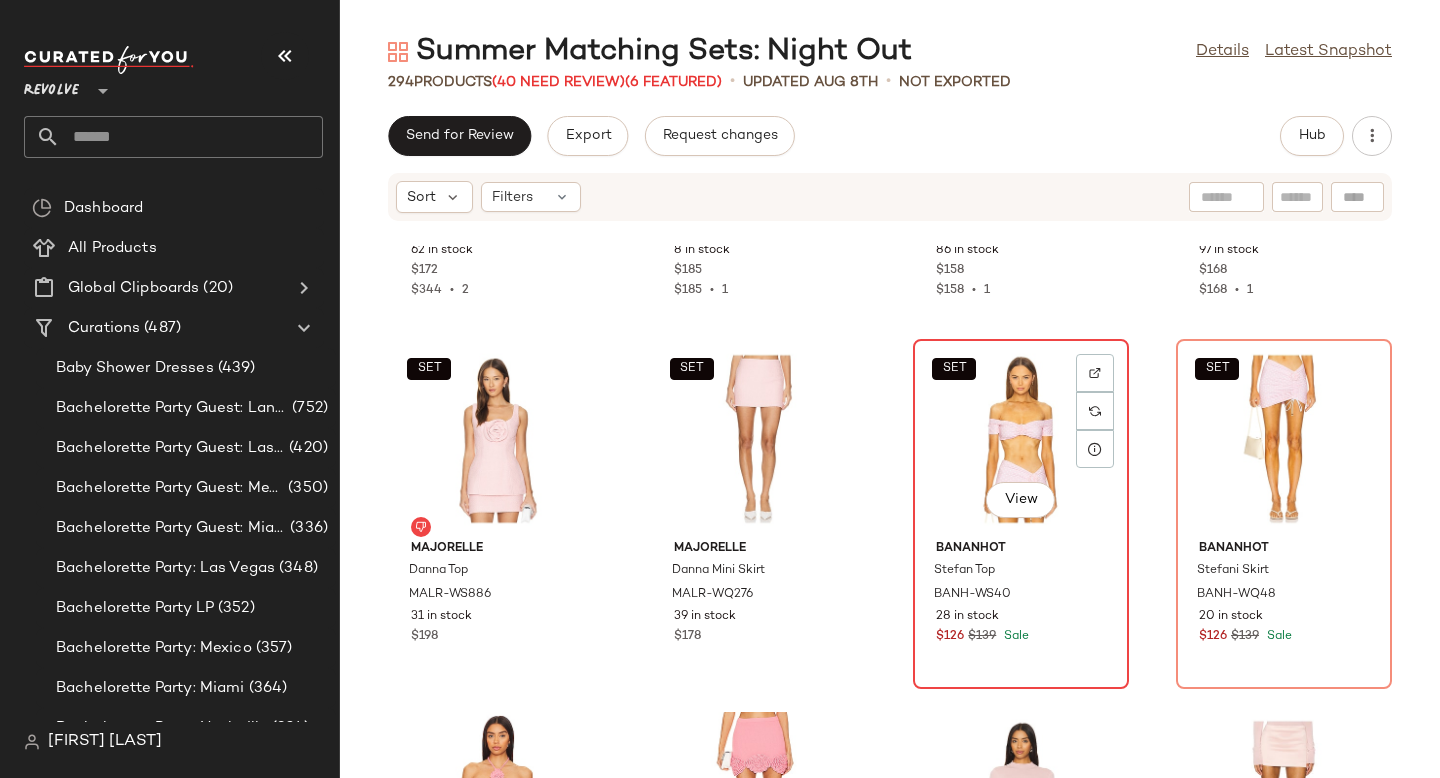 click on "SET   View" 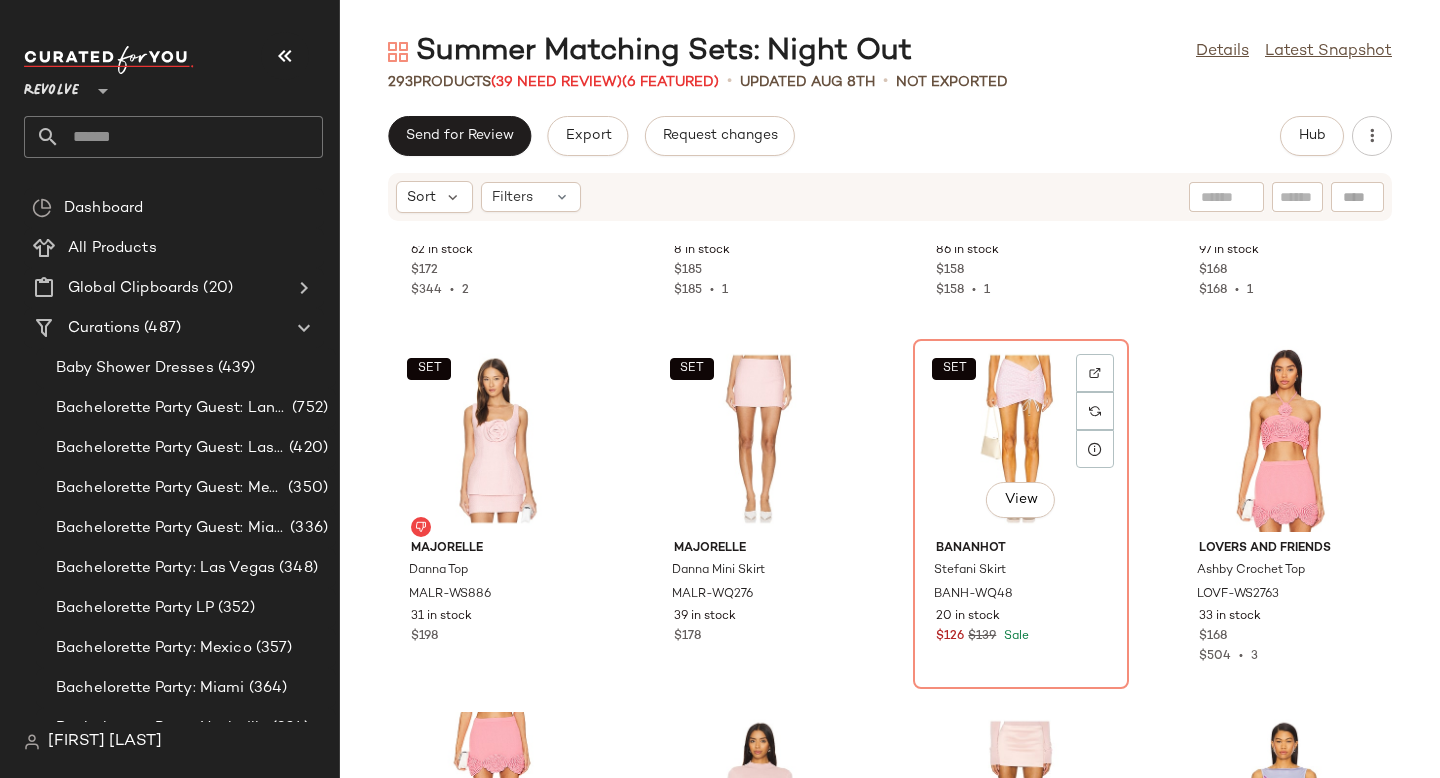 click on "SET   View" 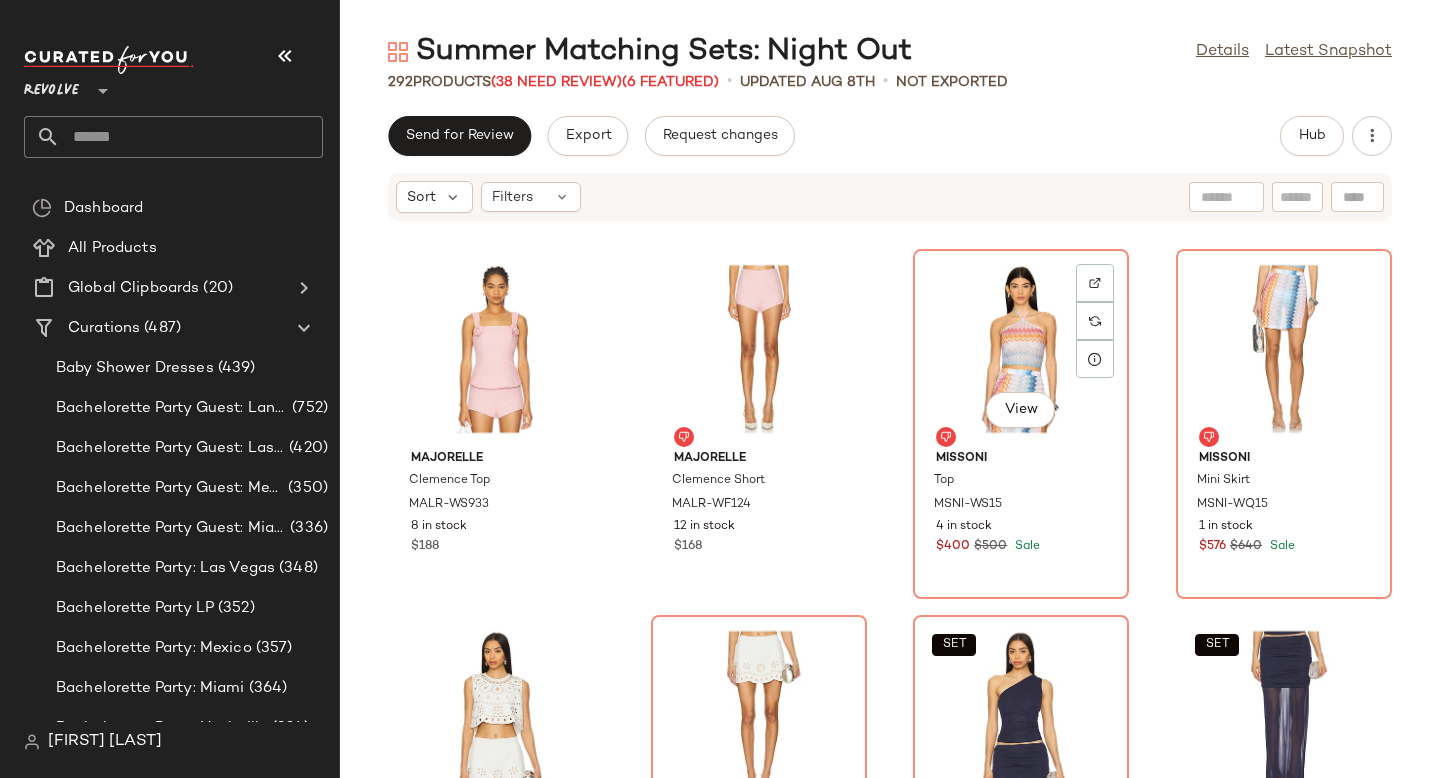 scroll, scrollTop: 14288, scrollLeft: 0, axis: vertical 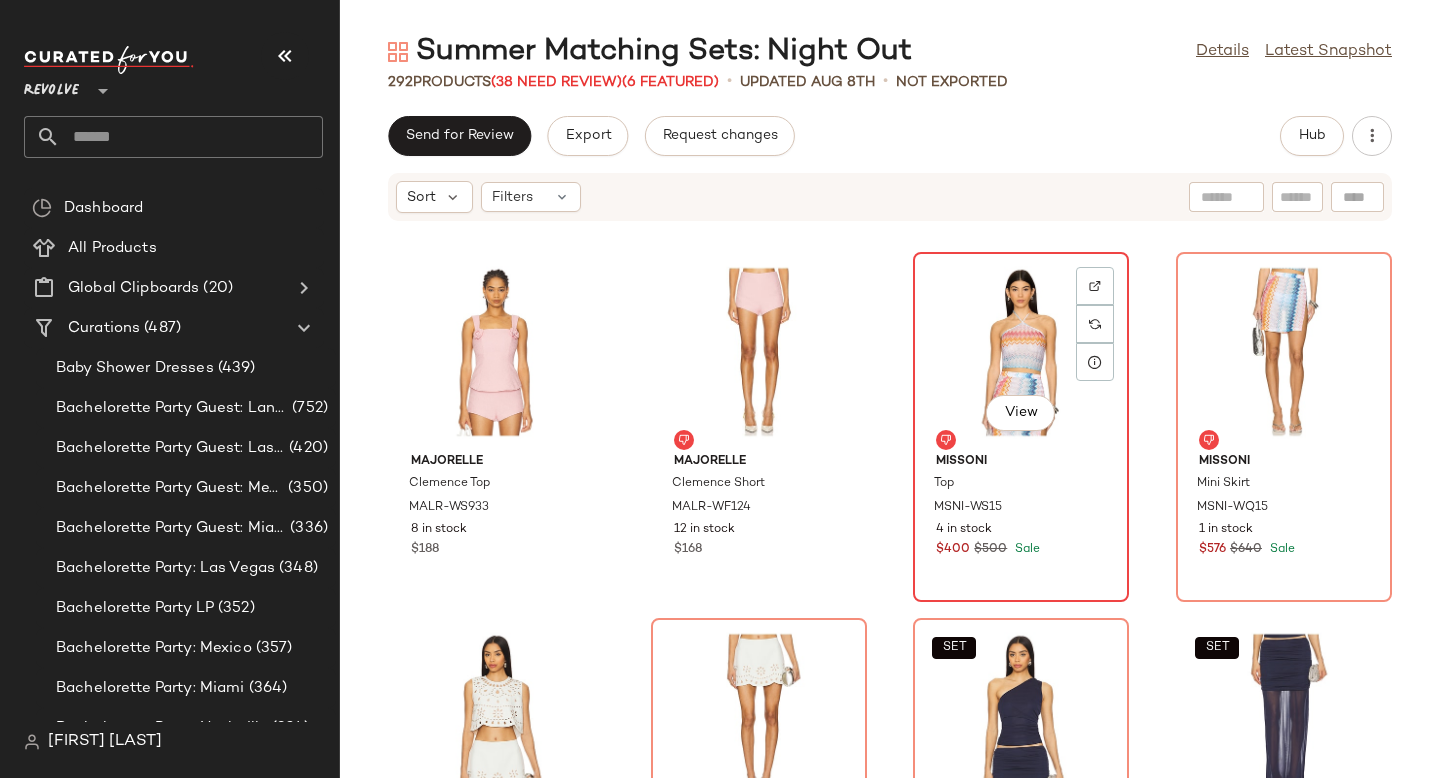 click on "View" 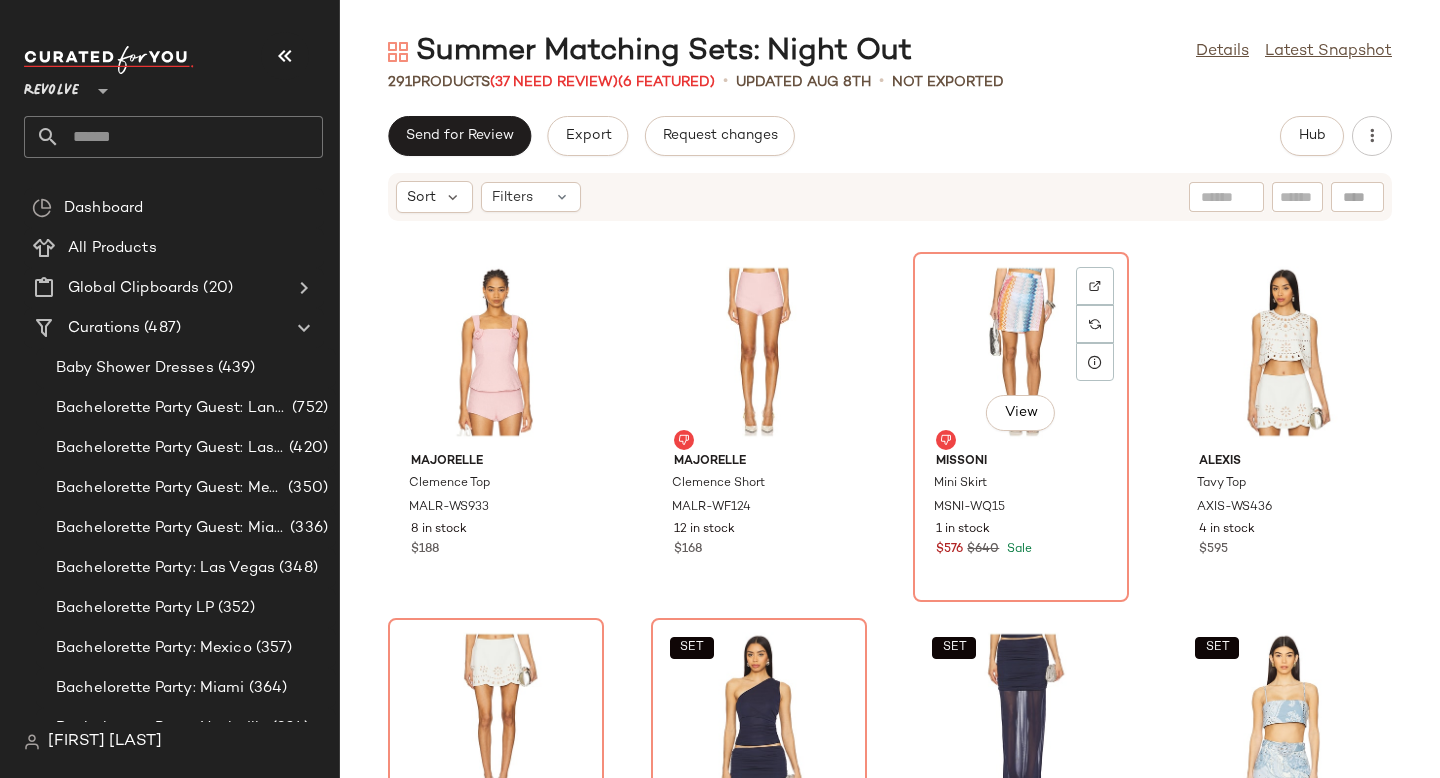 click on "View" 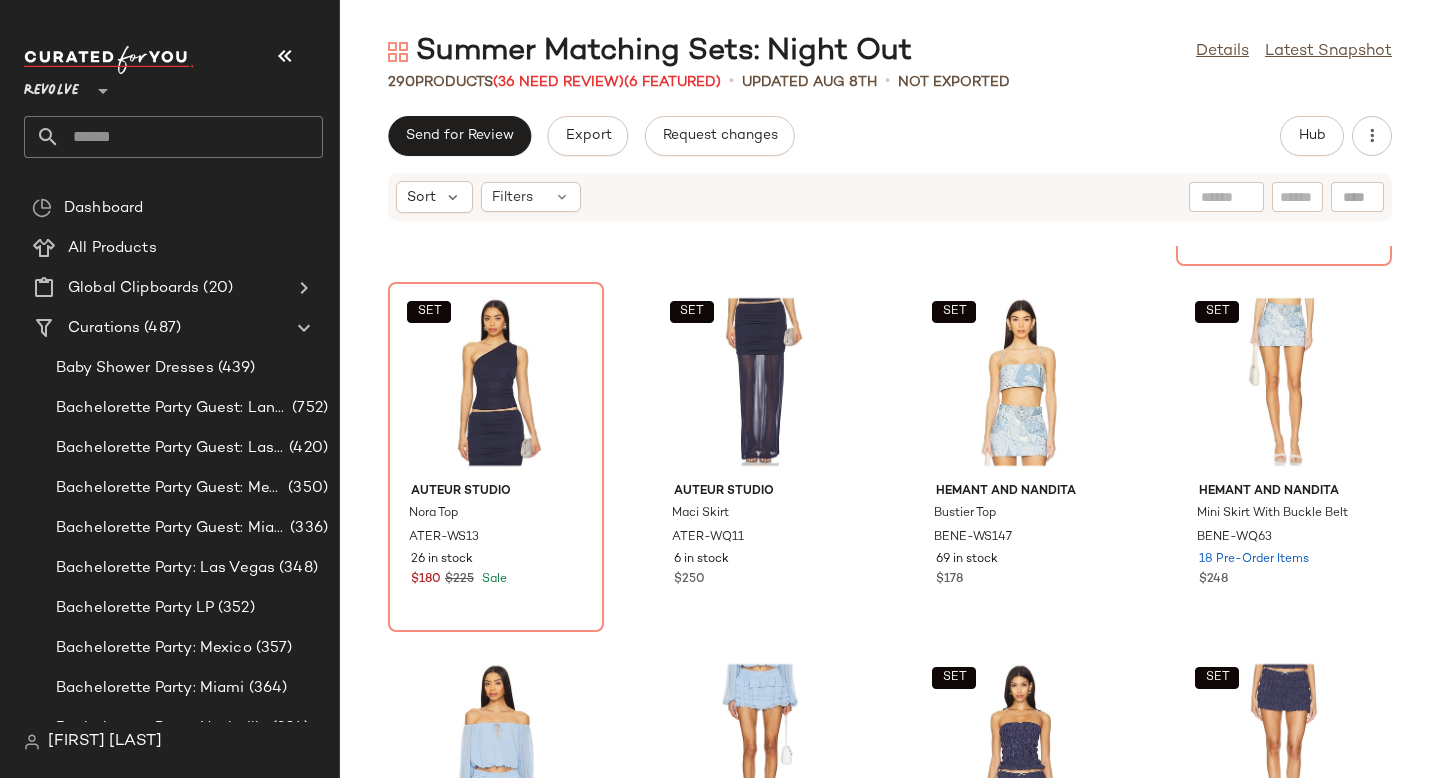 scroll, scrollTop: 14632, scrollLeft: 0, axis: vertical 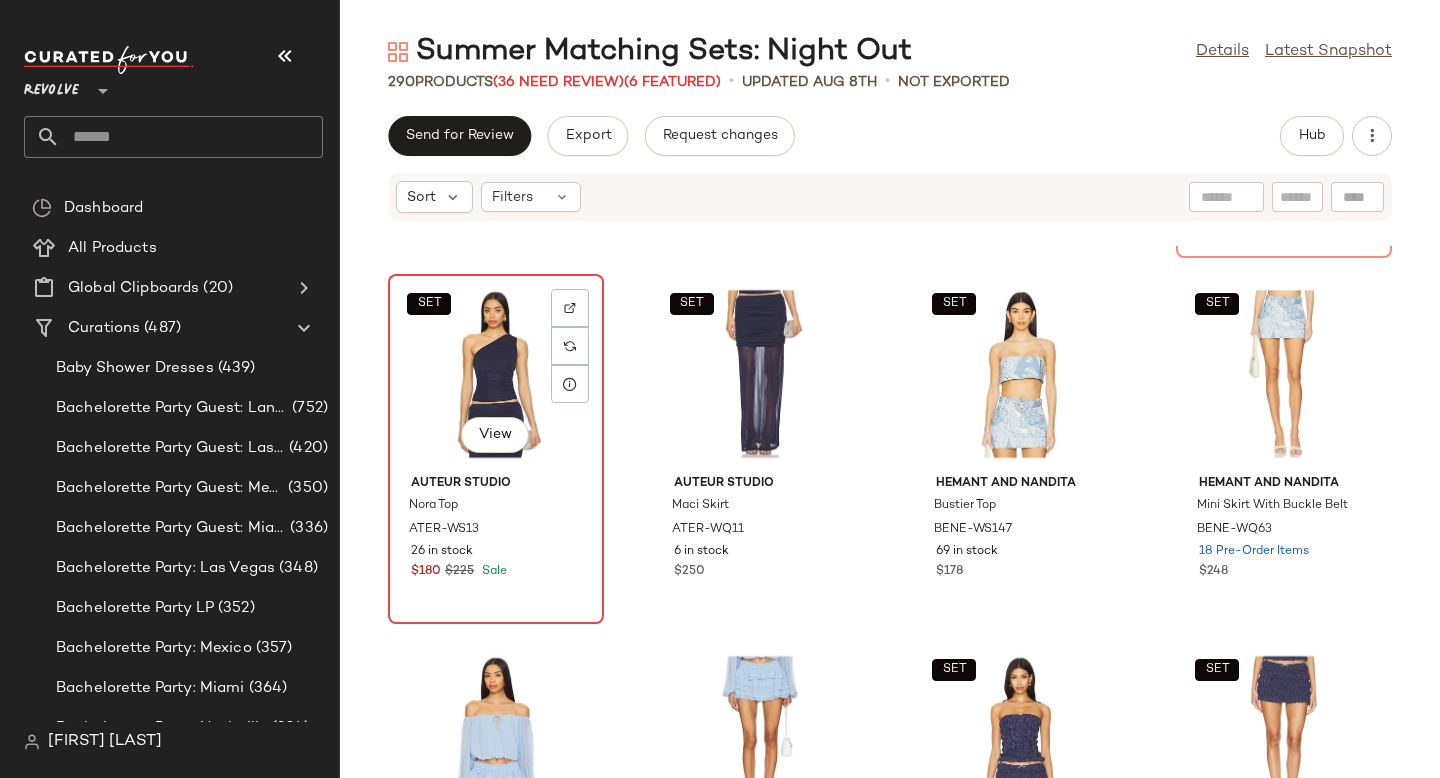 click on "SET   View" 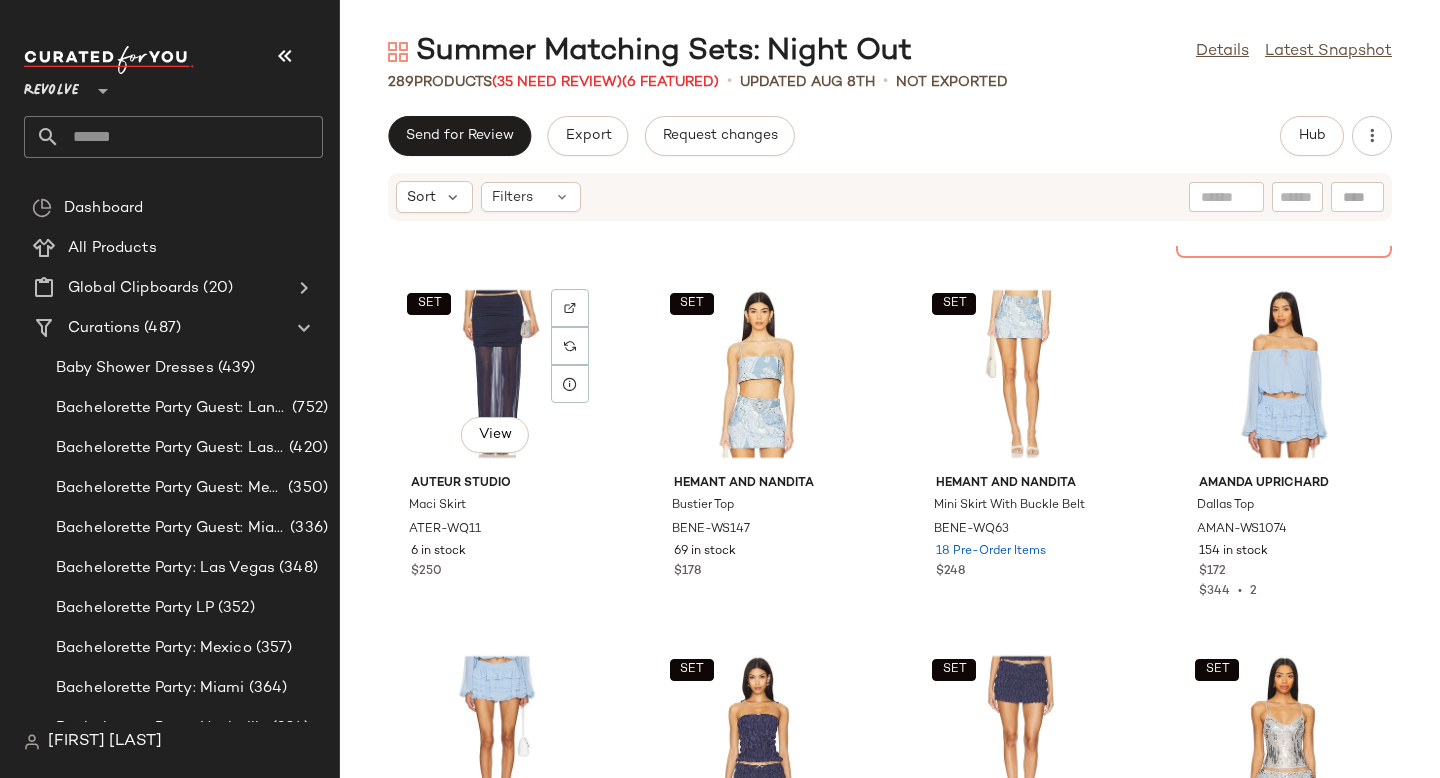 click on "SET   View" 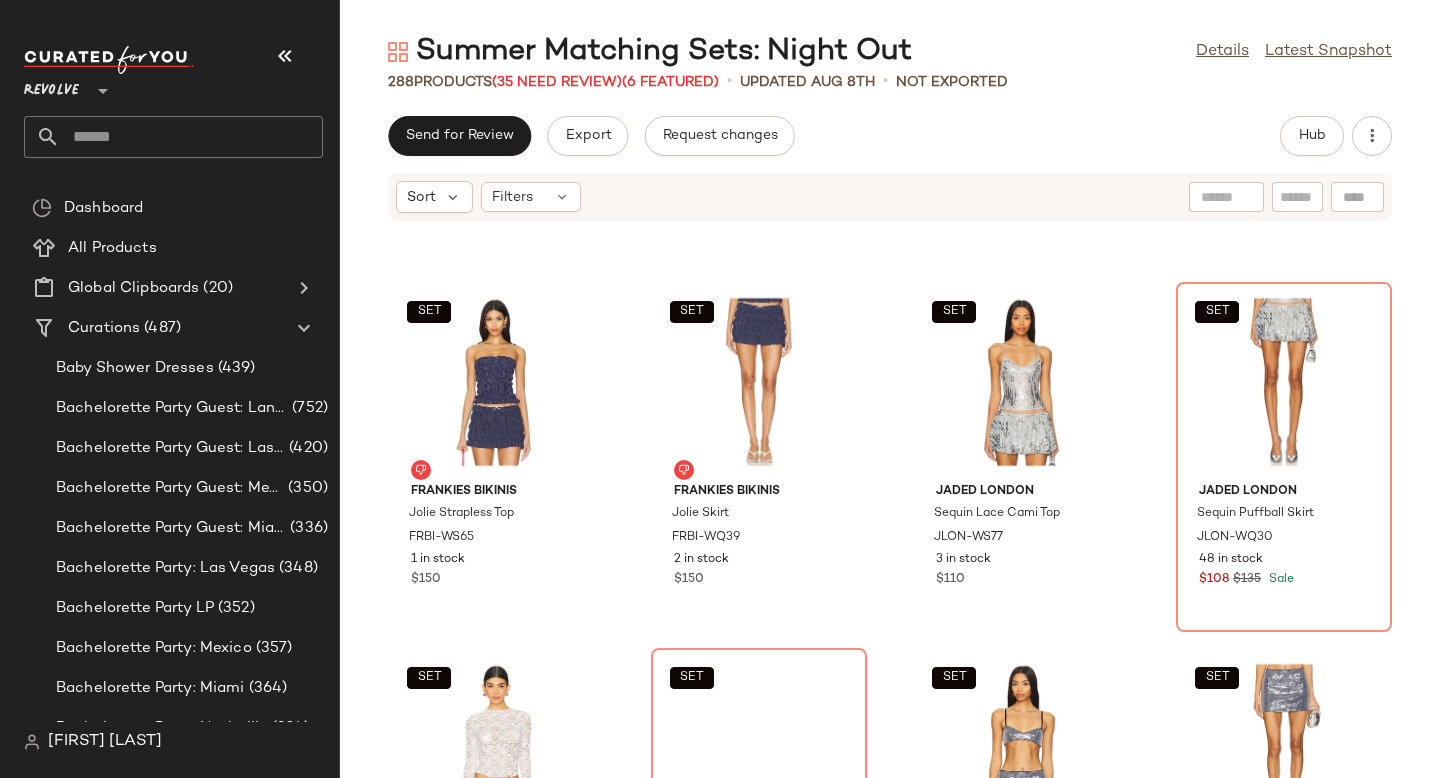 scroll, scrollTop: 14989, scrollLeft: 0, axis: vertical 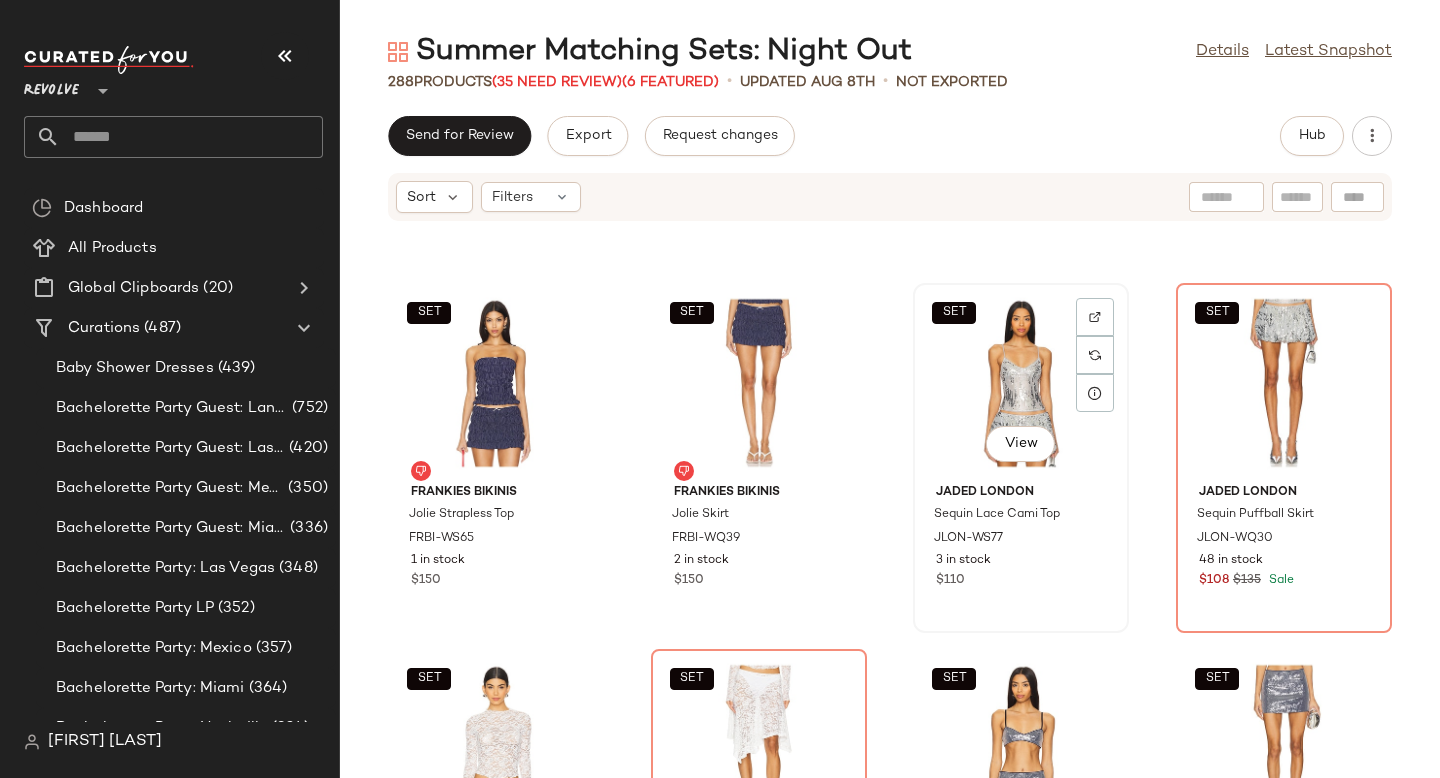 click on "SET   View  Jaded London Sequin Lace Cami Top JLON-WS77 3 in stock $110" at bounding box center [1021, 458] 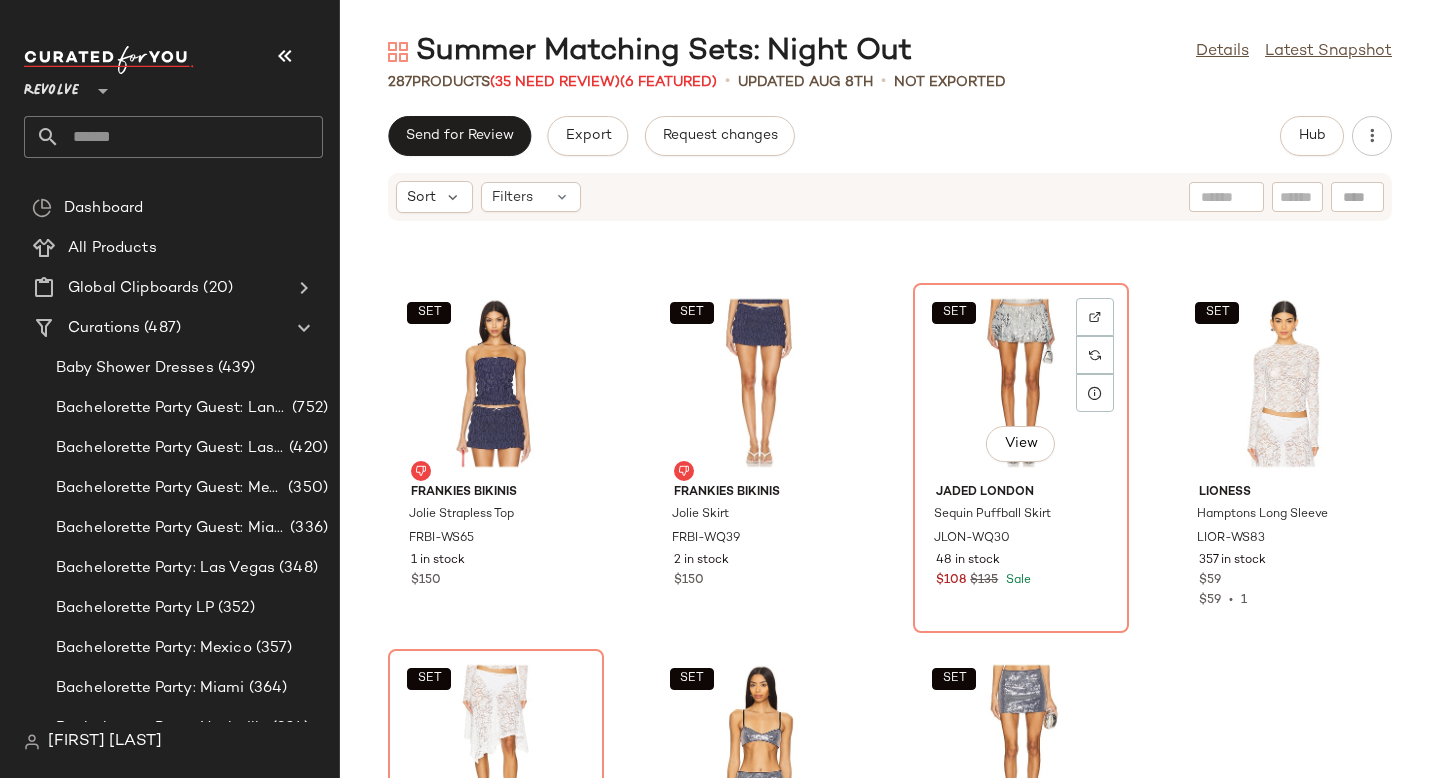 click on "SET   View  Jaded London Sequin Puffball Skirt JLON-WQ30 48 in stock $108 $135 Sale" at bounding box center [1021, 458] 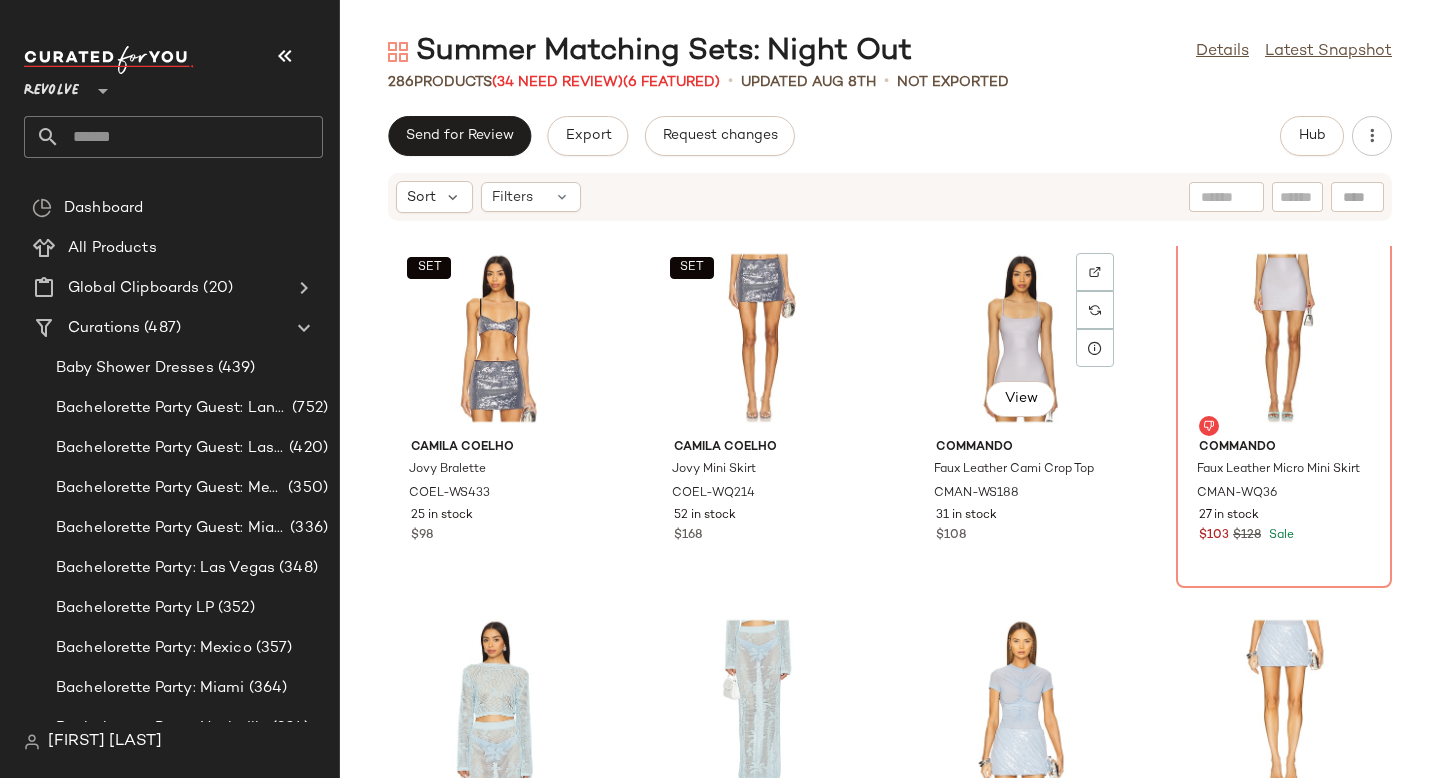 scroll, scrollTop: 15404, scrollLeft: 0, axis: vertical 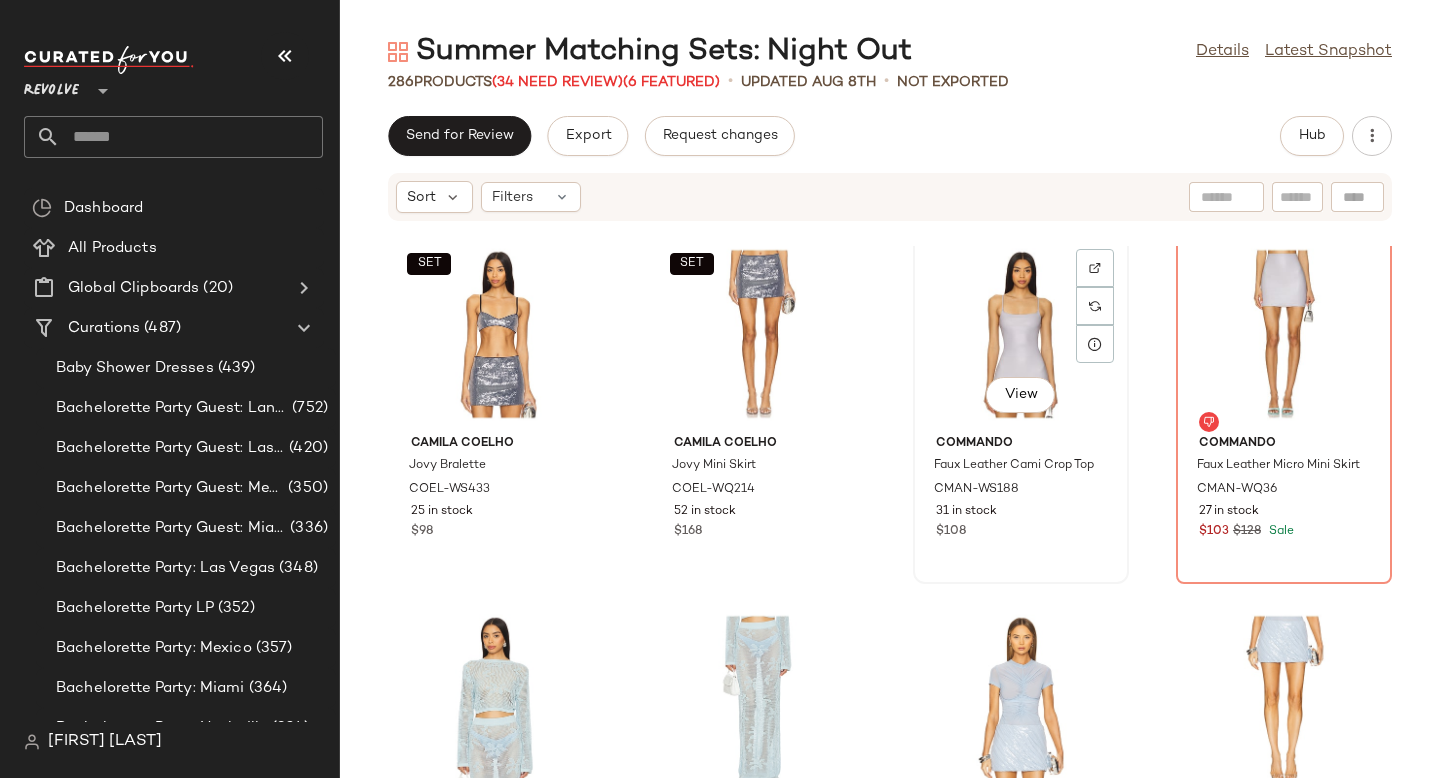 click on "View" 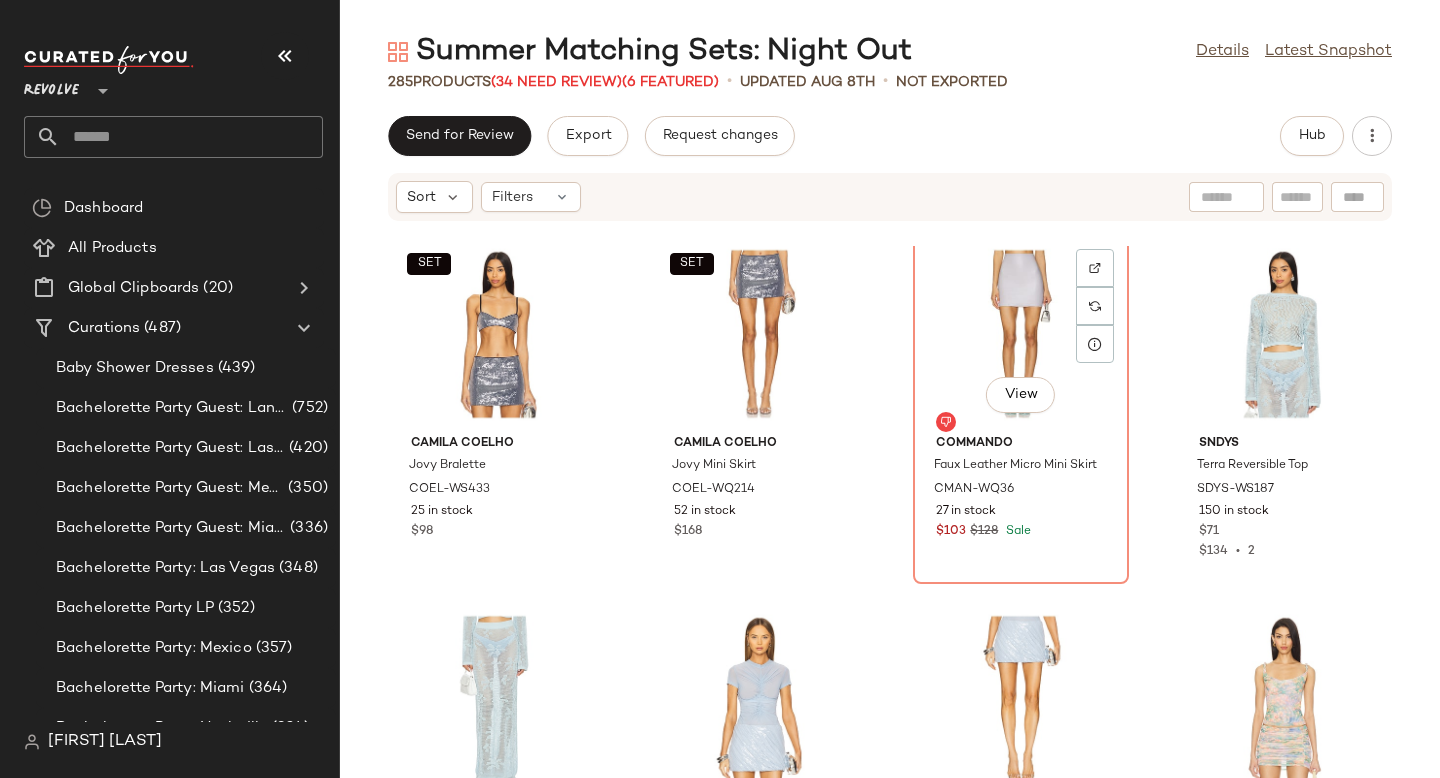 click on "View" 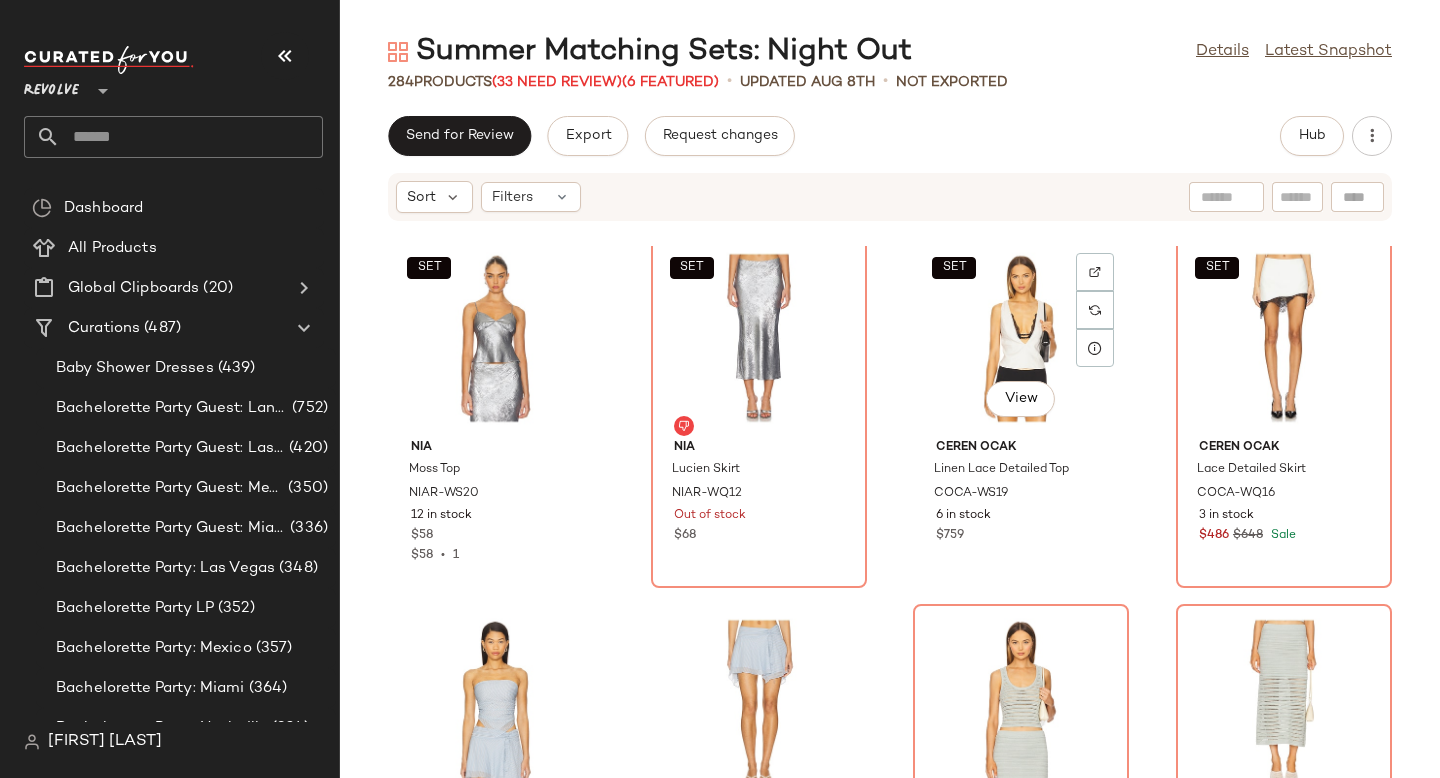 scroll, scrollTop: 16100, scrollLeft: 0, axis: vertical 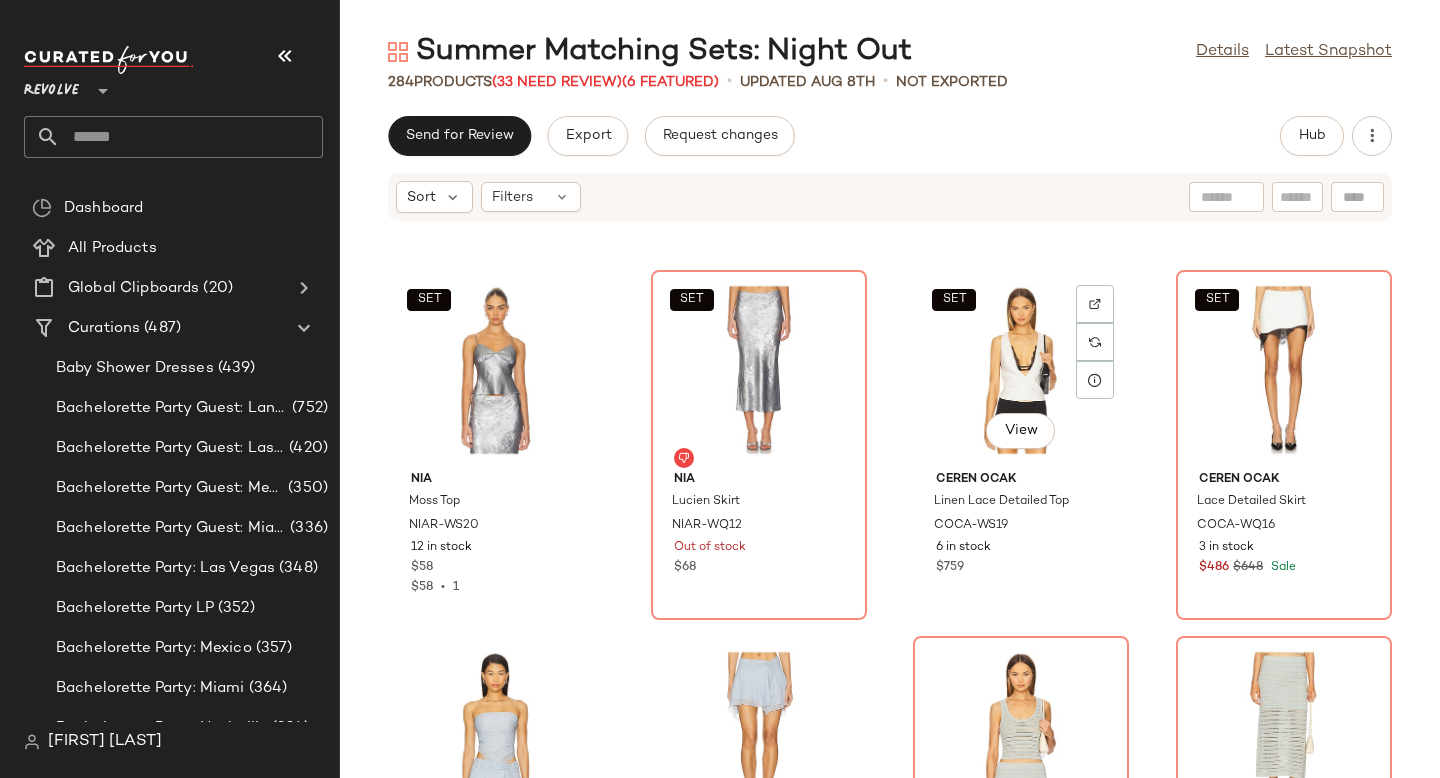 click on "SET   View" 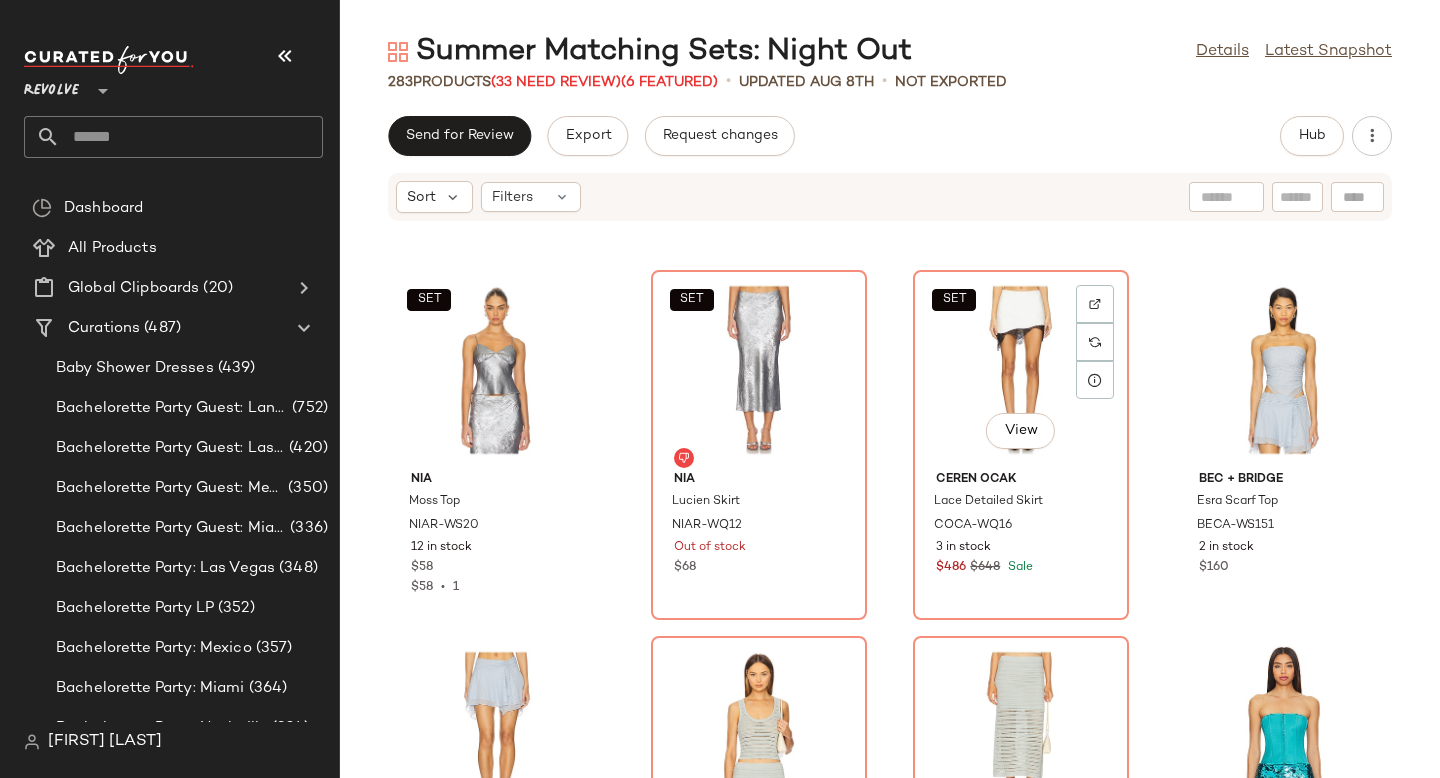 click on "SET   View" 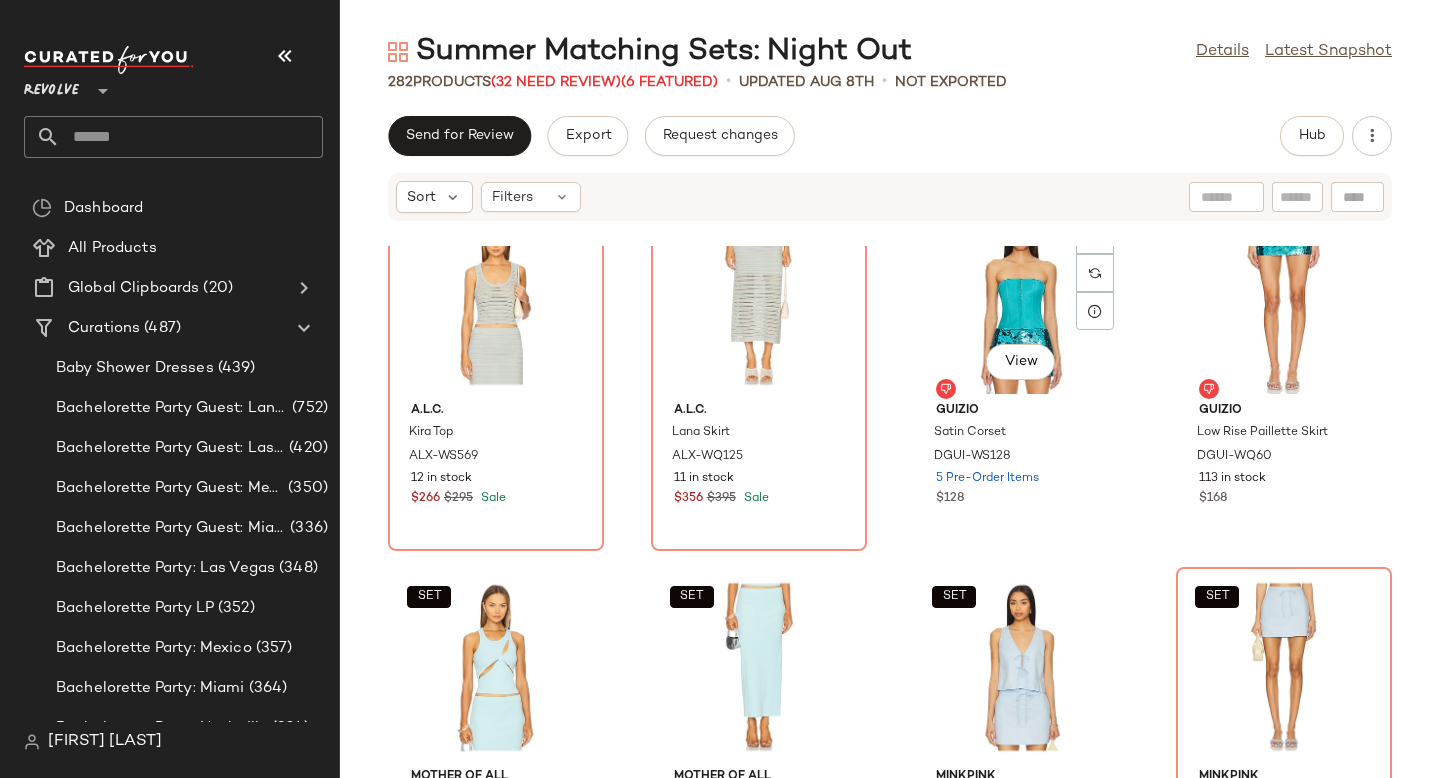 scroll, scrollTop: 16551, scrollLeft: 0, axis: vertical 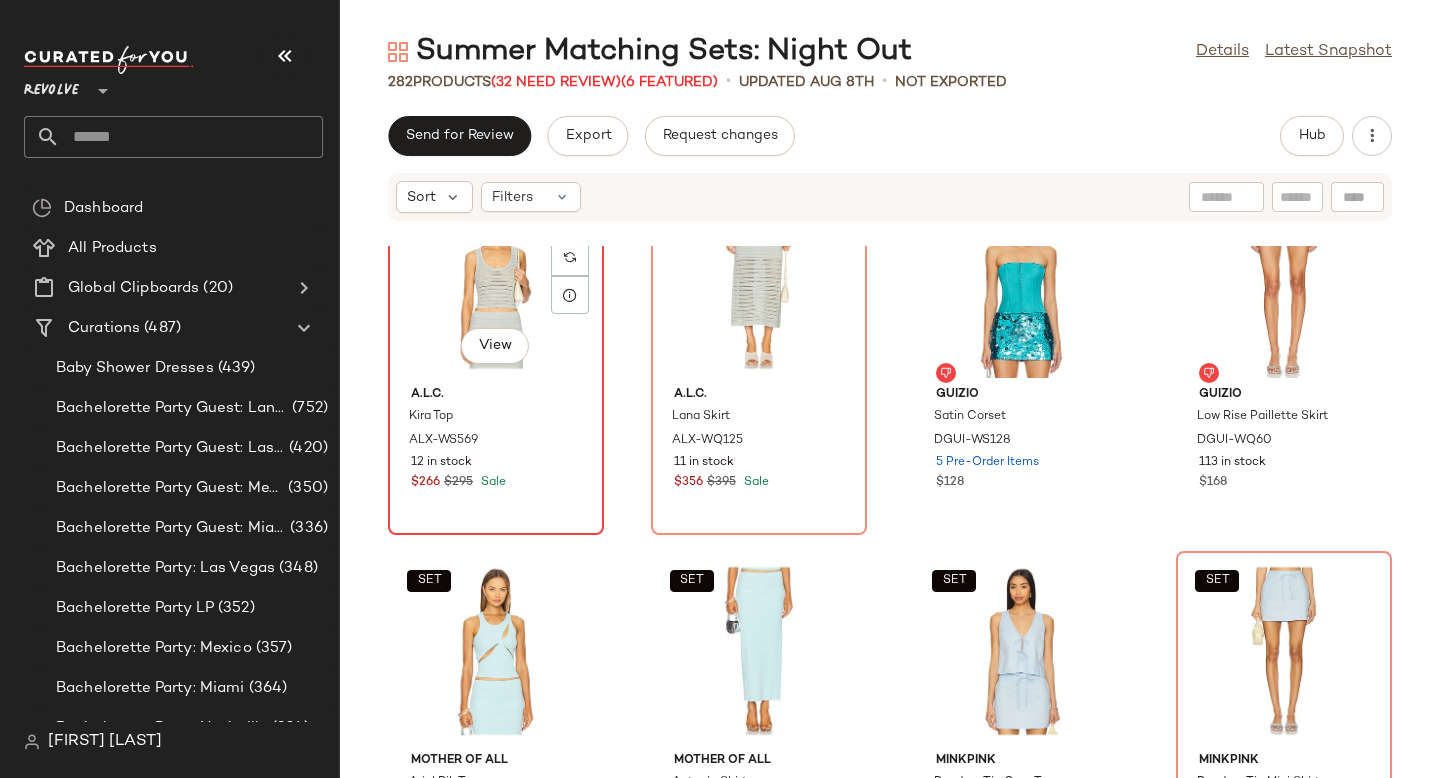 click on "View" 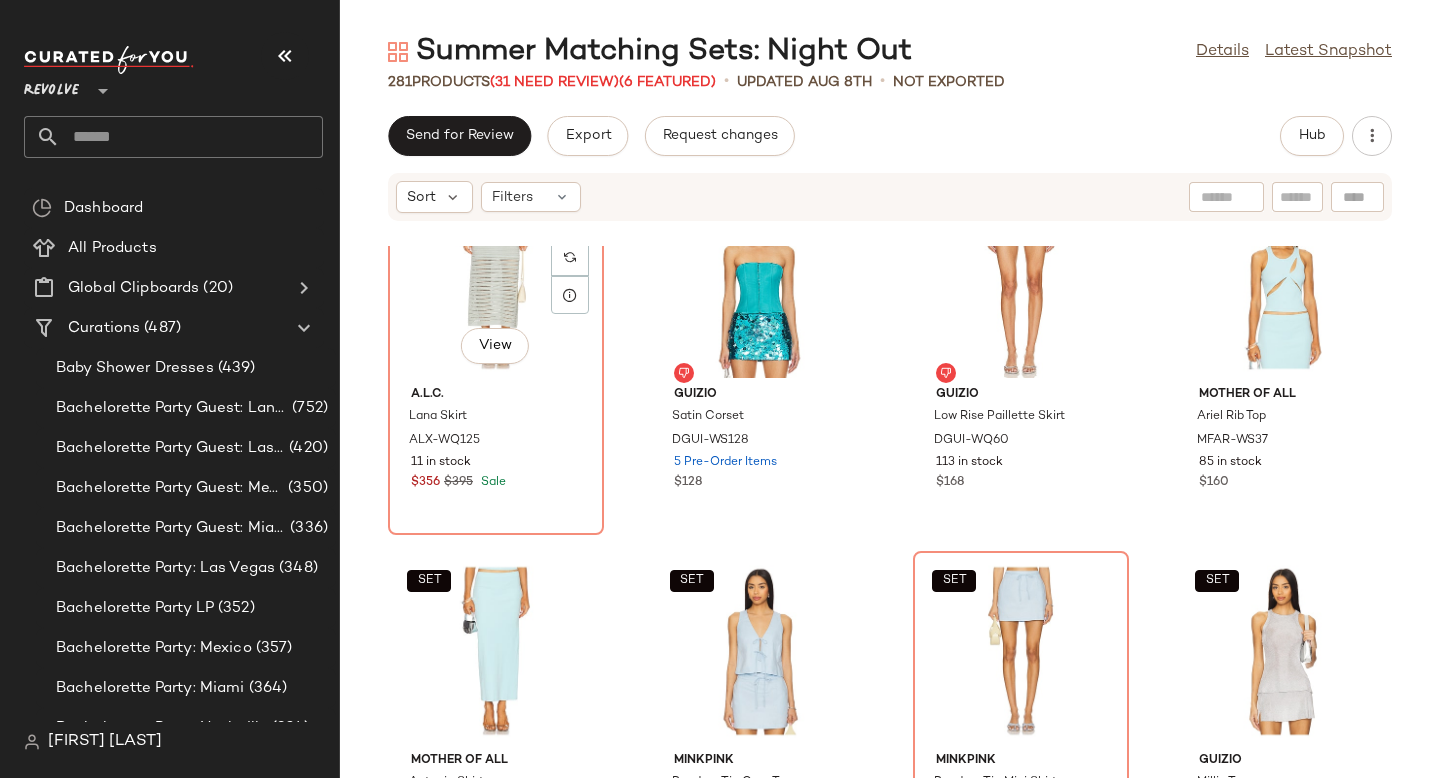 click on "View" 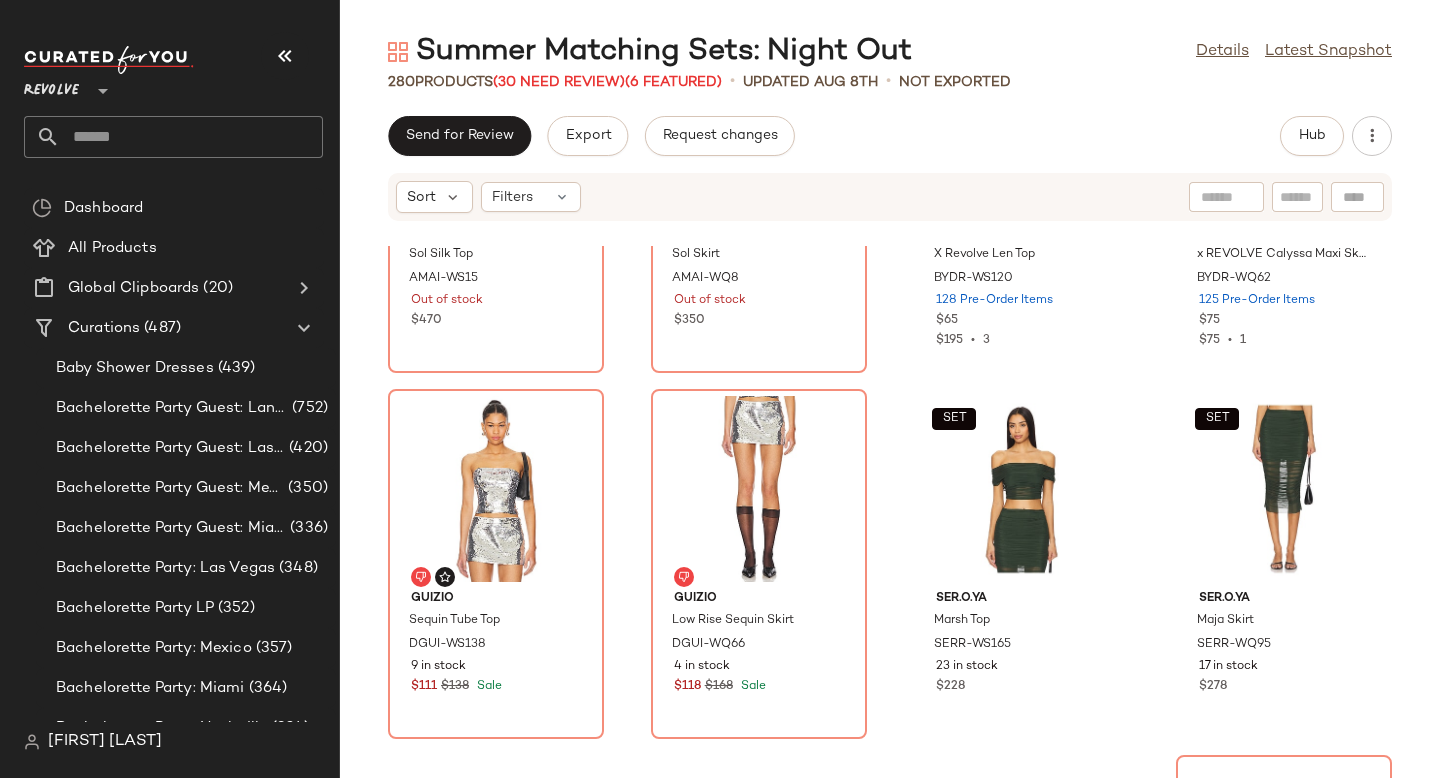 scroll, scrollTop: 18186, scrollLeft: 0, axis: vertical 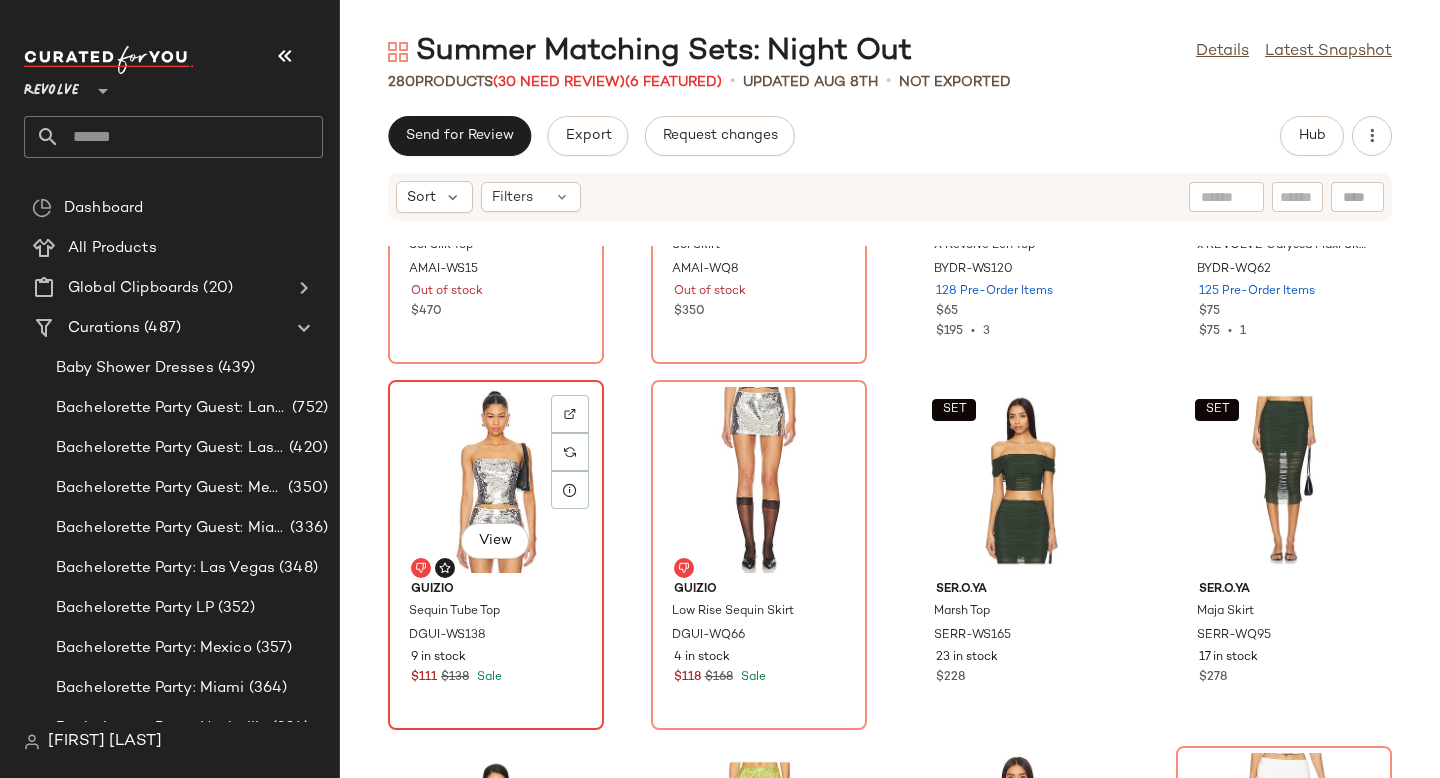 click on "View" 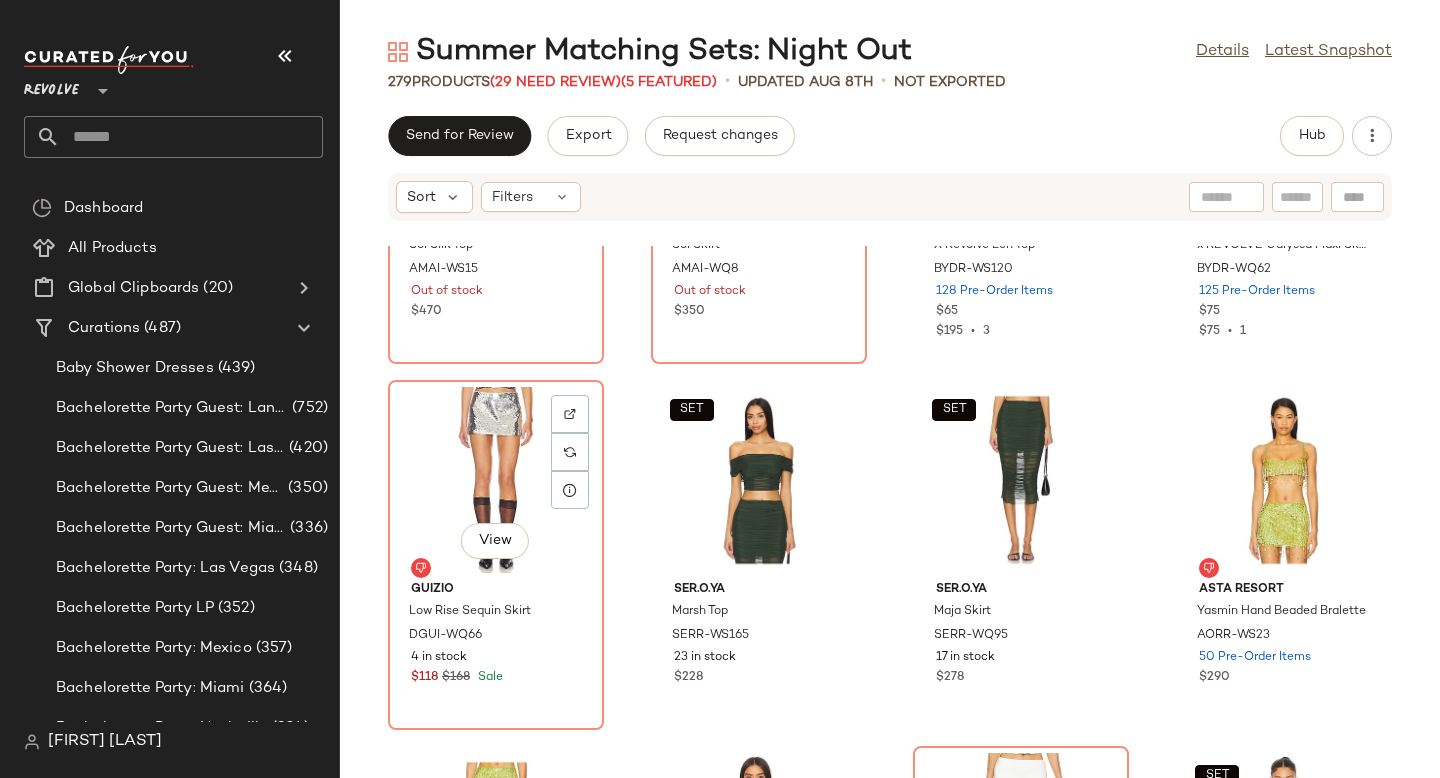 click on "View" 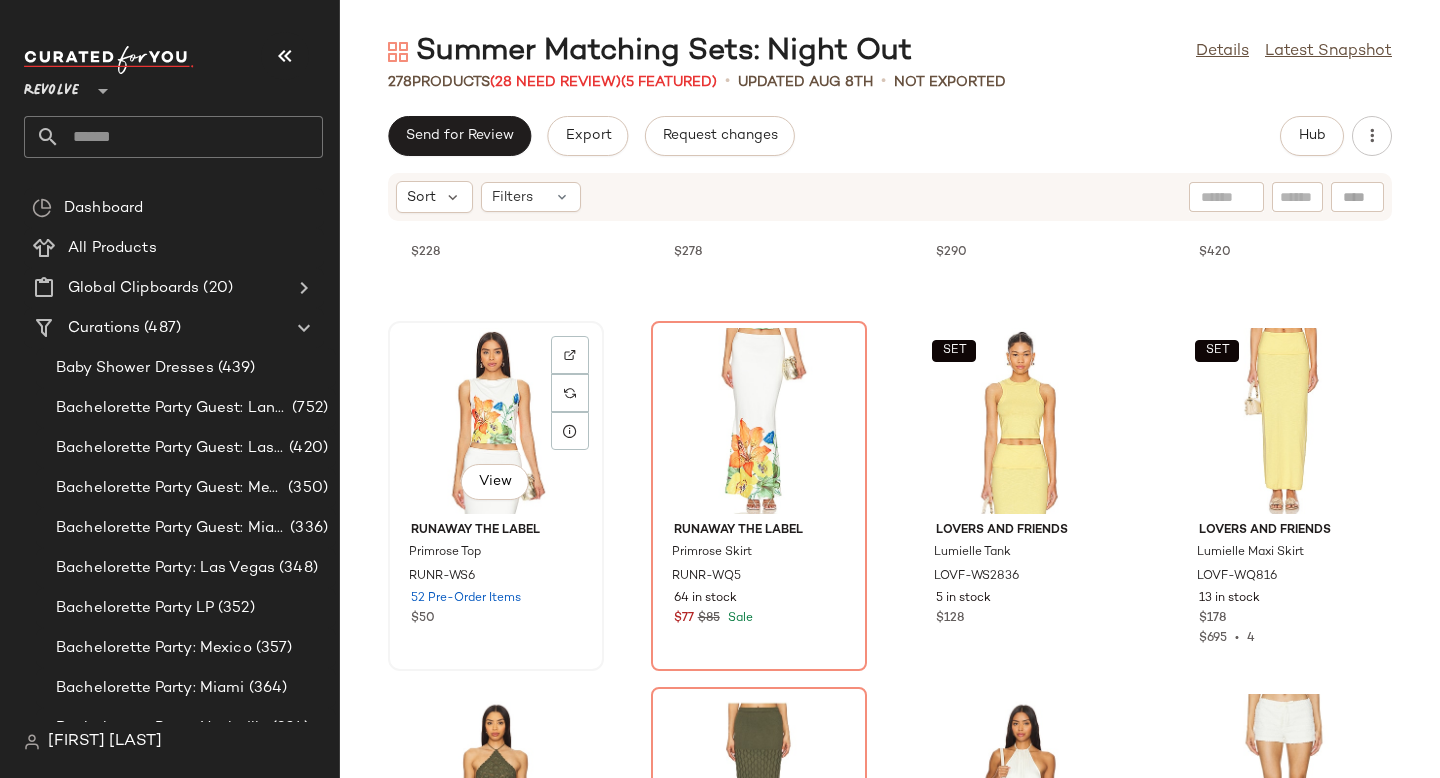 scroll, scrollTop: 18618, scrollLeft: 0, axis: vertical 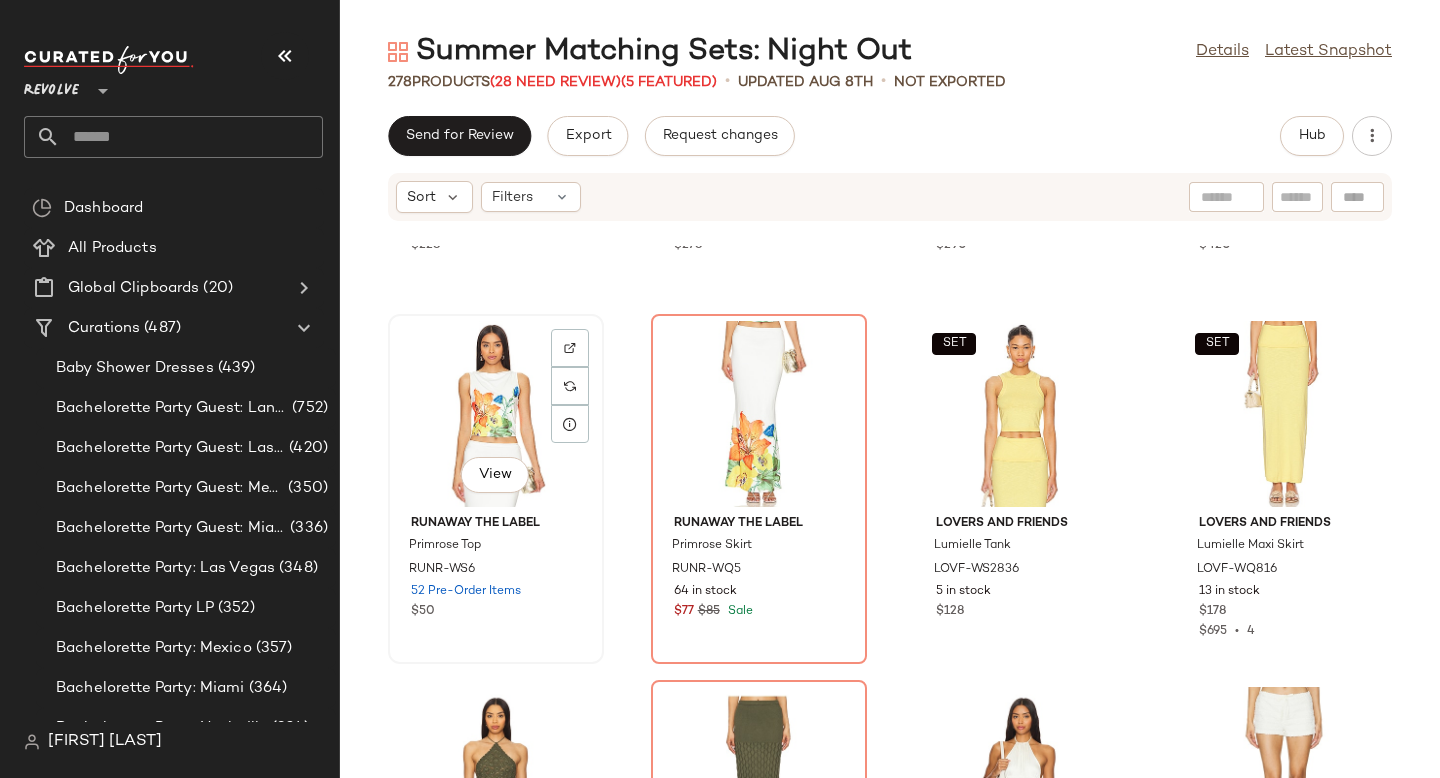 click on "View" 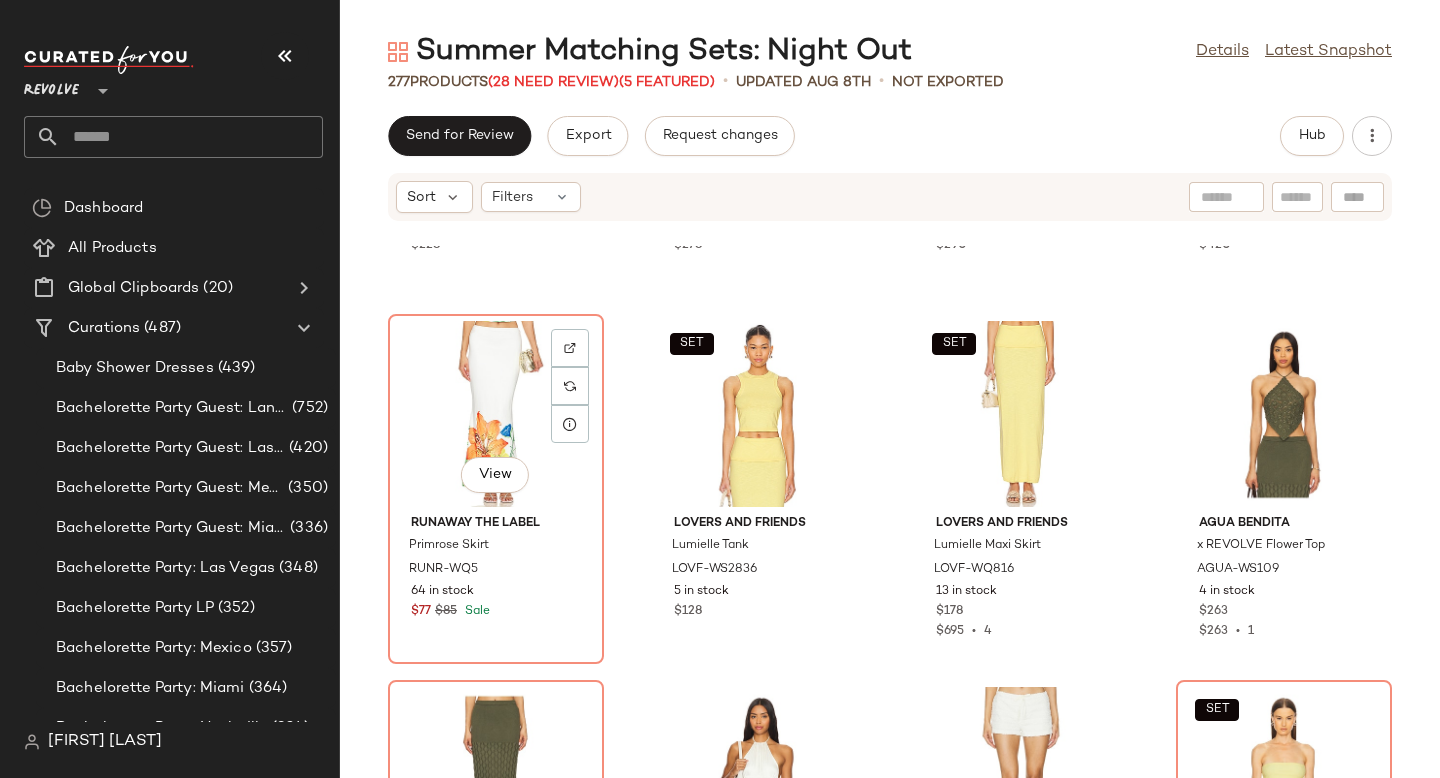 click on "View" 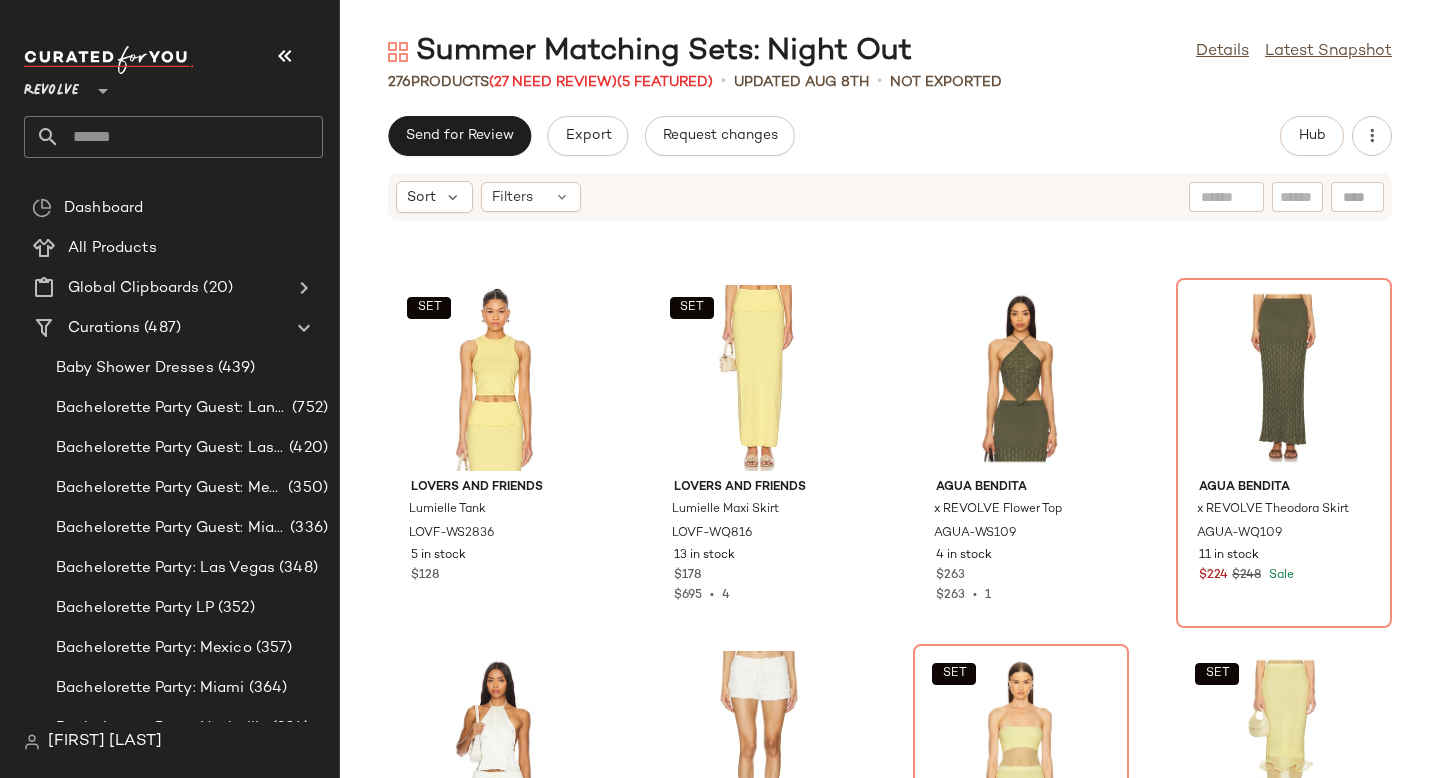 scroll, scrollTop: 18651, scrollLeft: 0, axis: vertical 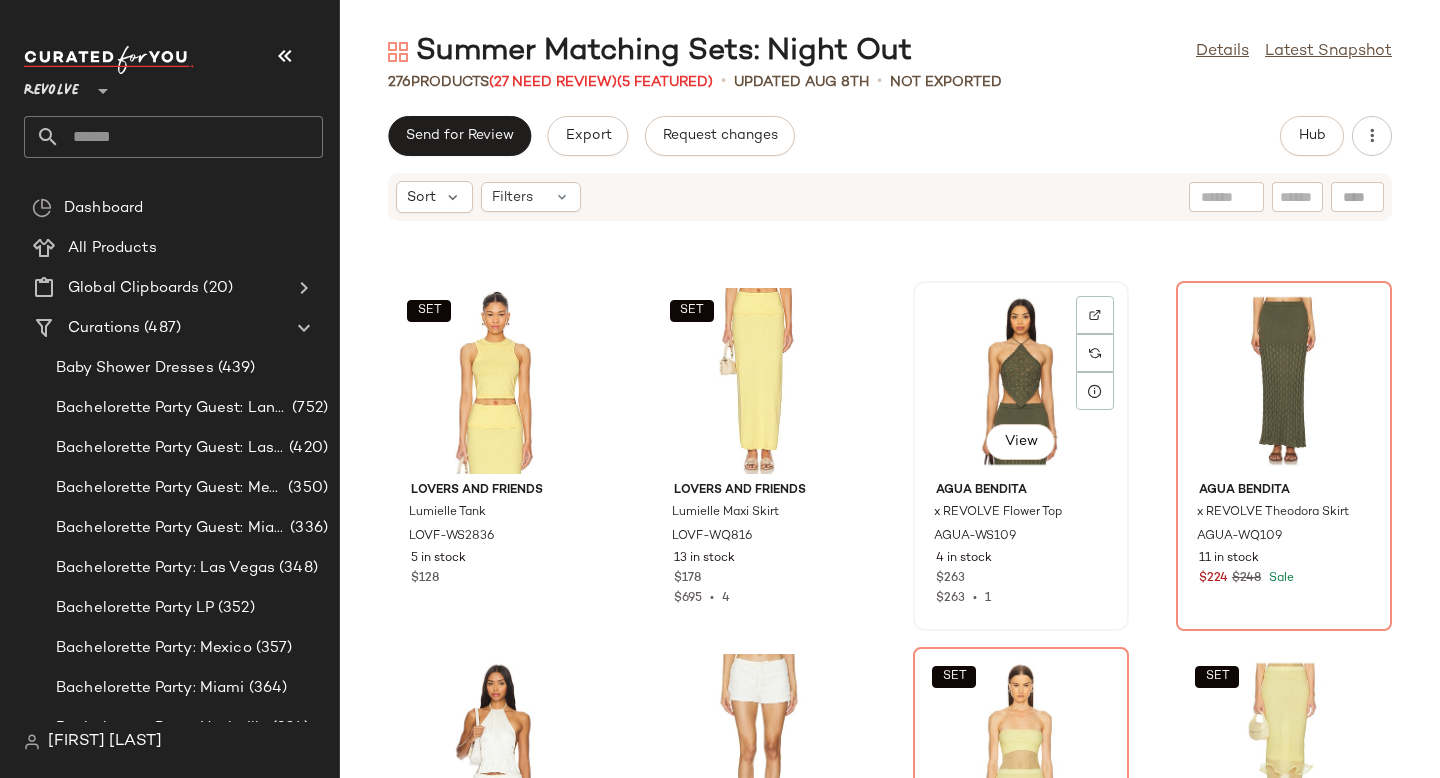 click on "View" 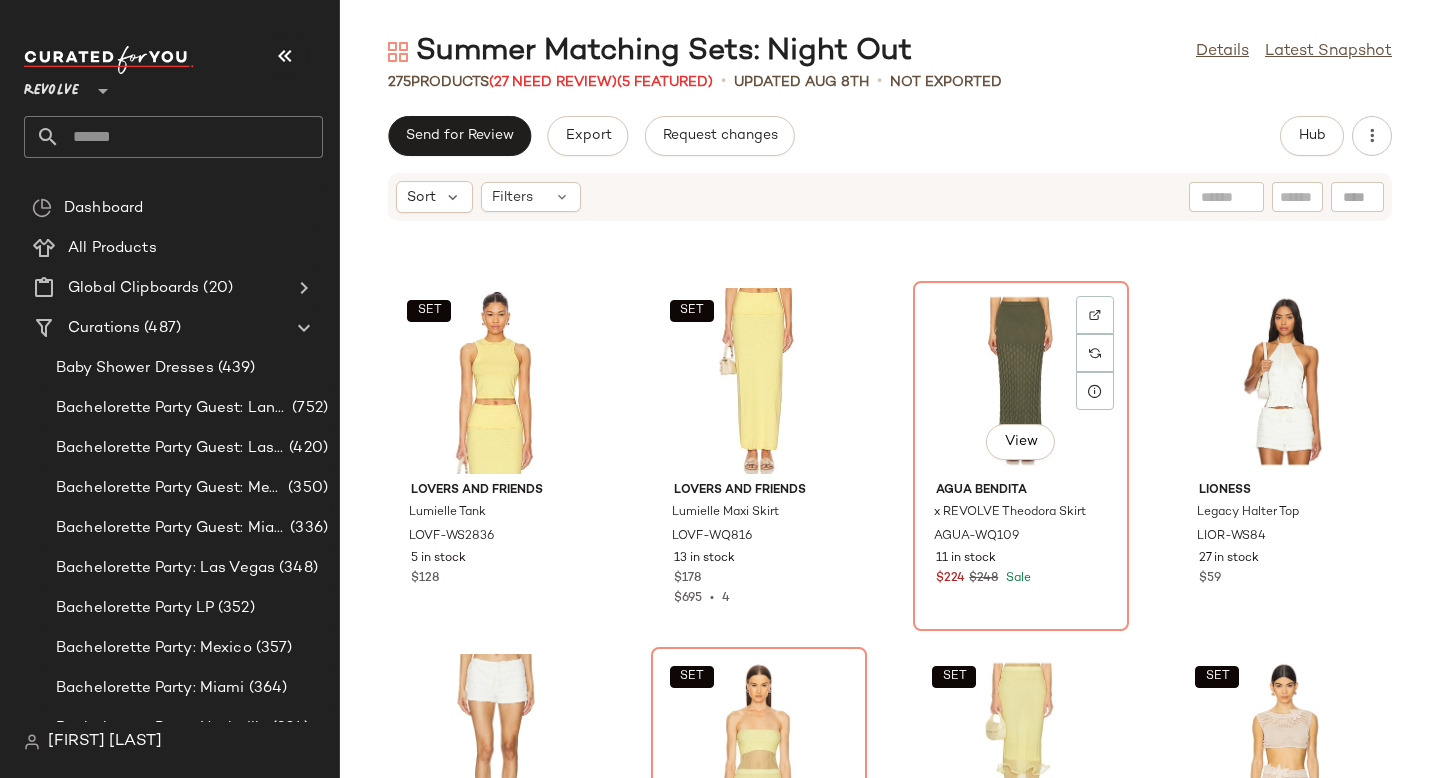 click on "View" 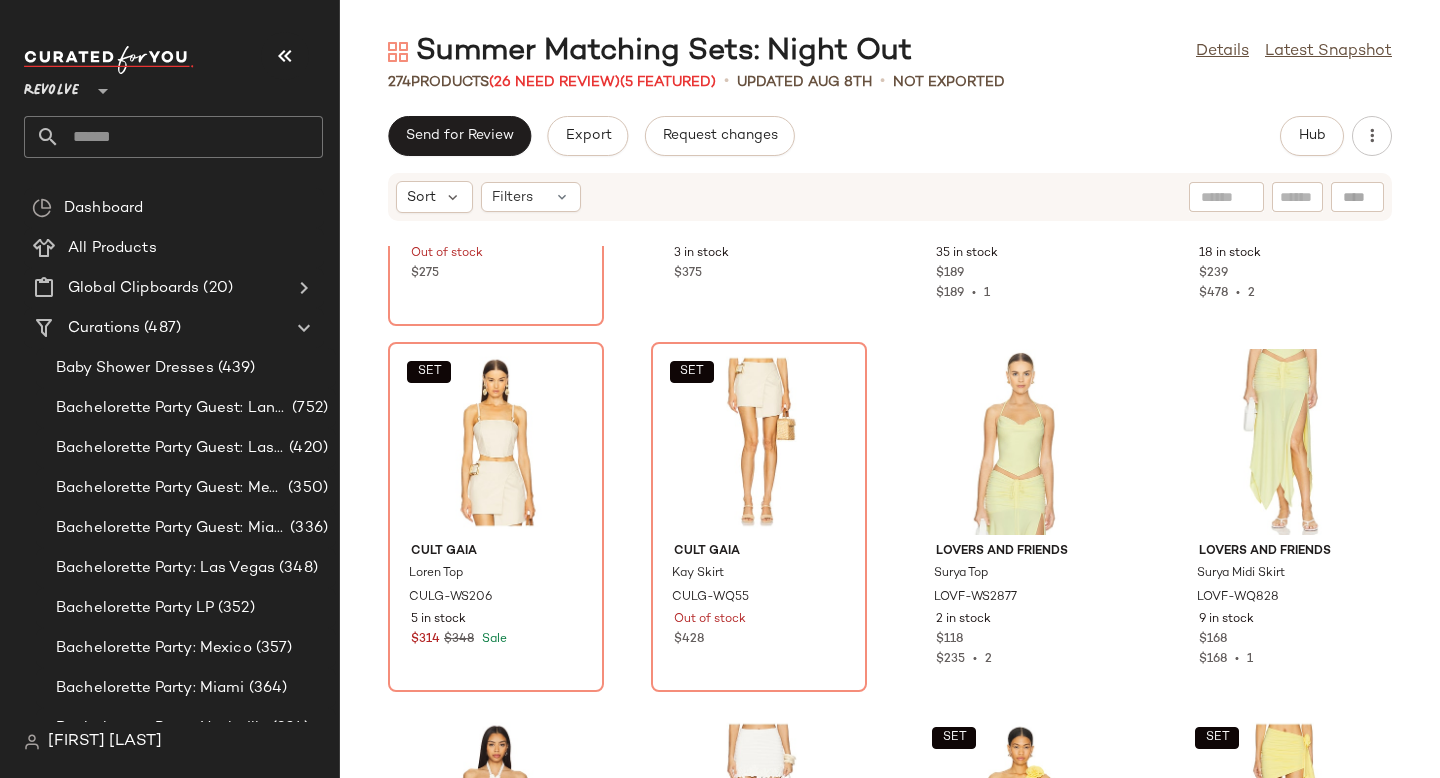 scroll, scrollTop: 19320, scrollLeft: 0, axis: vertical 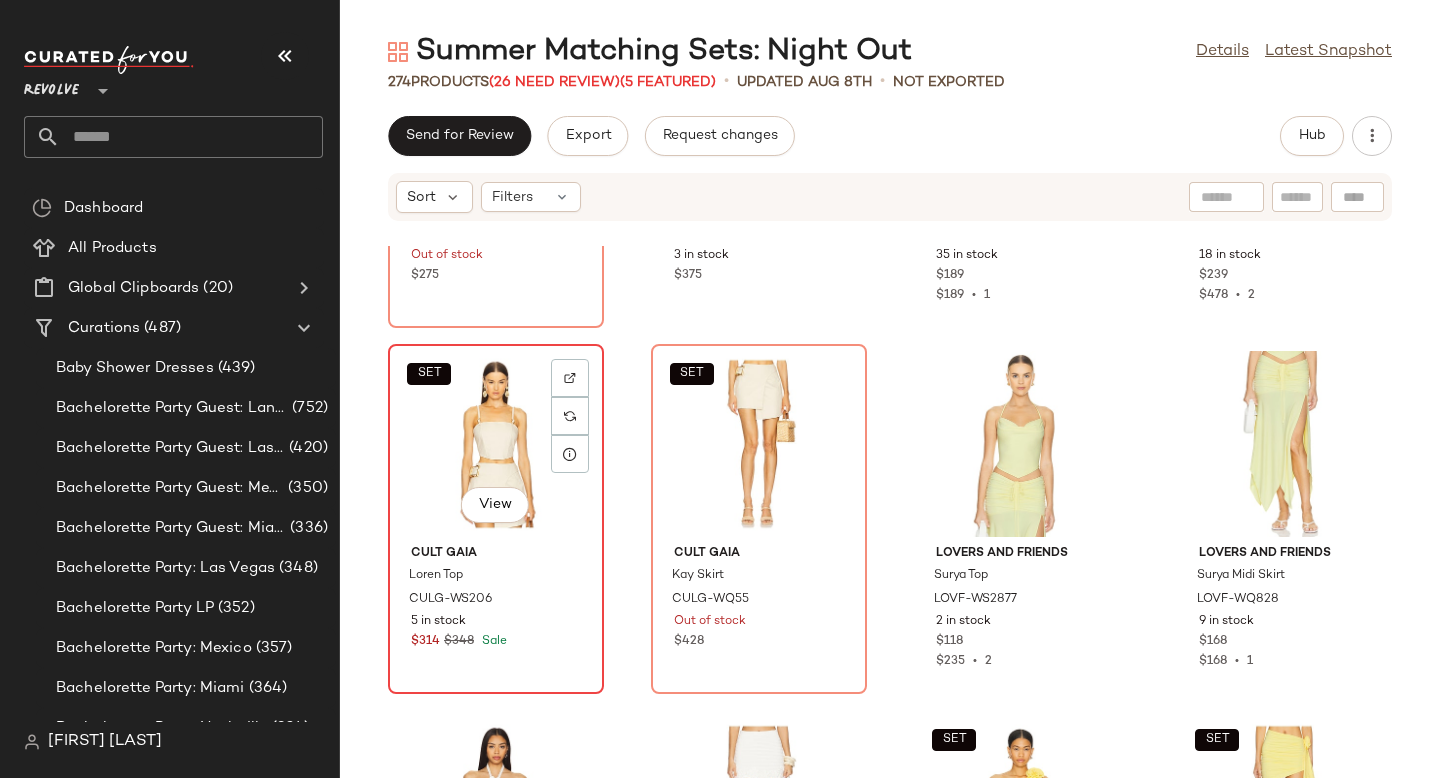 click on "SET   View" 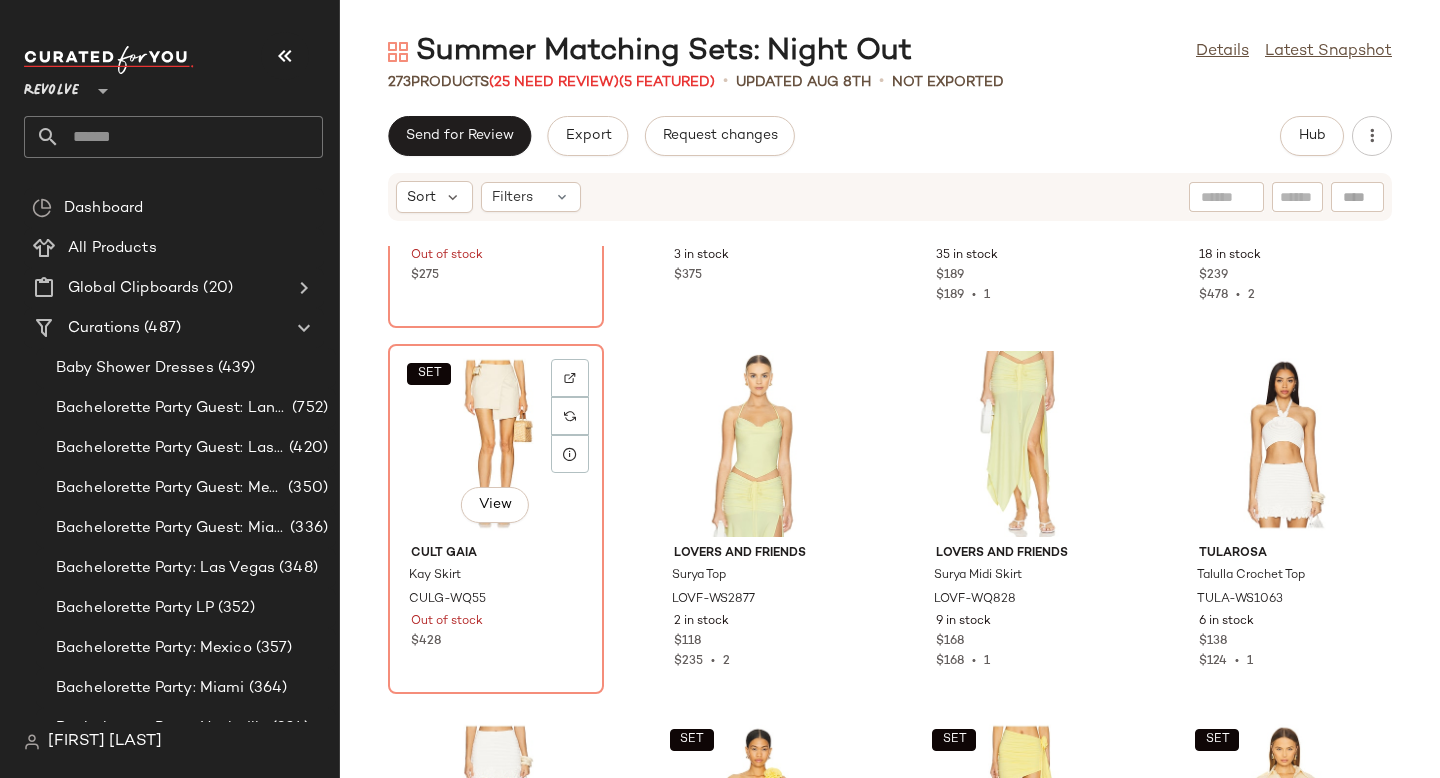 click on "SET   View" 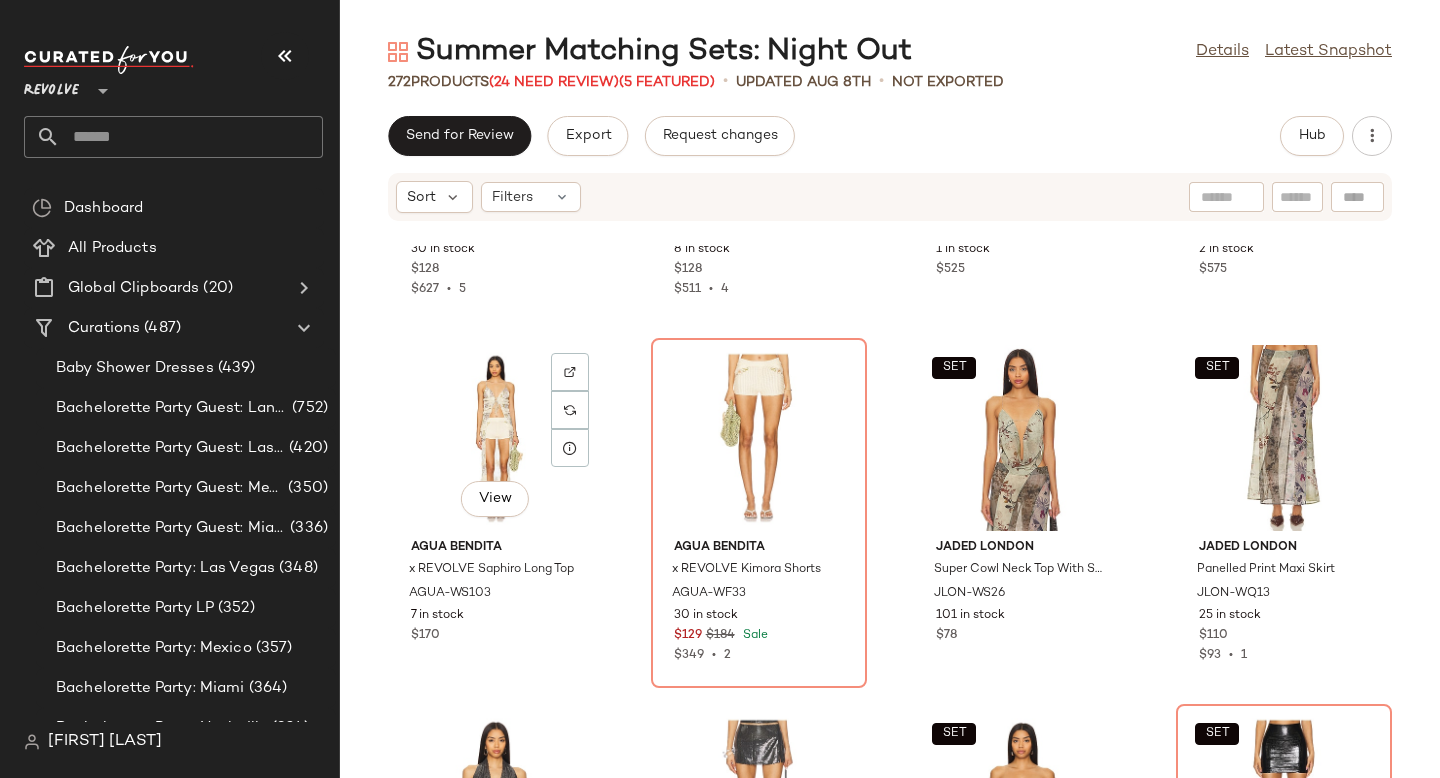 scroll, scrollTop: 20054, scrollLeft: 0, axis: vertical 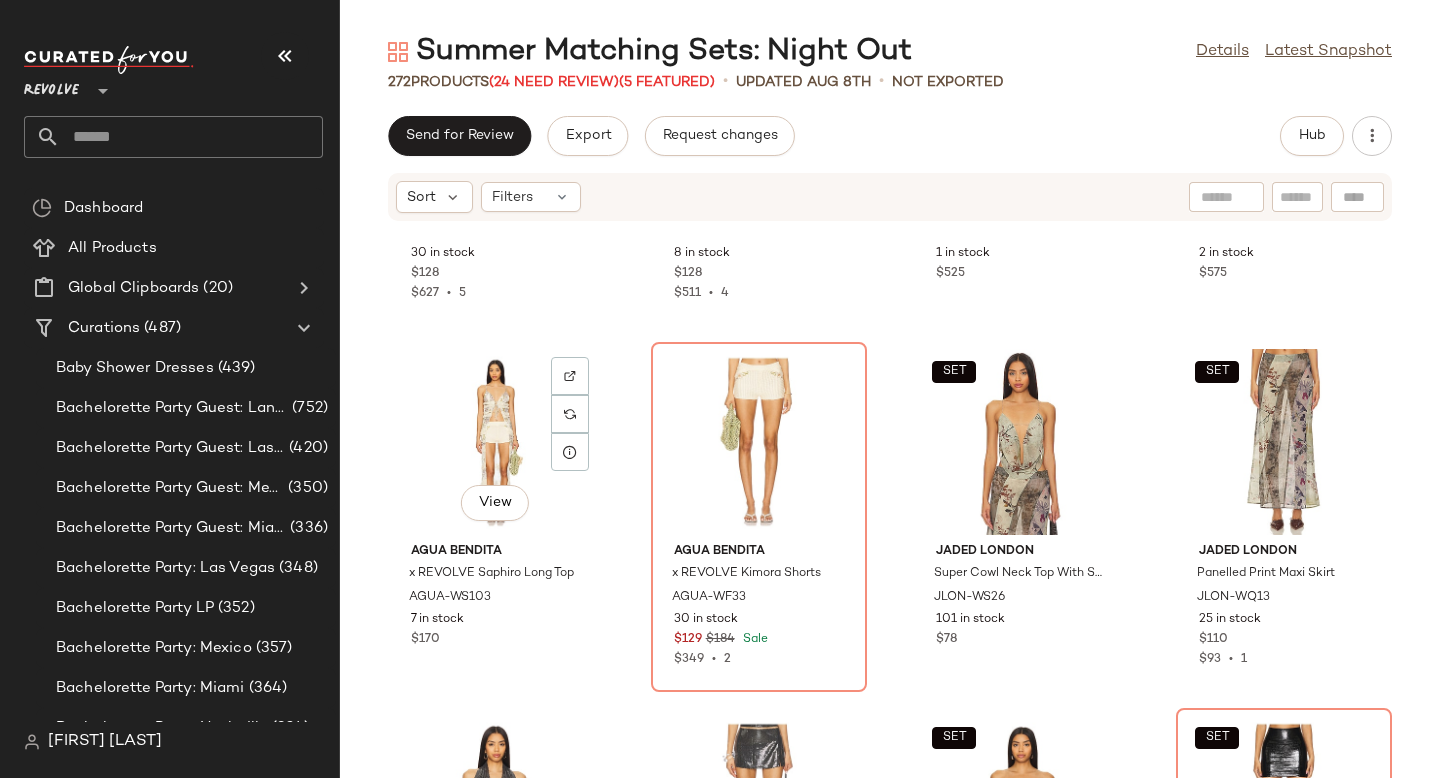 click on "View" 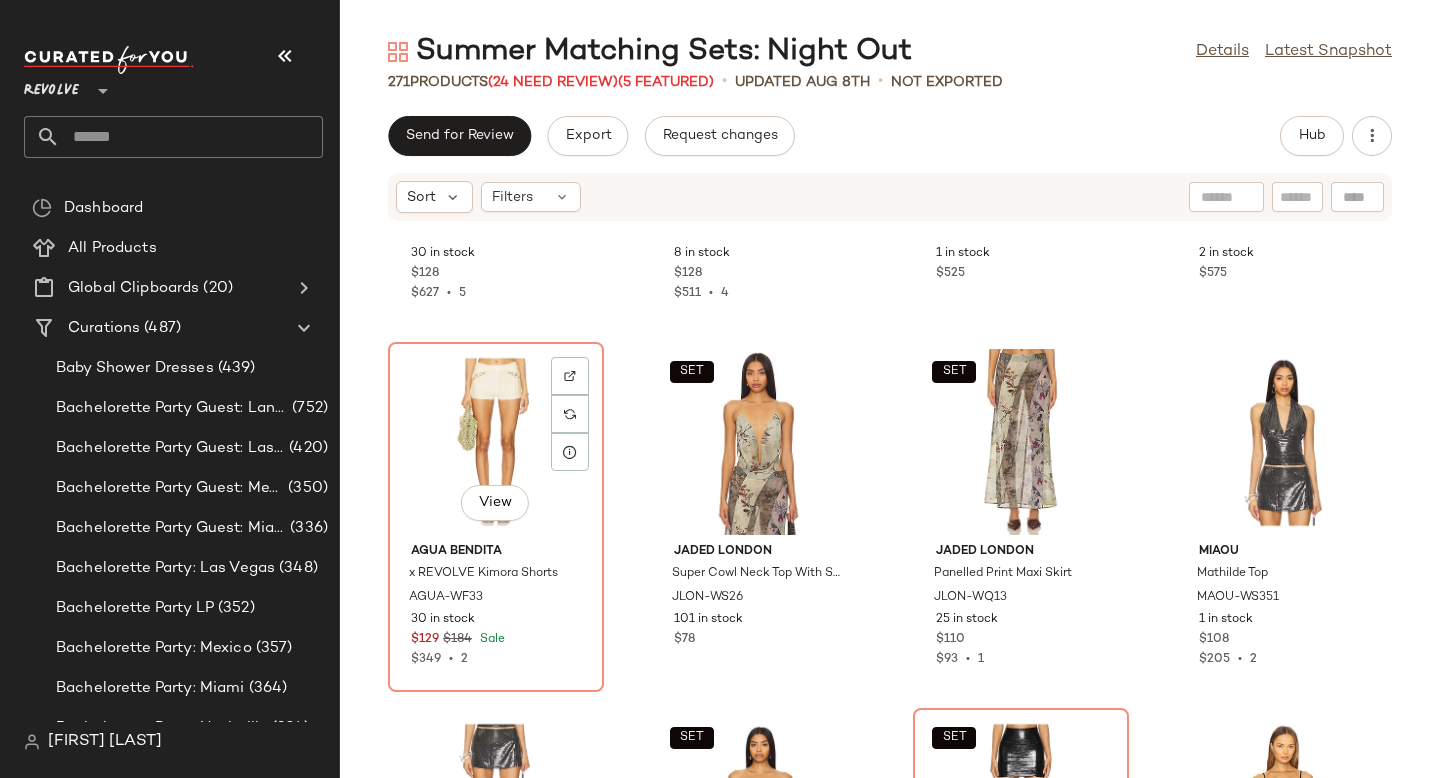 click on "View" 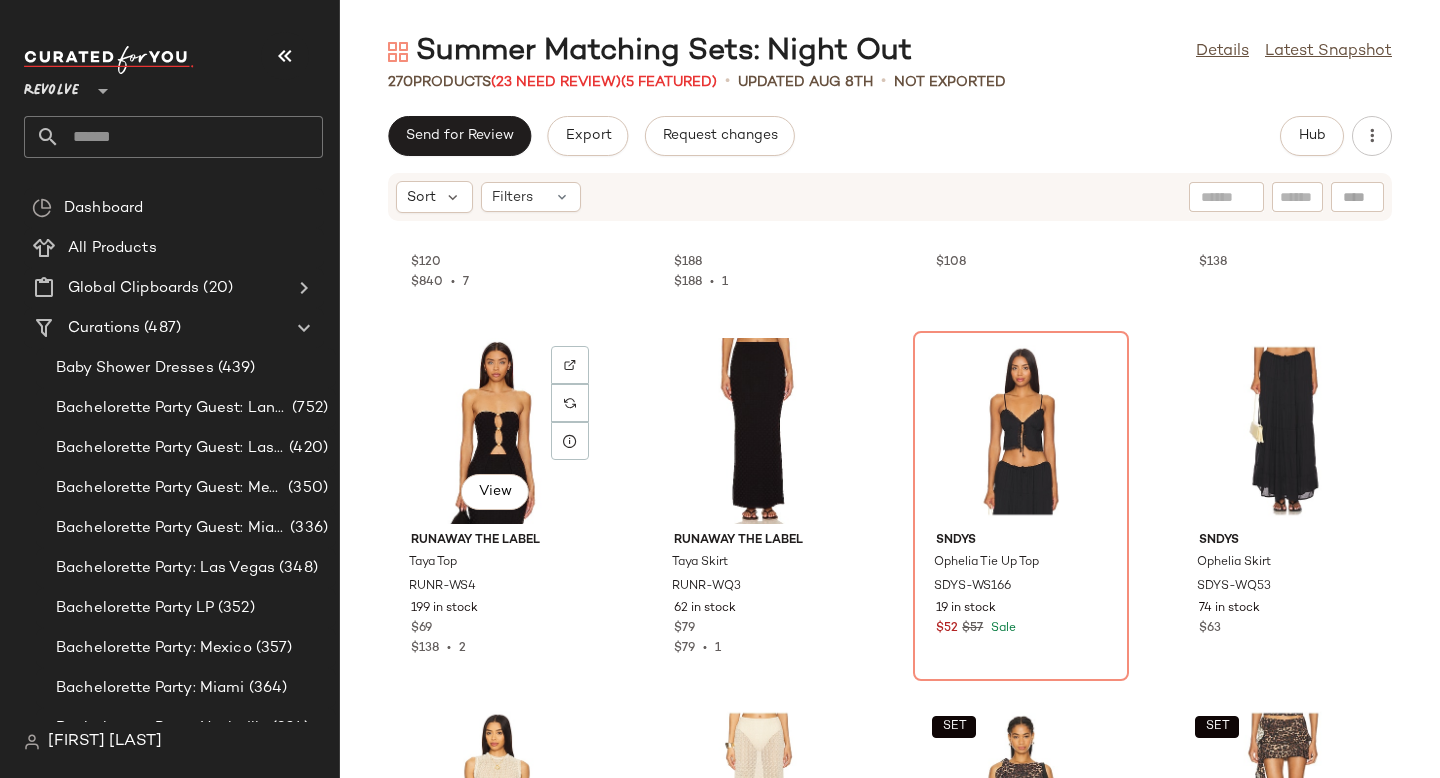 scroll, scrollTop: 23062, scrollLeft: 0, axis: vertical 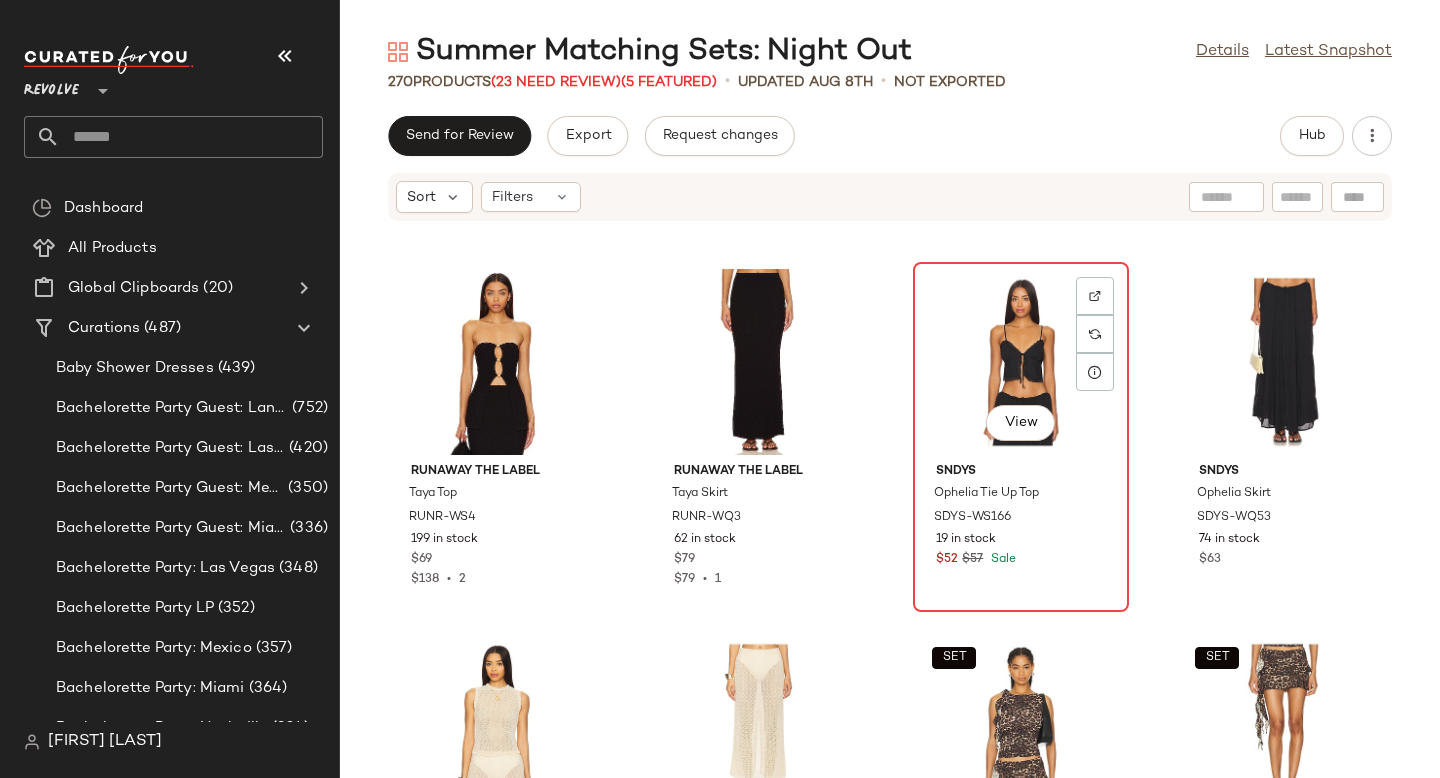 click on "View" 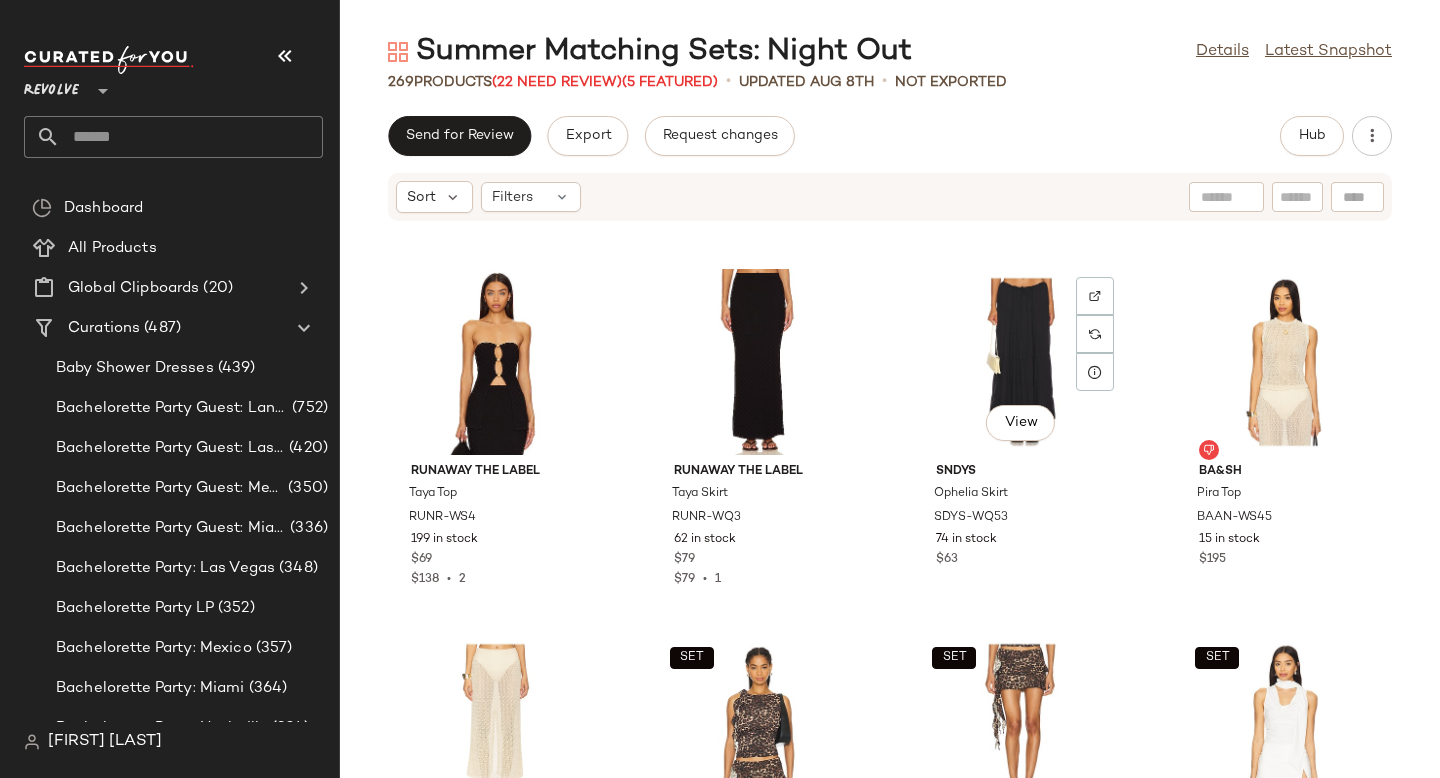 click on "View" 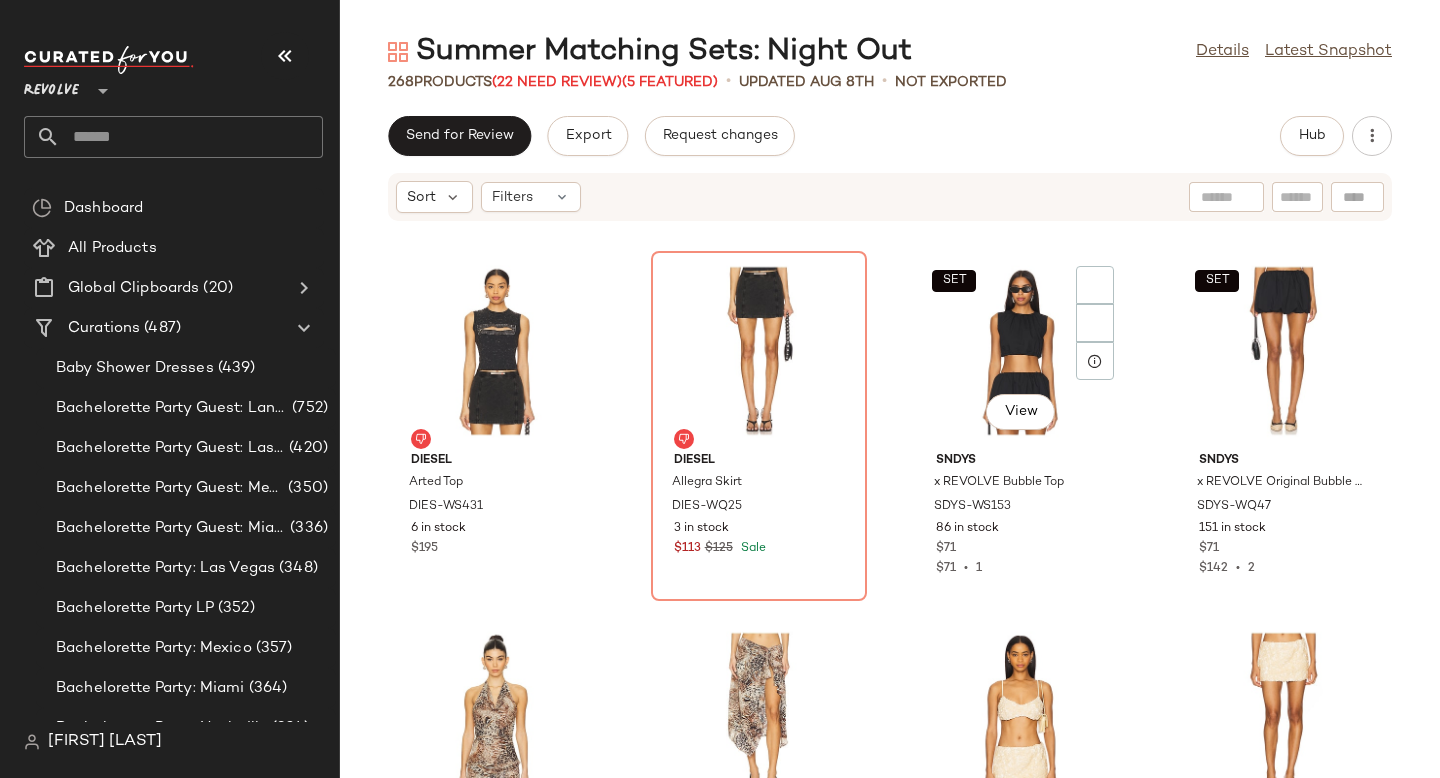 scroll, scrollTop: 23811, scrollLeft: 0, axis: vertical 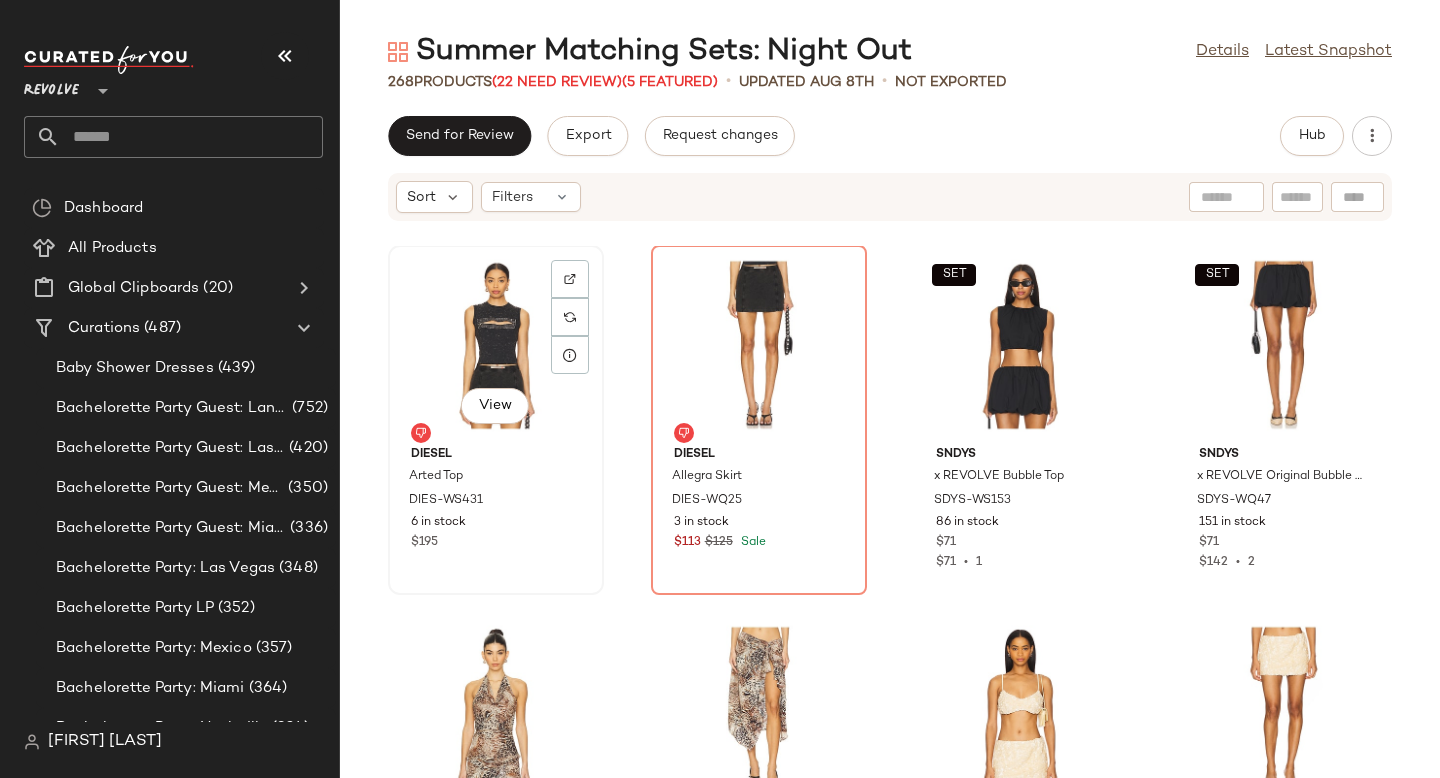 click on "View" 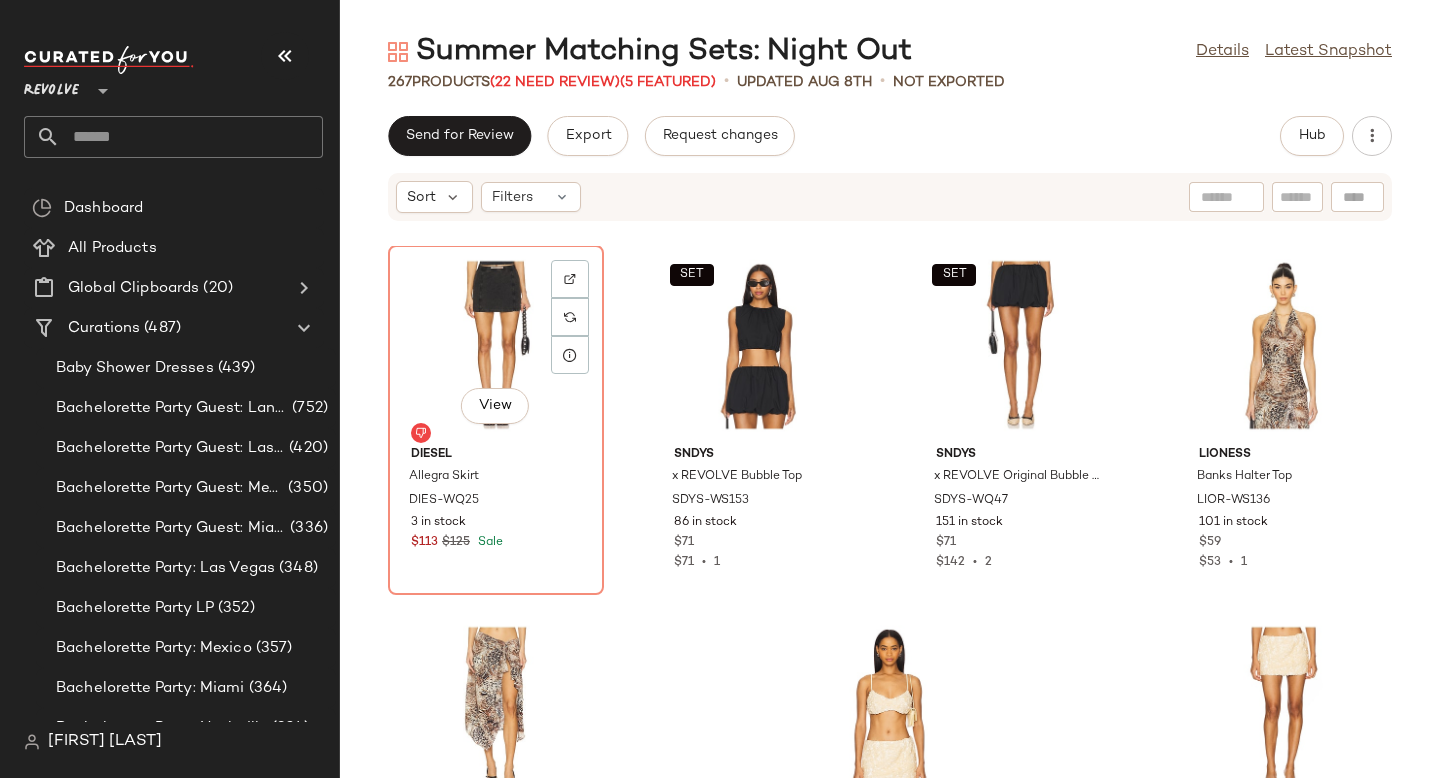 click on "View" 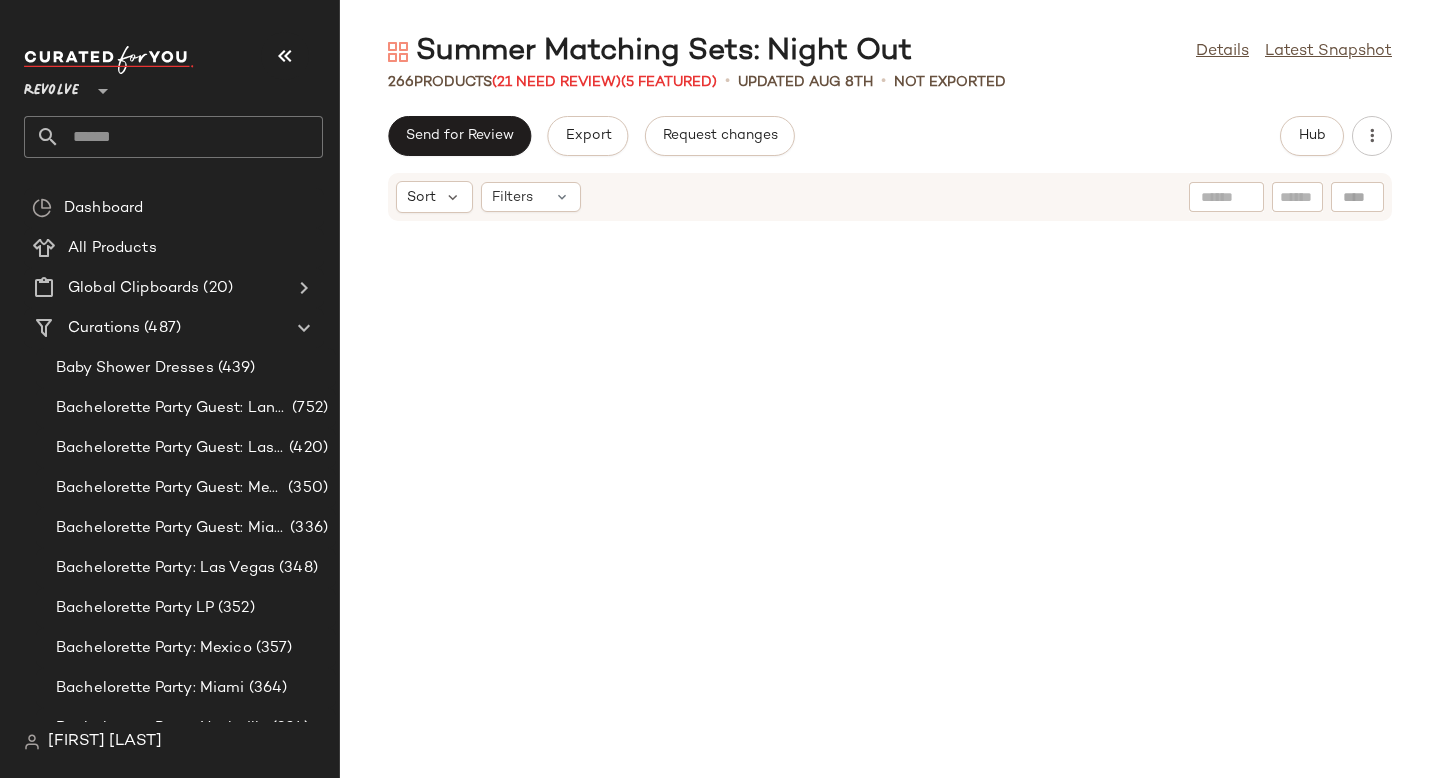 scroll, scrollTop: 20373, scrollLeft: 0, axis: vertical 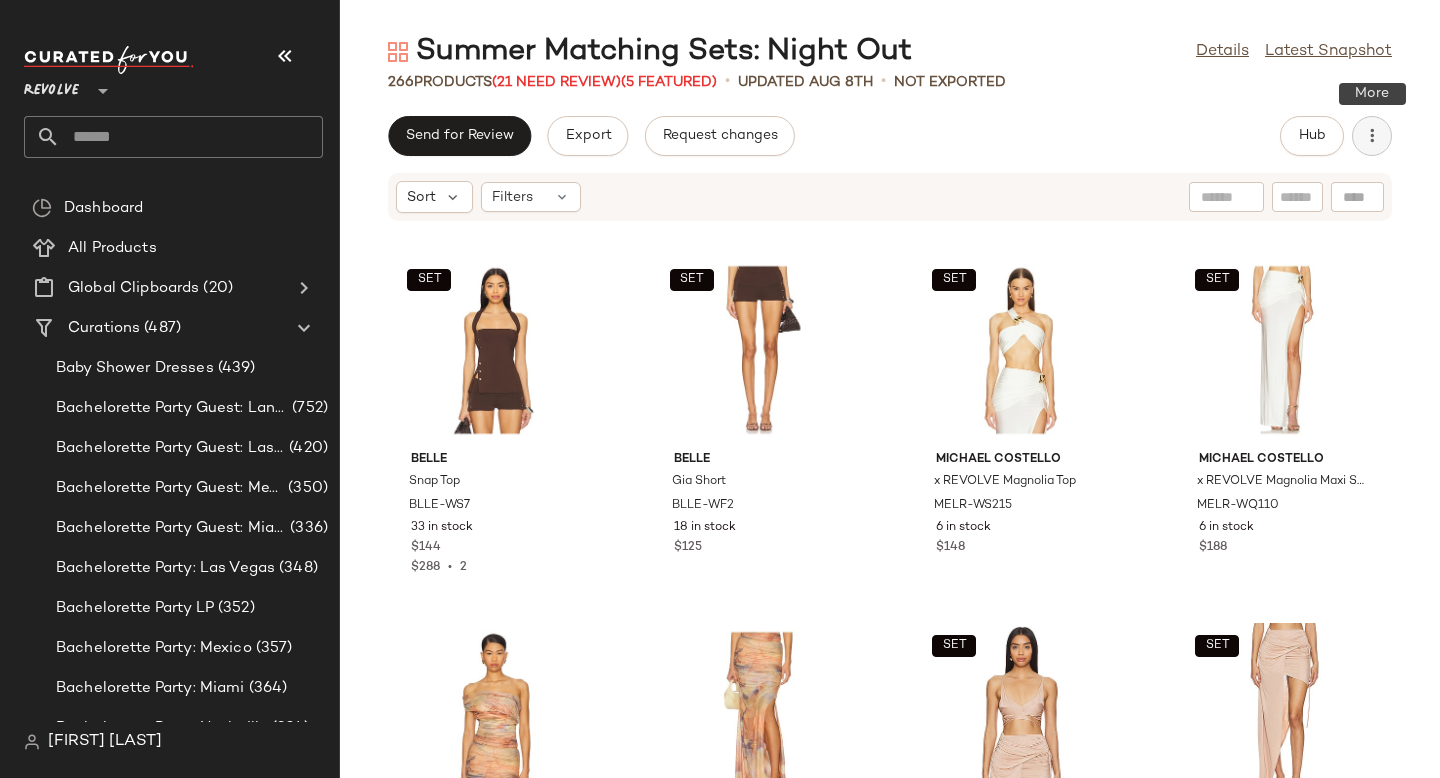 click 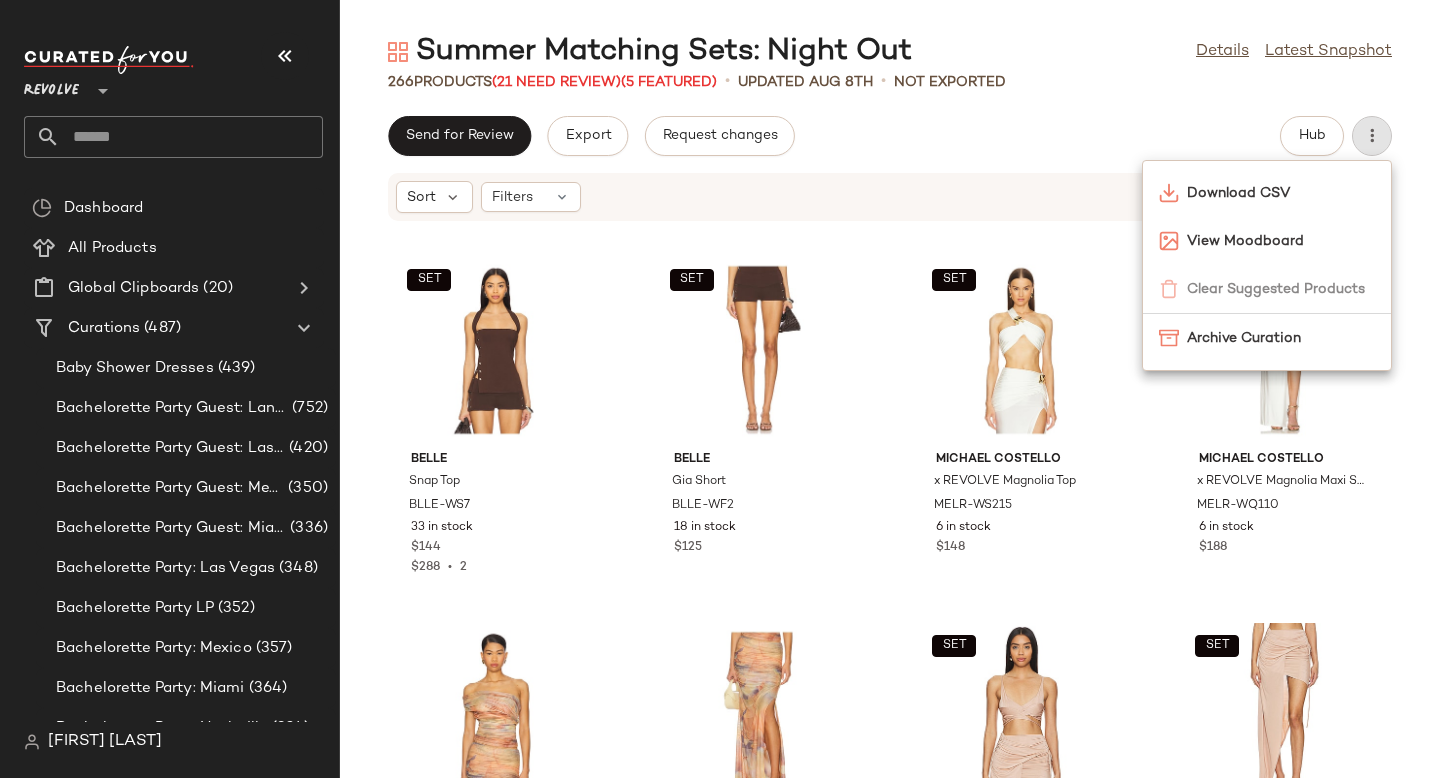 click on "Summer Matching Sets: Night Out  Details   Latest Snapshot  266   Products   (21 Need Review)  (5 Featured)  •   updated Aug 8th  •   Not Exported   Send for Review   Export   Request changes   Hub  Sort  Filters  SET  BELLE Snap Top BLLE-WS7 33 in stock $144 $288  •  2  SET  BELLE Gia Short BLLE-WF2 18 in stock $125  SET  Michael Costello x REVOLVE Magnolia Top MELR-WS215 6 in stock $148  SET  Michael Costello x REVOLVE Magnolia Maxi Skirt MELR-WQ110 6 in stock $188 Ronny Kobo x REVOLVE Verna Top RONR-WS466 24 in stock $275 Ronny Kobo x REVOLVE Bruno Skirt RONR-WQ188 38 in stock $283 $283  •  1  SET  Mother of All Akari Top MFAR-WS20 13 in stock $165  SET  Mother of All Aksana Skirt MFAR-WQ14 1 in stock $280 Michael Costello x REVOLVE Blair Crop Top MELR-WS203 Out of stock $188 Michael Costello x REVOLVE Blair Maxi Skirt MELR-WQ103 13 in stock $238 Good American Gauze Mesh Mock Neck Tank Top GAME-WS199 50 in stock $79 Good American Gauze Mesh Wide Leg Pant GAME-WP73 16 in stock $129 Helmut Lang $89" at bounding box center (890, 405) 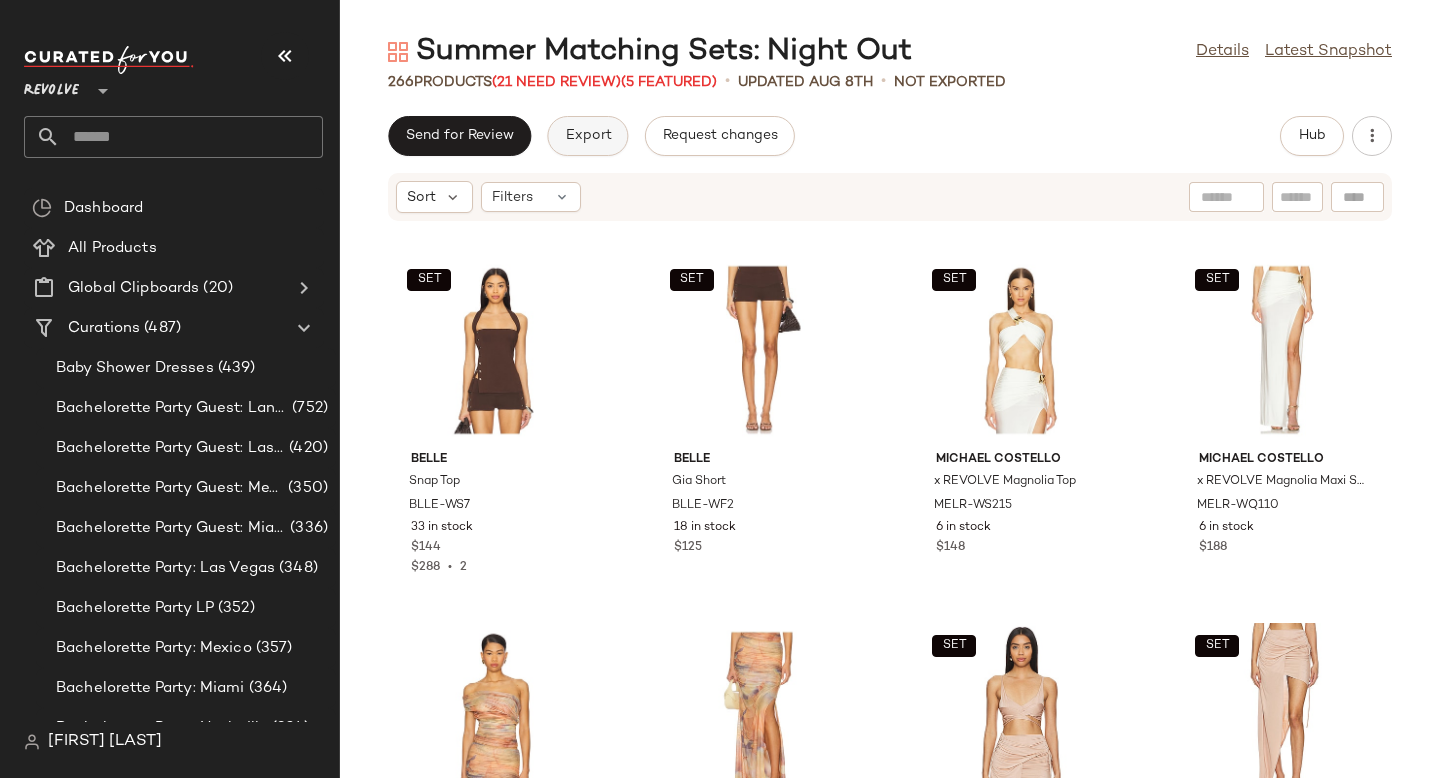 click on "Export" at bounding box center (587, 136) 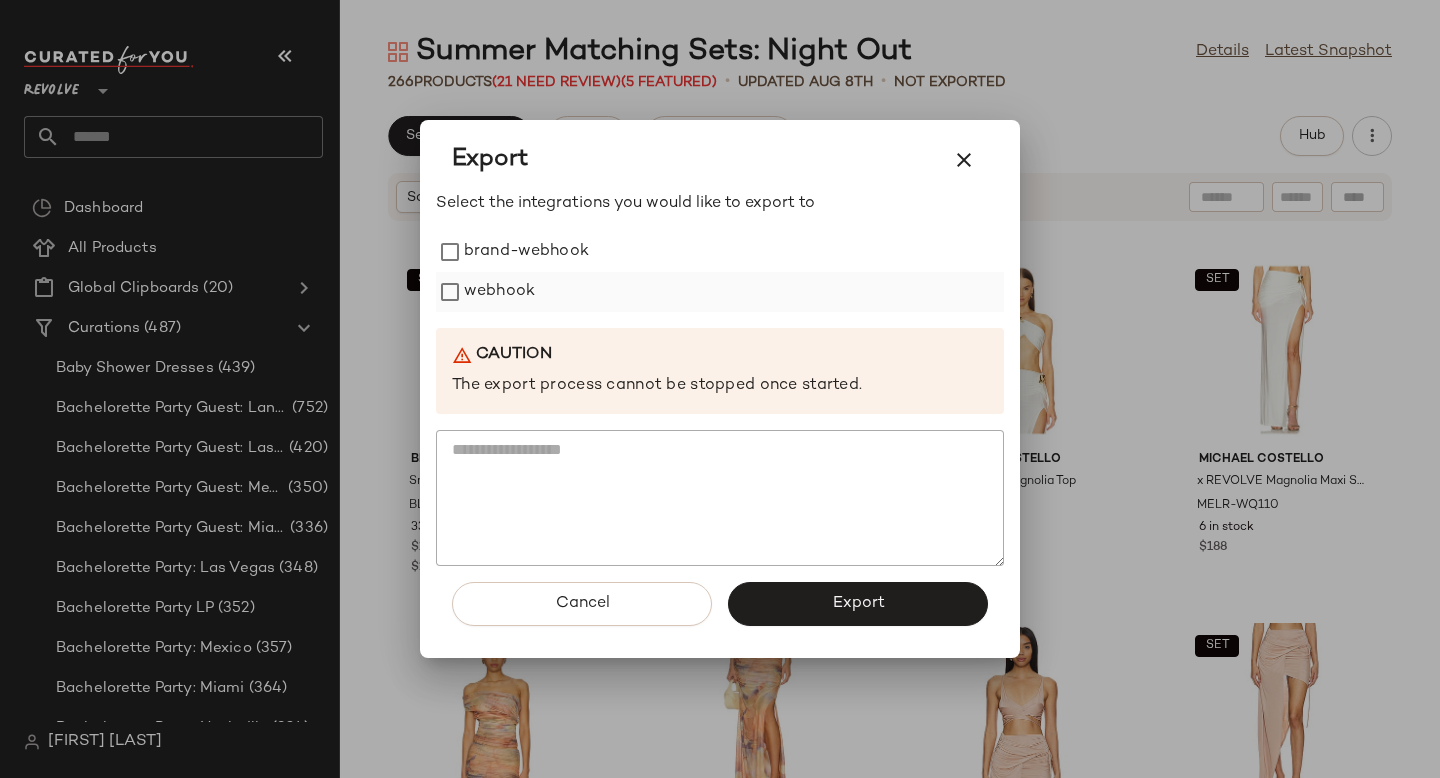 click on "webhook" at bounding box center [499, 292] 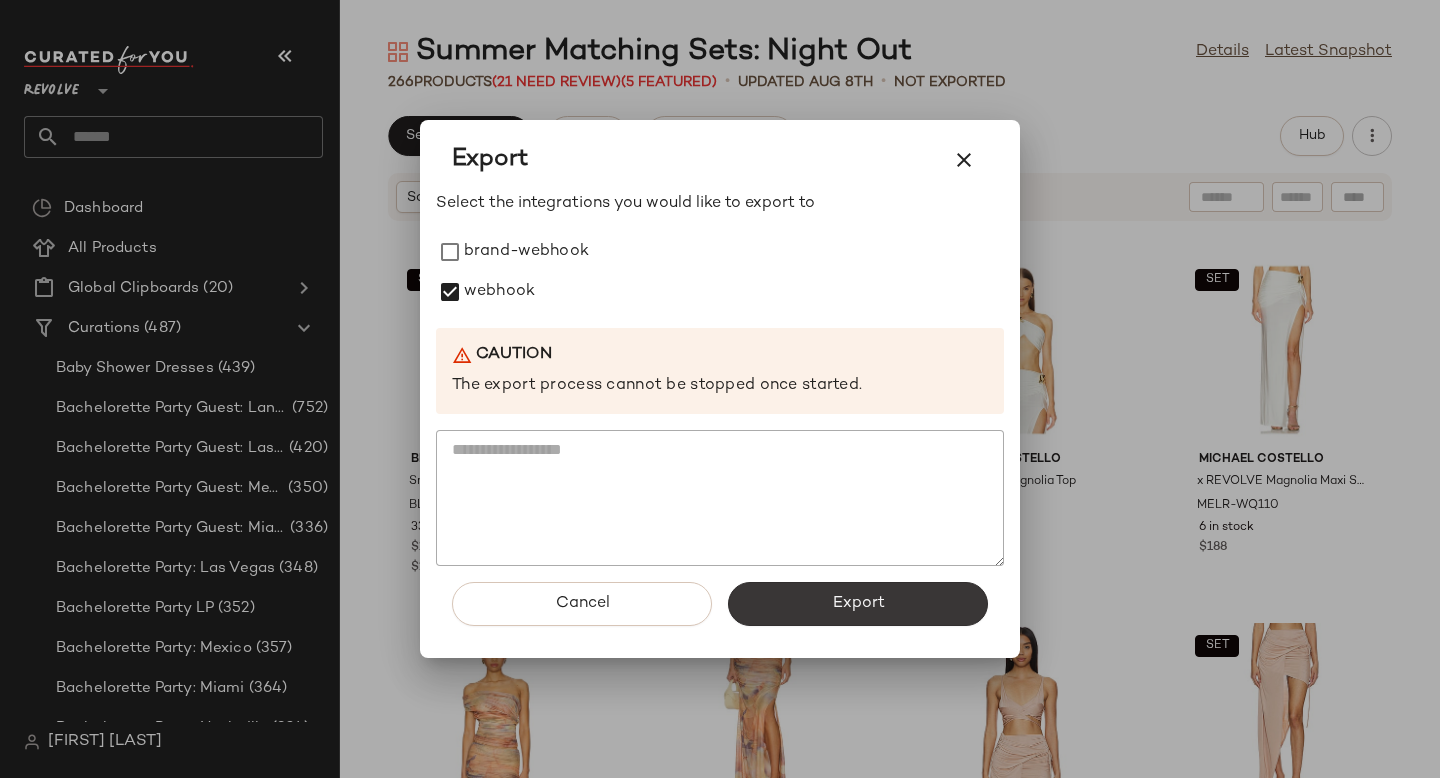 click on "Export" at bounding box center [858, 604] 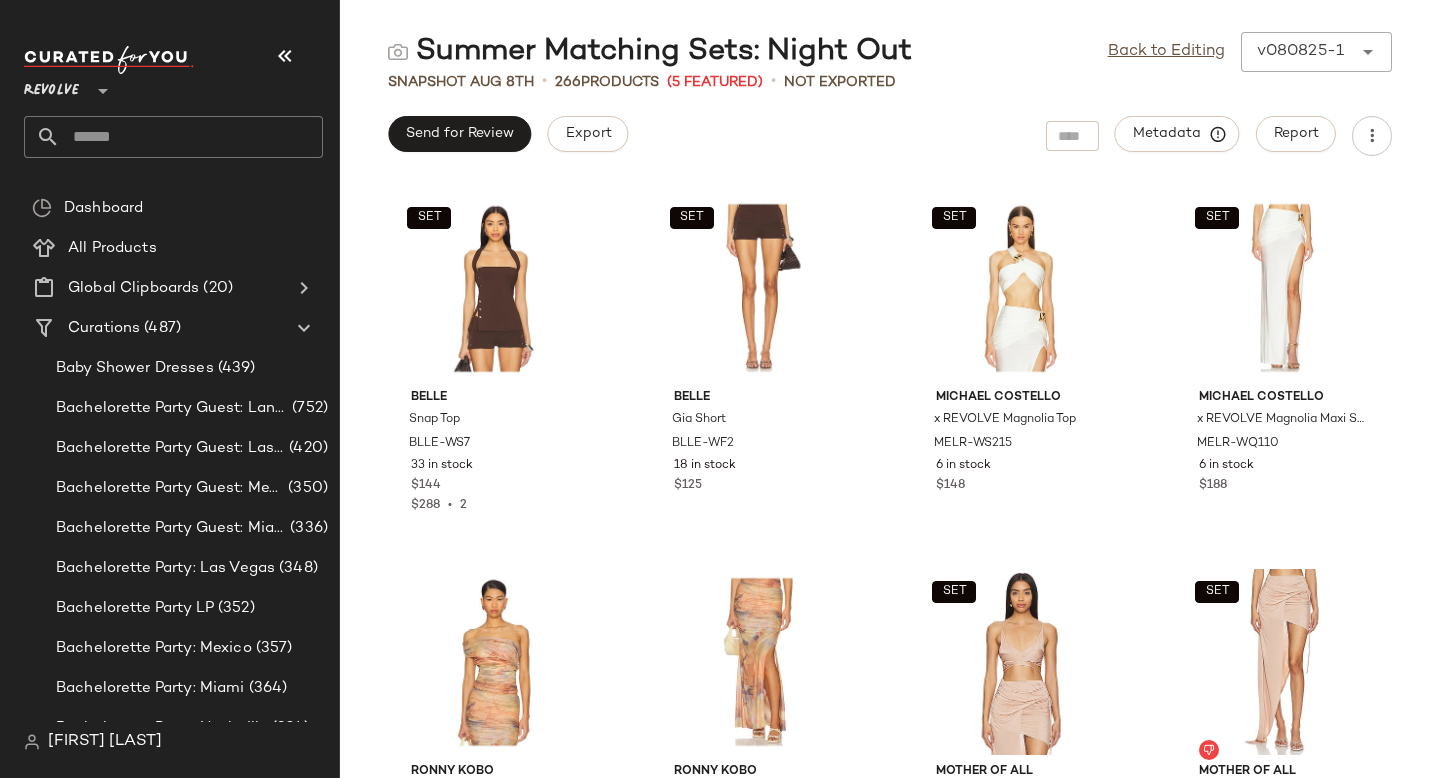 click 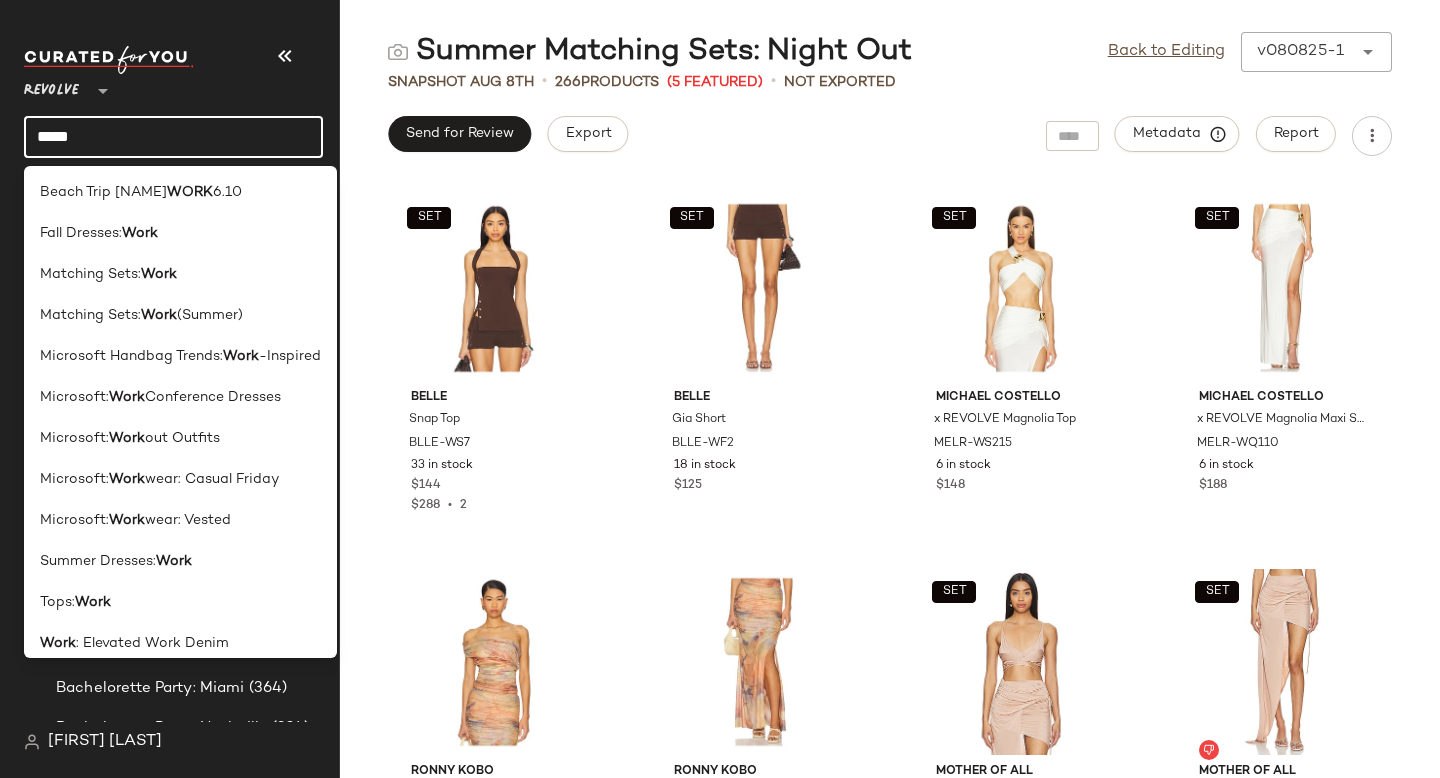 scroll, scrollTop: 0, scrollLeft: 0, axis: both 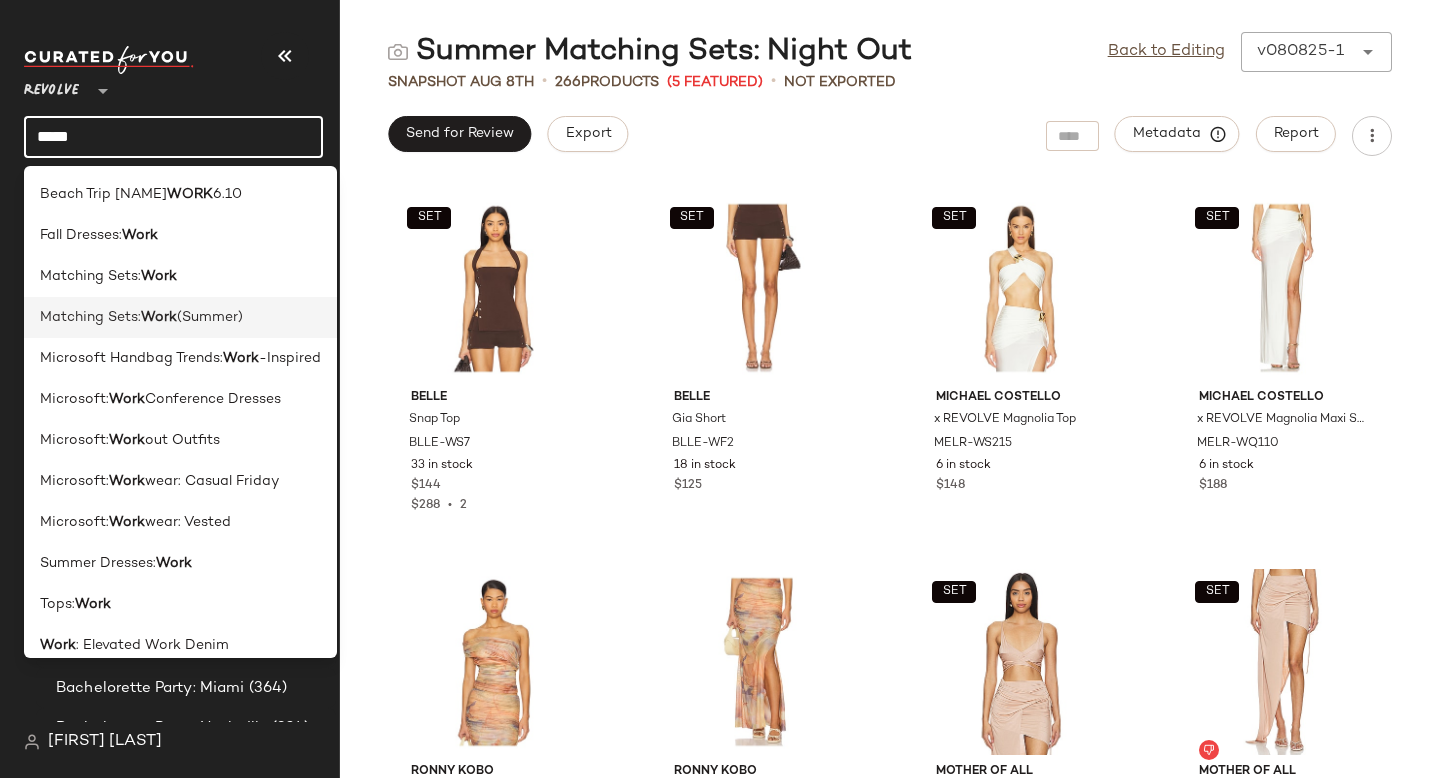 type on "****" 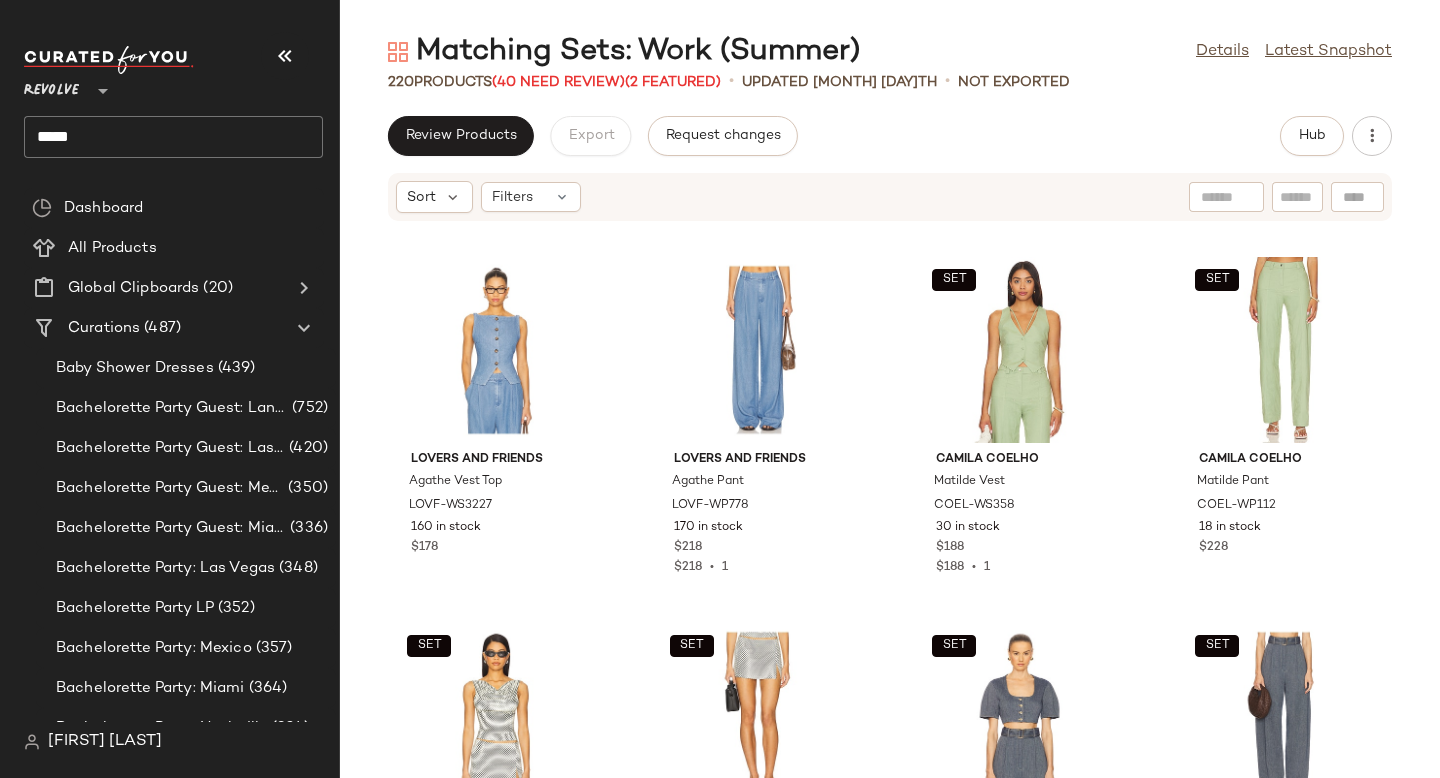click on "Review Products   Export   Request changes   Hub" 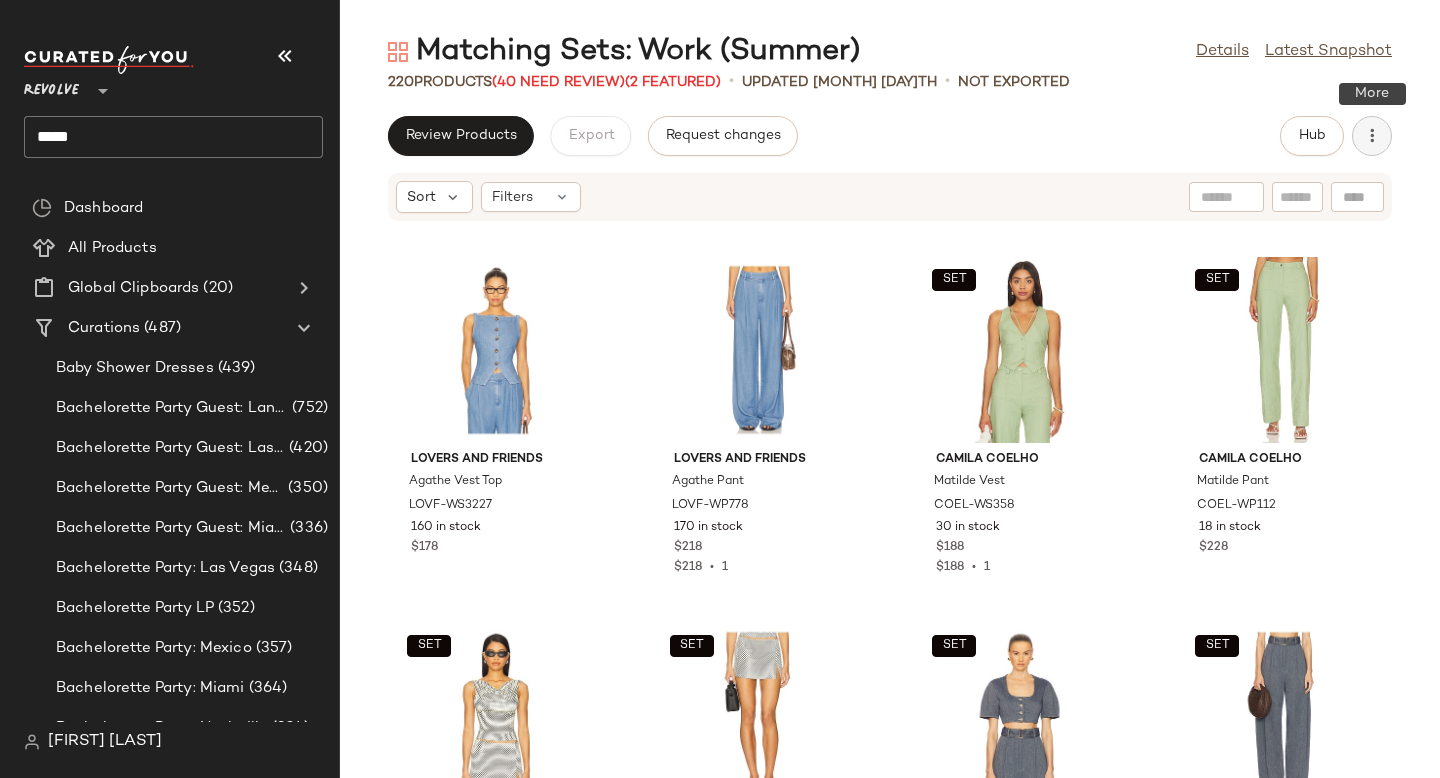 click 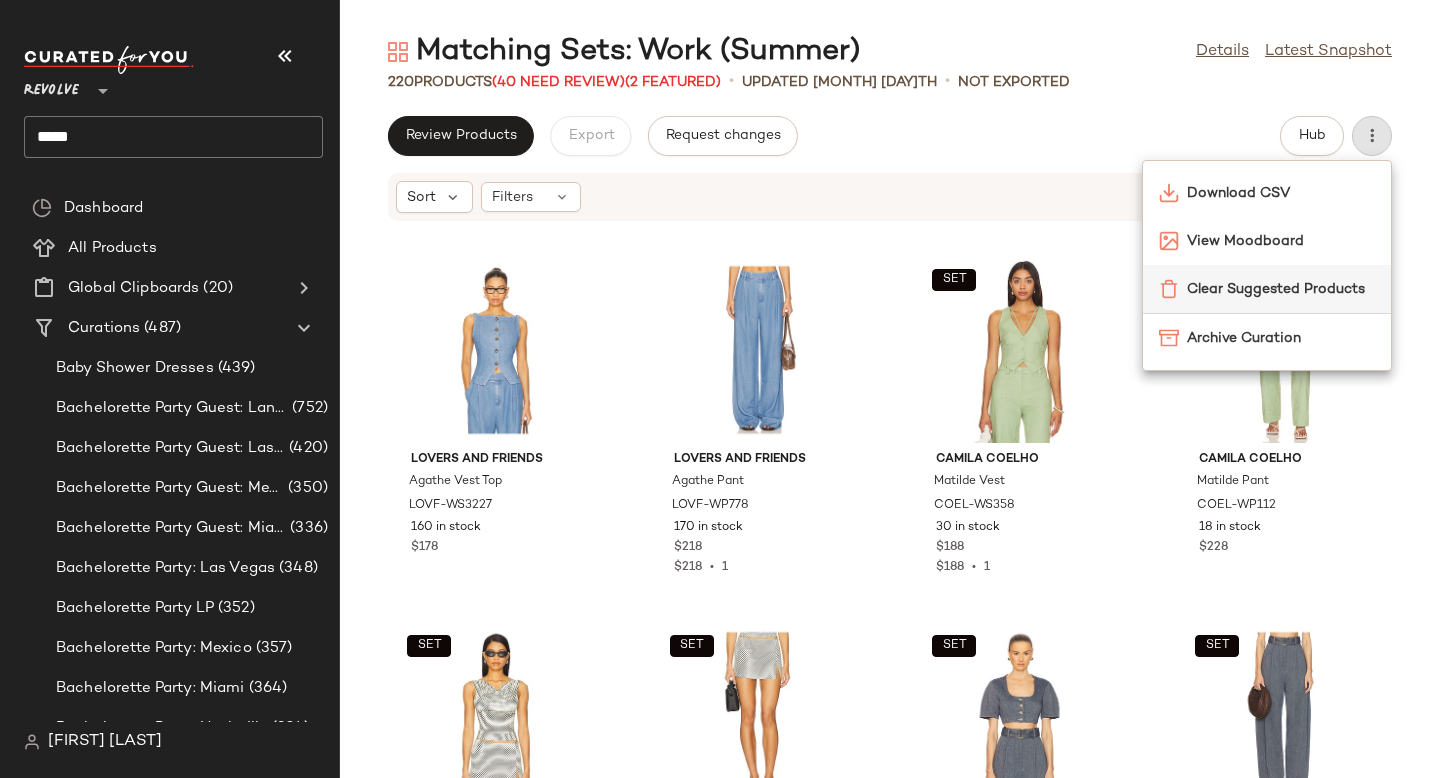 click on "Clear Suggested Products" 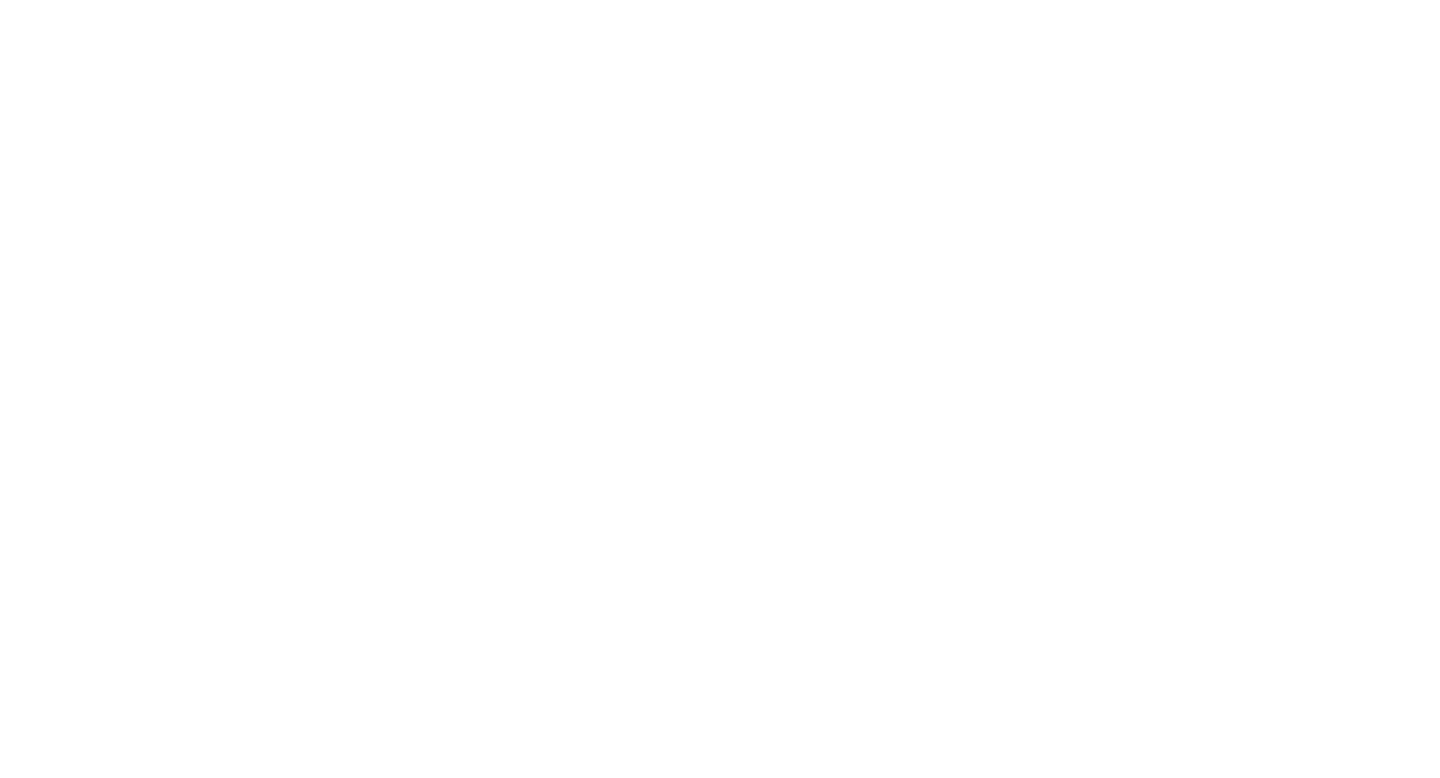 scroll, scrollTop: 0, scrollLeft: 0, axis: both 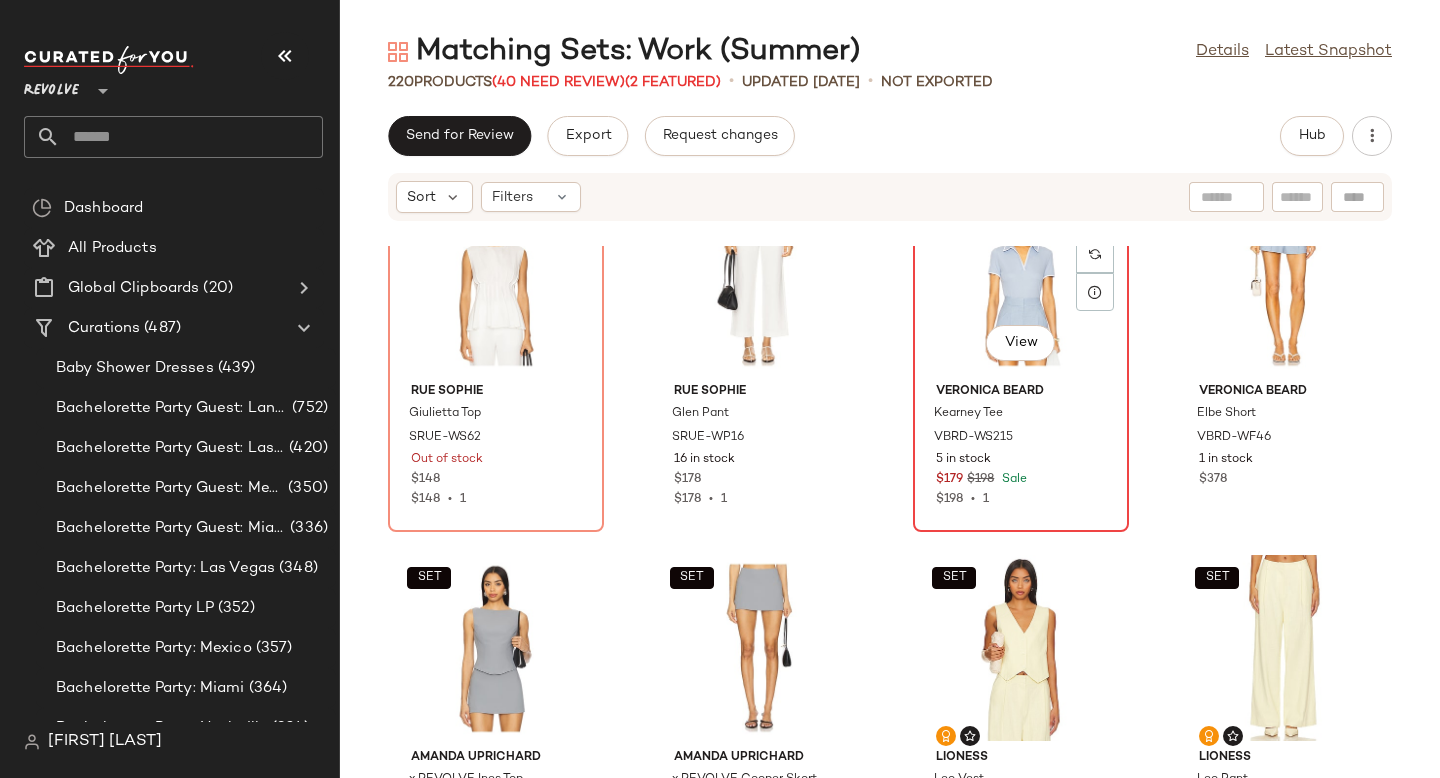 click on "View" 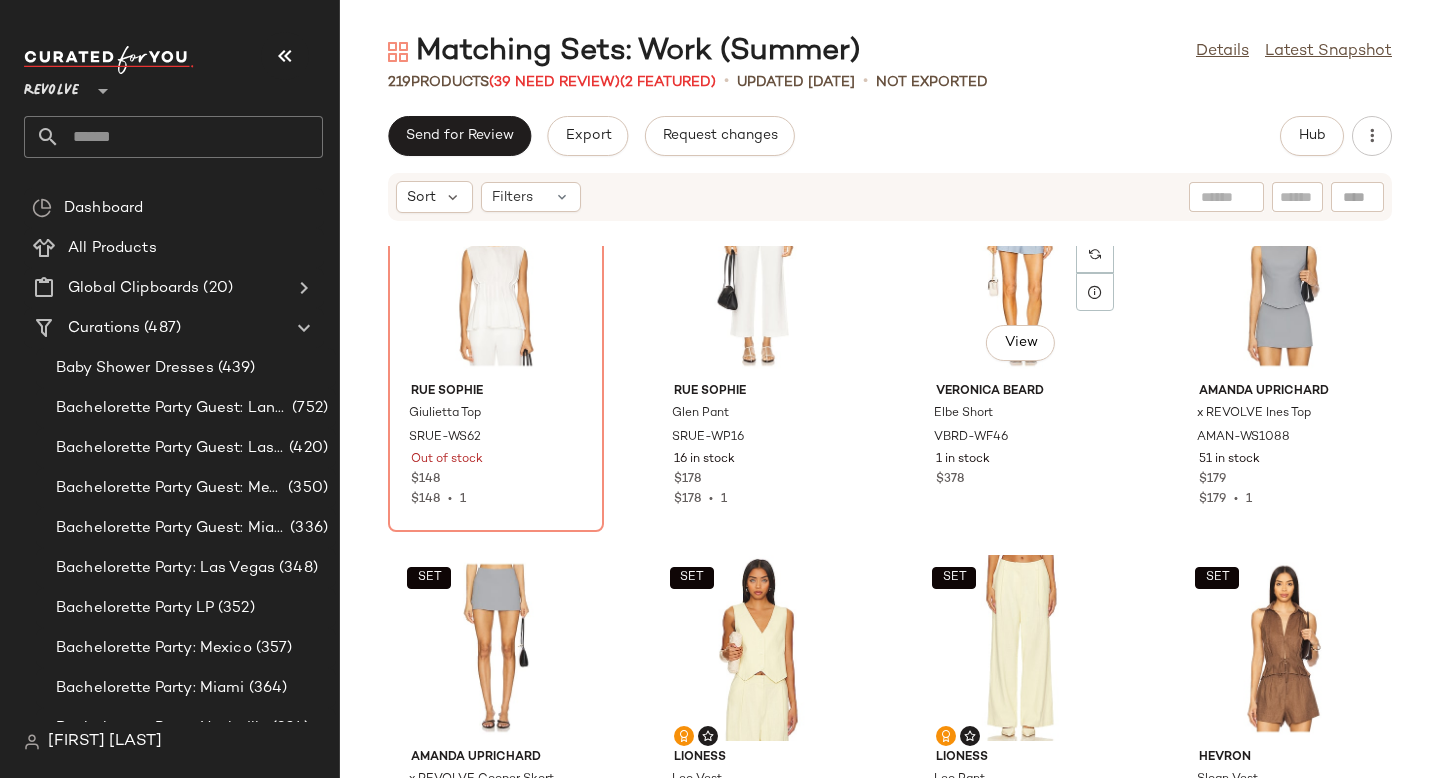 click on "View" 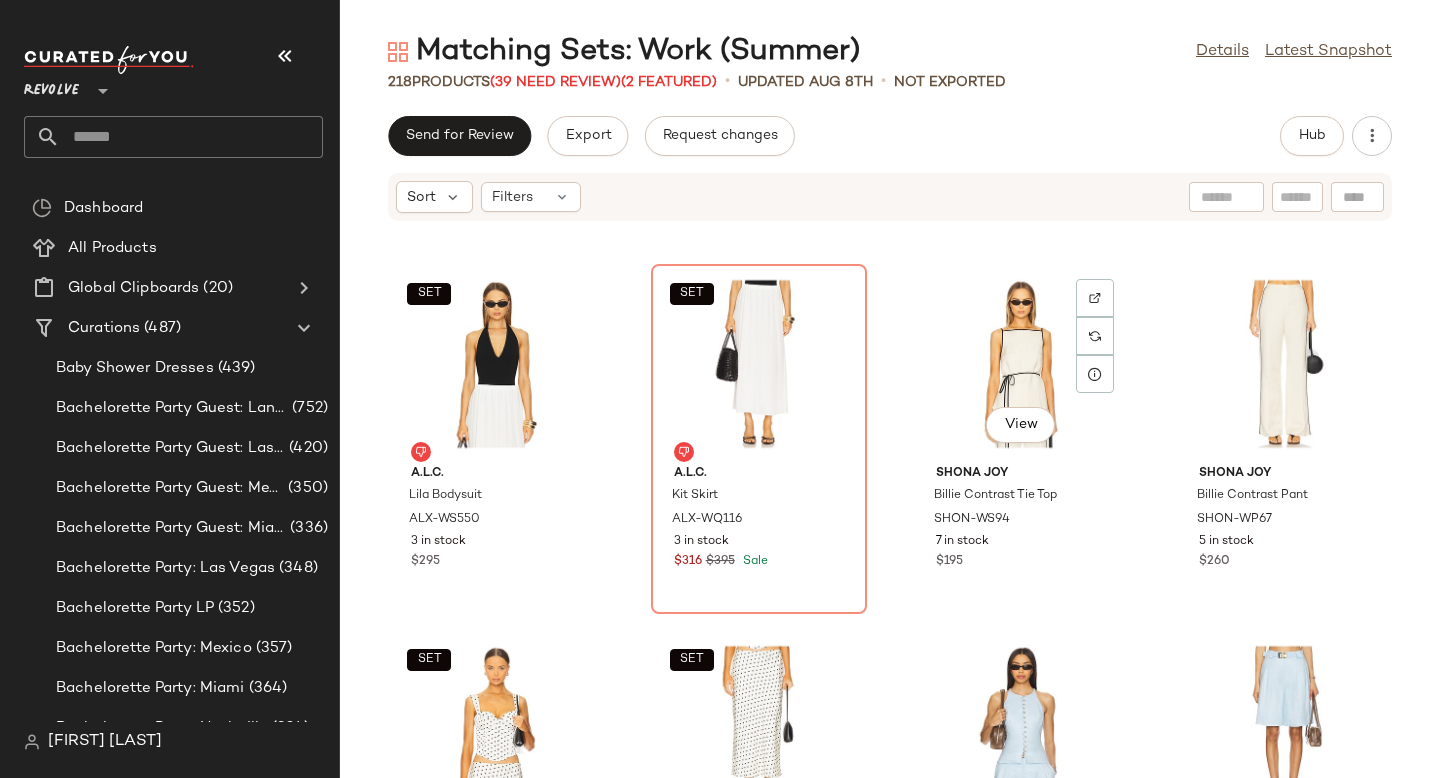 scroll, scrollTop: 2548, scrollLeft: 0, axis: vertical 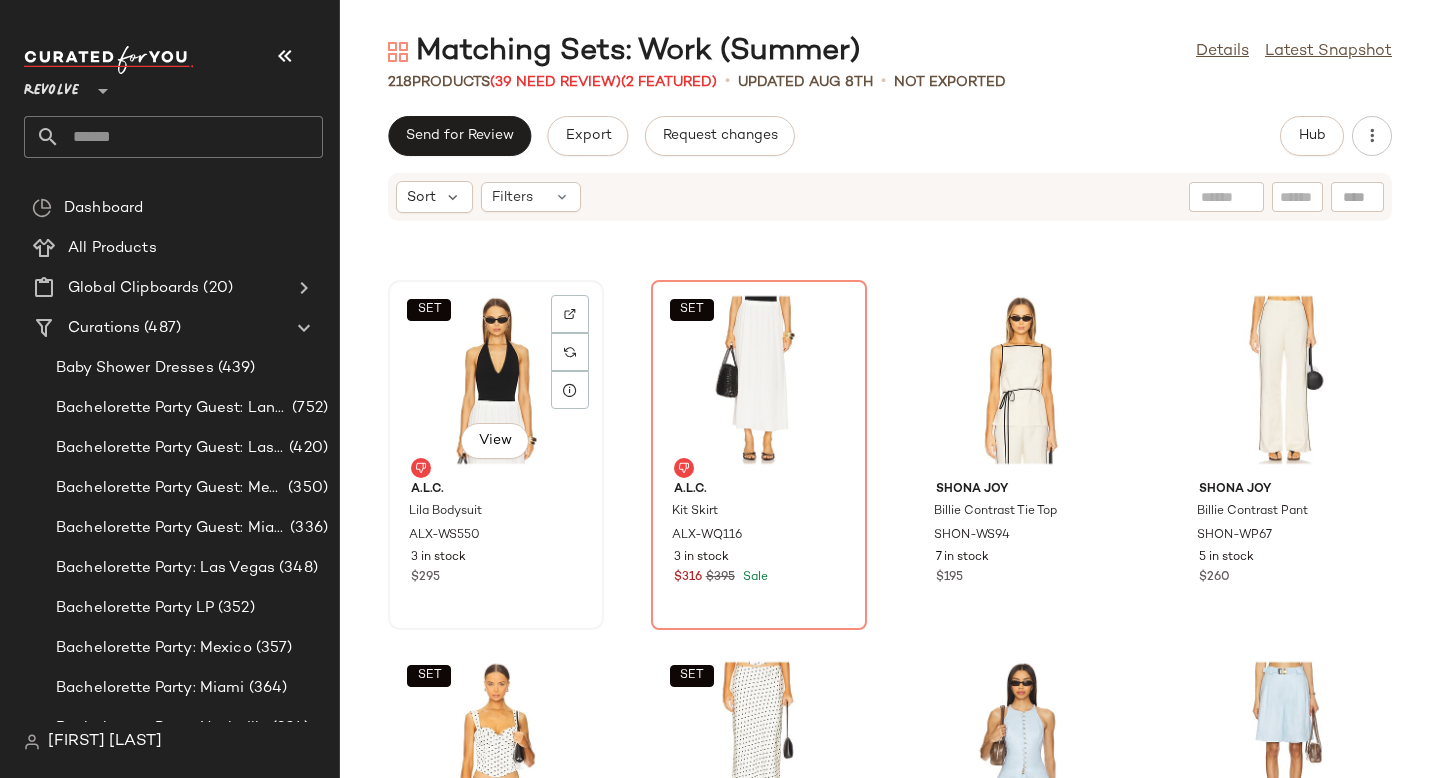 click on "SET   View" 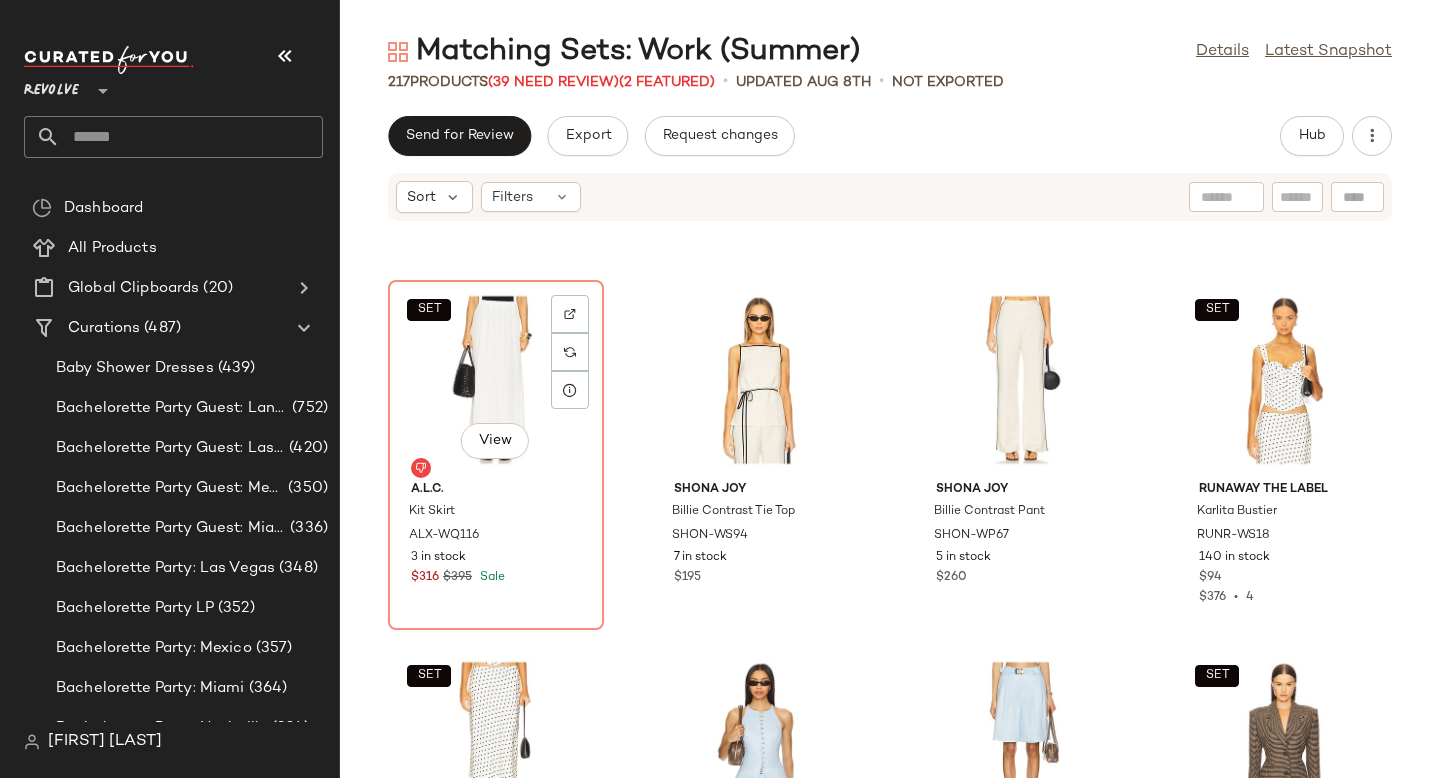 click on "SET   View" 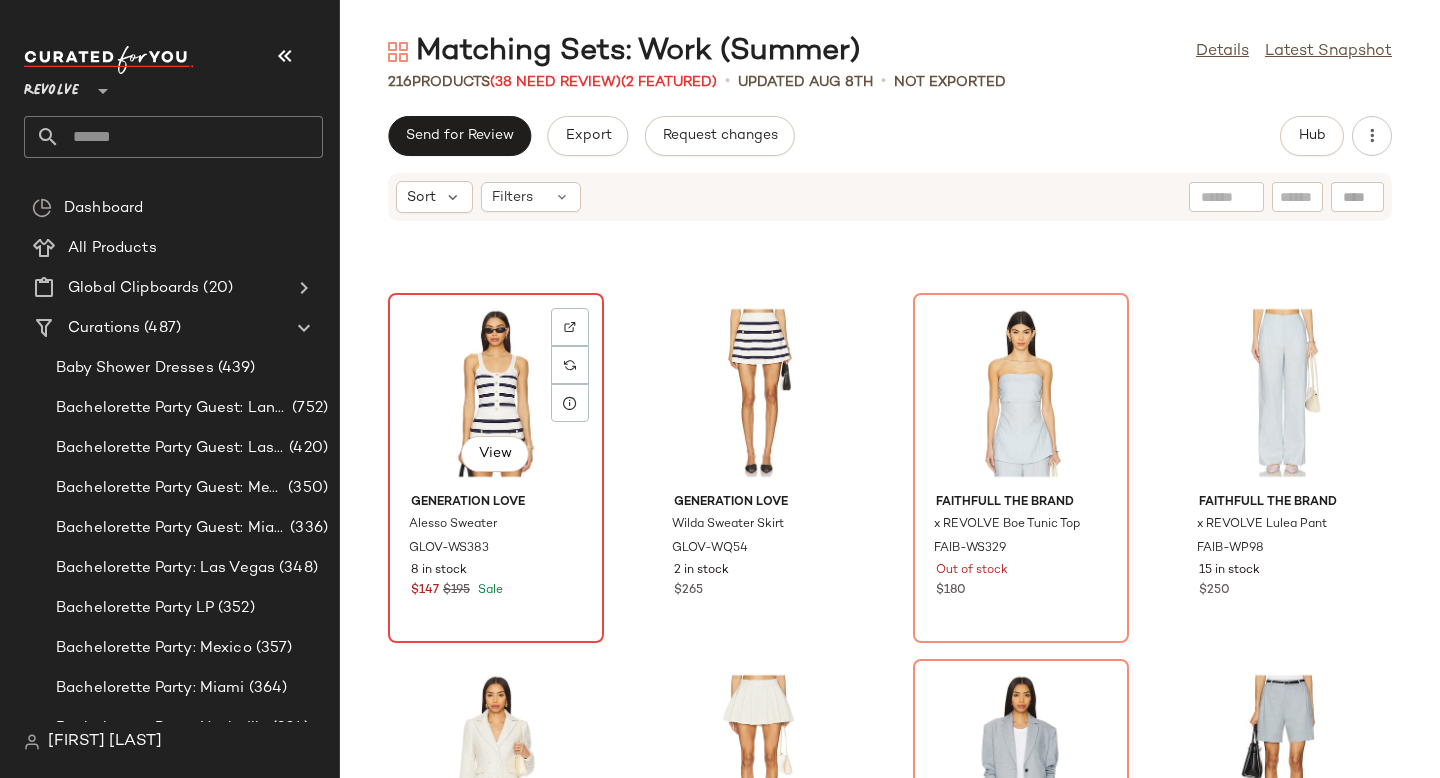 scroll, scrollTop: 3266, scrollLeft: 0, axis: vertical 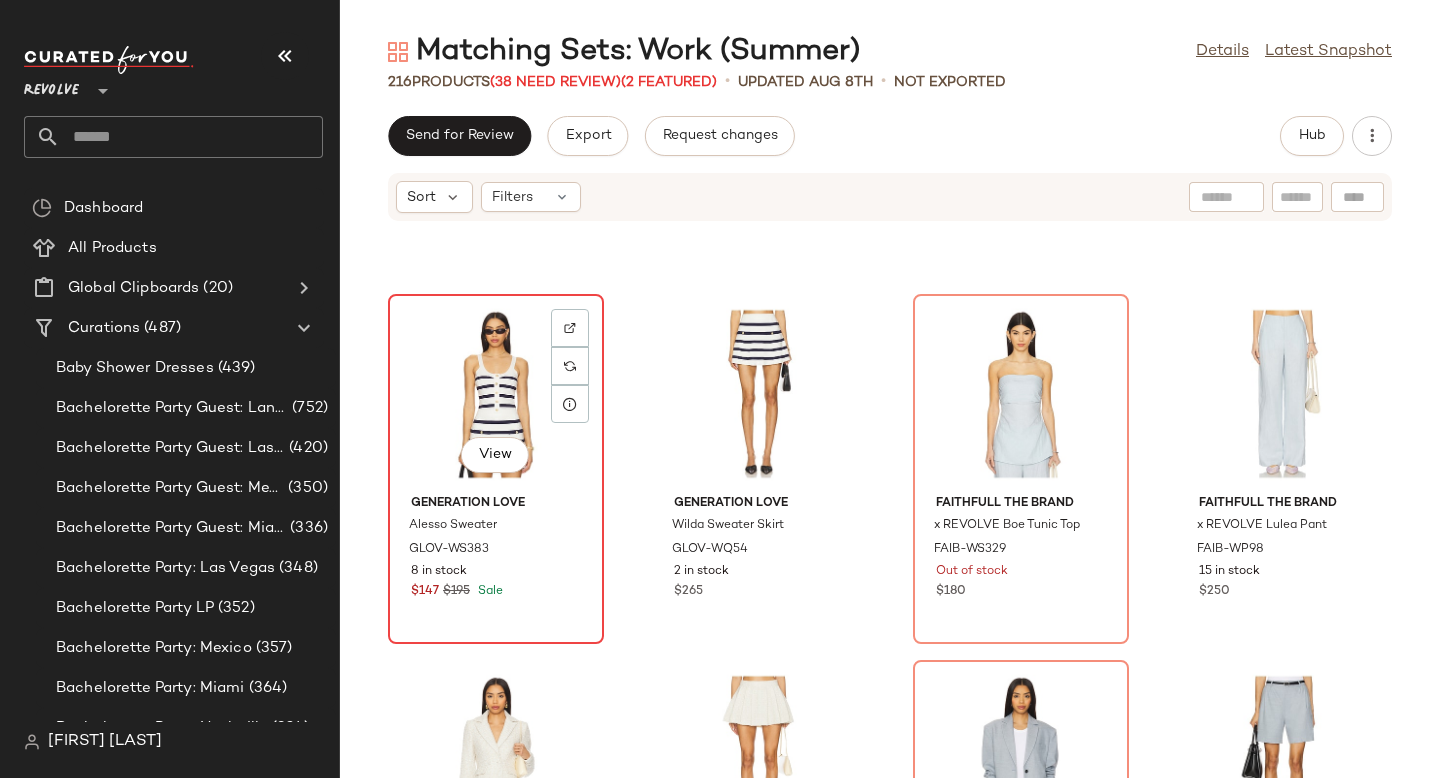 click on "View" 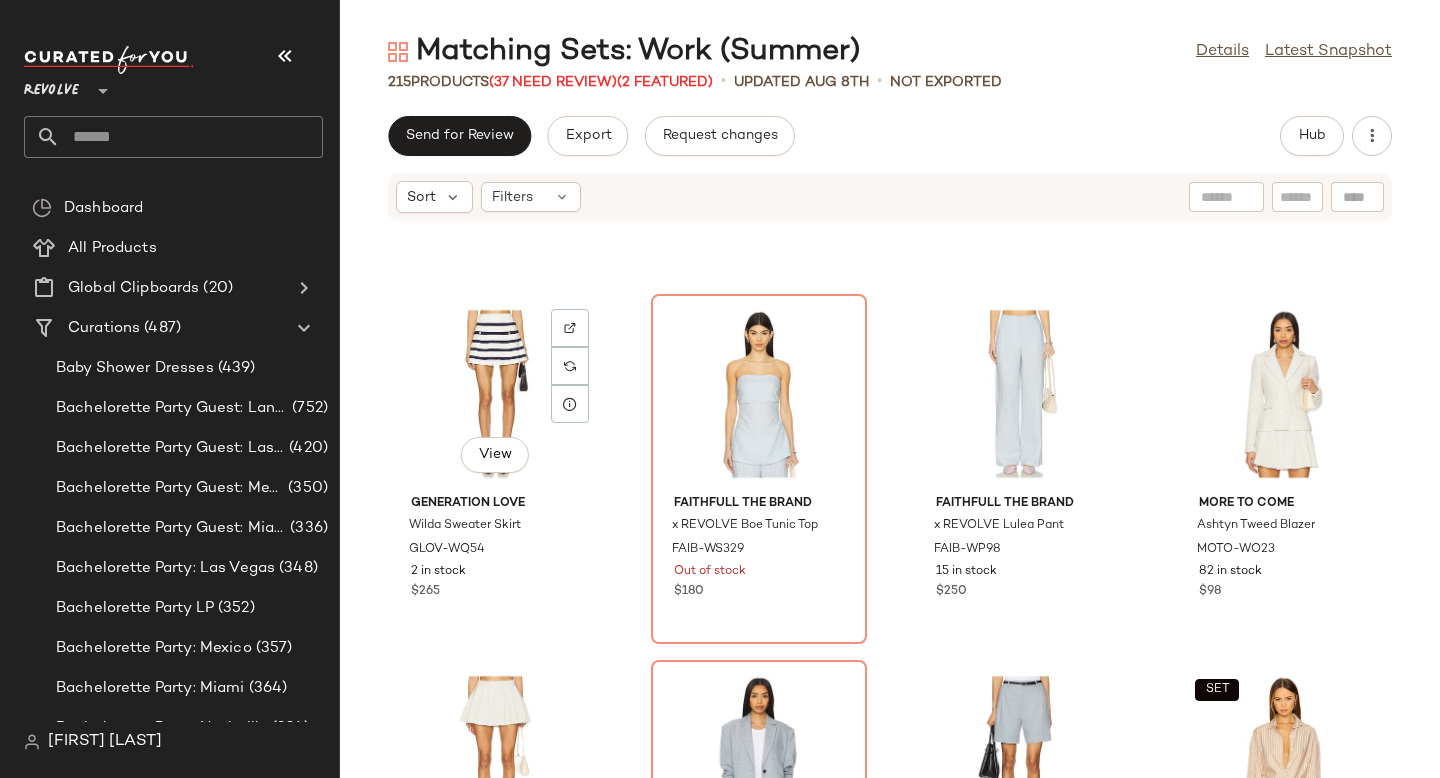 click on "View" 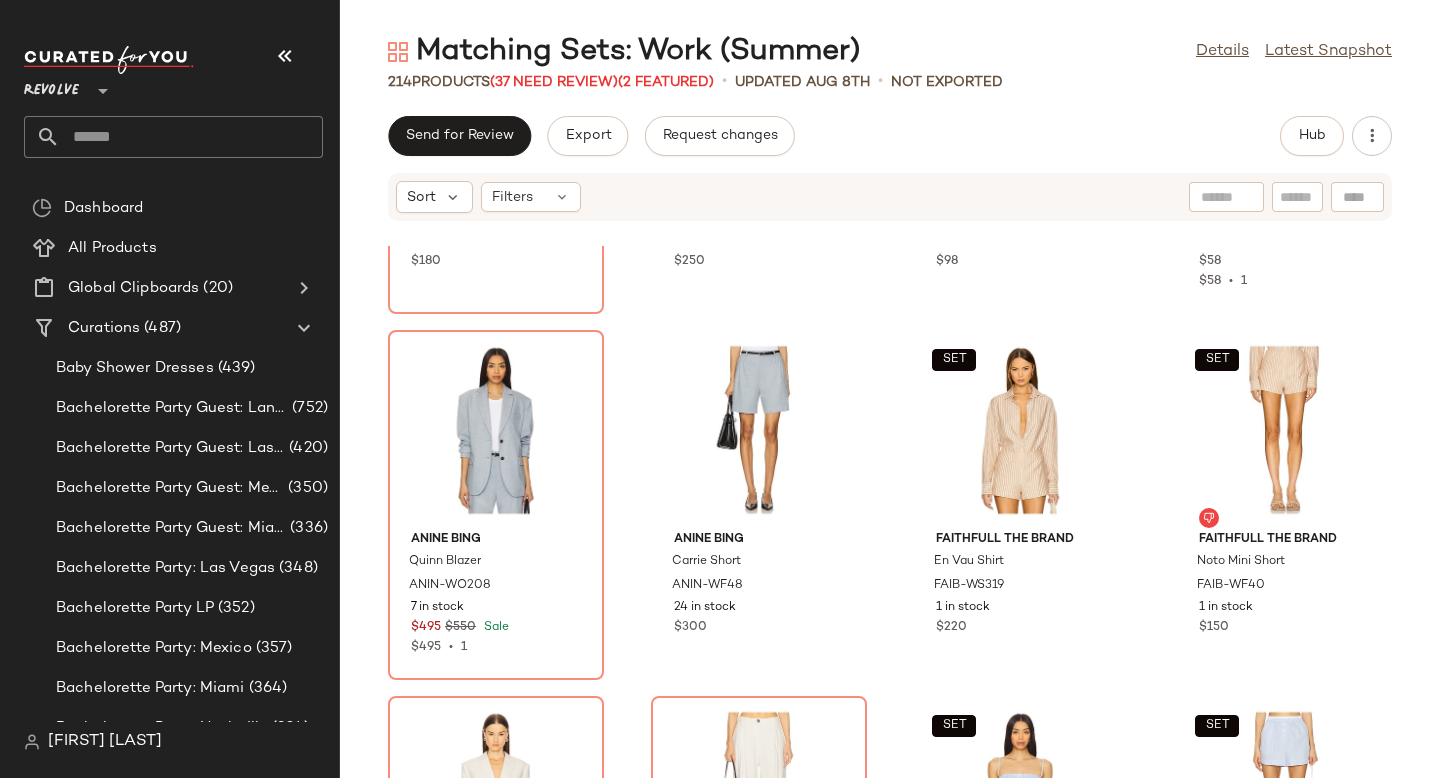 scroll, scrollTop: 3593, scrollLeft: 0, axis: vertical 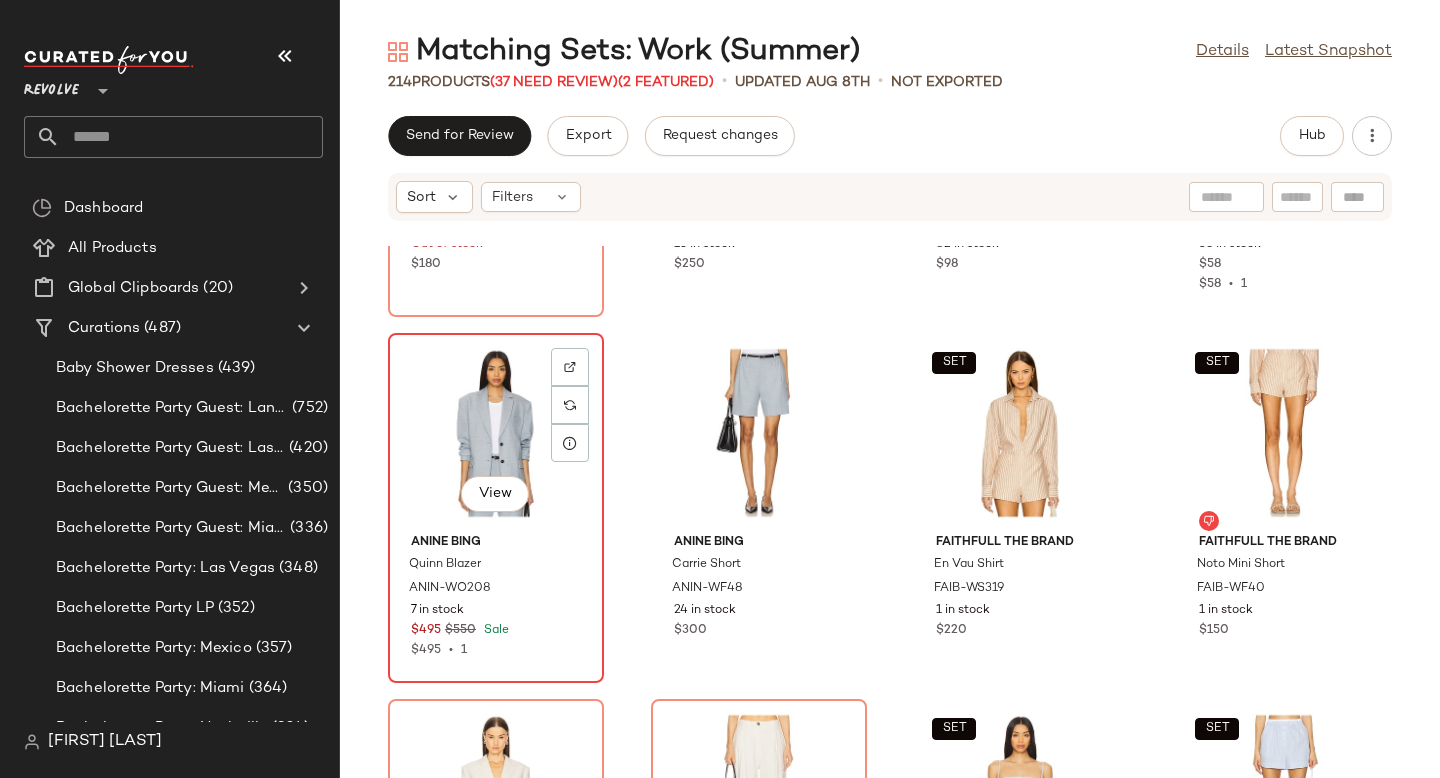 click on "View" 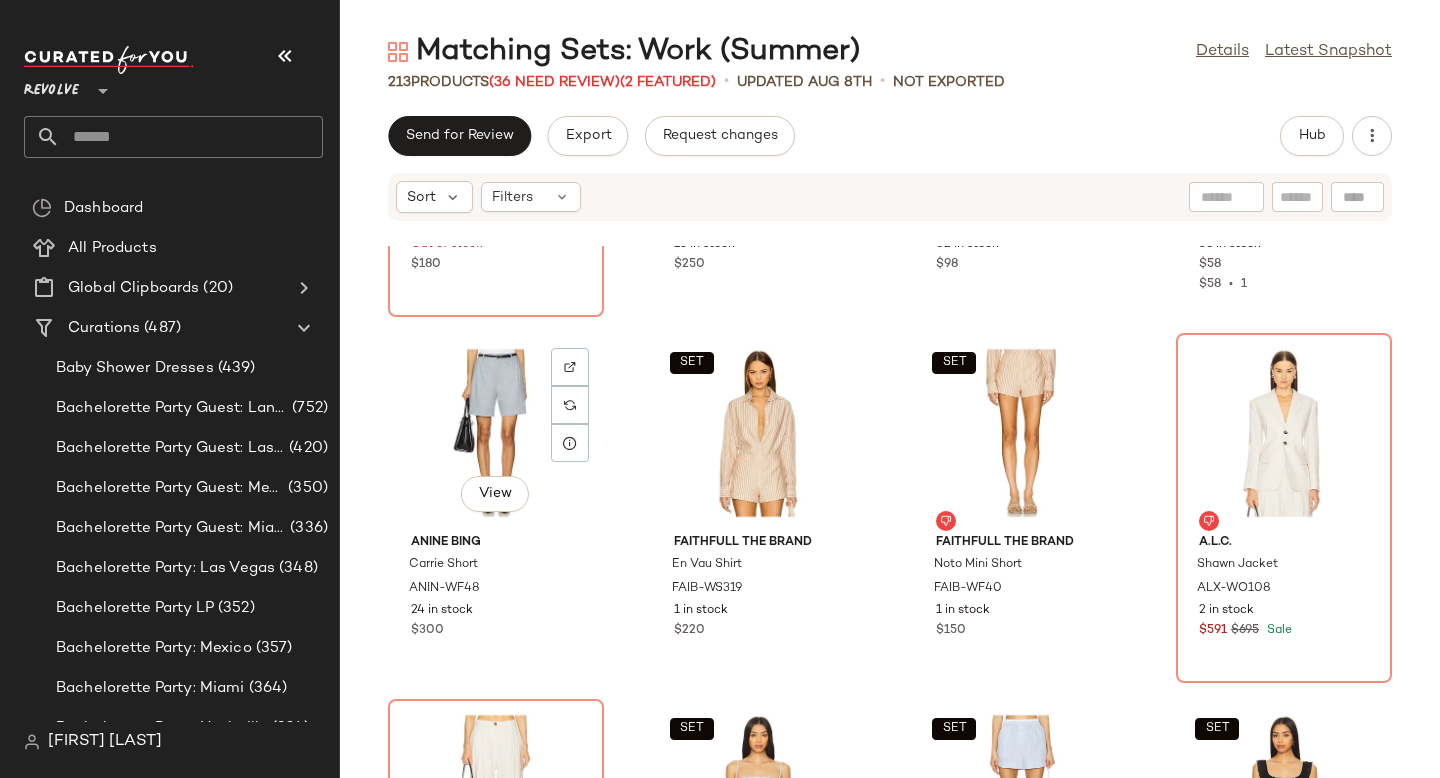 click on "View" 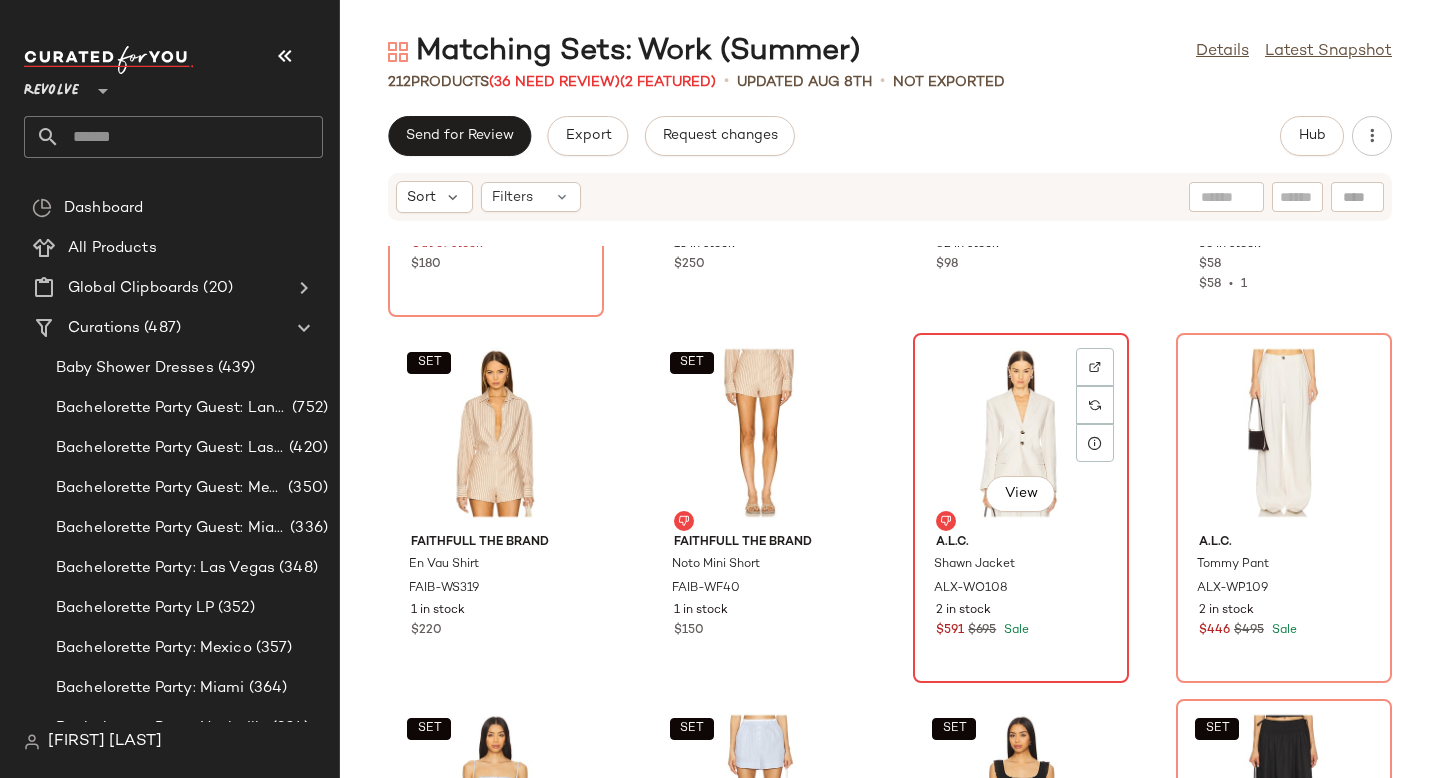 click on "View" 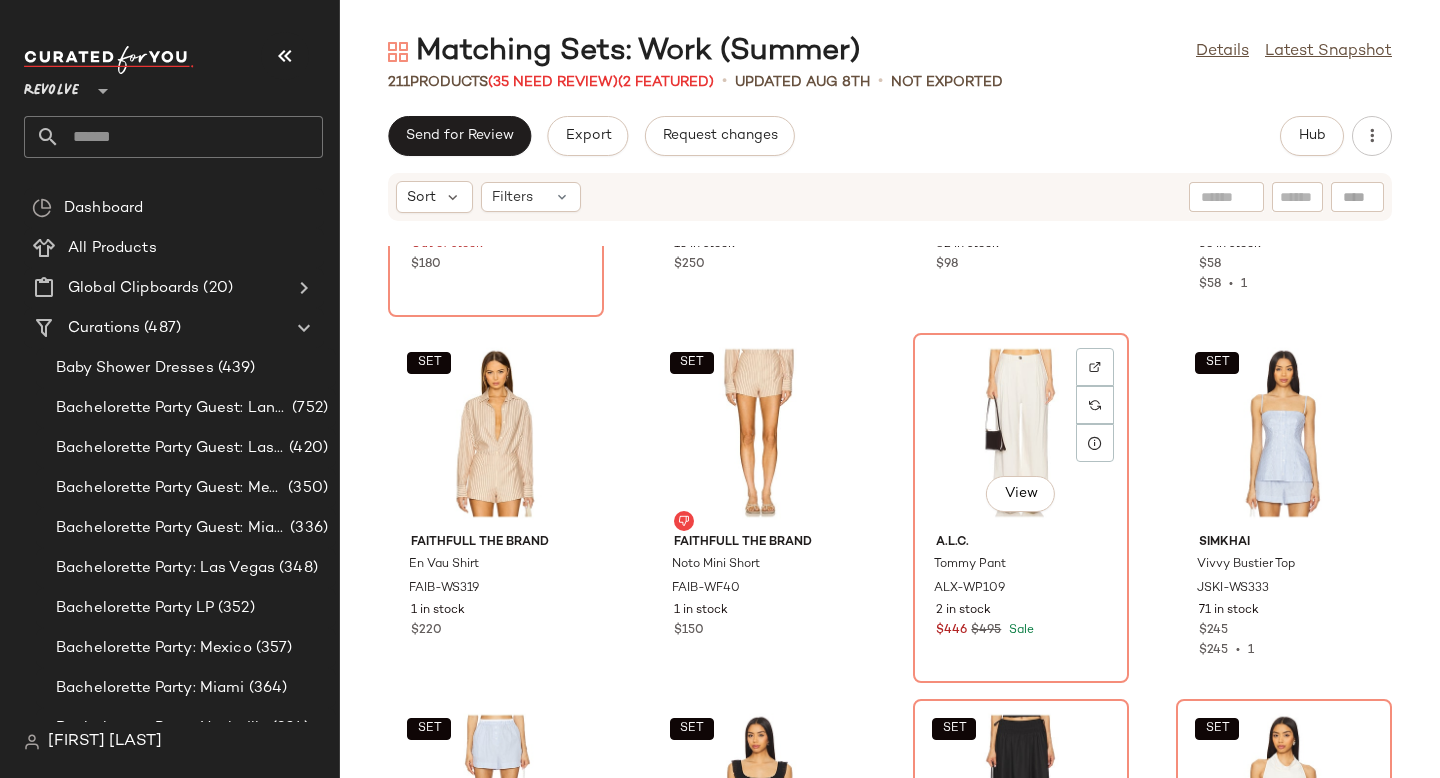 click on "View" 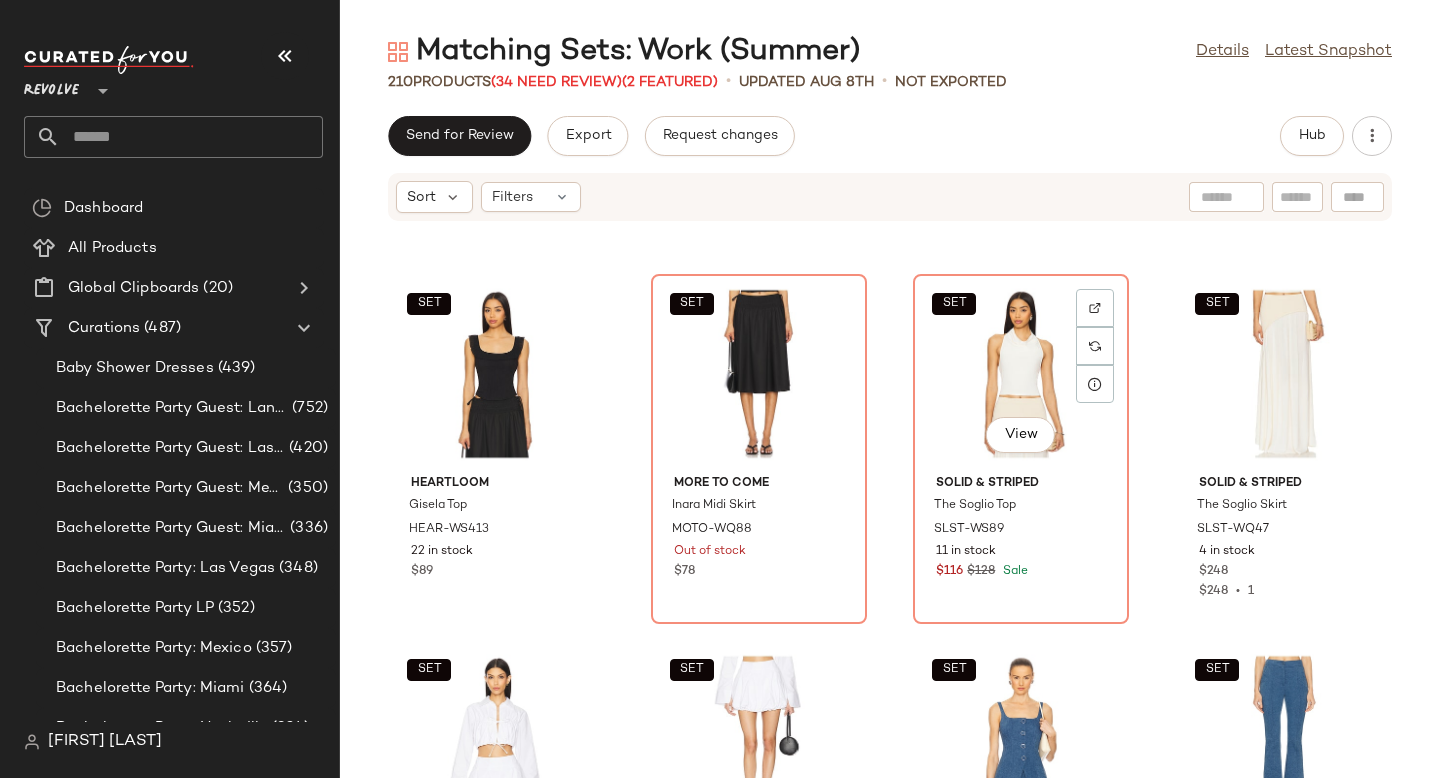 scroll, scrollTop: 4016, scrollLeft: 0, axis: vertical 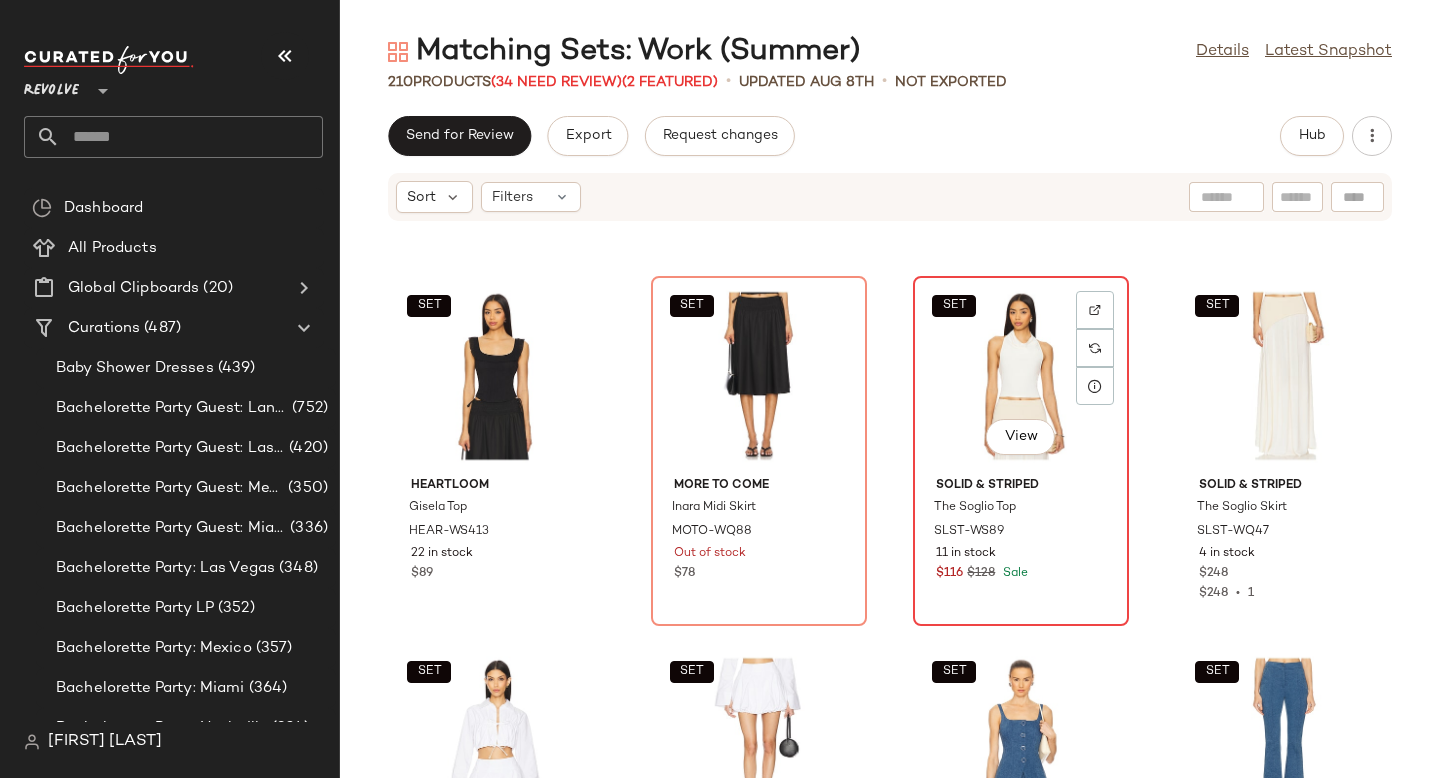 click on "SET   View" 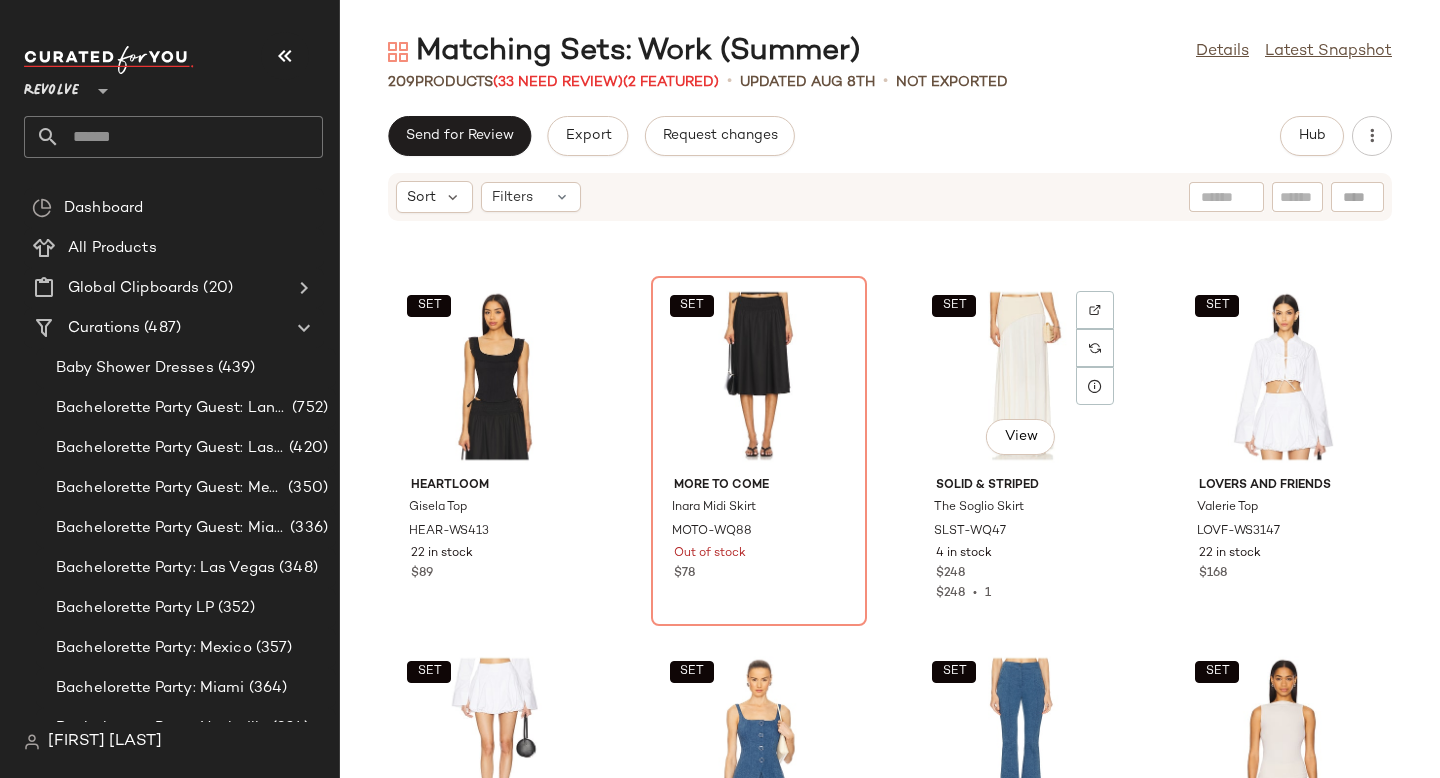 click on "SET   View" 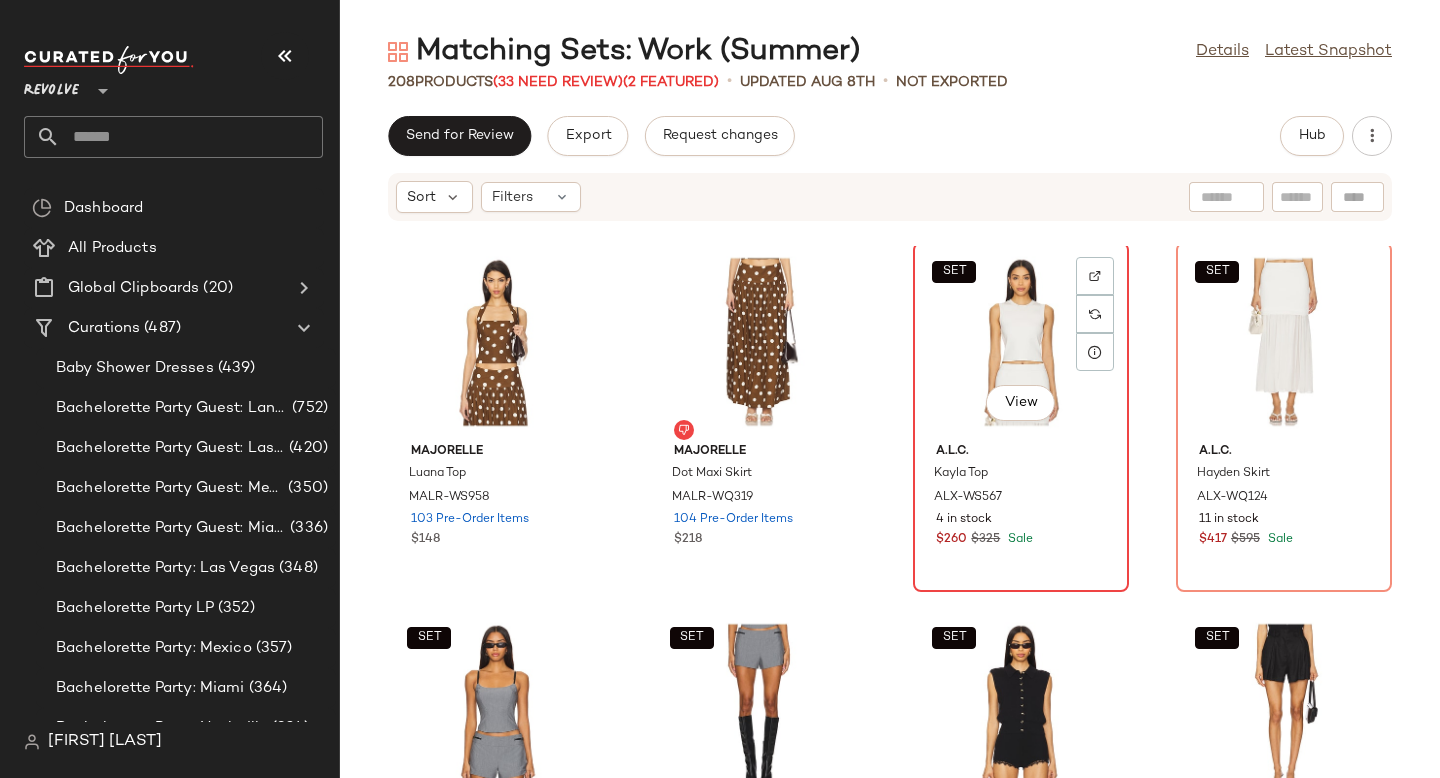 scroll, scrollTop: 4780, scrollLeft: 0, axis: vertical 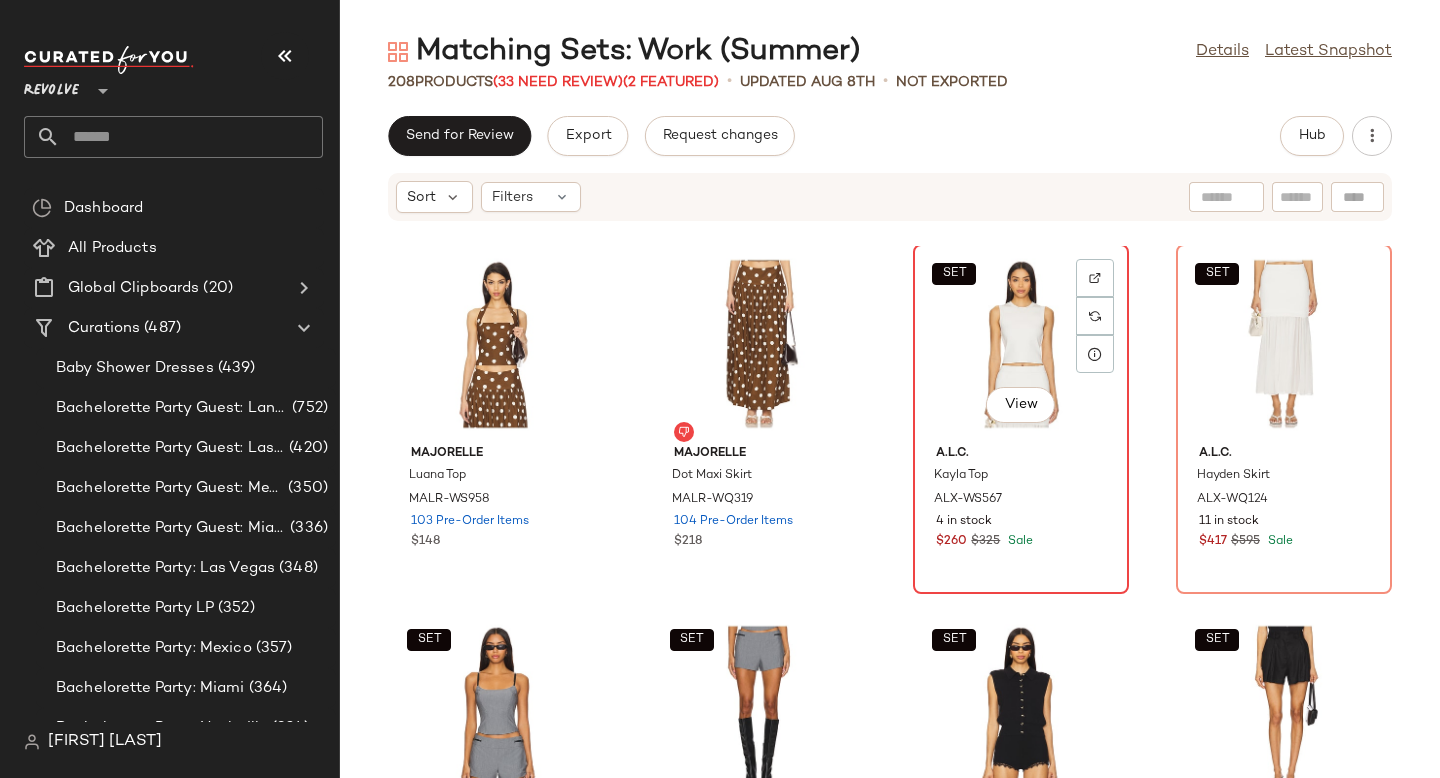 click on "SET   View" 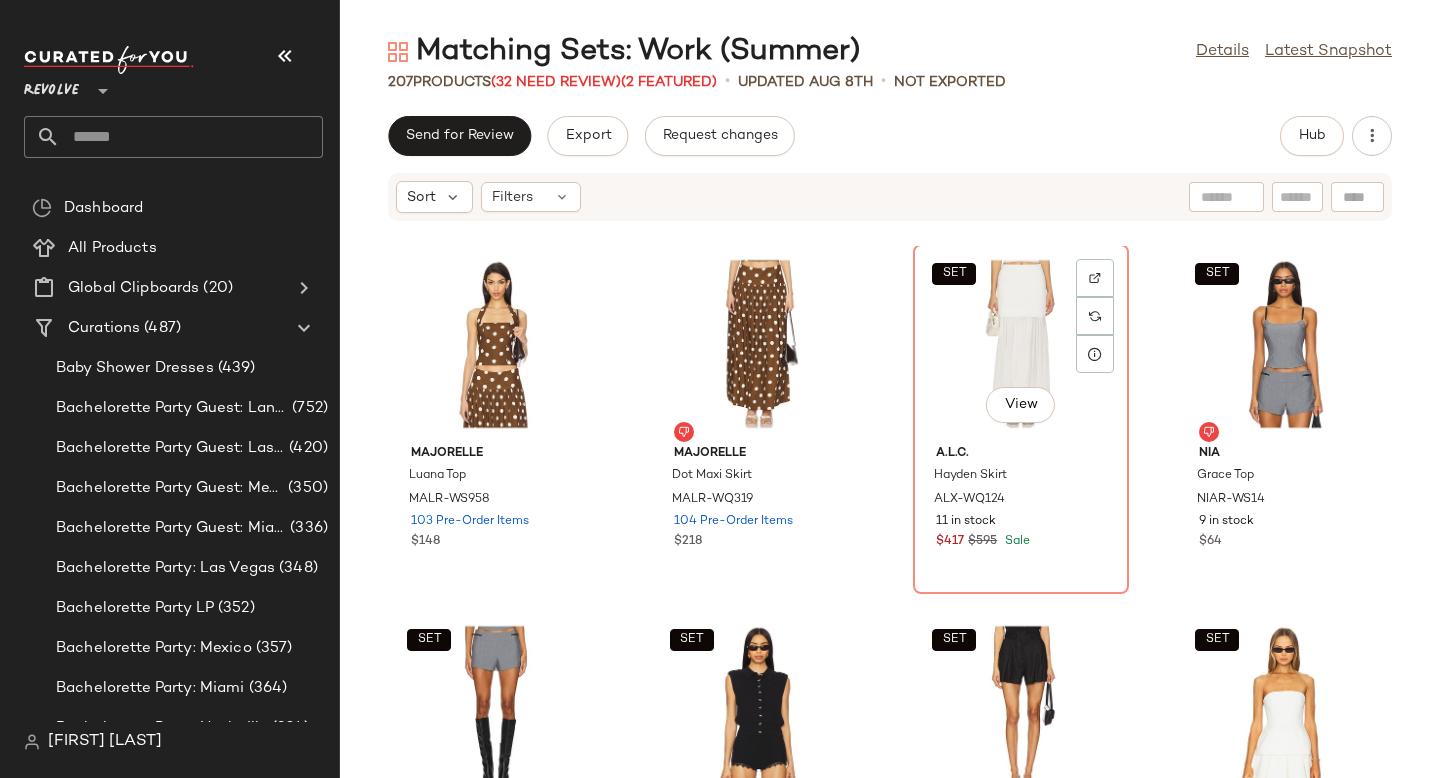 click on "SET   View" 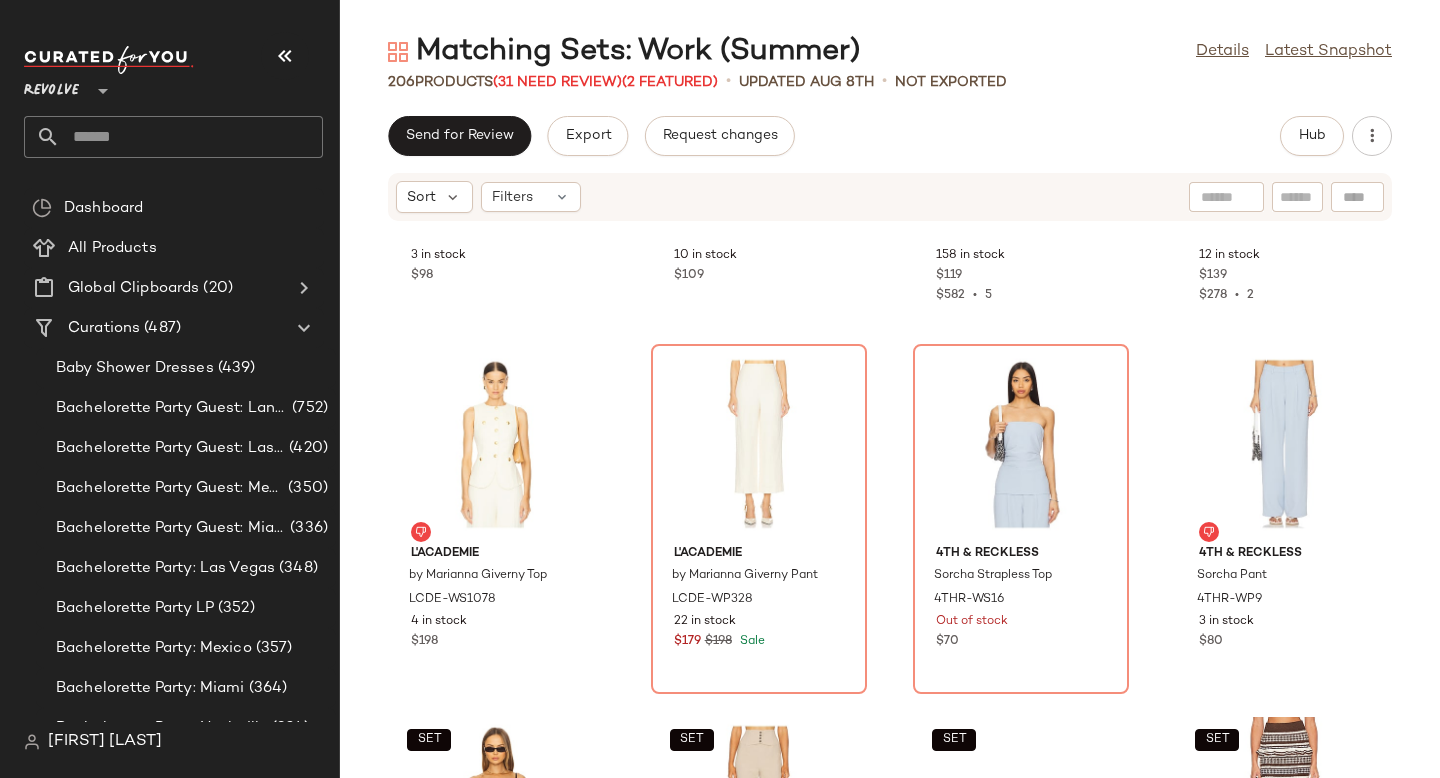 scroll, scrollTop: 5410, scrollLeft: 0, axis: vertical 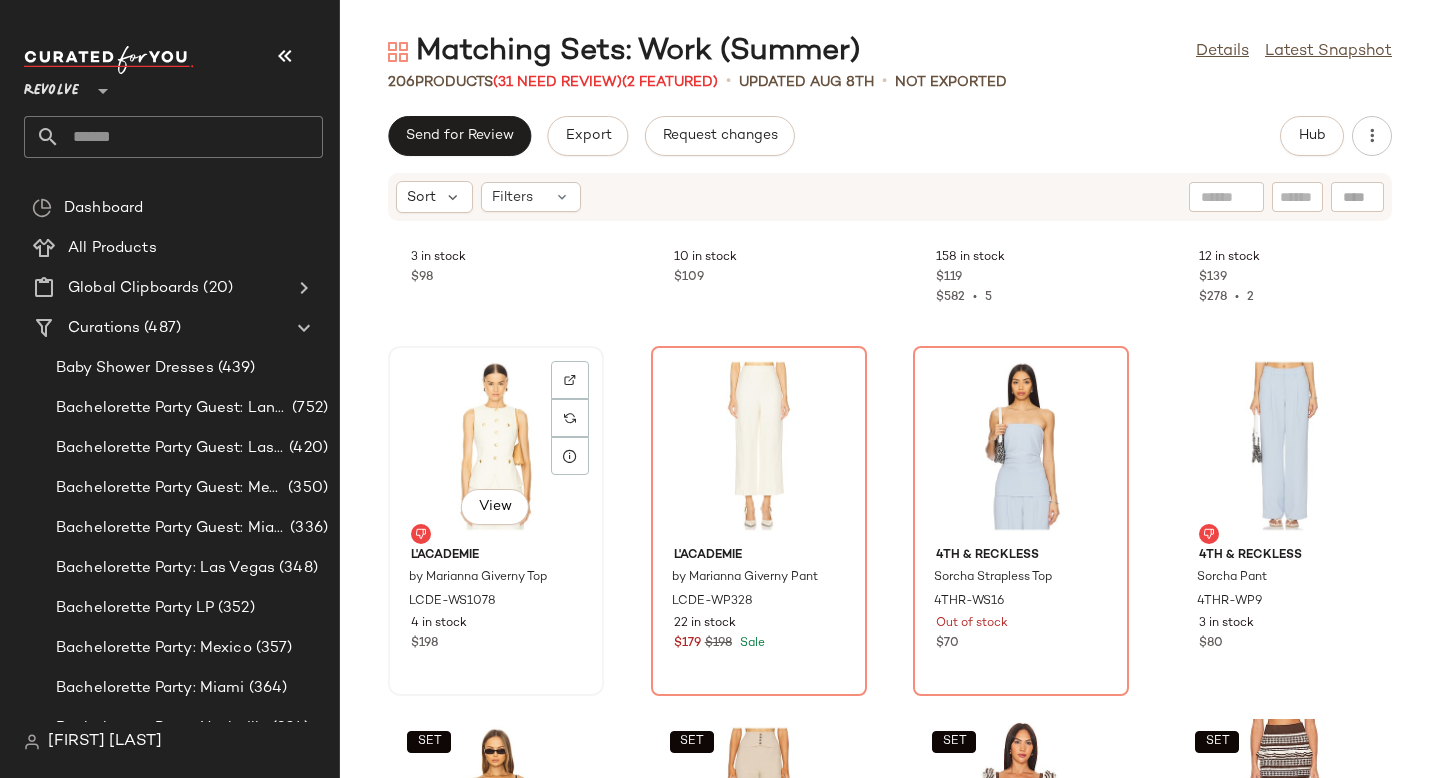 click on "View" 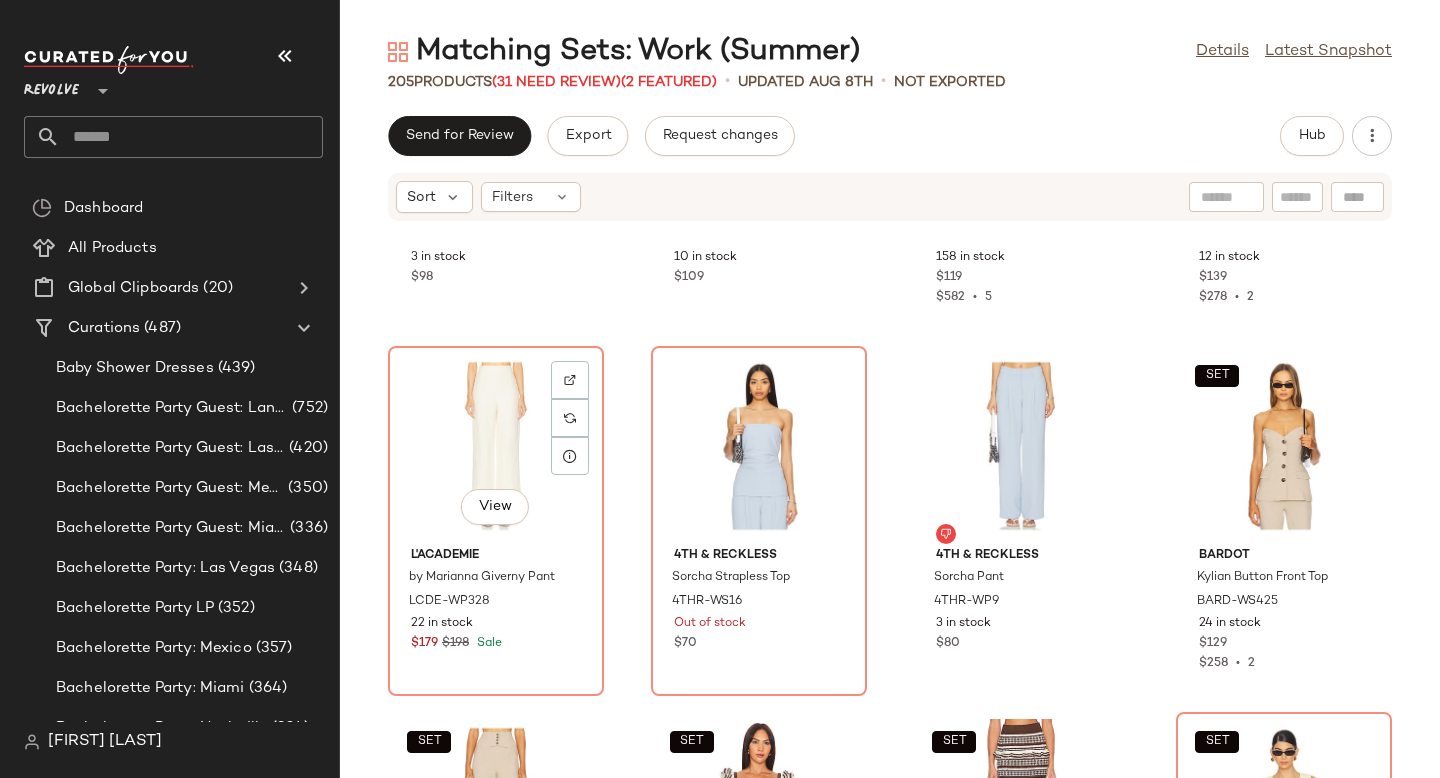 click on "View" 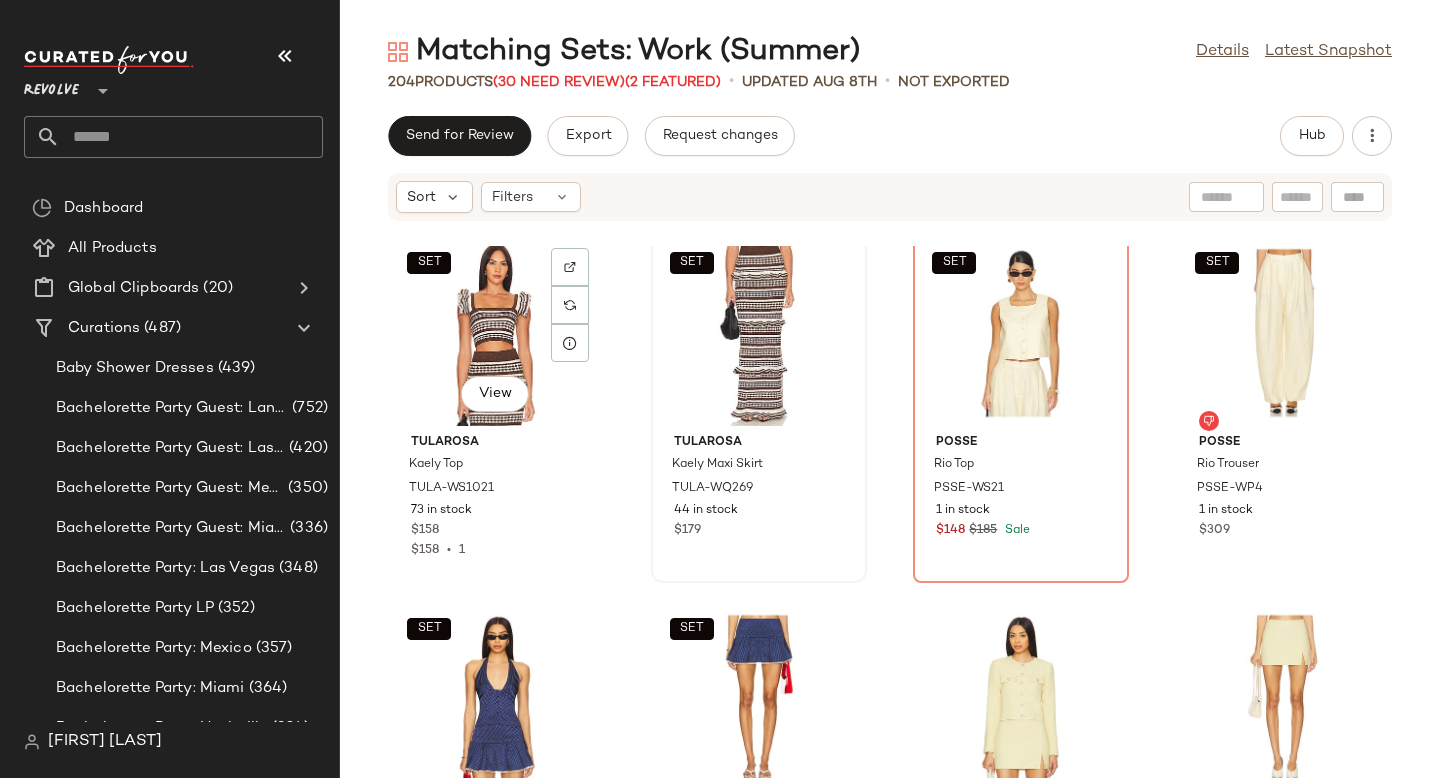 scroll, scrollTop: 5904, scrollLeft: 0, axis: vertical 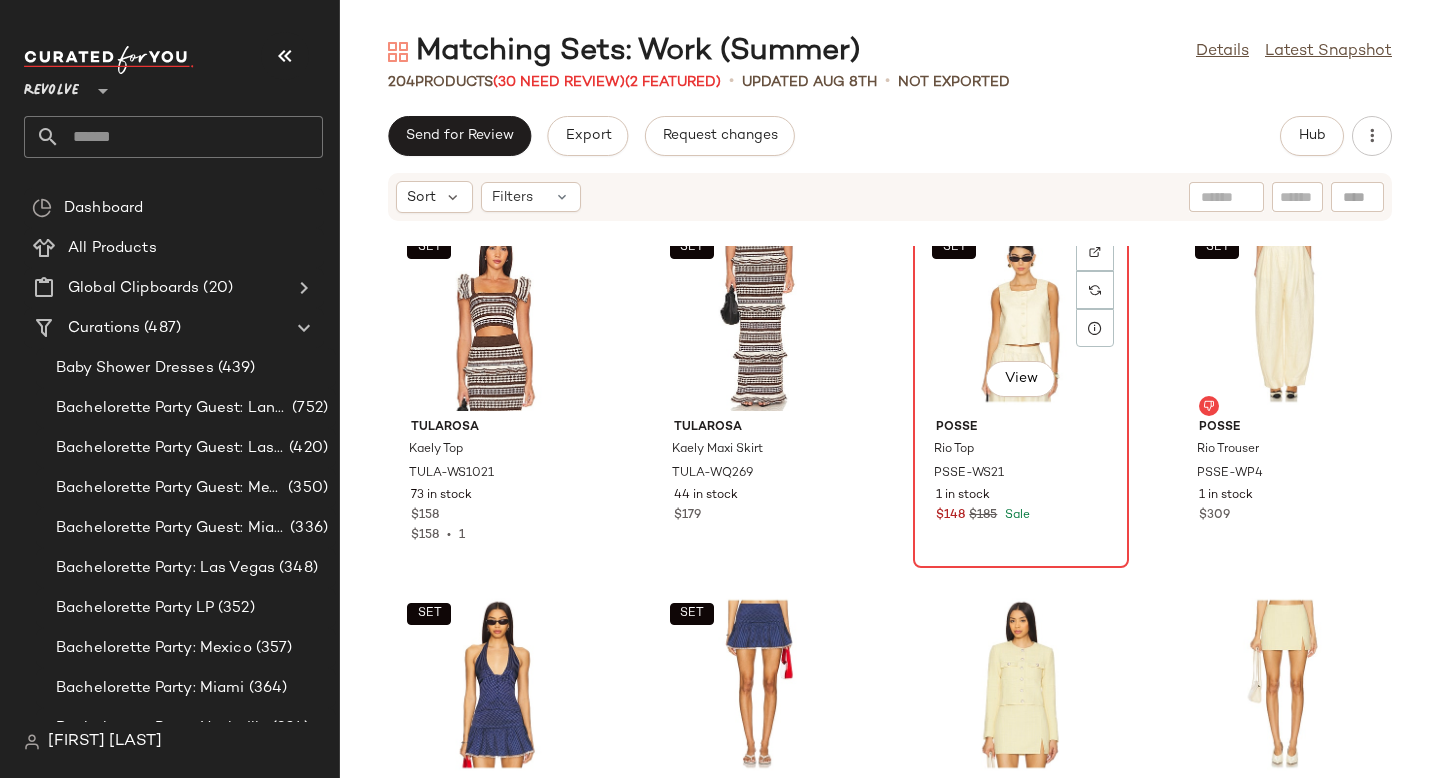 click on "SET   View" 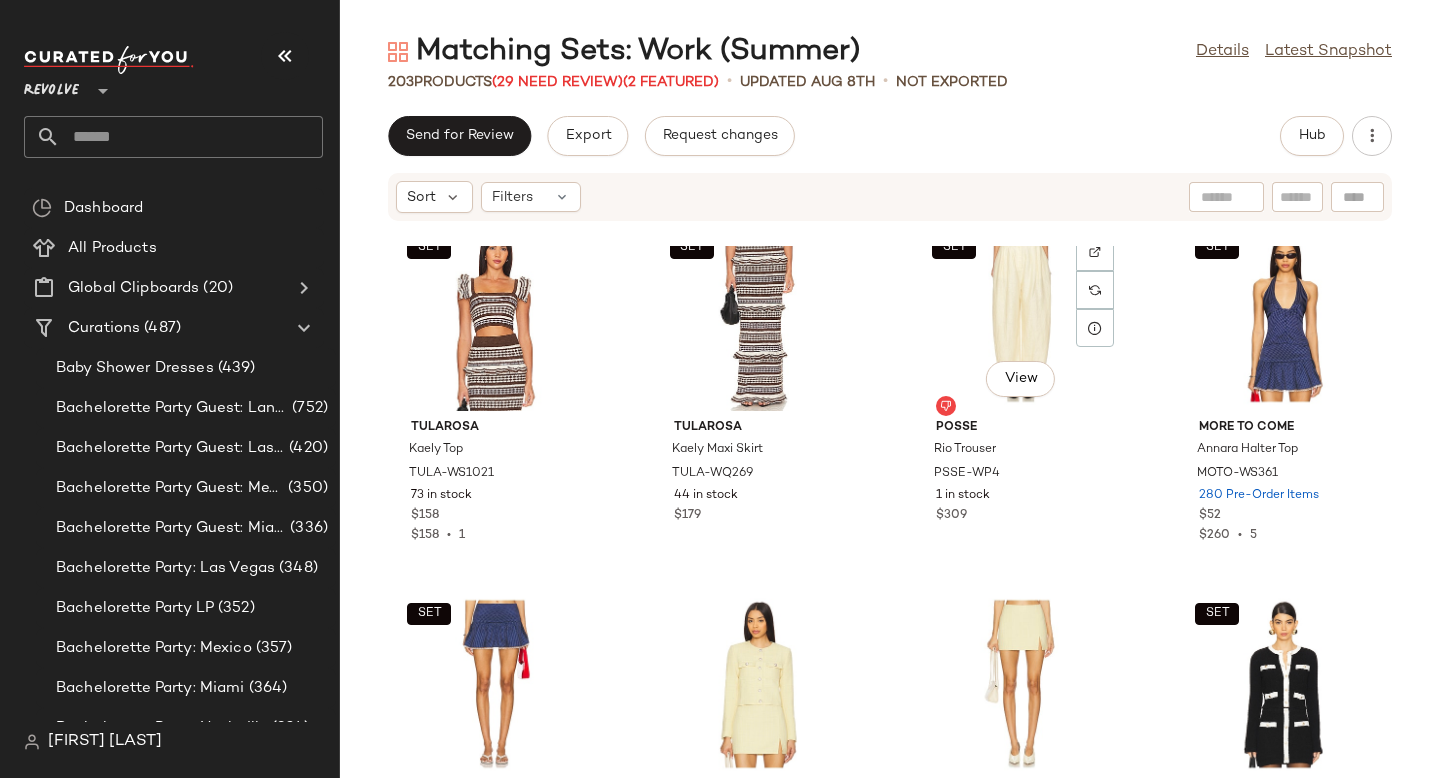 click on "SET   View" 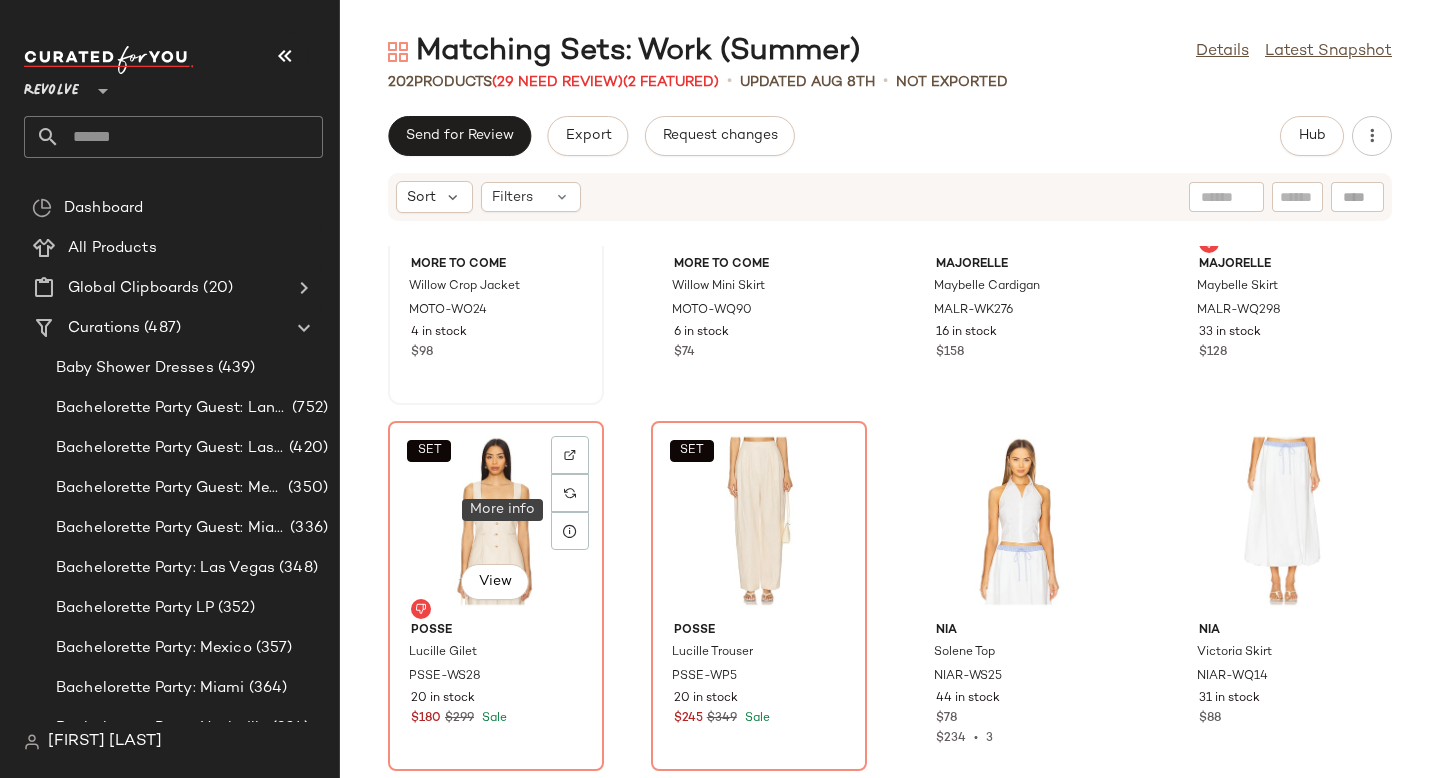 scroll, scrollTop: 6538, scrollLeft: 0, axis: vertical 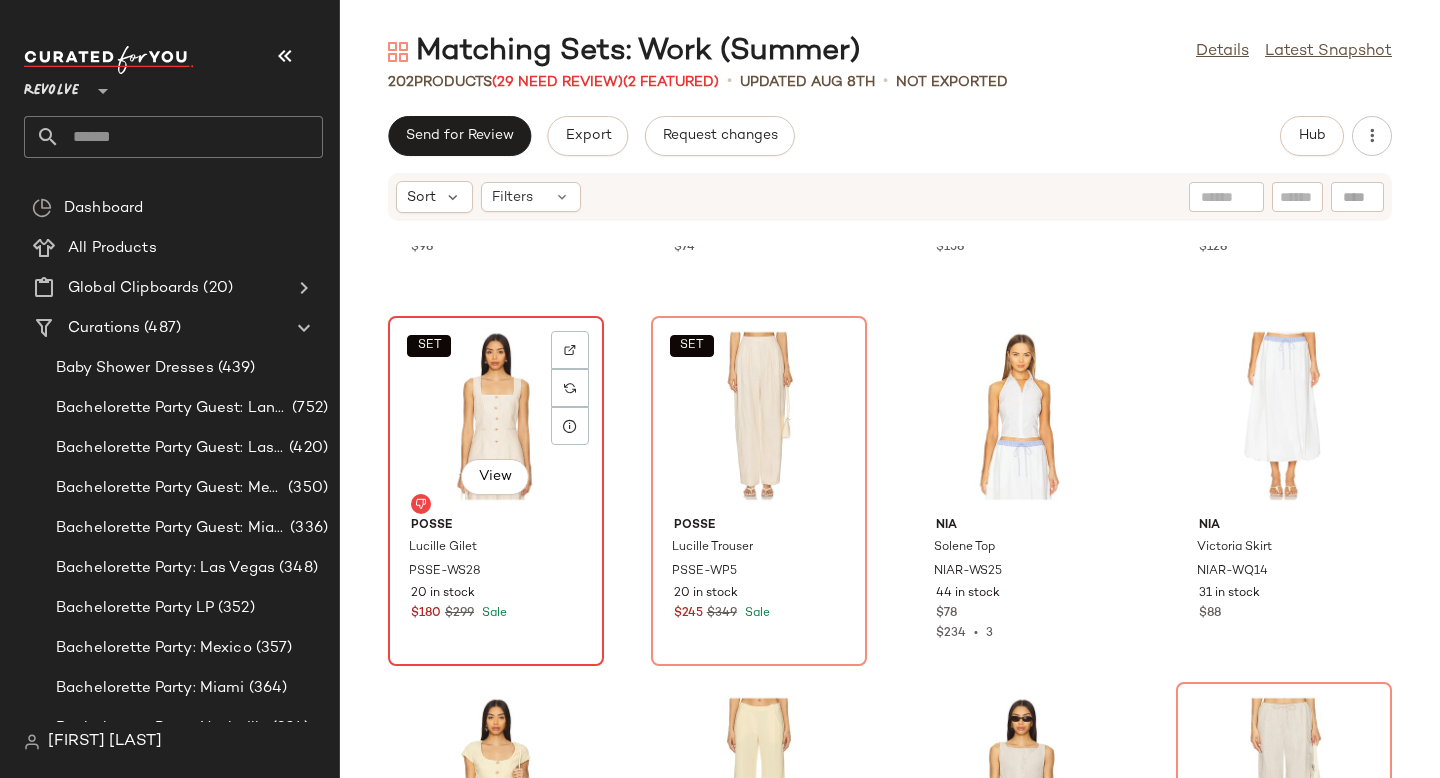 click on "SET   View" 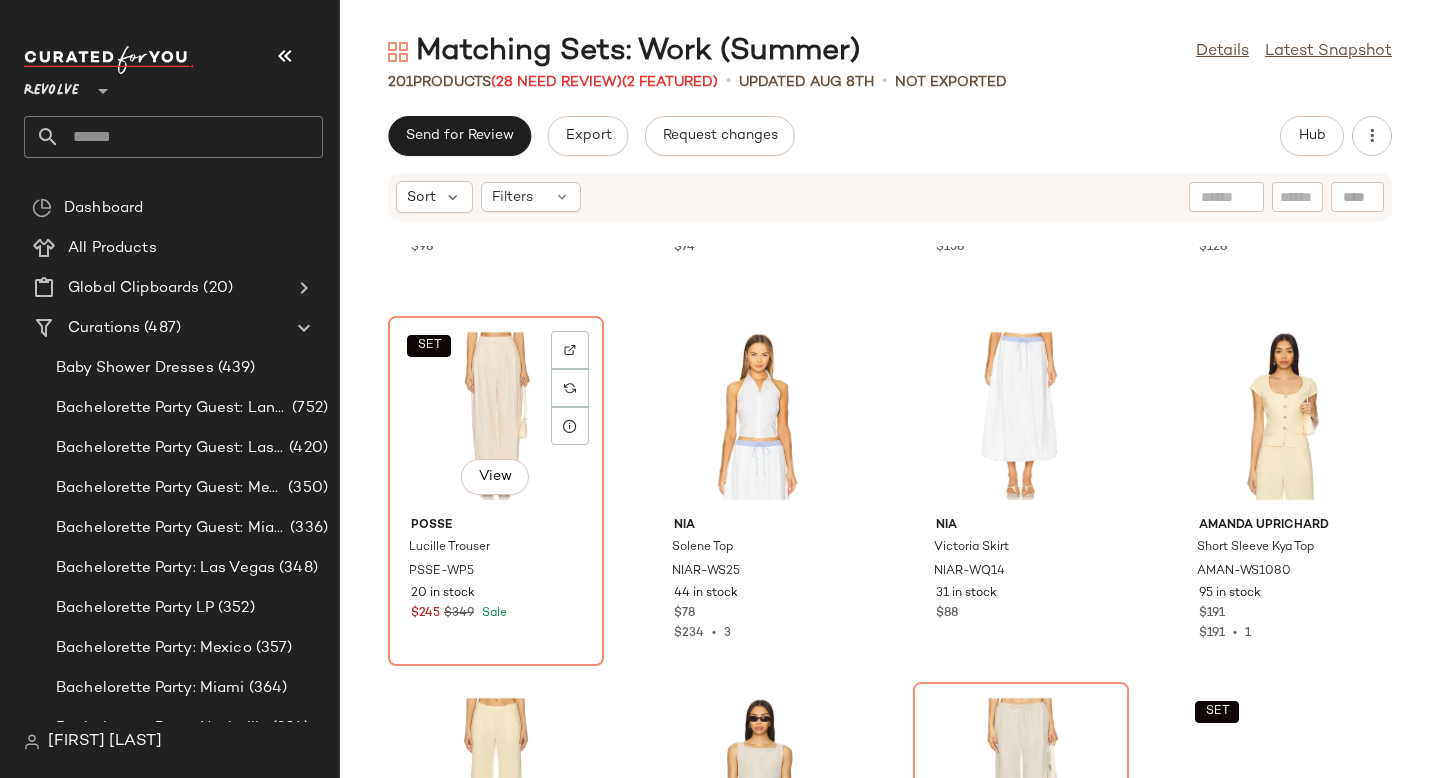 click on "SET   View" 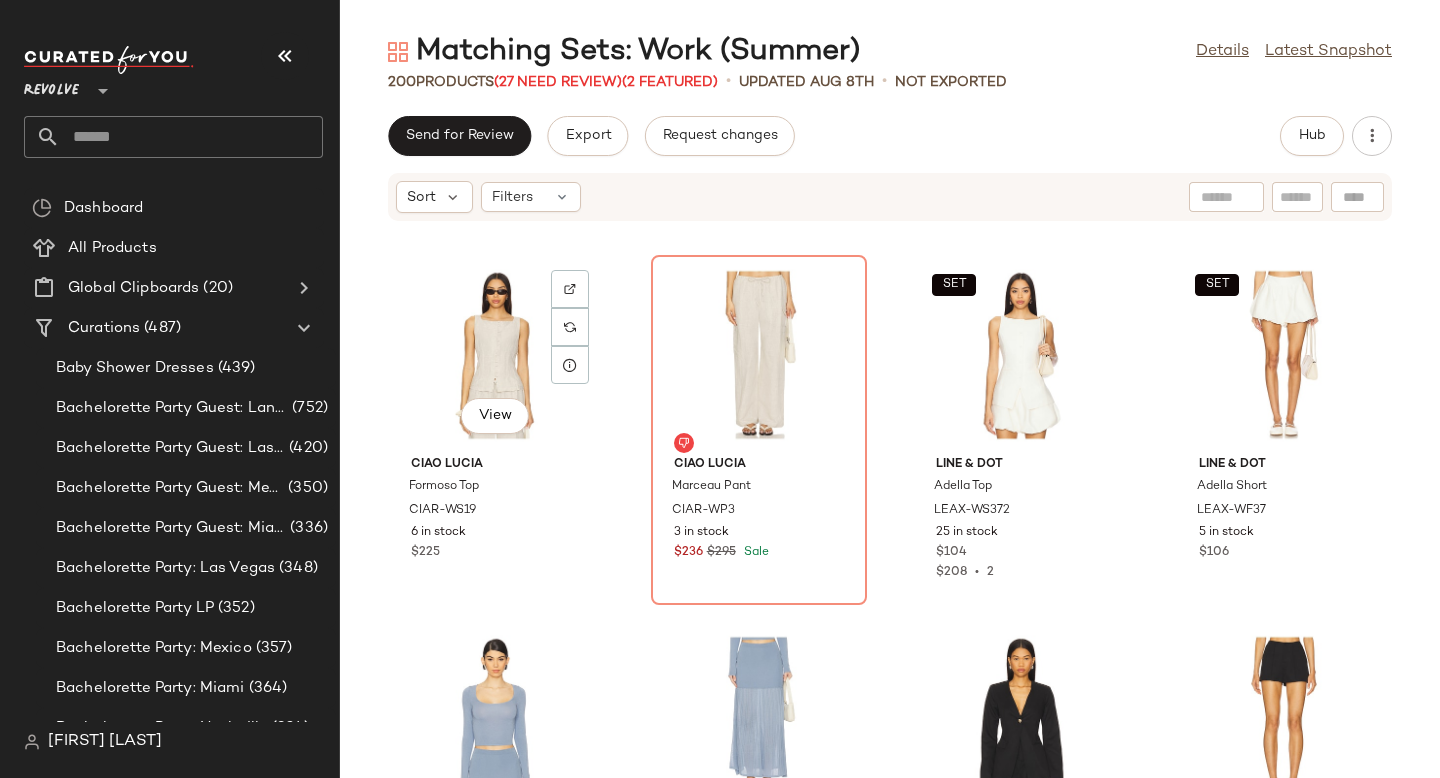 scroll, scrollTop: 6966, scrollLeft: 0, axis: vertical 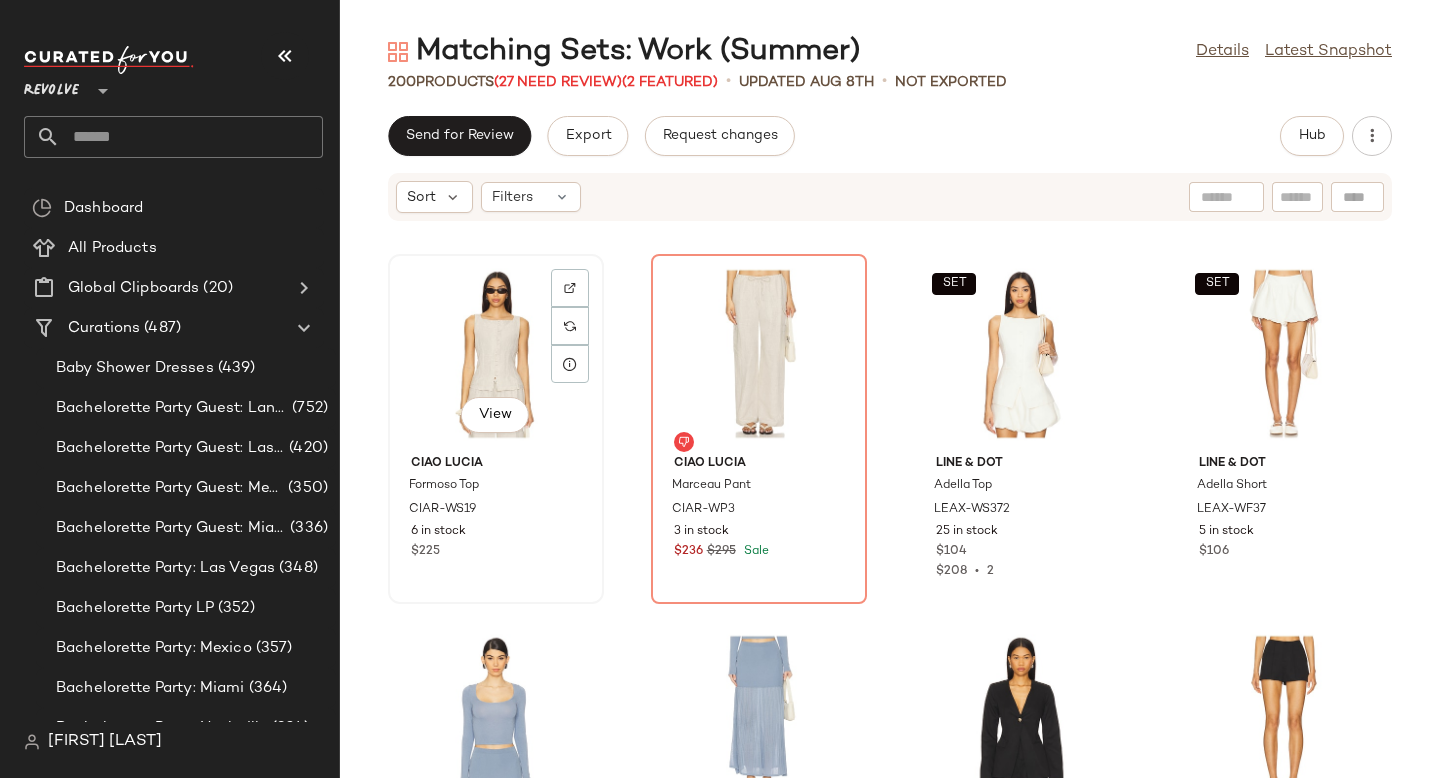 click on "View" 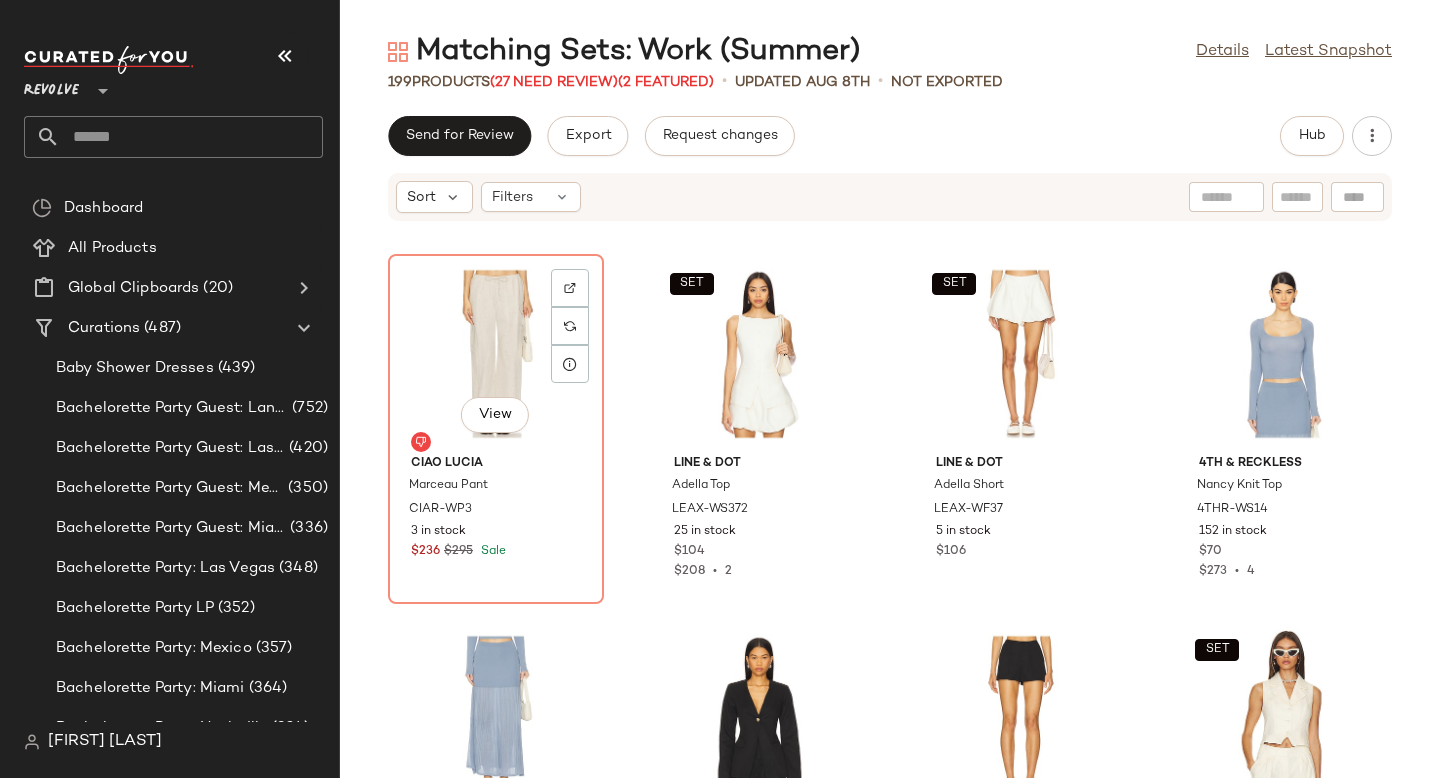 click on "View" 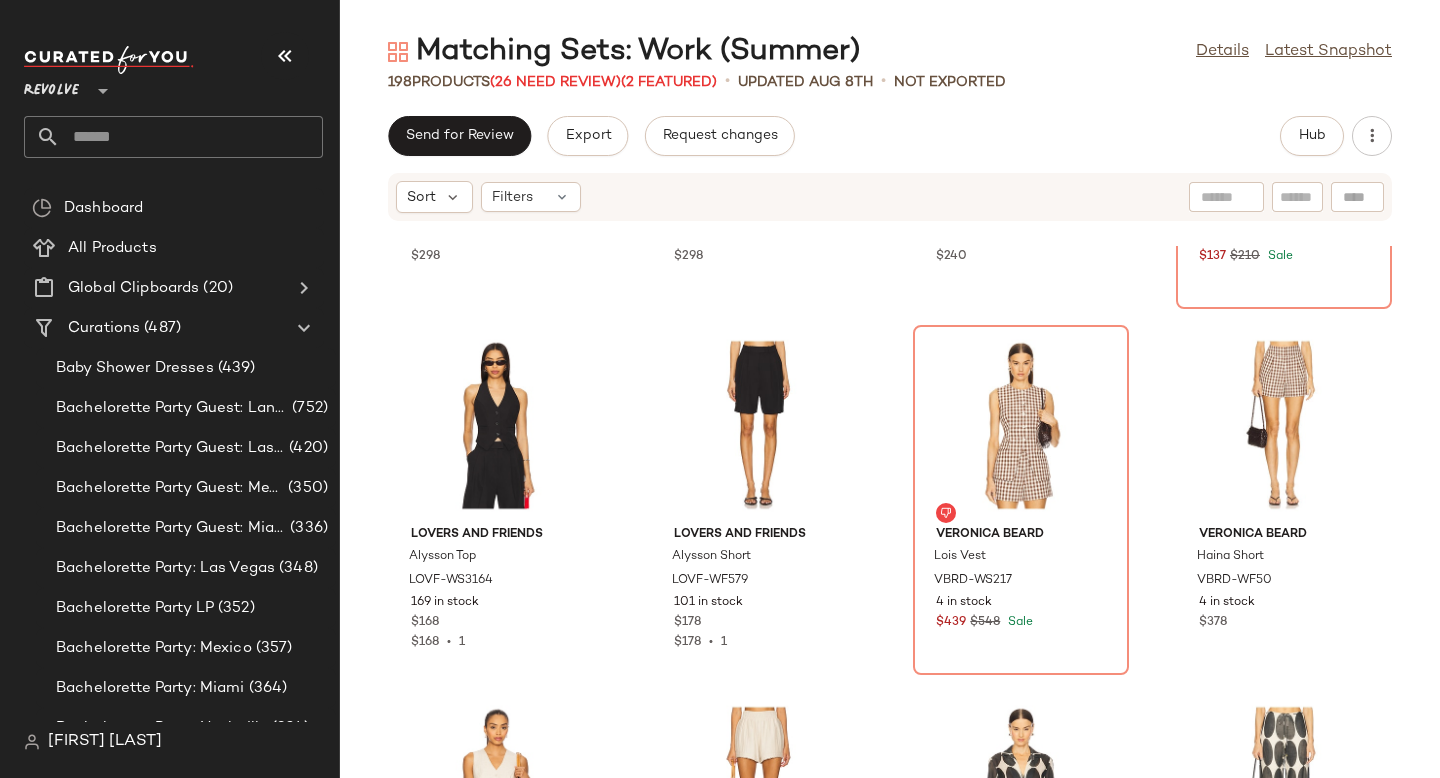 scroll, scrollTop: 9119, scrollLeft: 0, axis: vertical 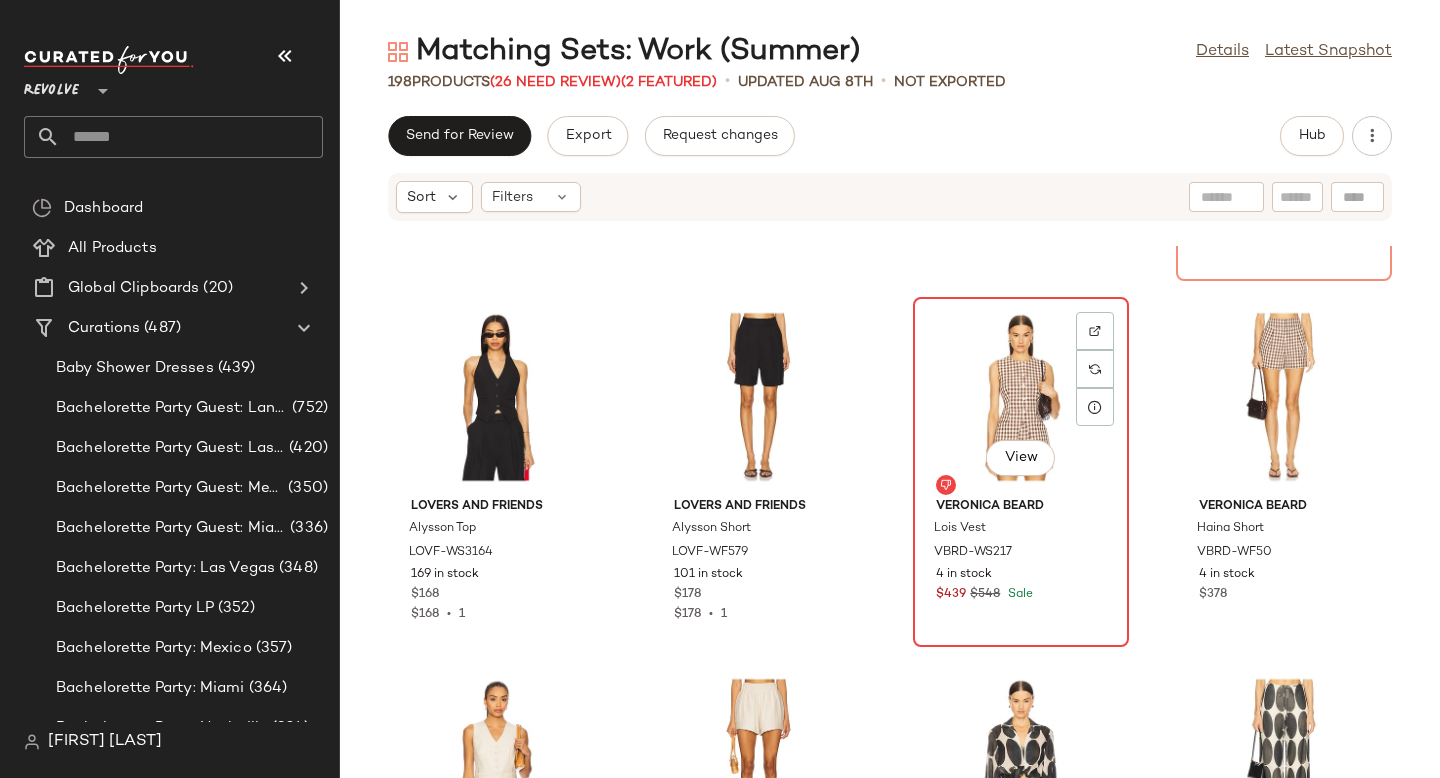 click on "View" 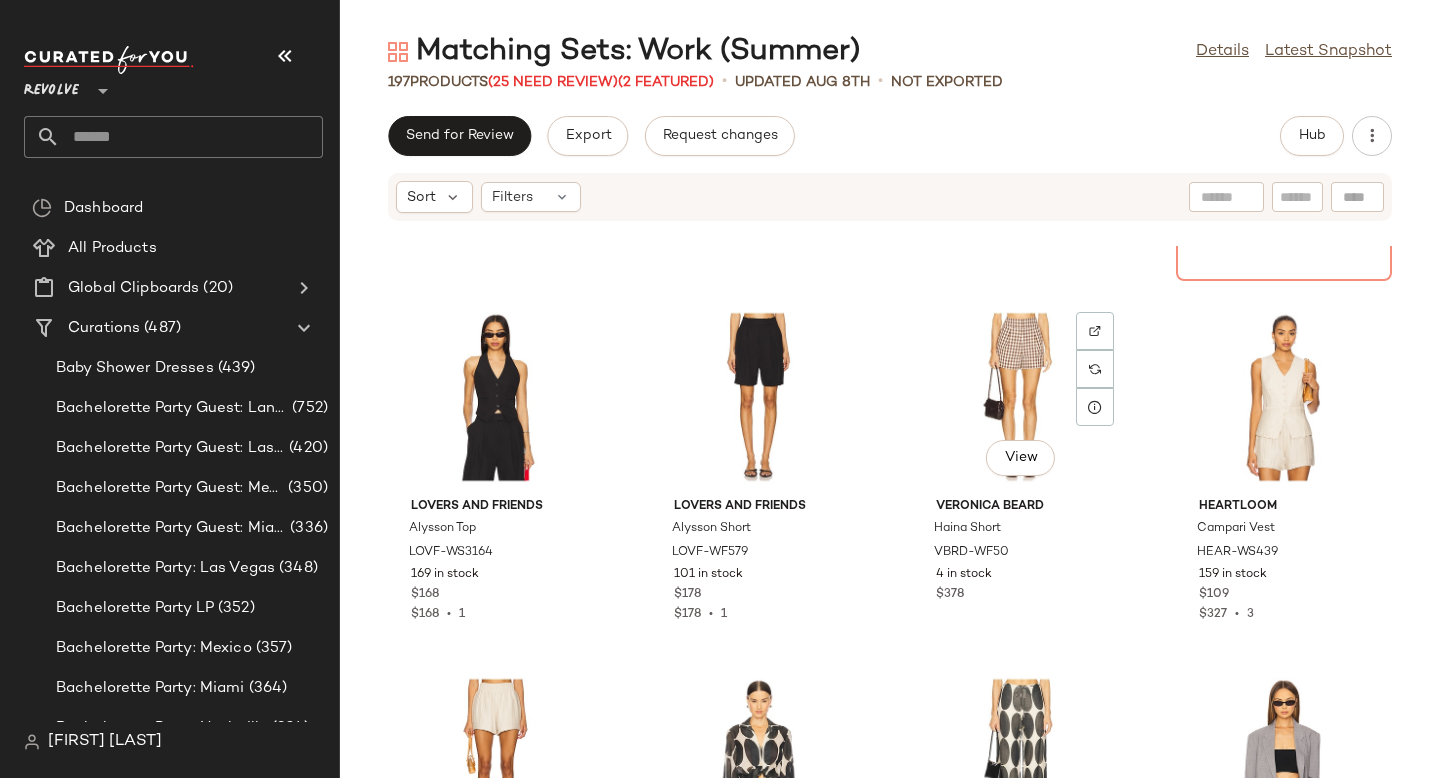 click on "View" 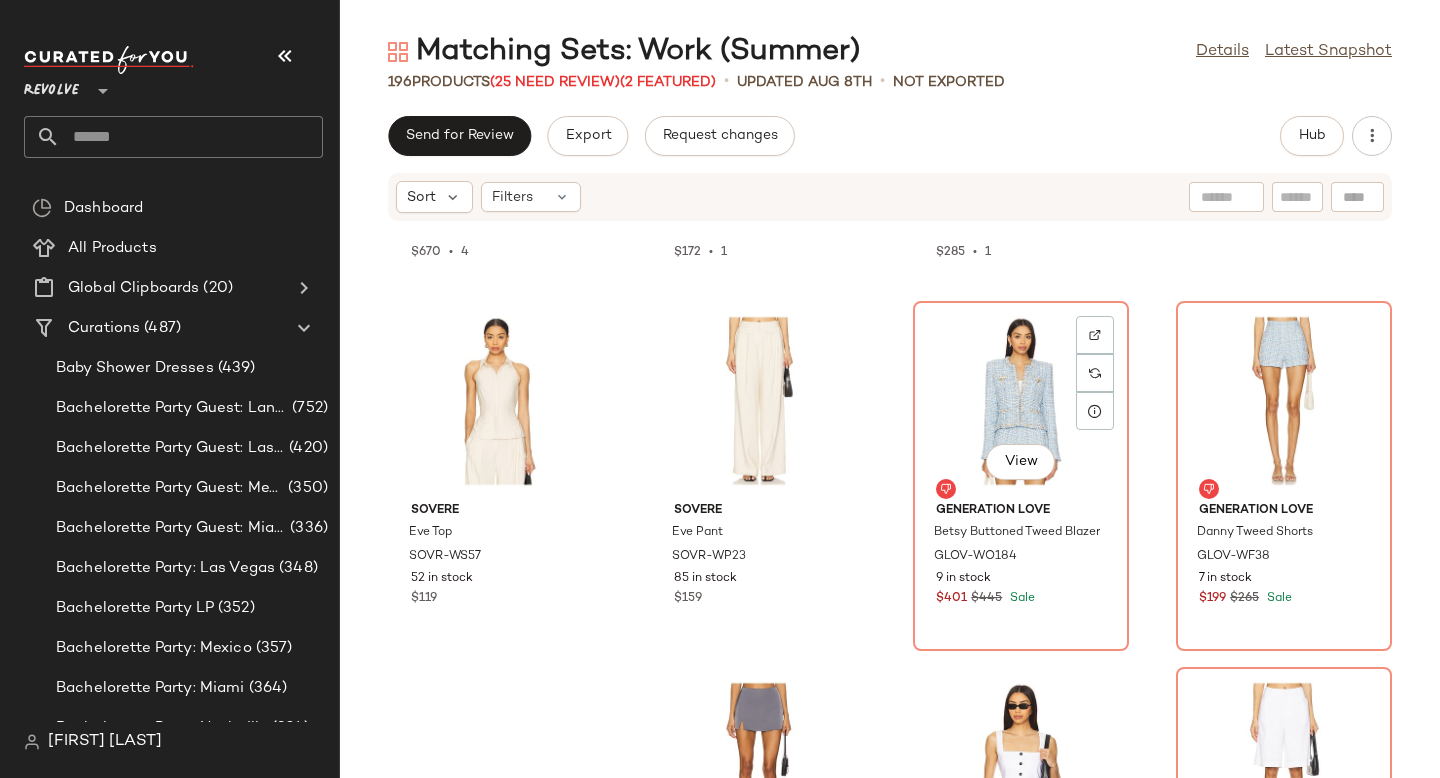 scroll, scrollTop: 10641, scrollLeft: 0, axis: vertical 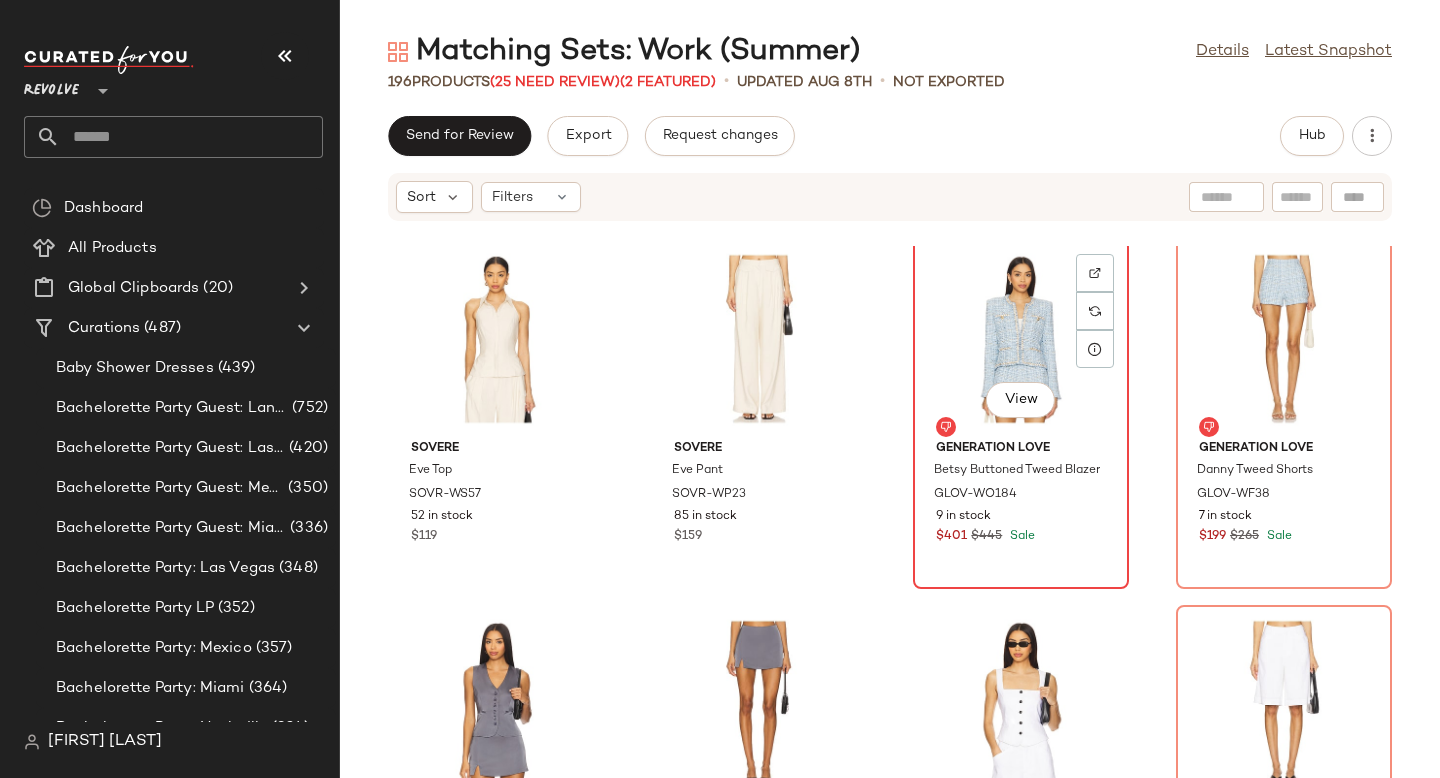 click on "View" 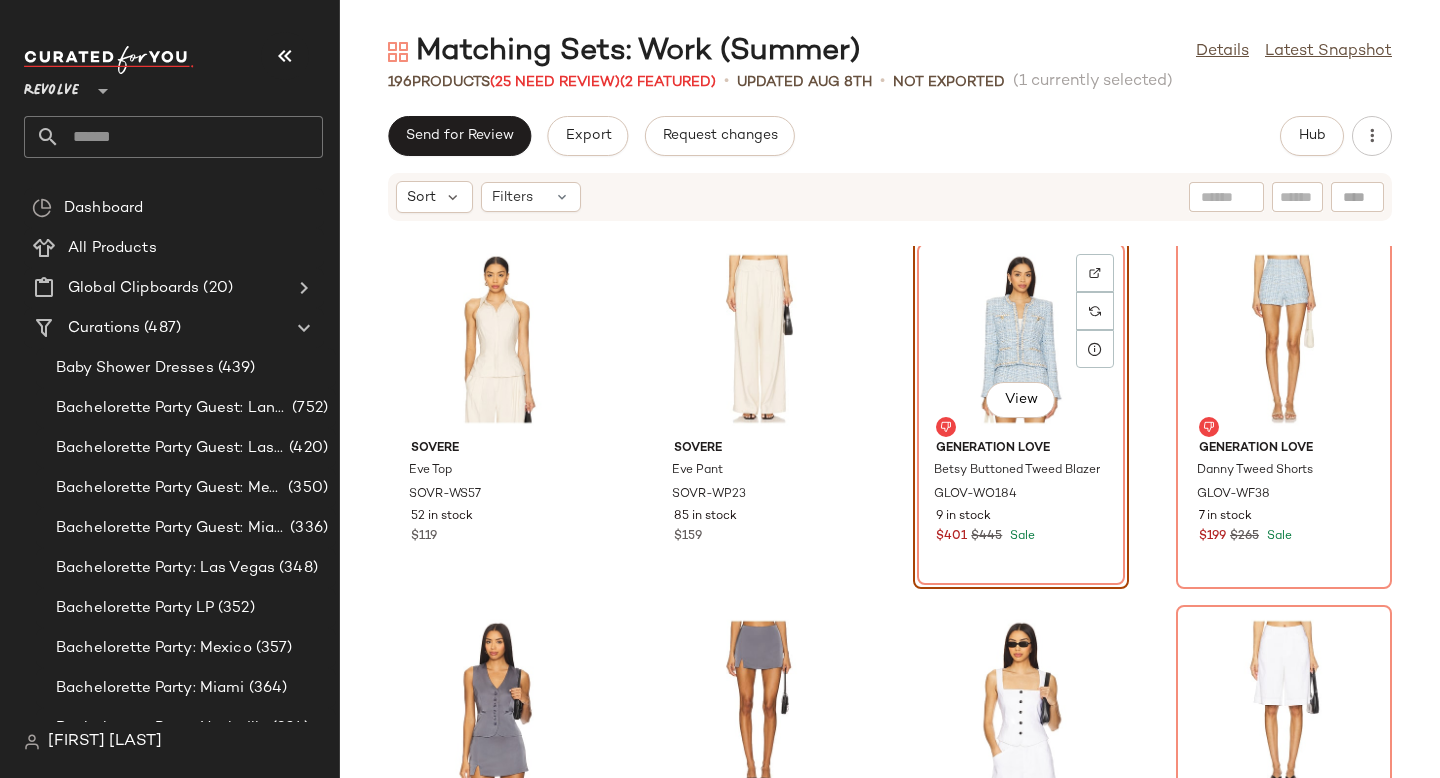 click on "View" 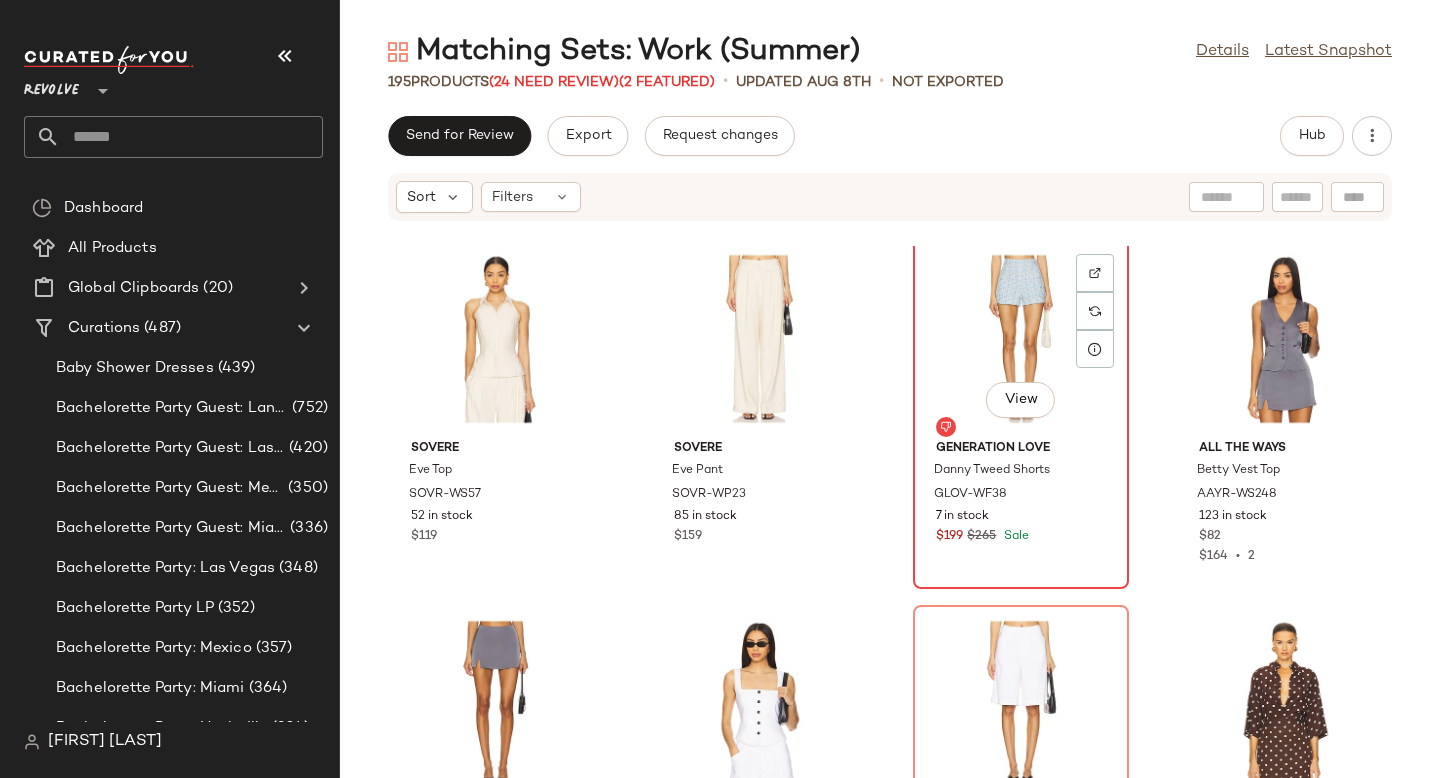 click on "View" 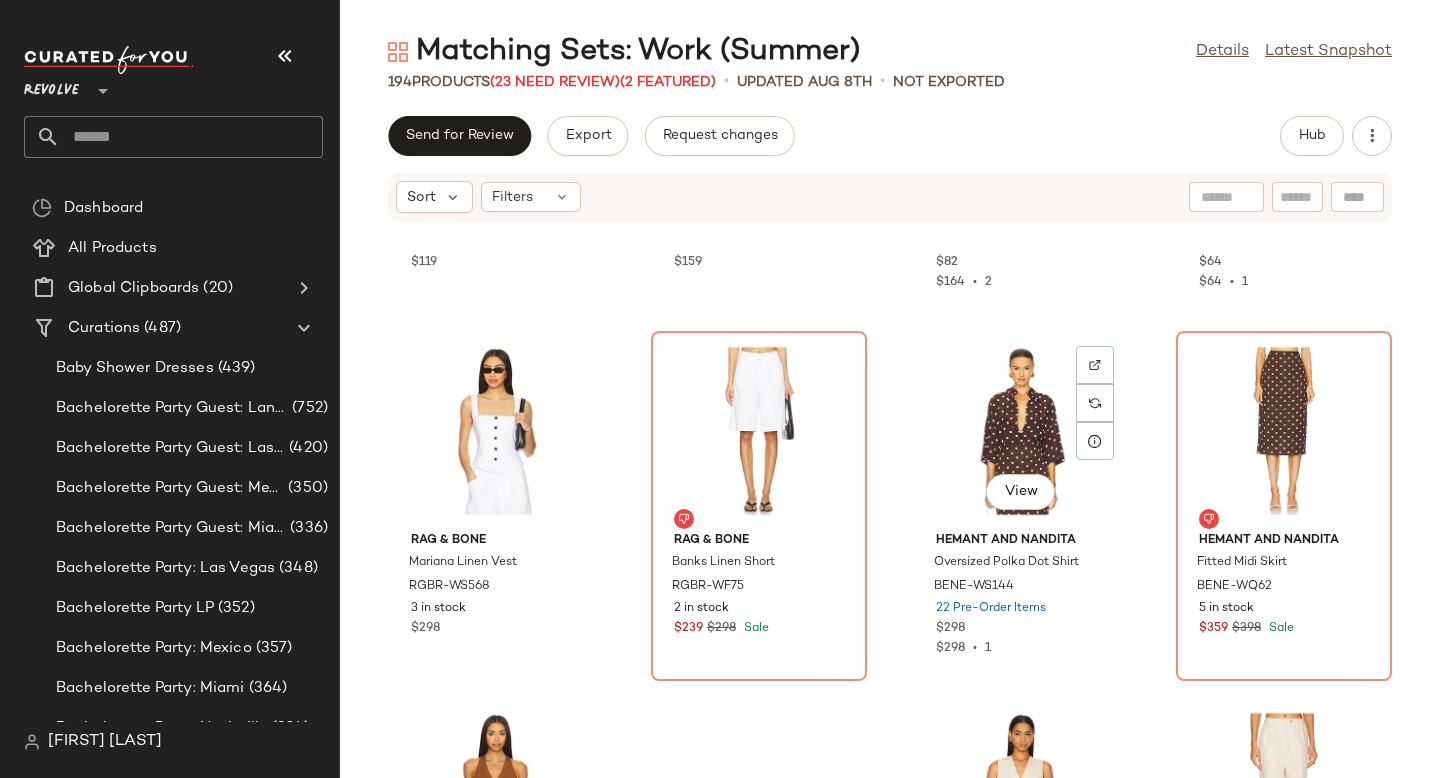 scroll, scrollTop: 10962, scrollLeft: 0, axis: vertical 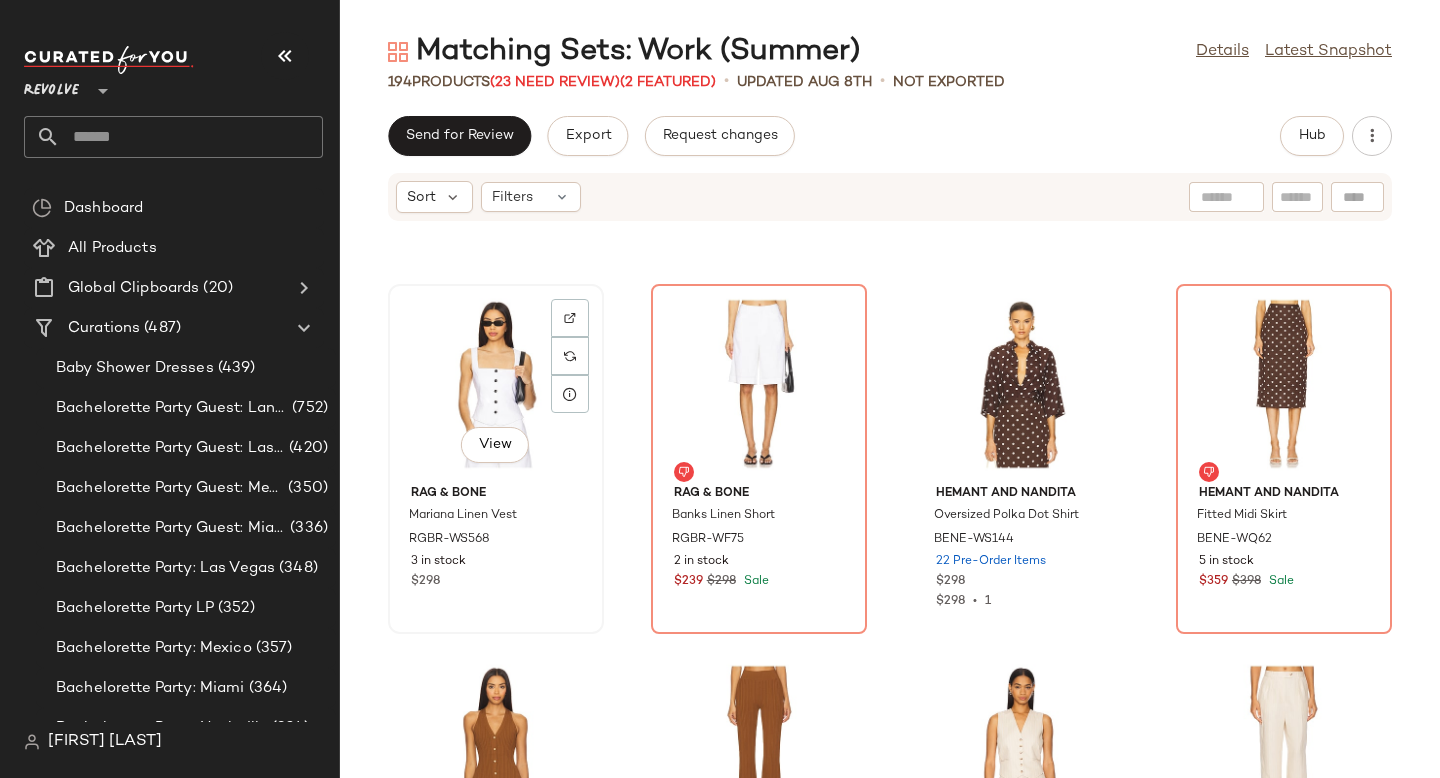 click on "View" 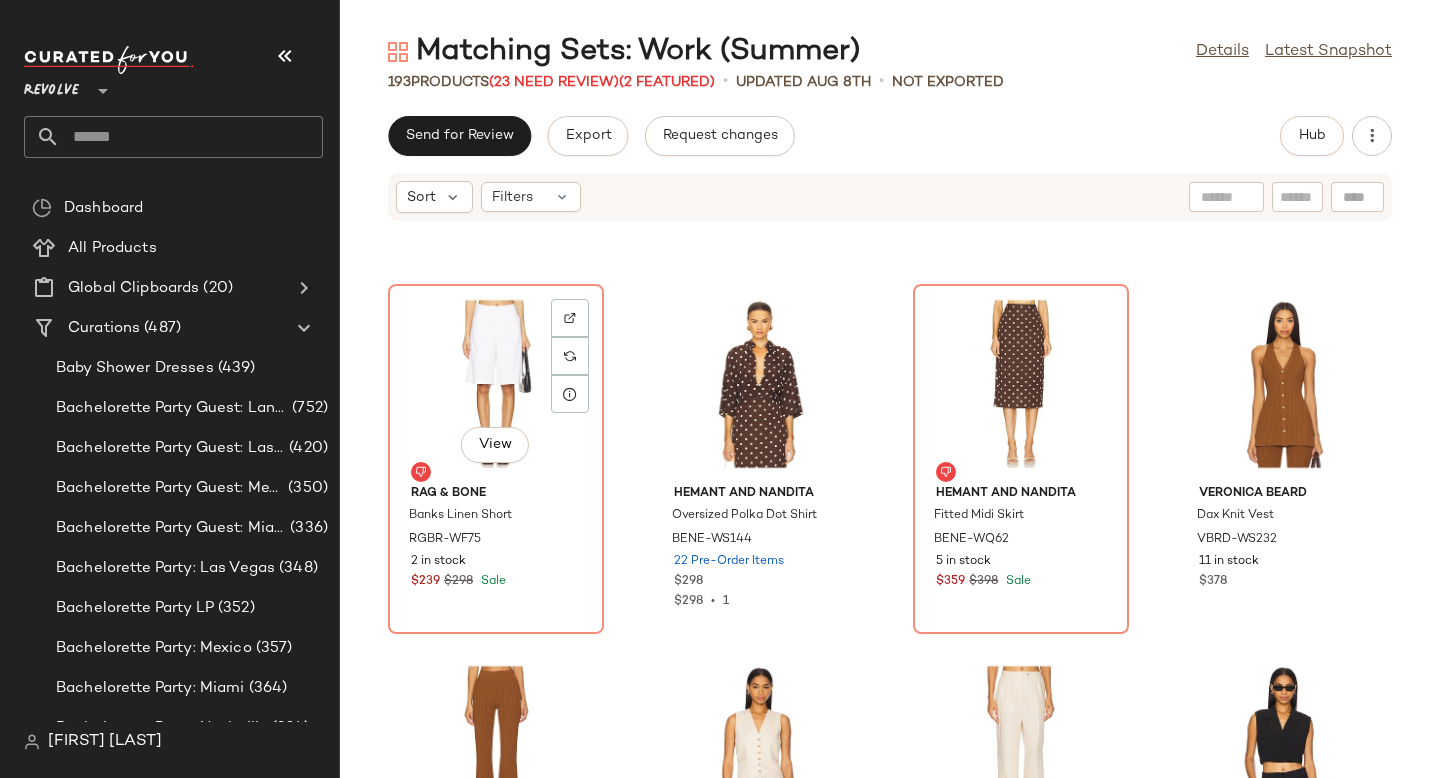 click on "View" 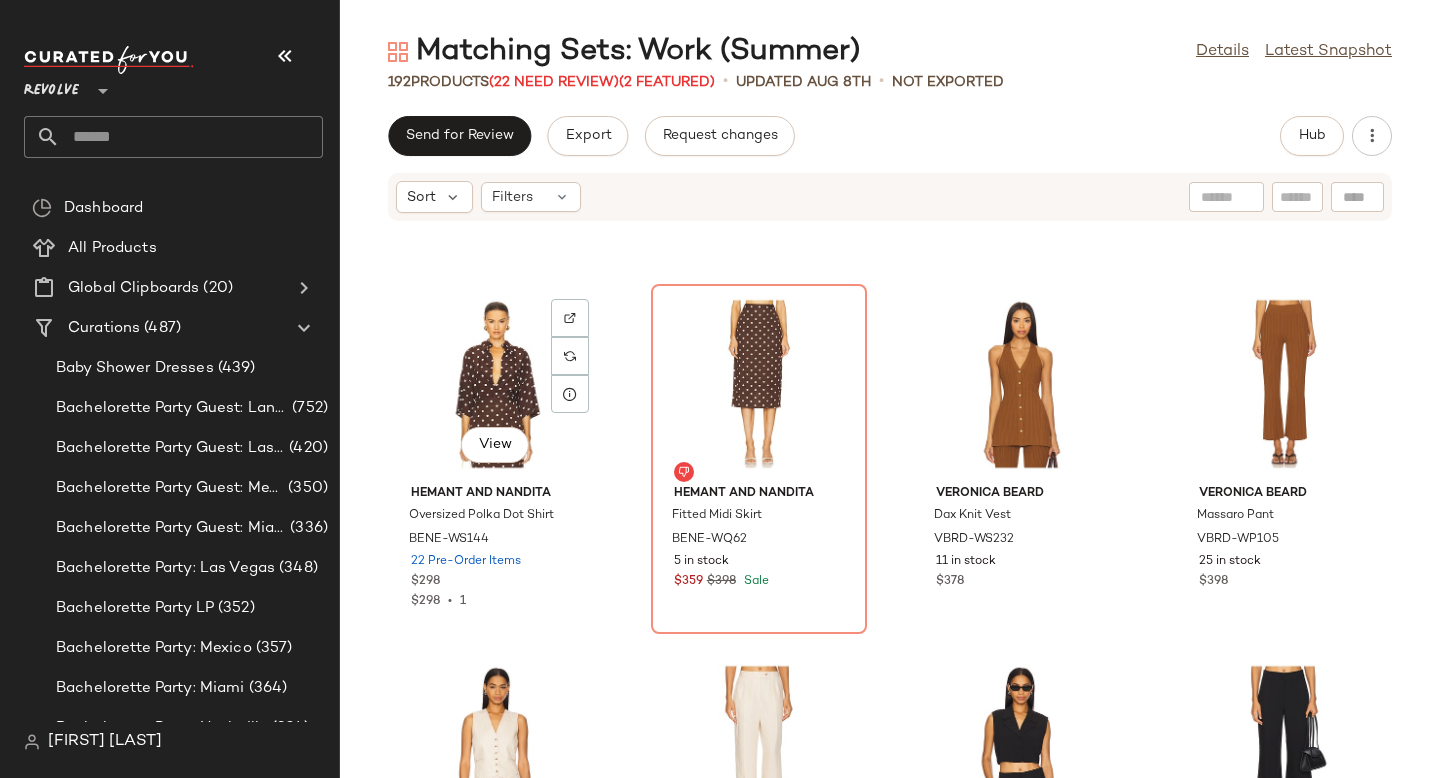 click on "View" 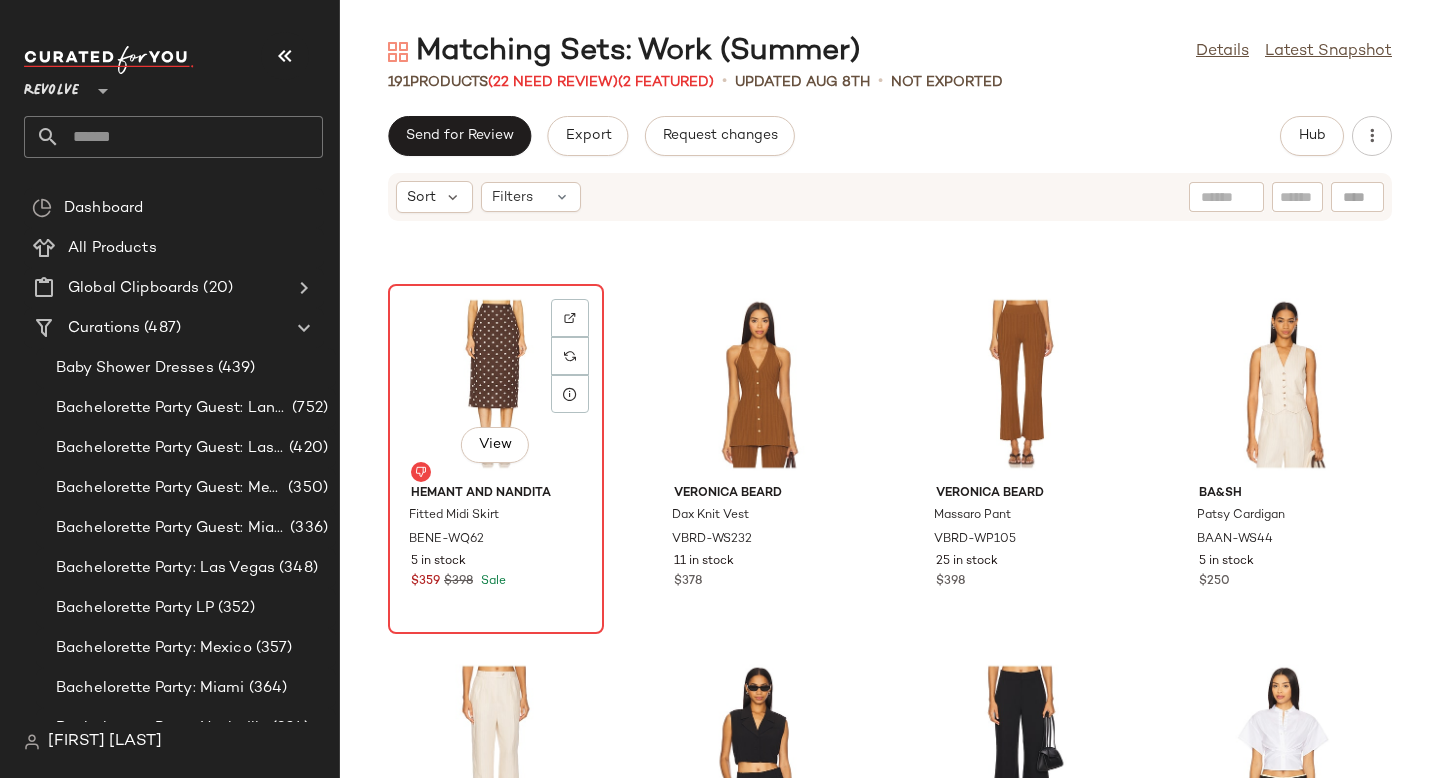 click on "View" 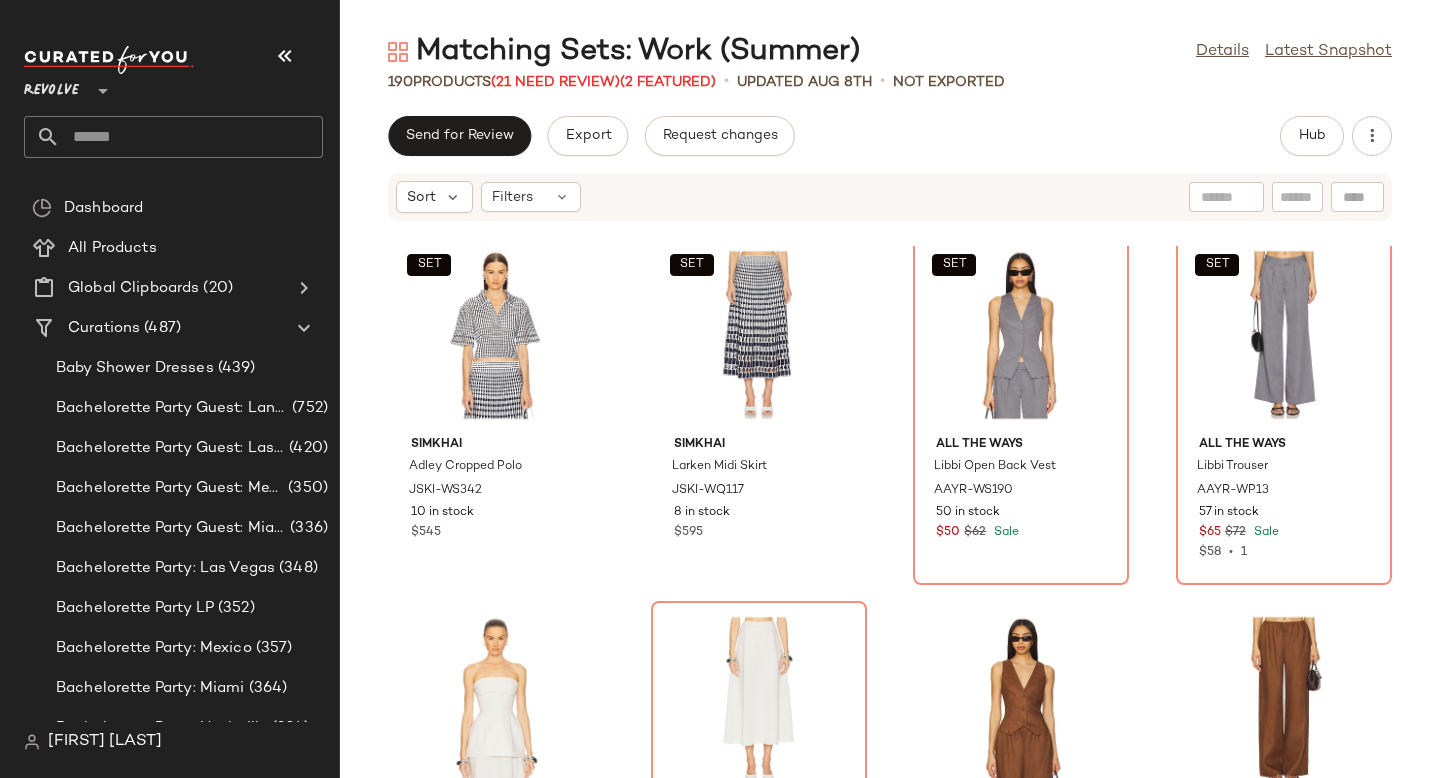 scroll, scrollTop: 11742, scrollLeft: 0, axis: vertical 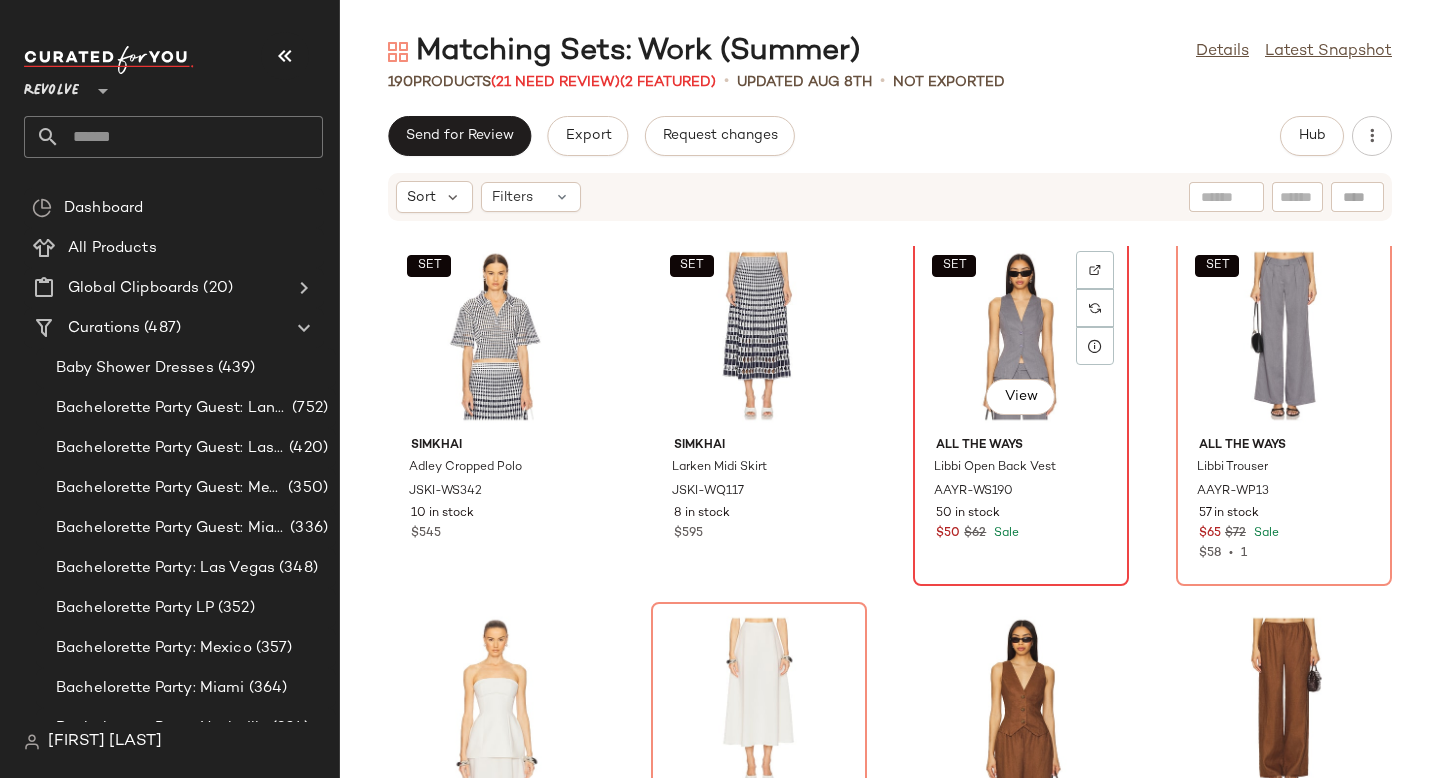 click on "SET   View" 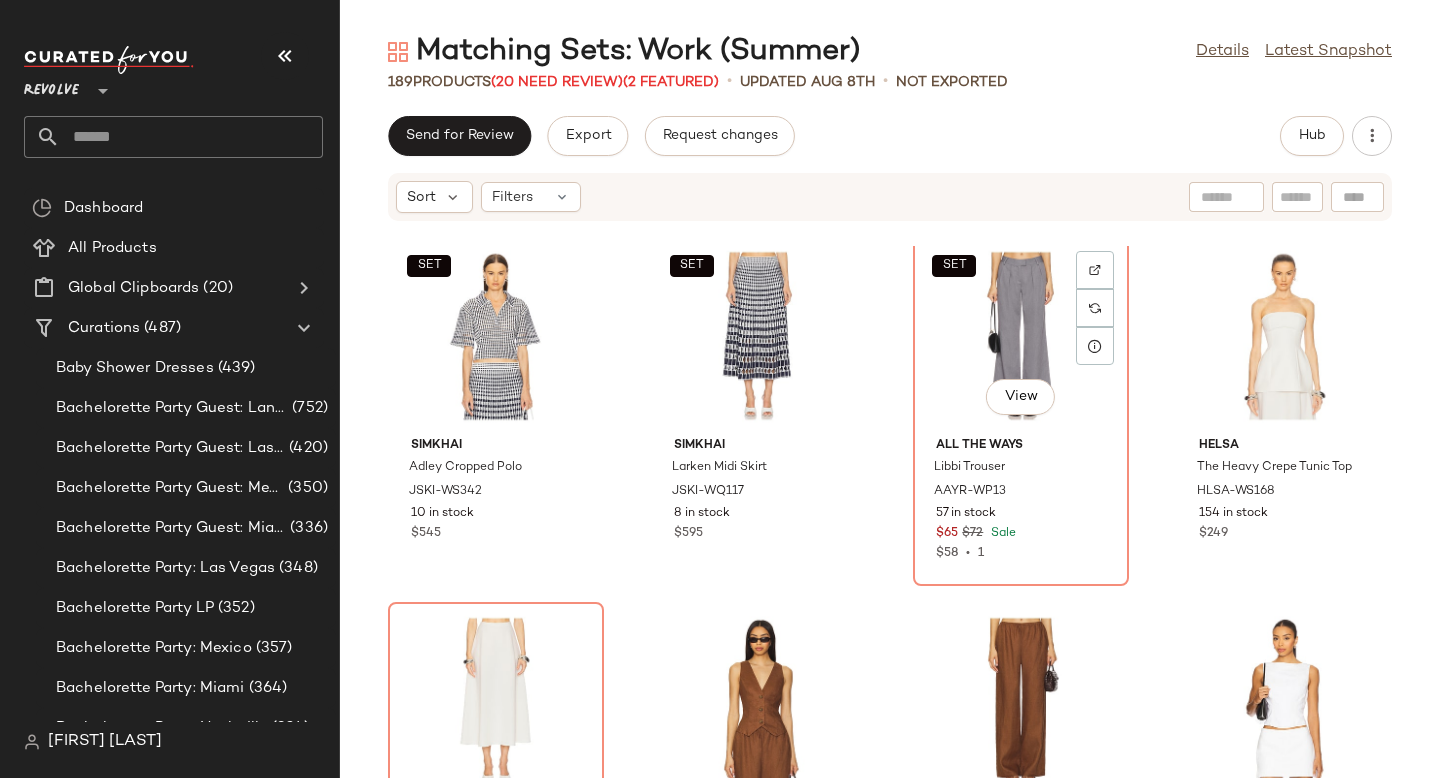 click on "SET   View" 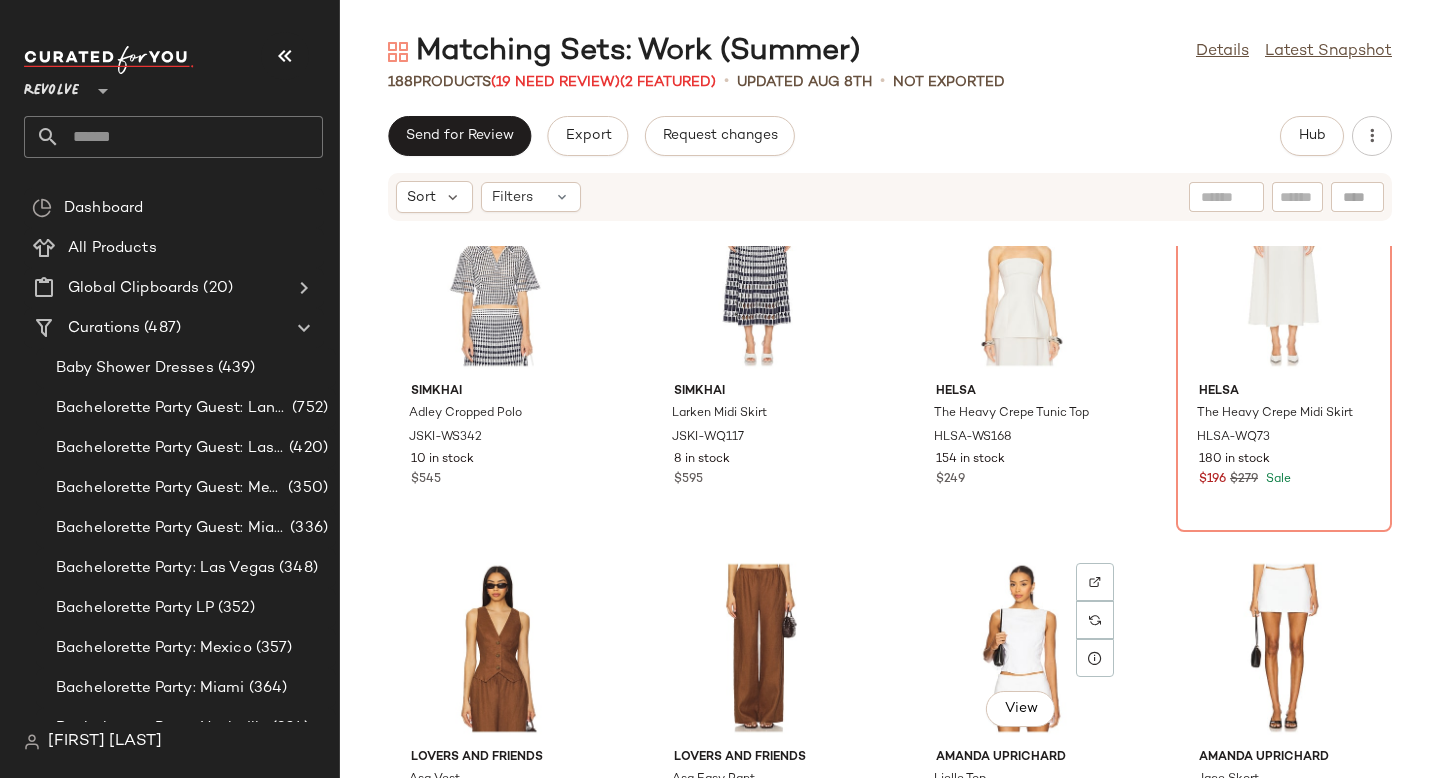 scroll, scrollTop: 11779, scrollLeft: 0, axis: vertical 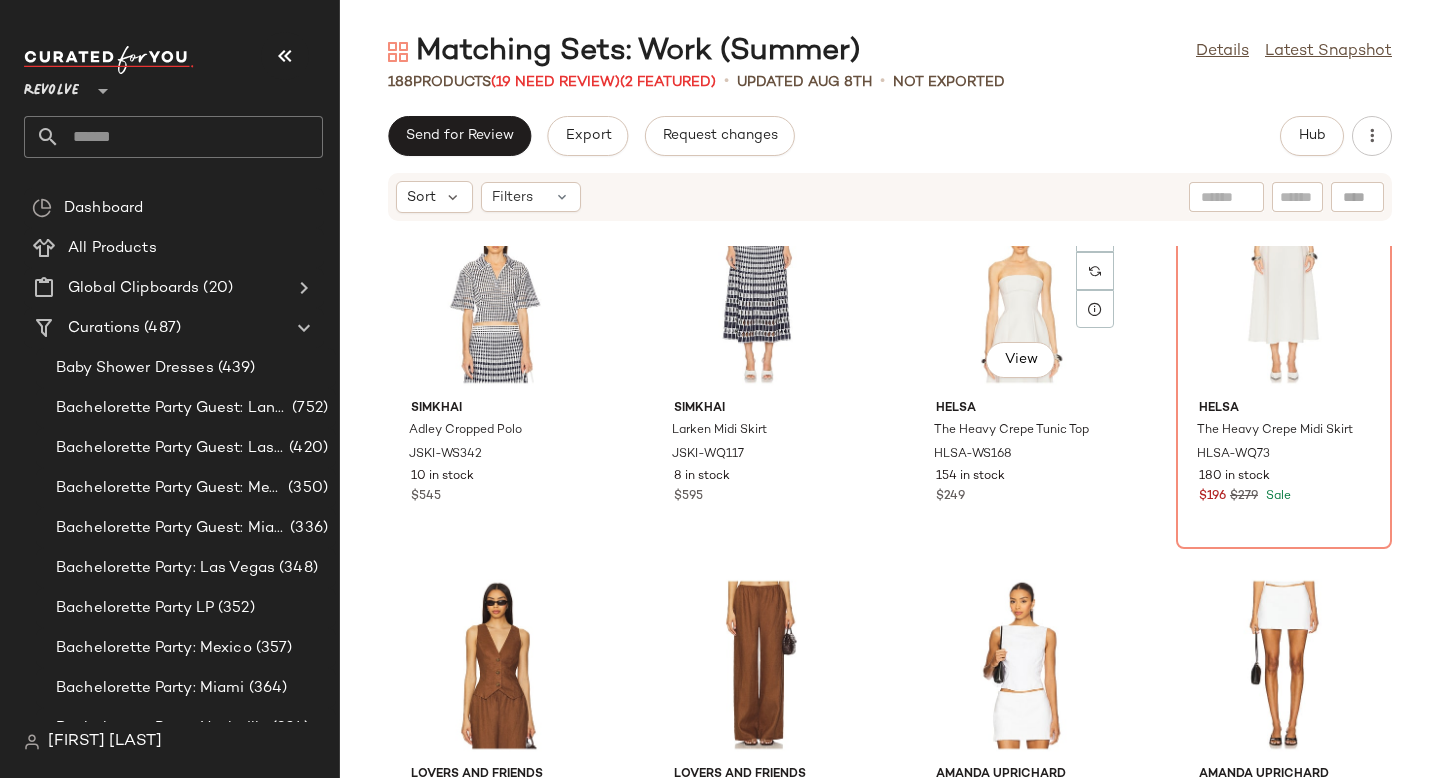 click on "View" 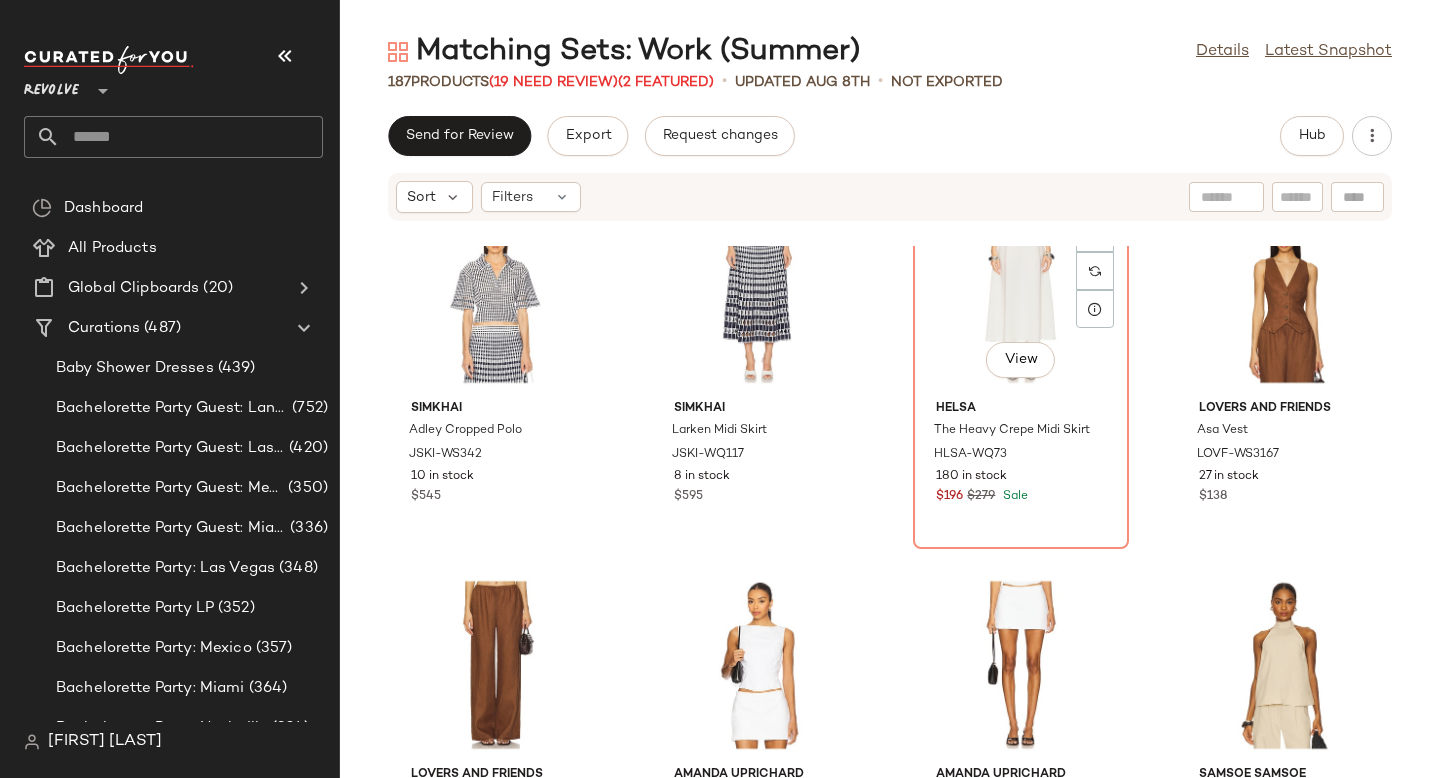 click on "View" 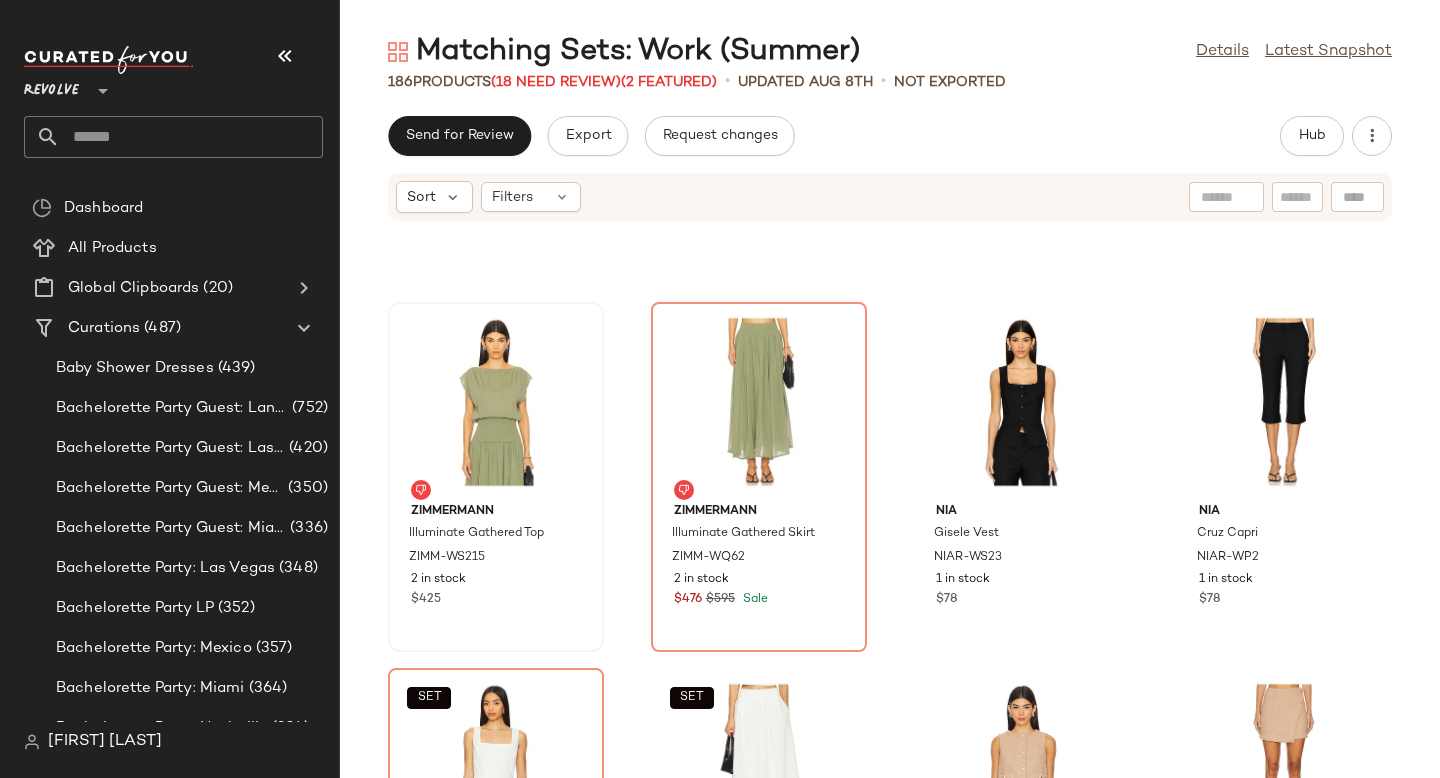 scroll, scrollTop: 12788, scrollLeft: 0, axis: vertical 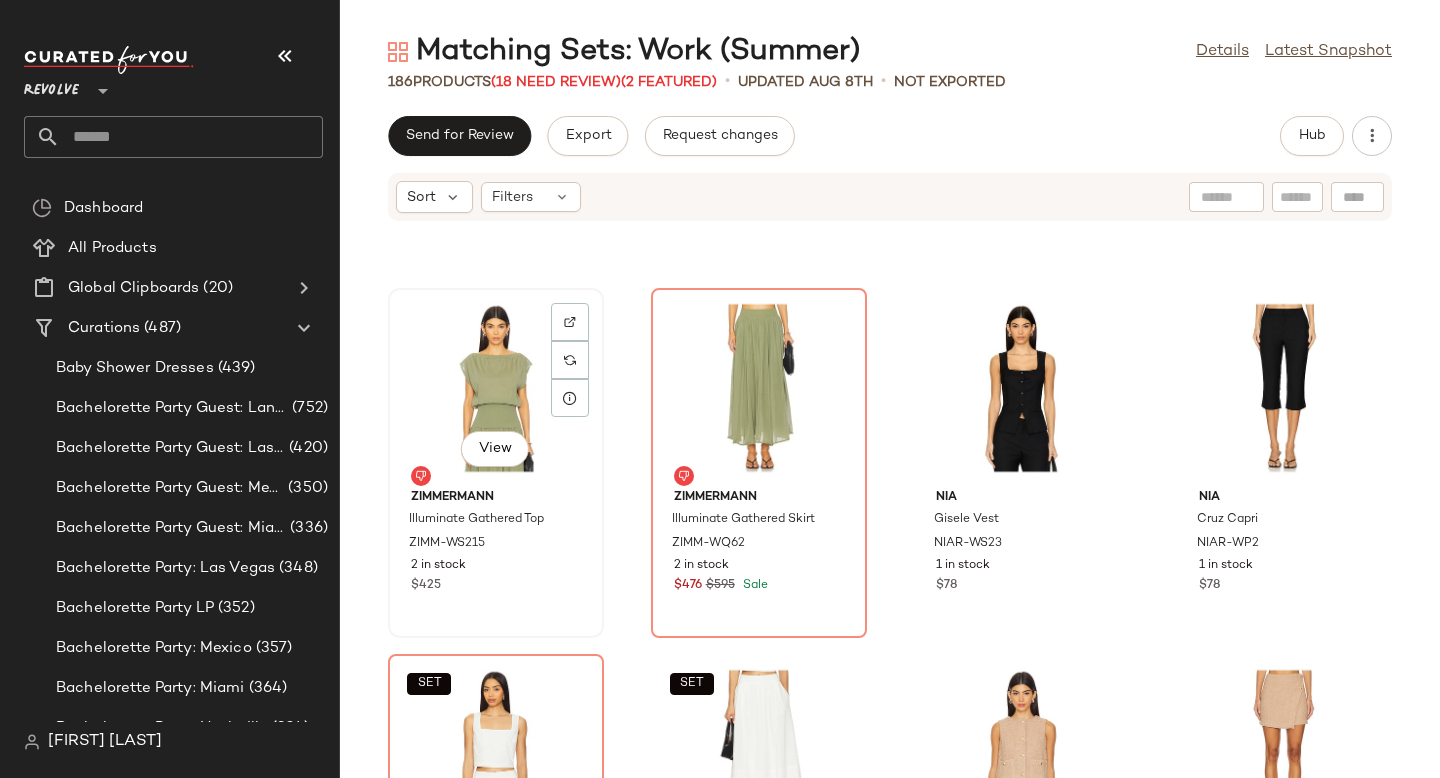 click on "View" 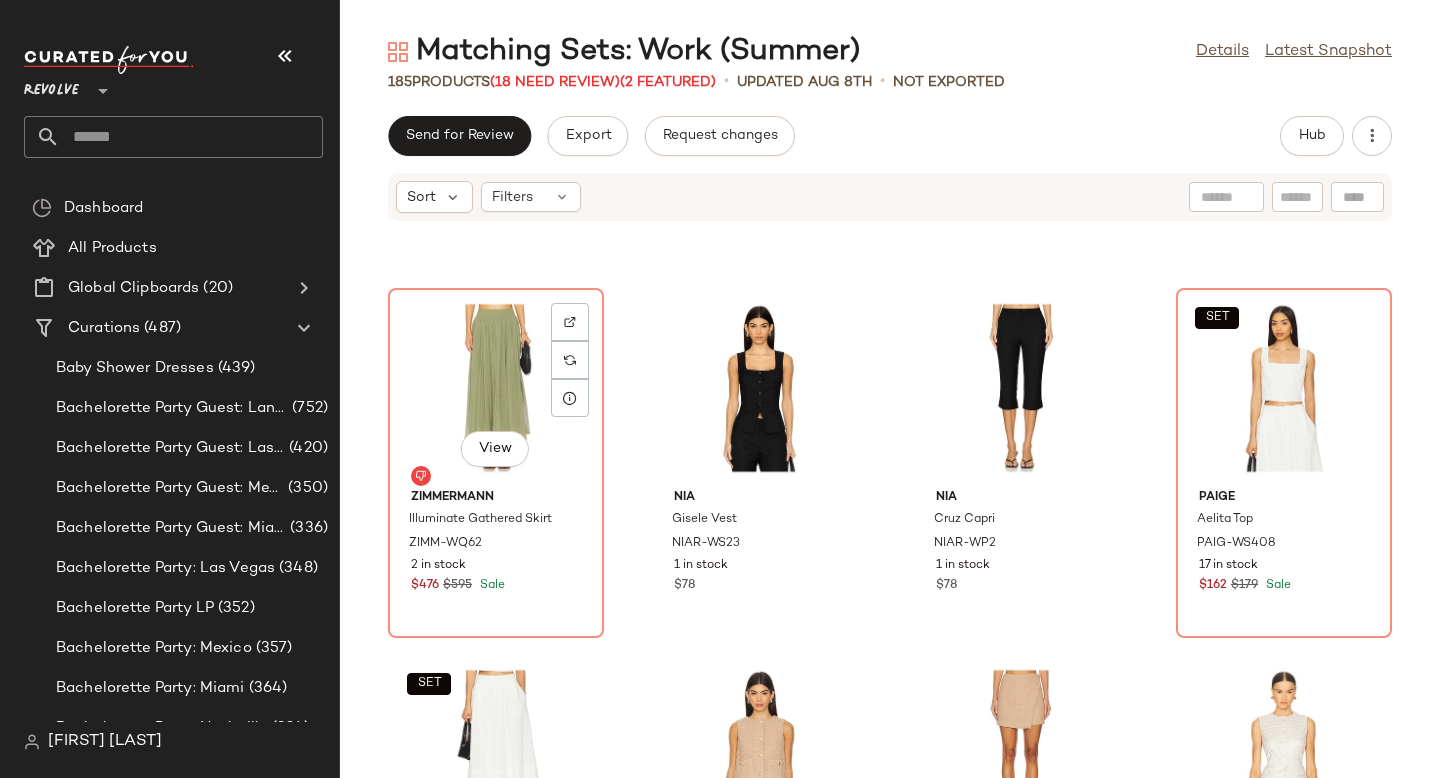 click on "View" 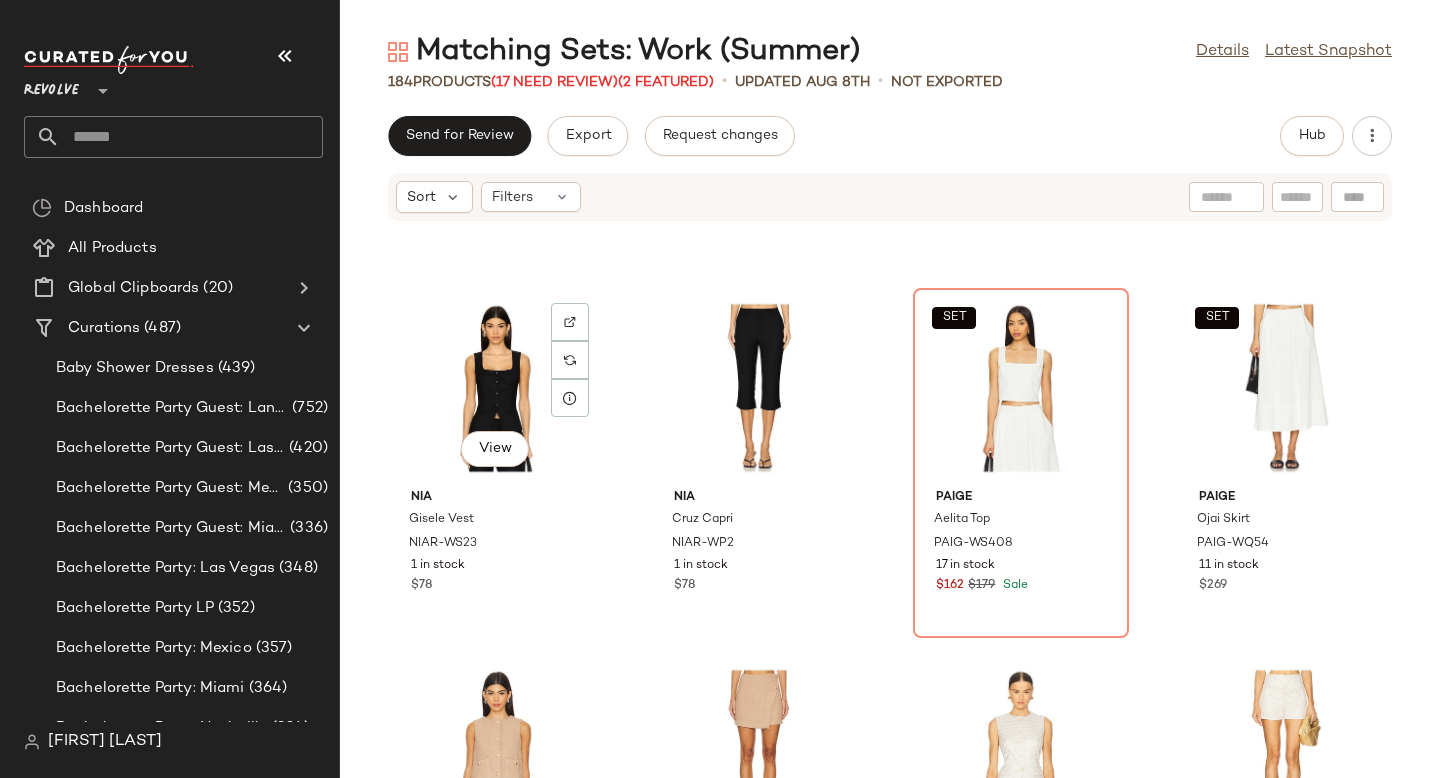 scroll, scrollTop: 12811, scrollLeft: 0, axis: vertical 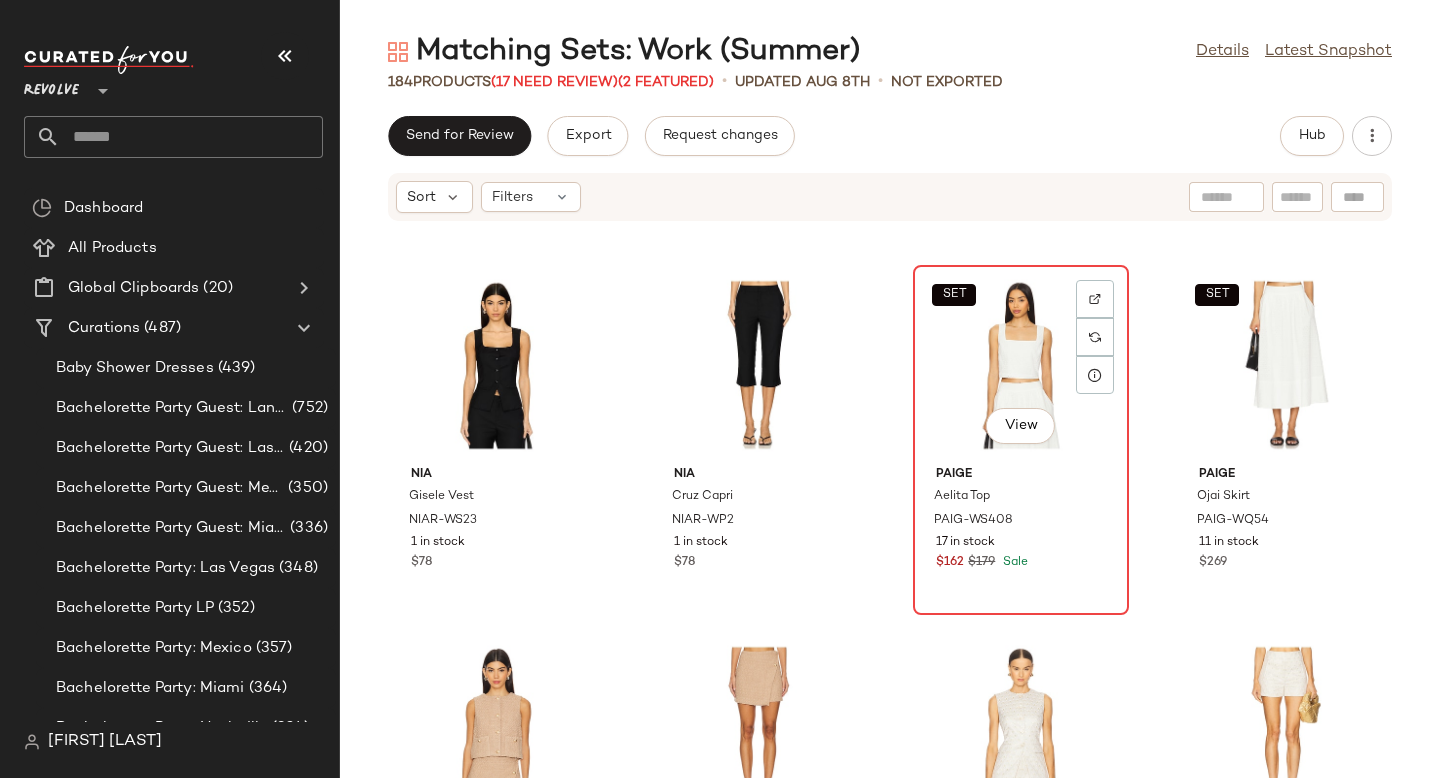 click on "SET   View" 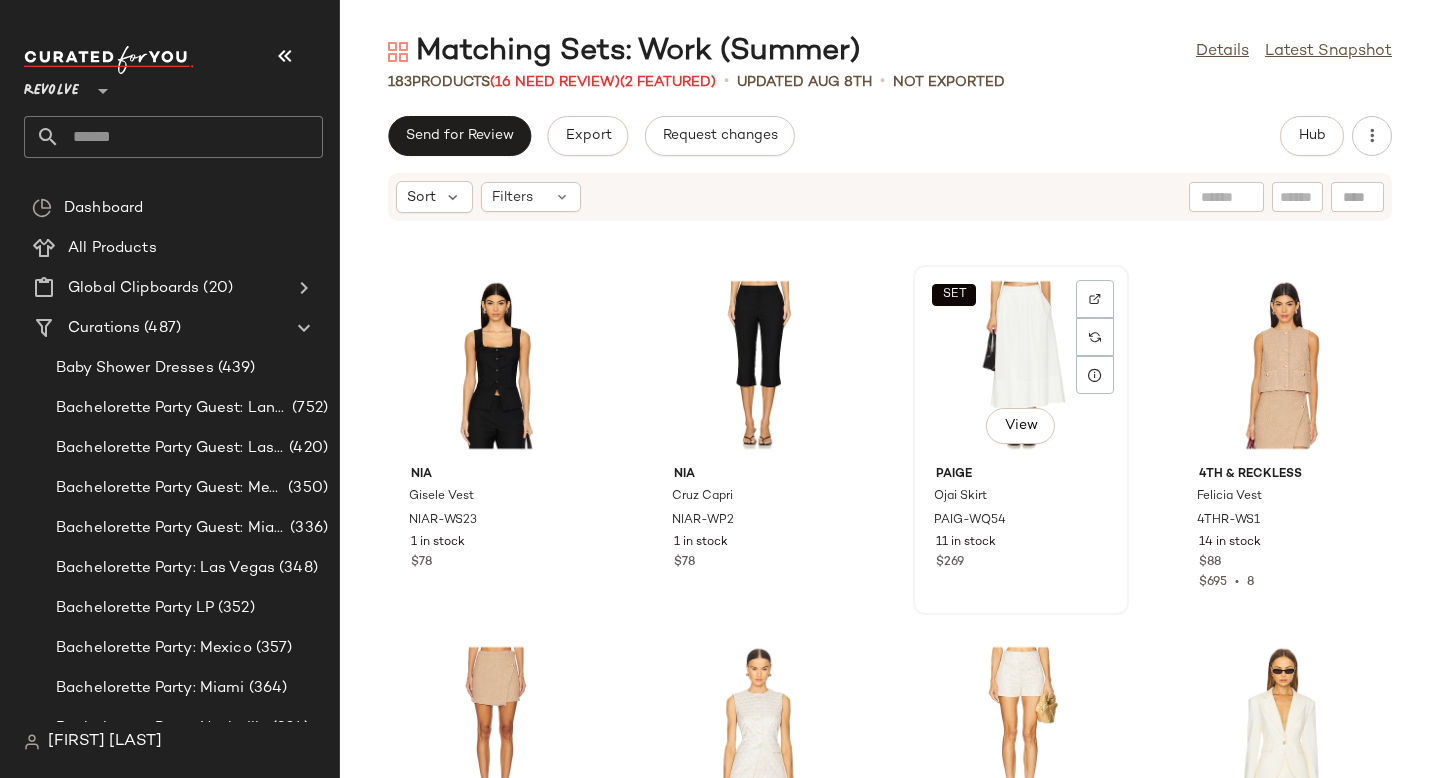 click on "SET   View" 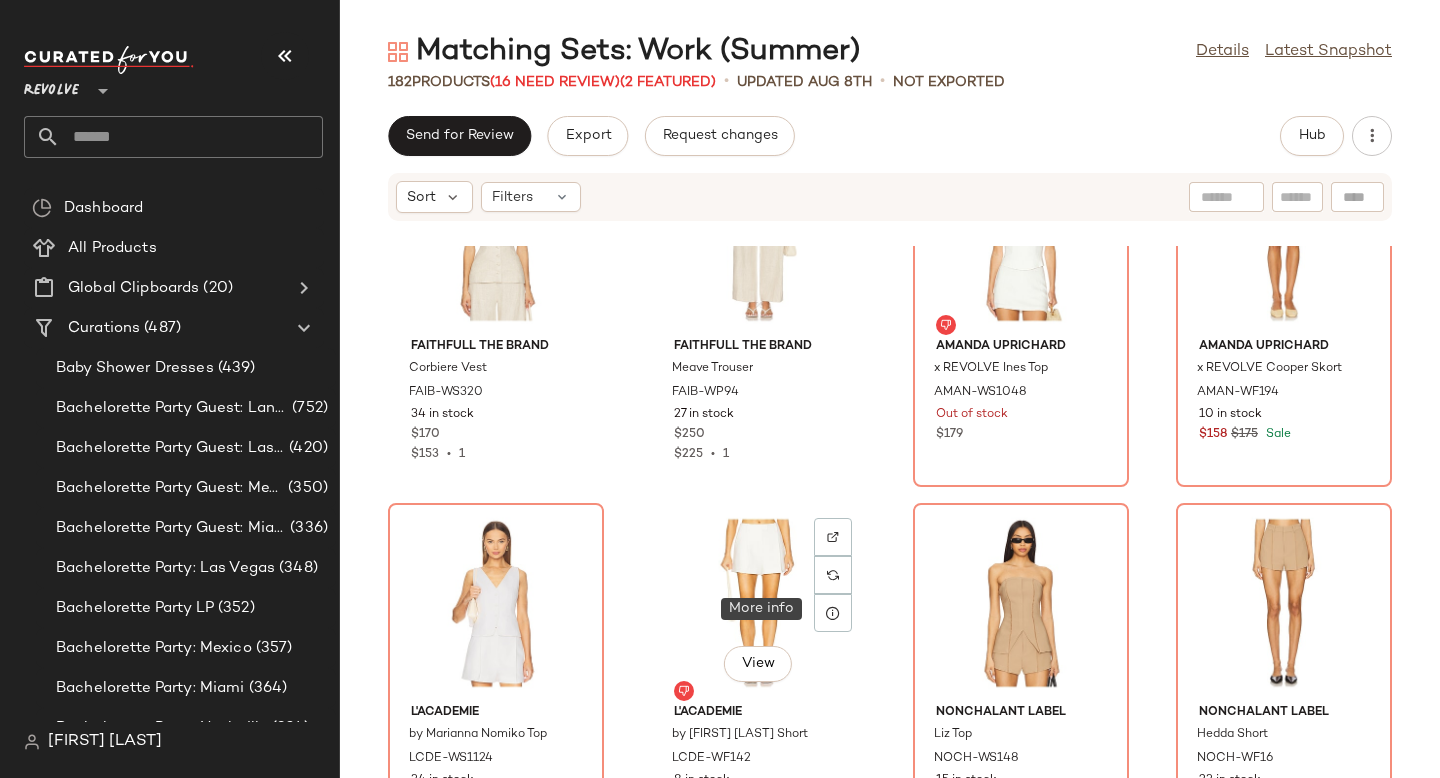 scroll, scrollTop: 14616, scrollLeft: 0, axis: vertical 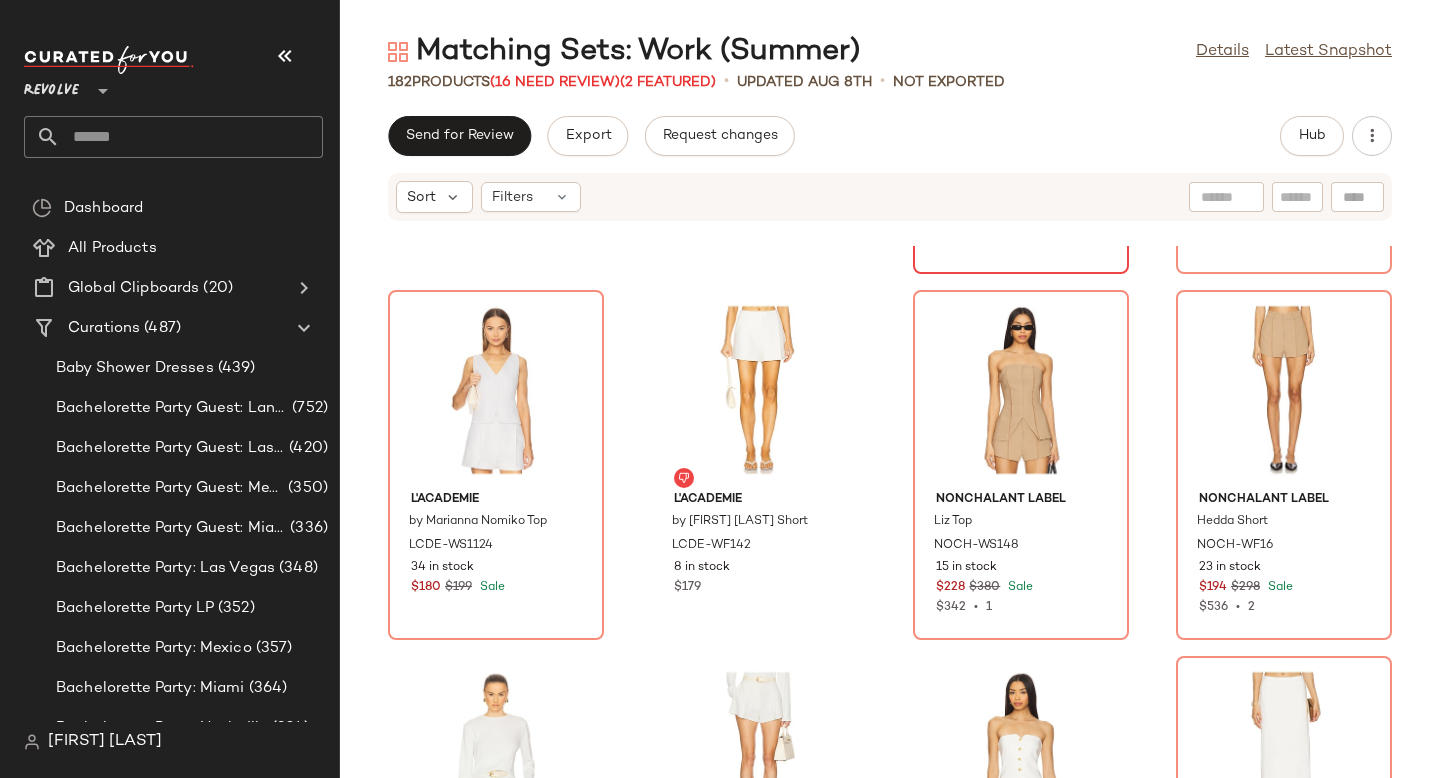 click on "View  Amanda Uprichard x REVOLVE Ines Top AMAN-WS1048 Out of stock $179" 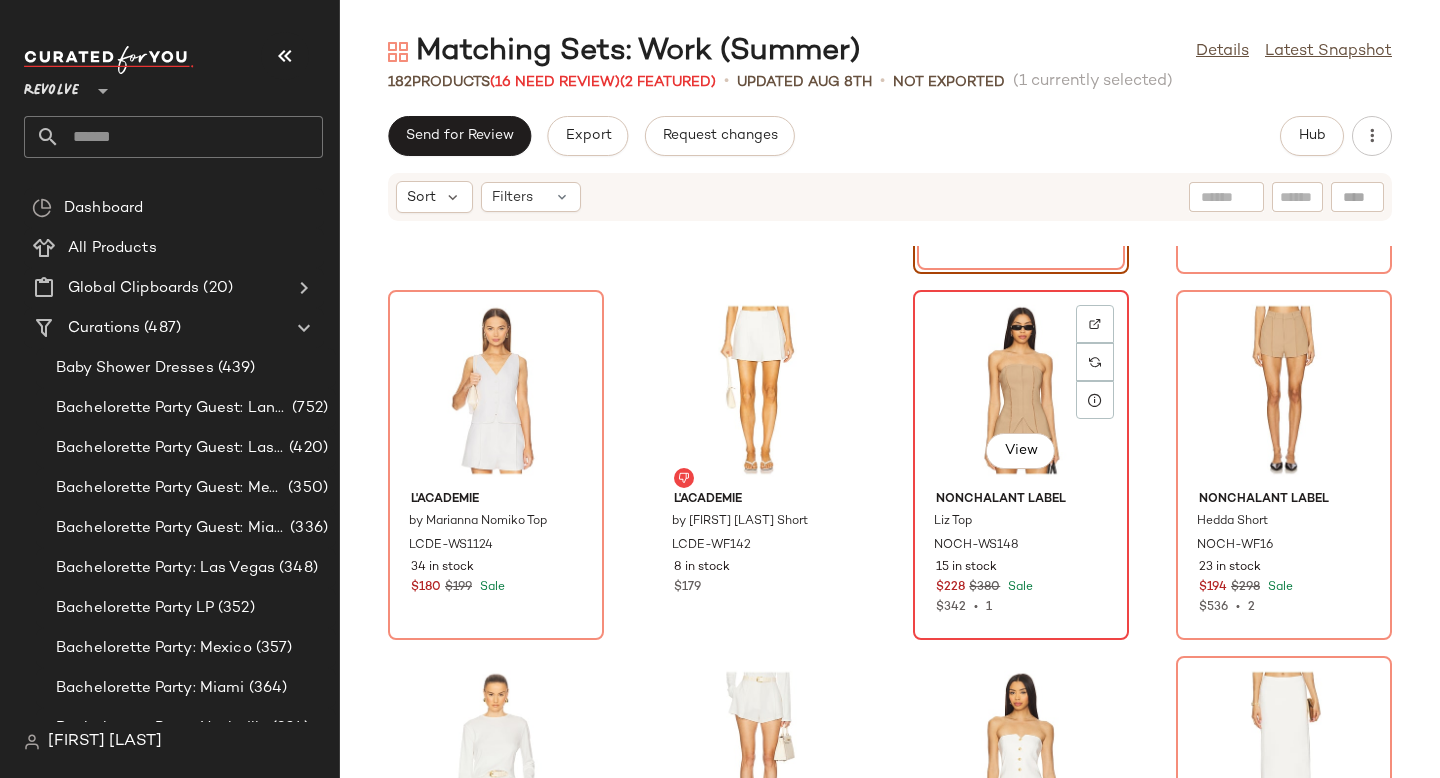 click on "View" 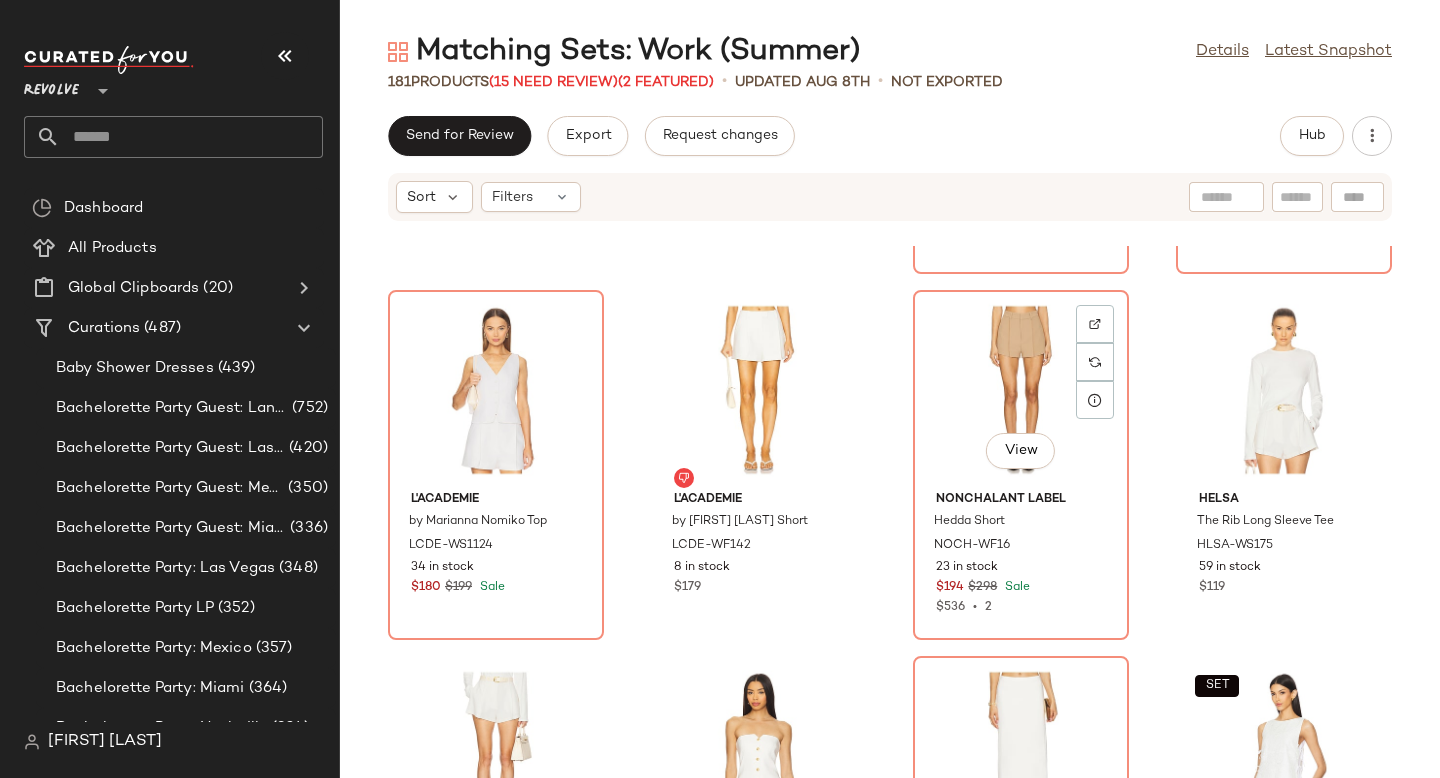 click on "View" 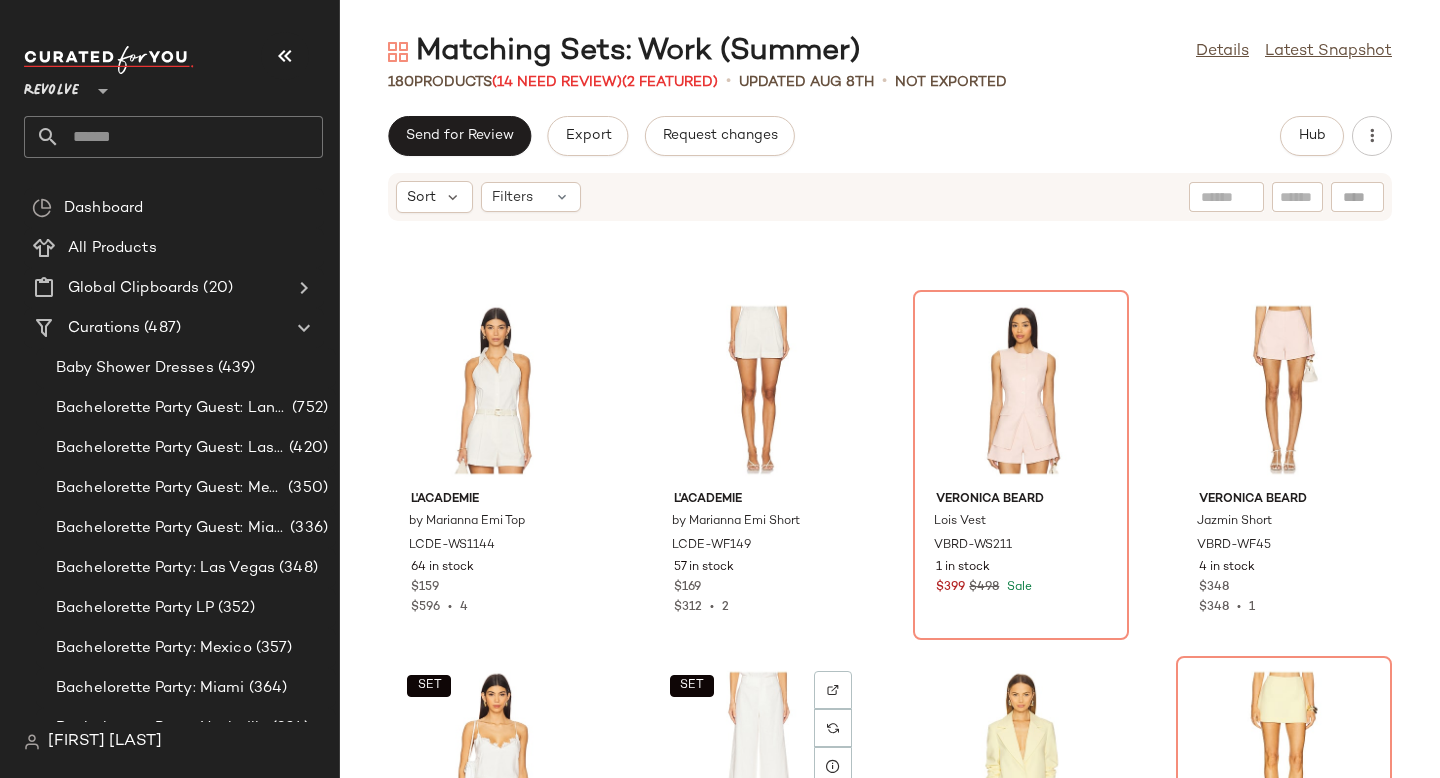scroll, scrollTop: 15229, scrollLeft: 0, axis: vertical 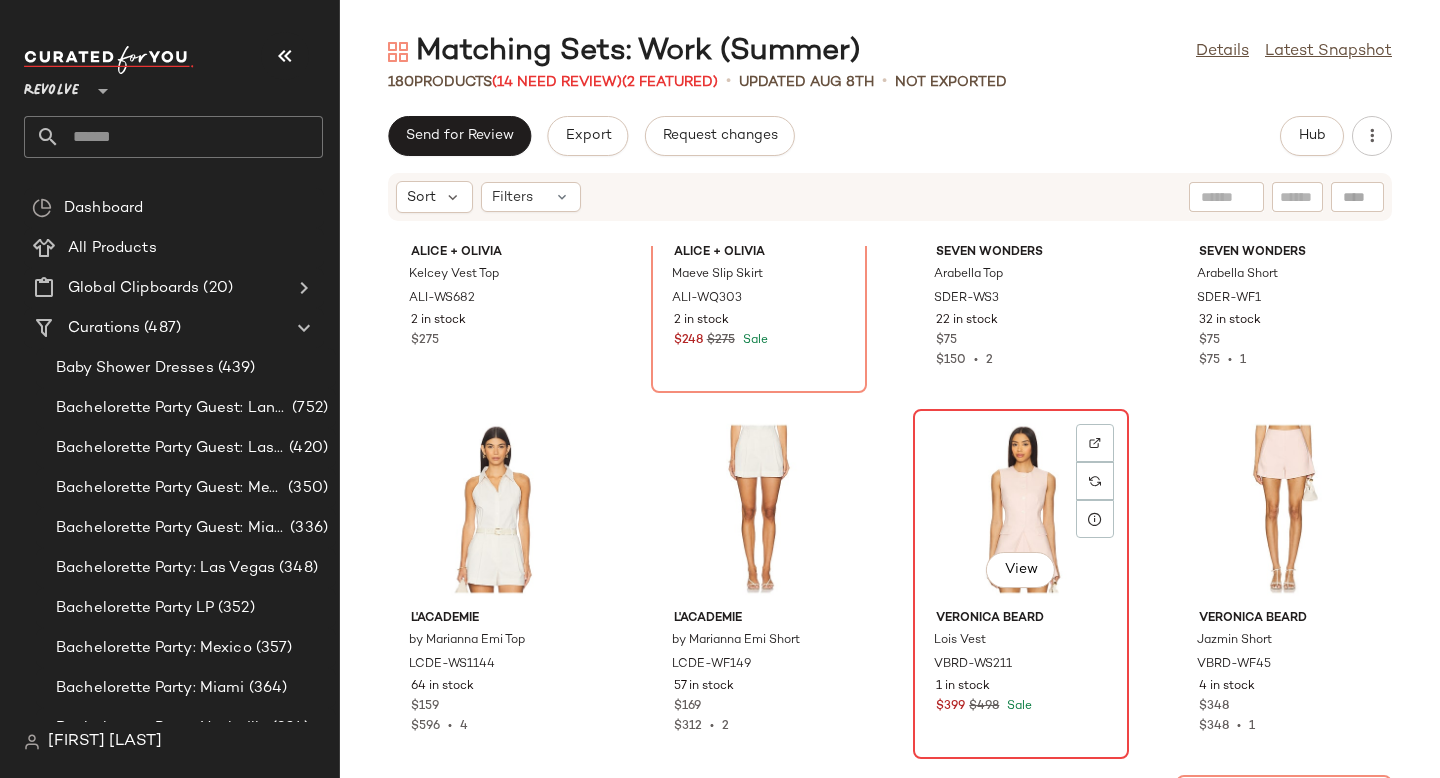 click on "View" 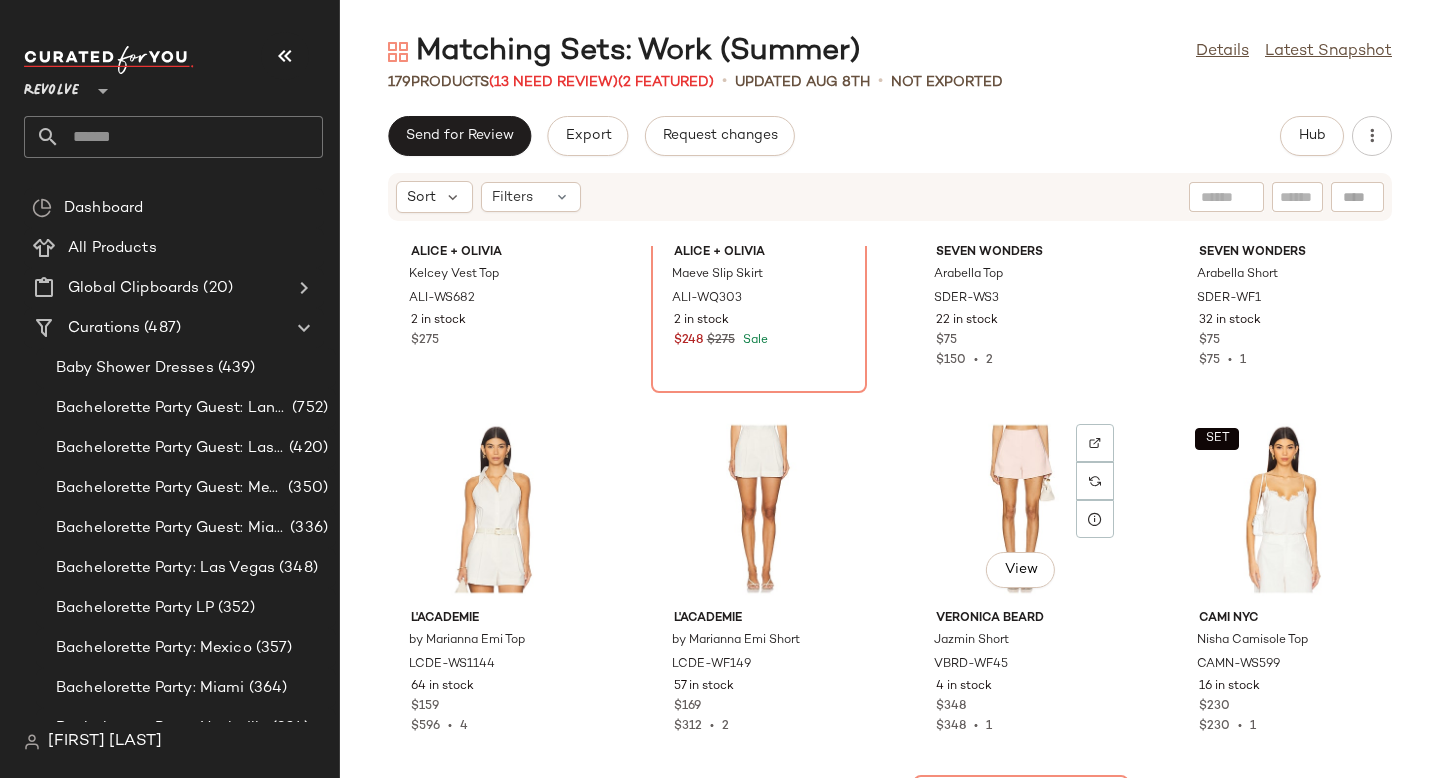 click on "View" 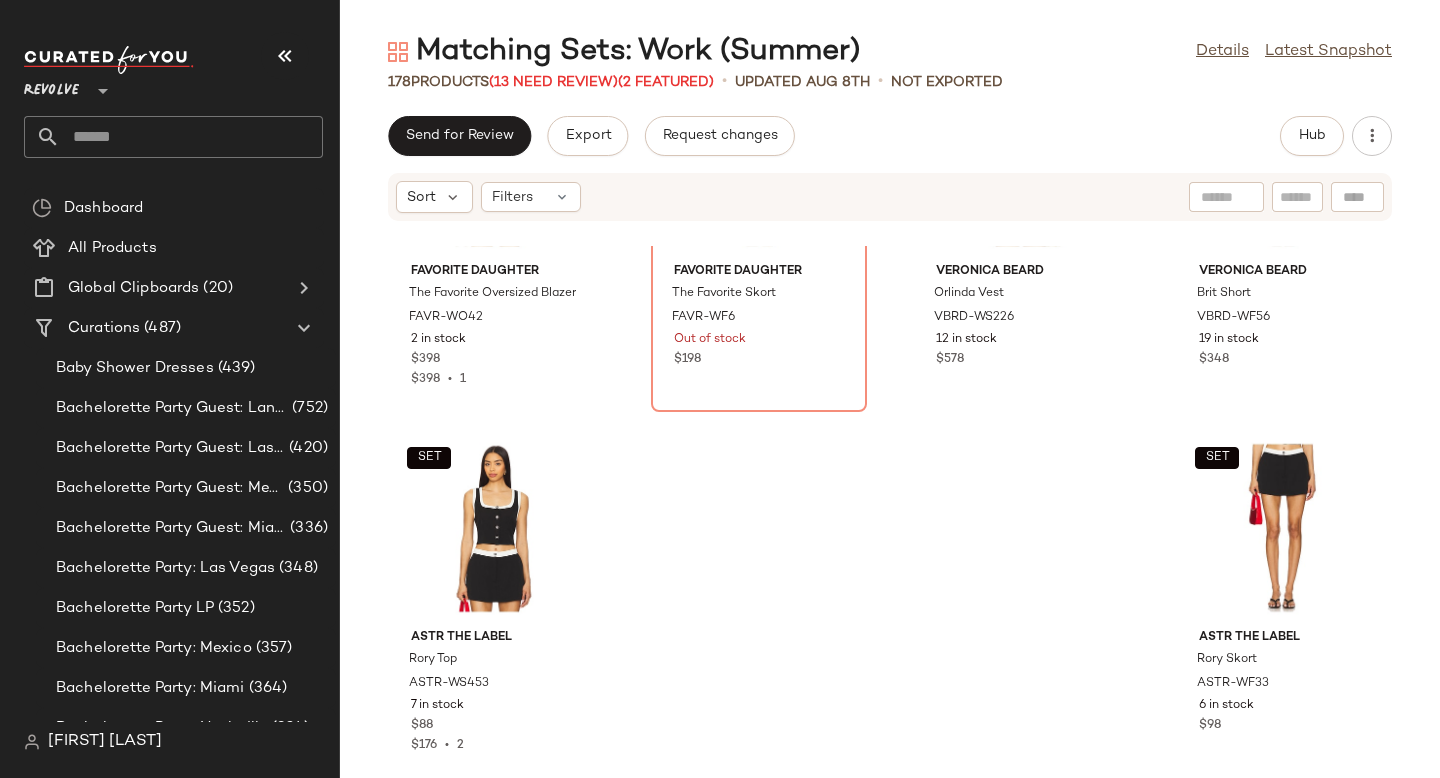 scroll, scrollTop: 15938, scrollLeft: 0, axis: vertical 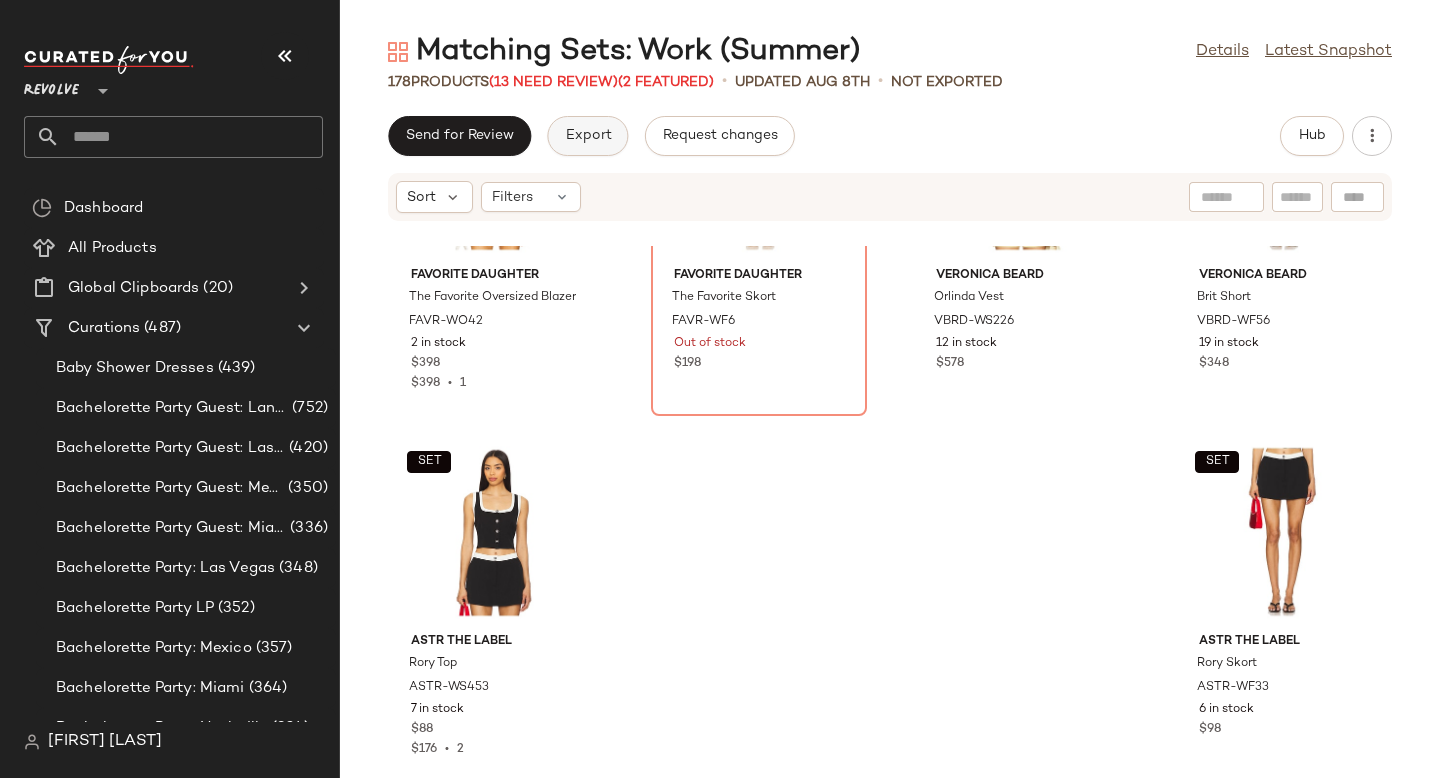 click on "Export" 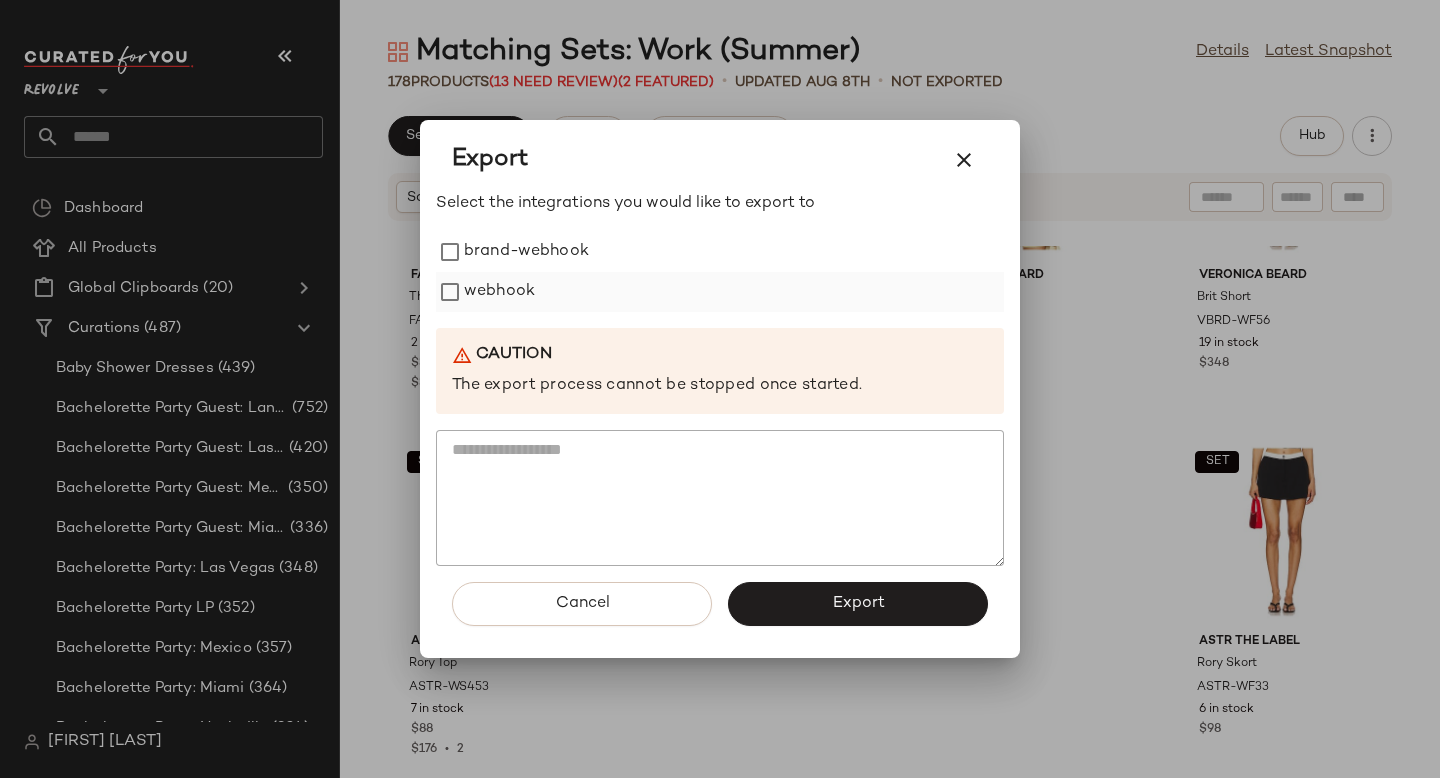 click on "webhook" at bounding box center [499, 292] 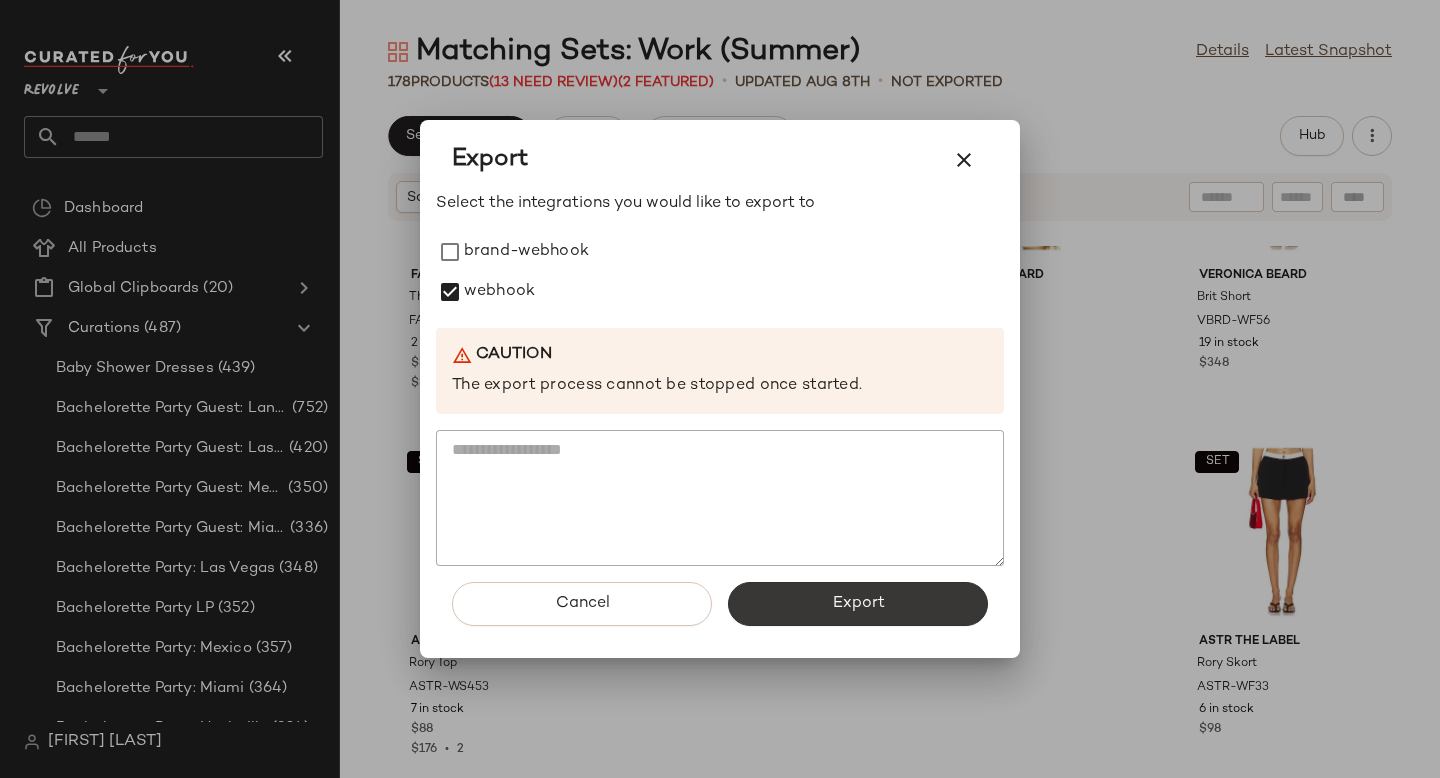 click on "Export" 